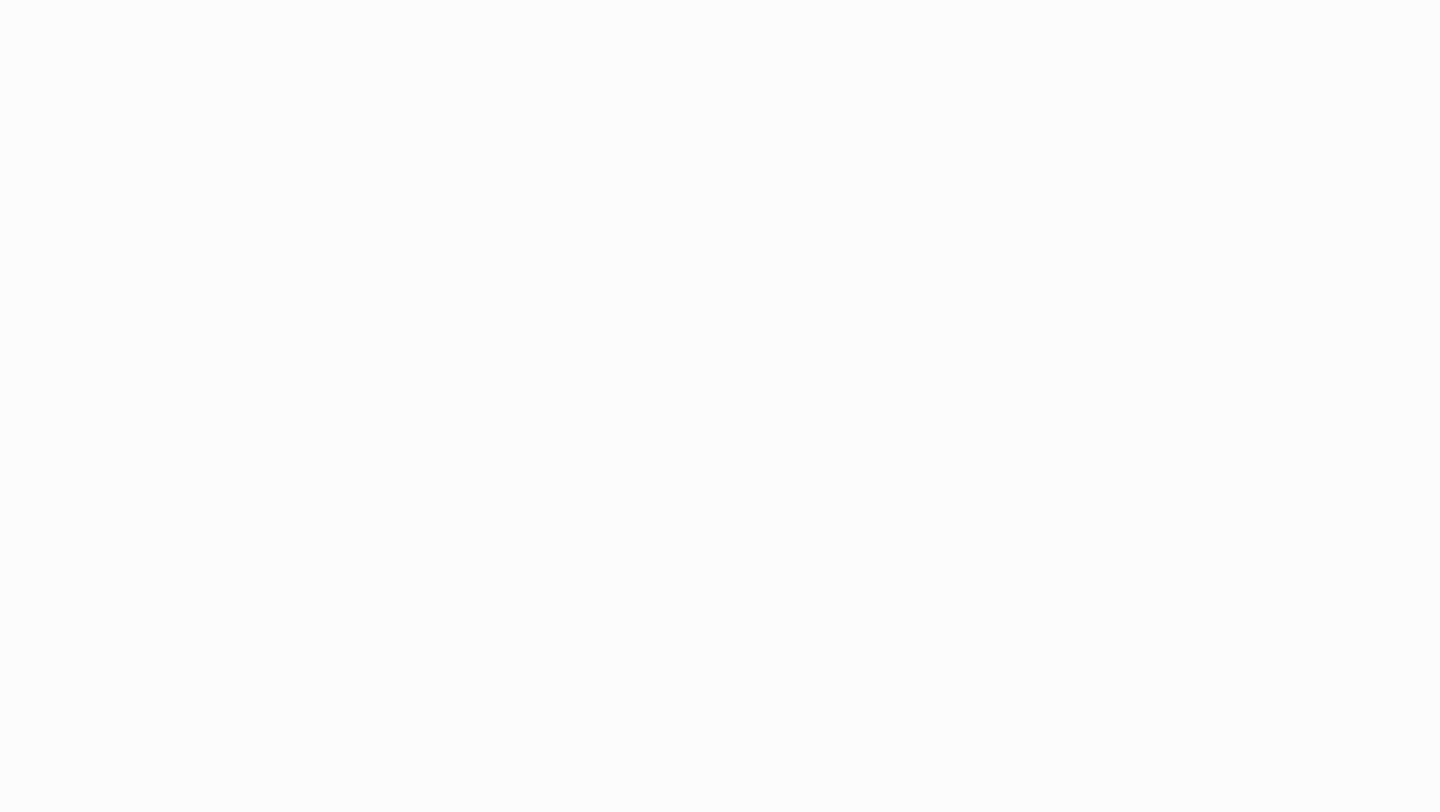 scroll, scrollTop: 0, scrollLeft: 0, axis: both 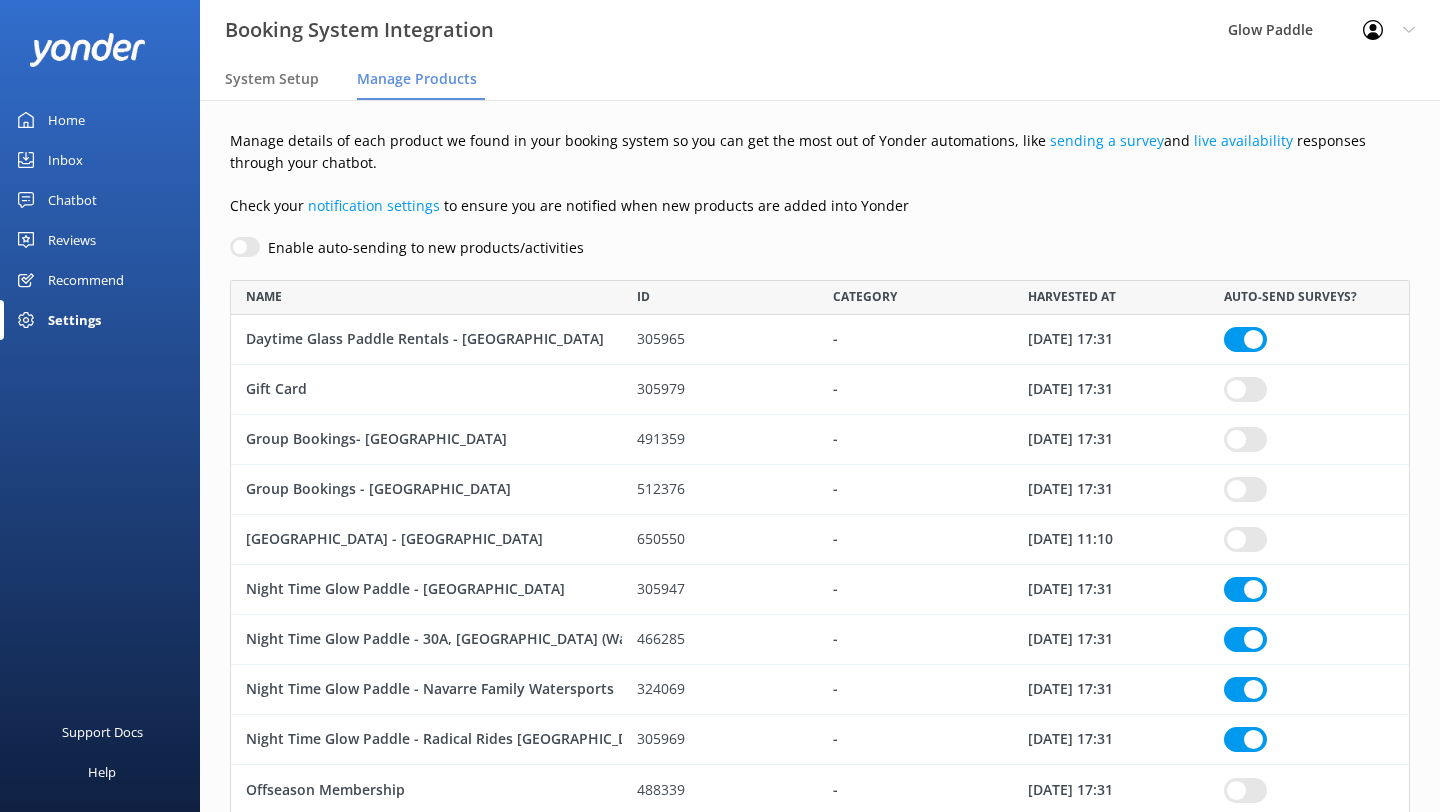 checkbox on "true" 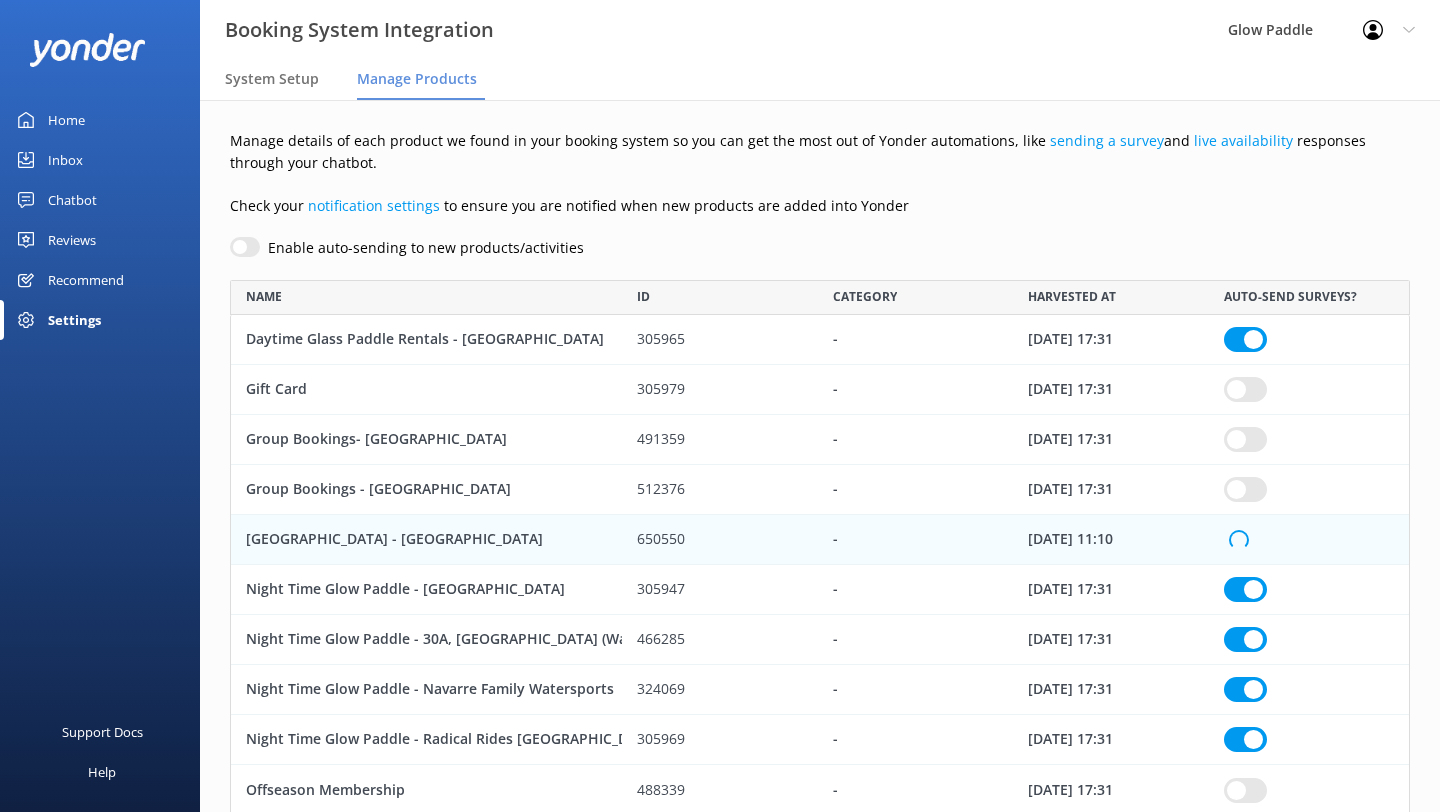 checkbox on "true" 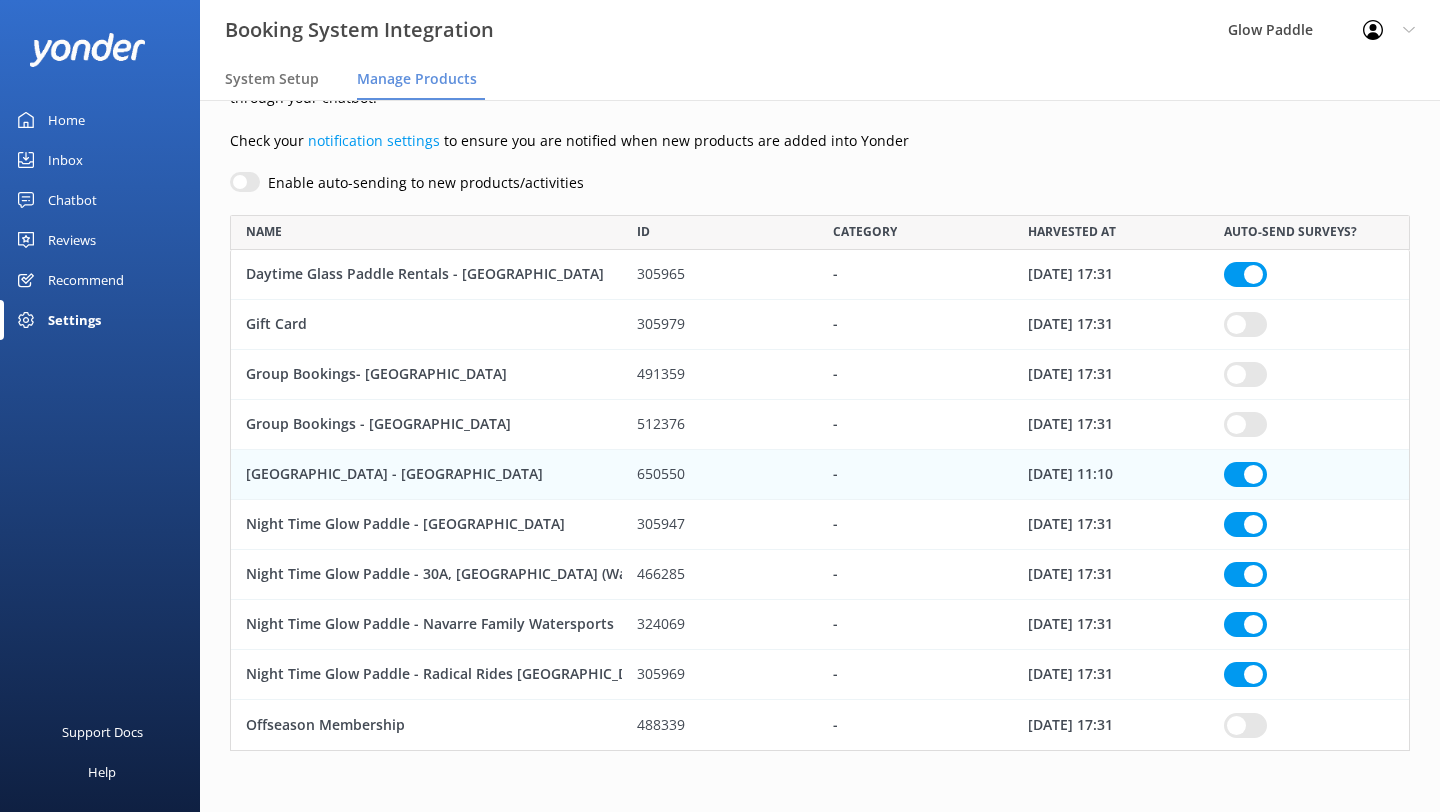 scroll, scrollTop: 0, scrollLeft: 0, axis: both 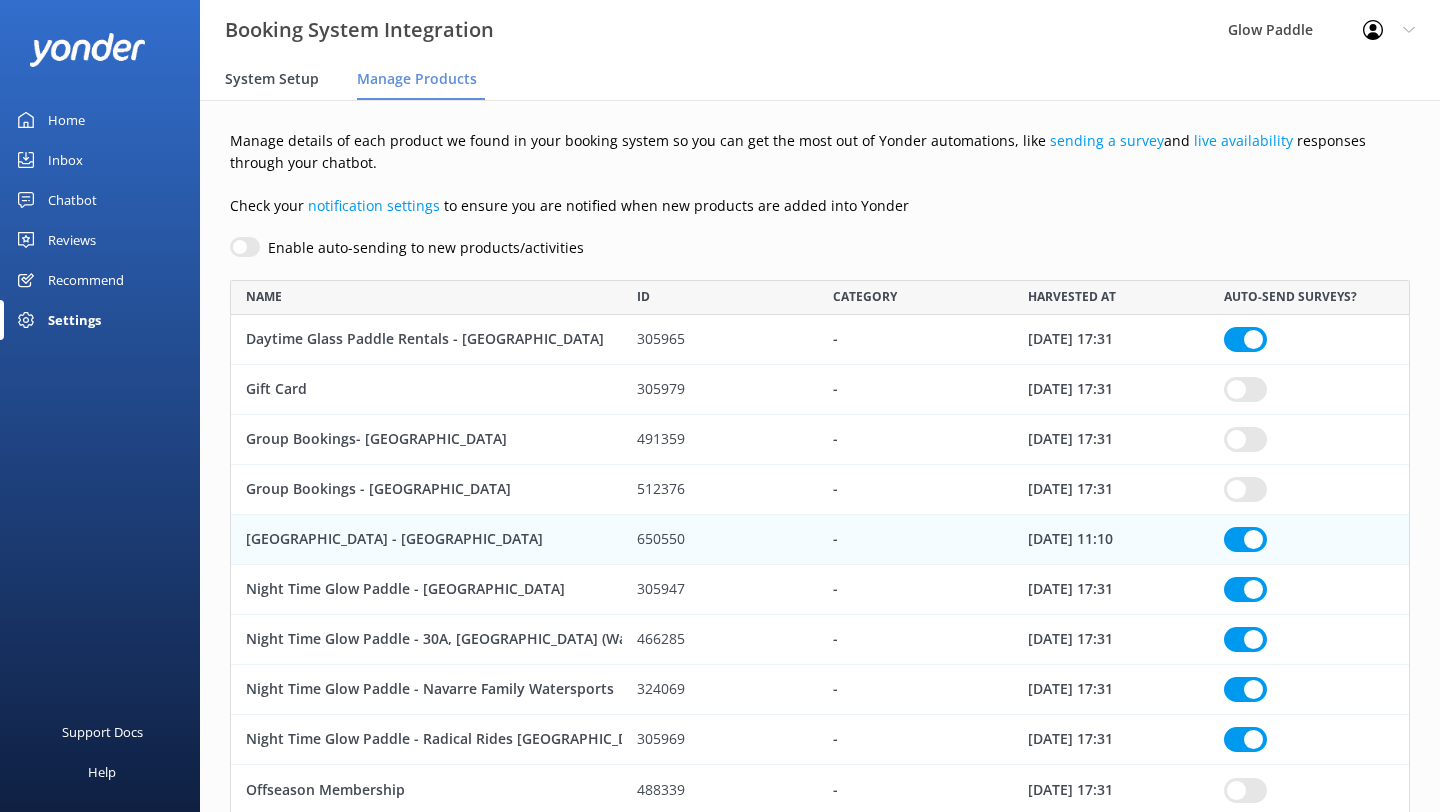 click on "System Setup" at bounding box center (272, 79) 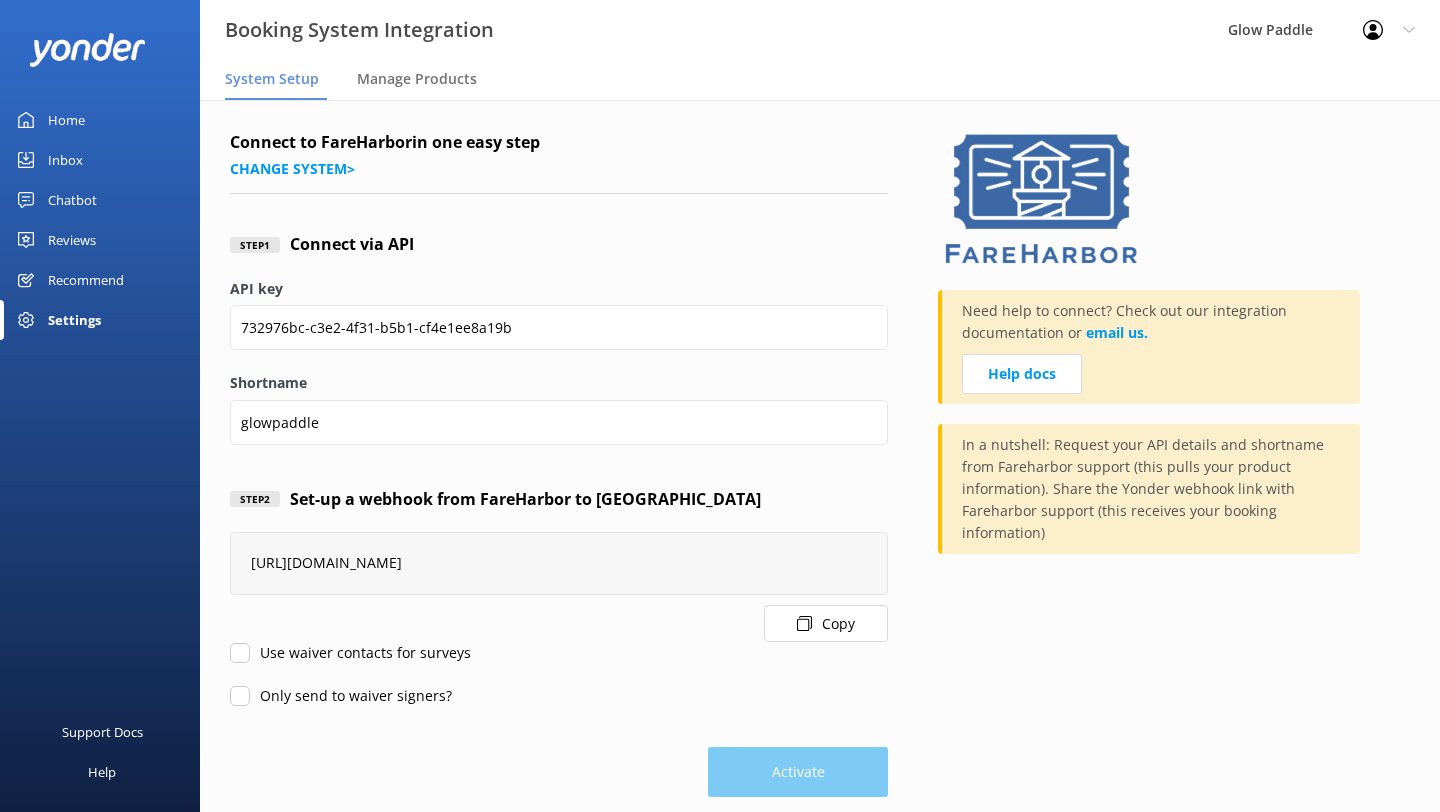 click on "Use waiver contacts for surveys" at bounding box center [240, 653] 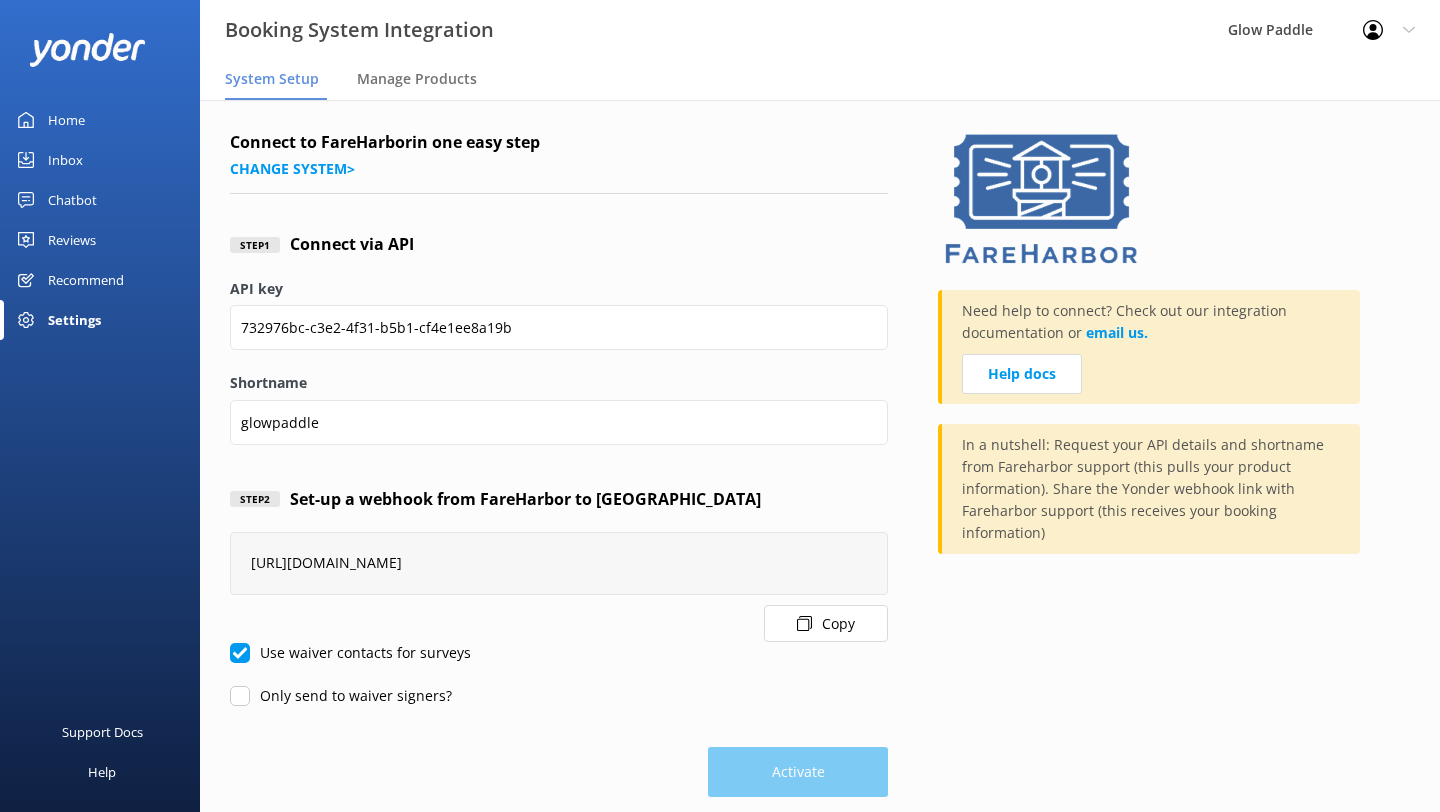 checkbox on "true" 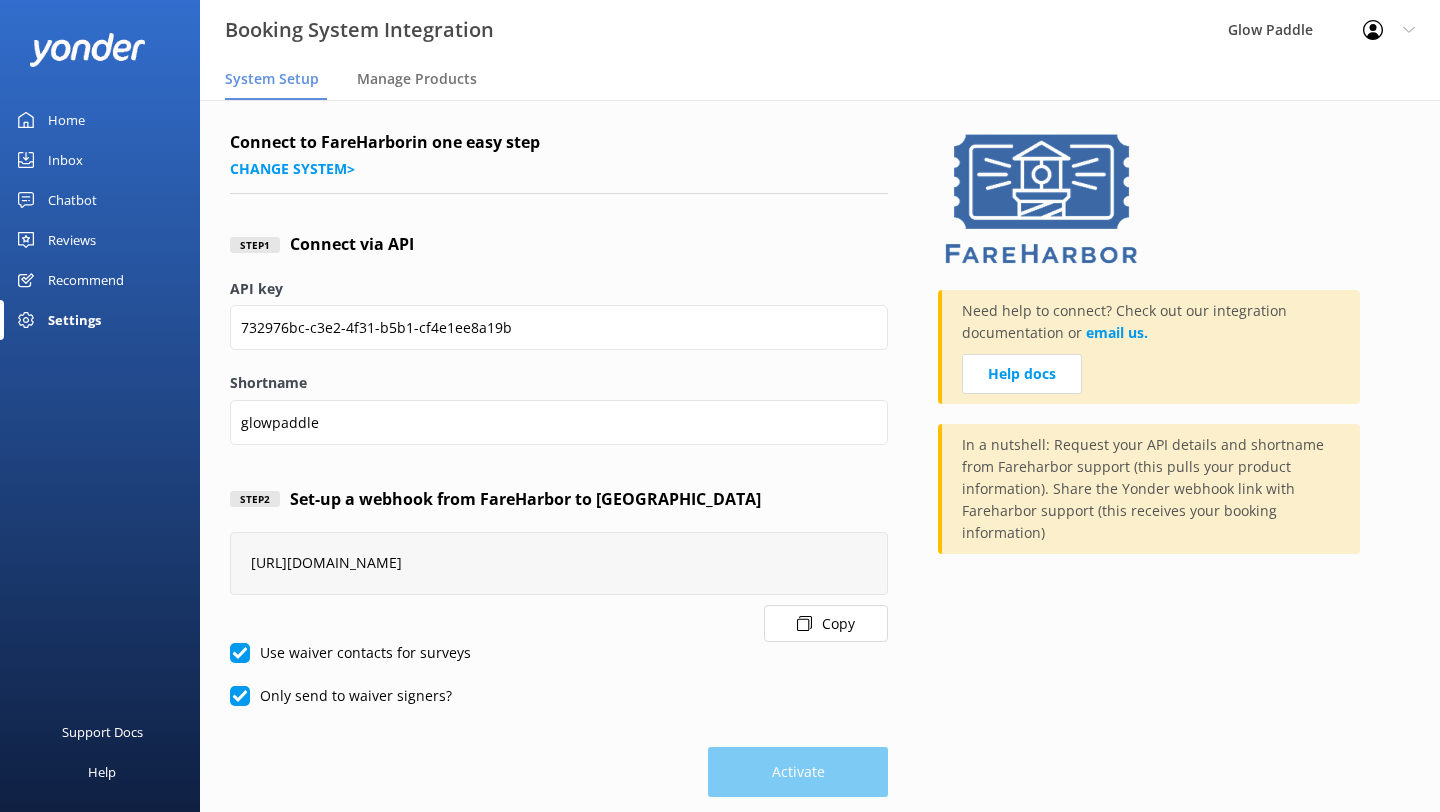 checkbox on "true" 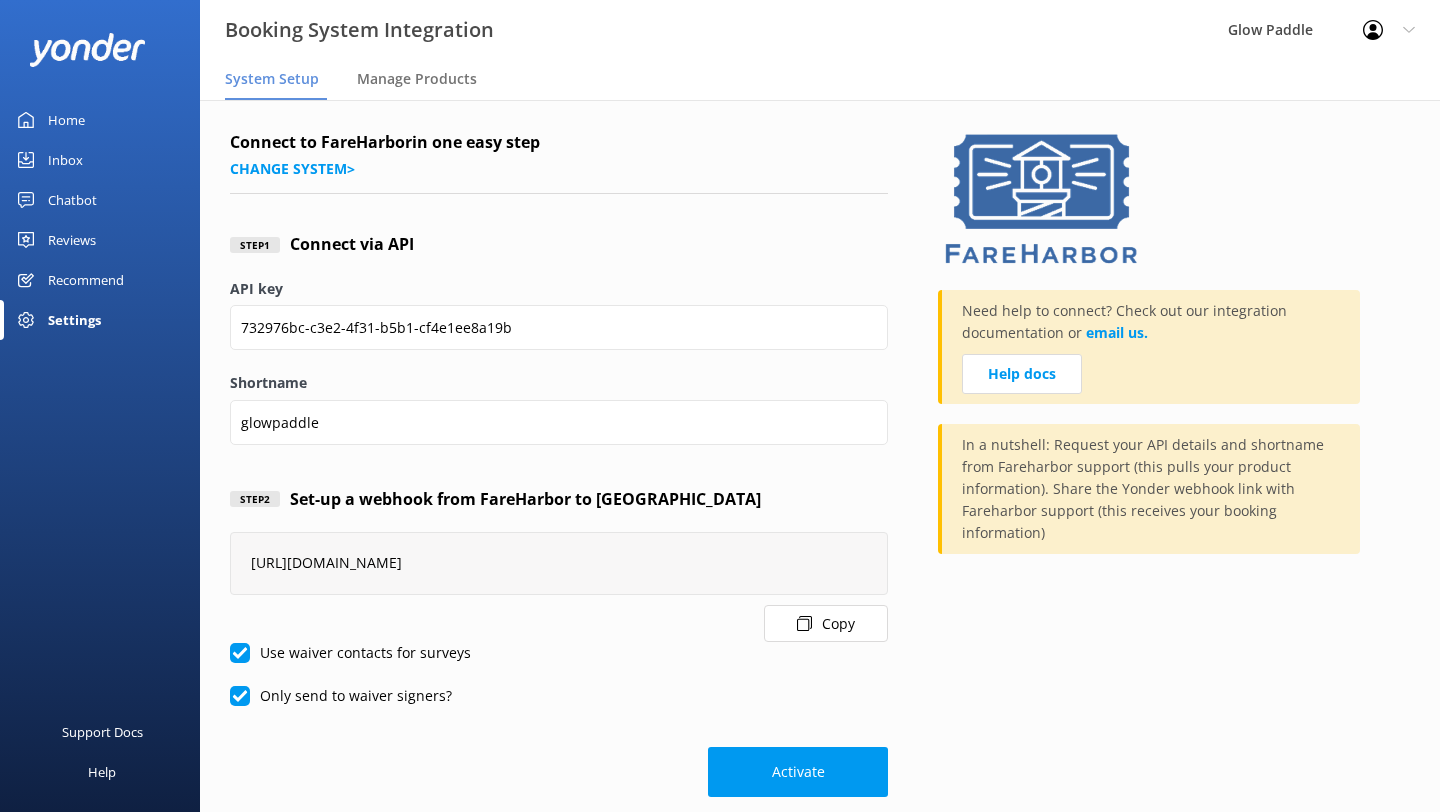 click on "Use waiver contacts for surveys" at bounding box center [350, 653] 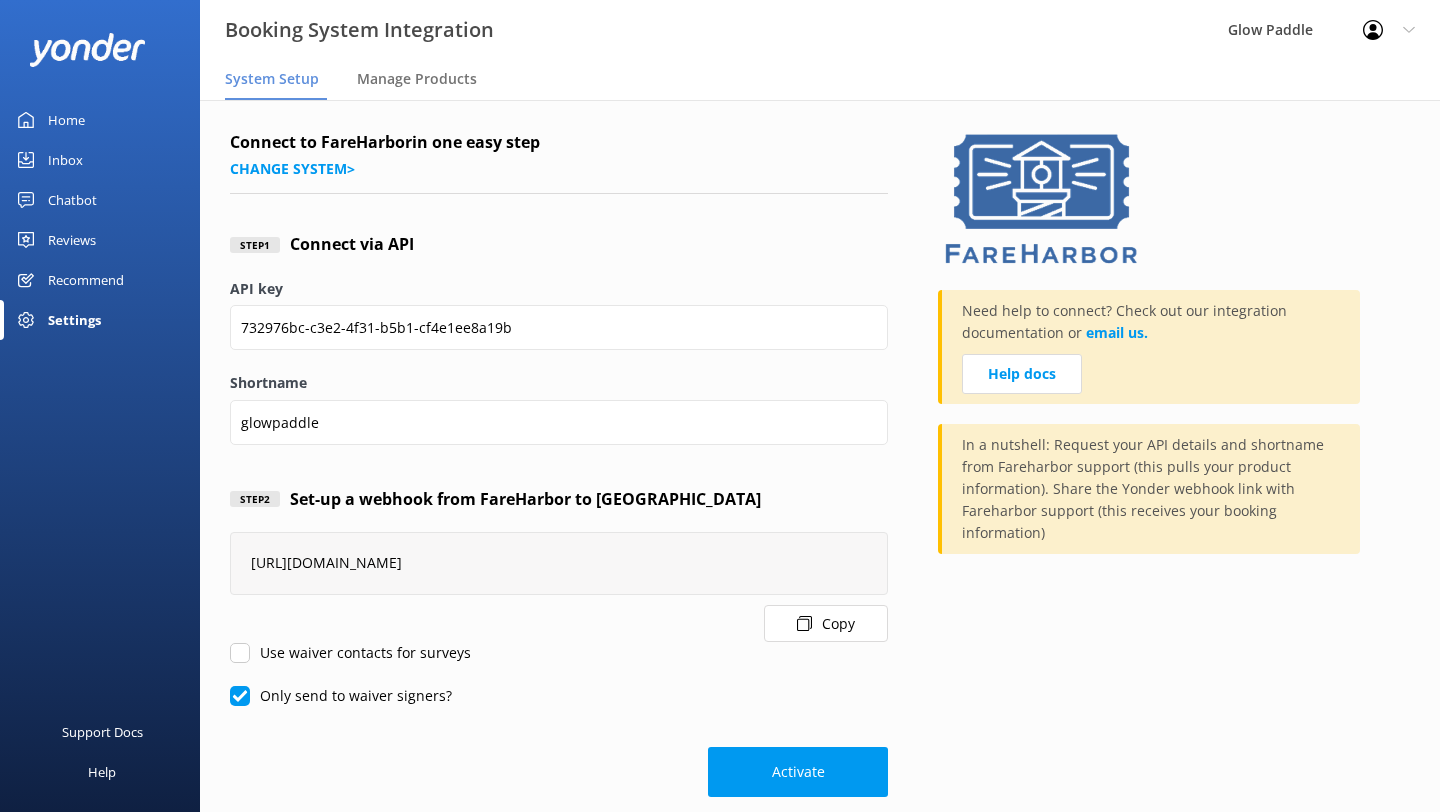 click on "Use waiver contacts for surveys" at bounding box center [350, 653] 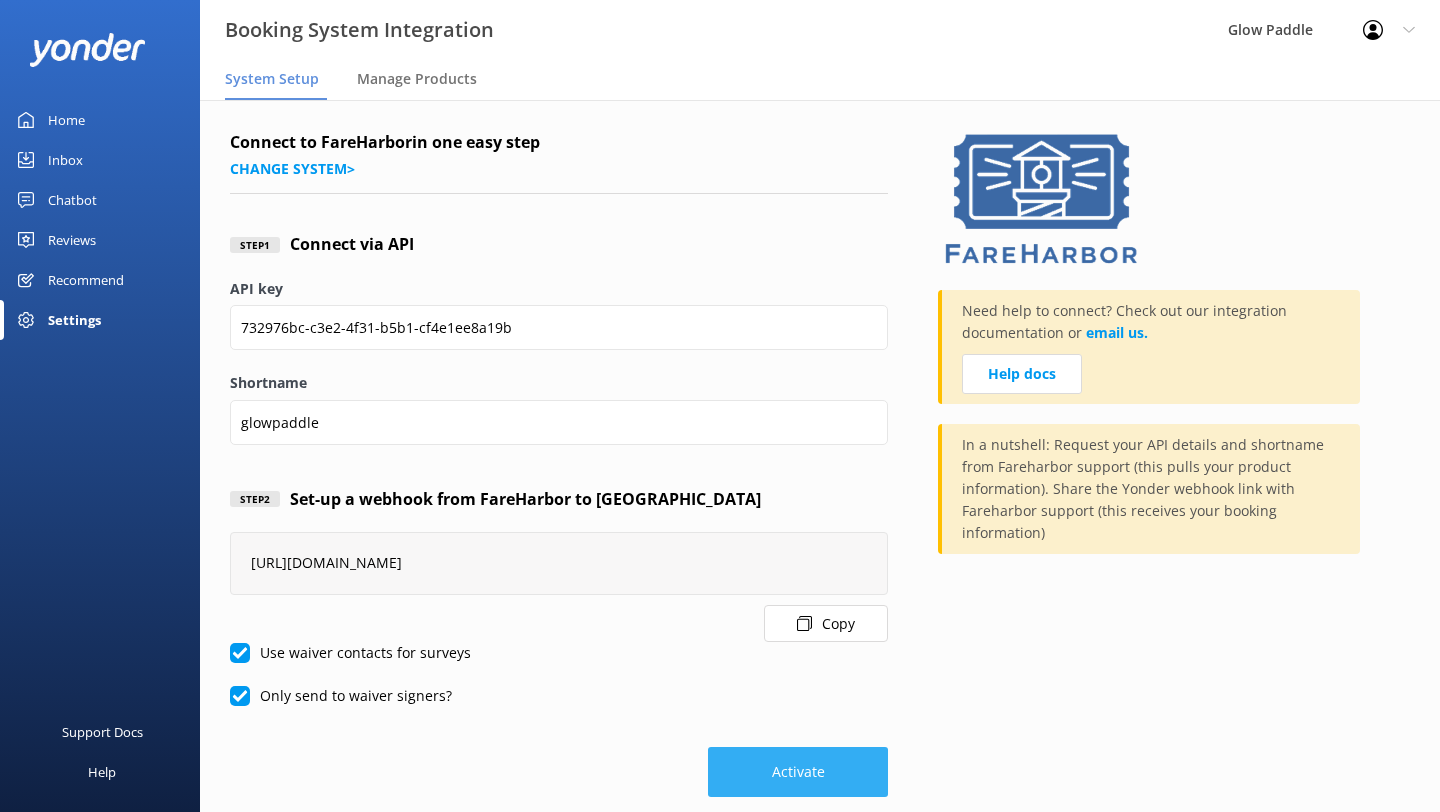 scroll, scrollTop: 25, scrollLeft: 0, axis: vertical 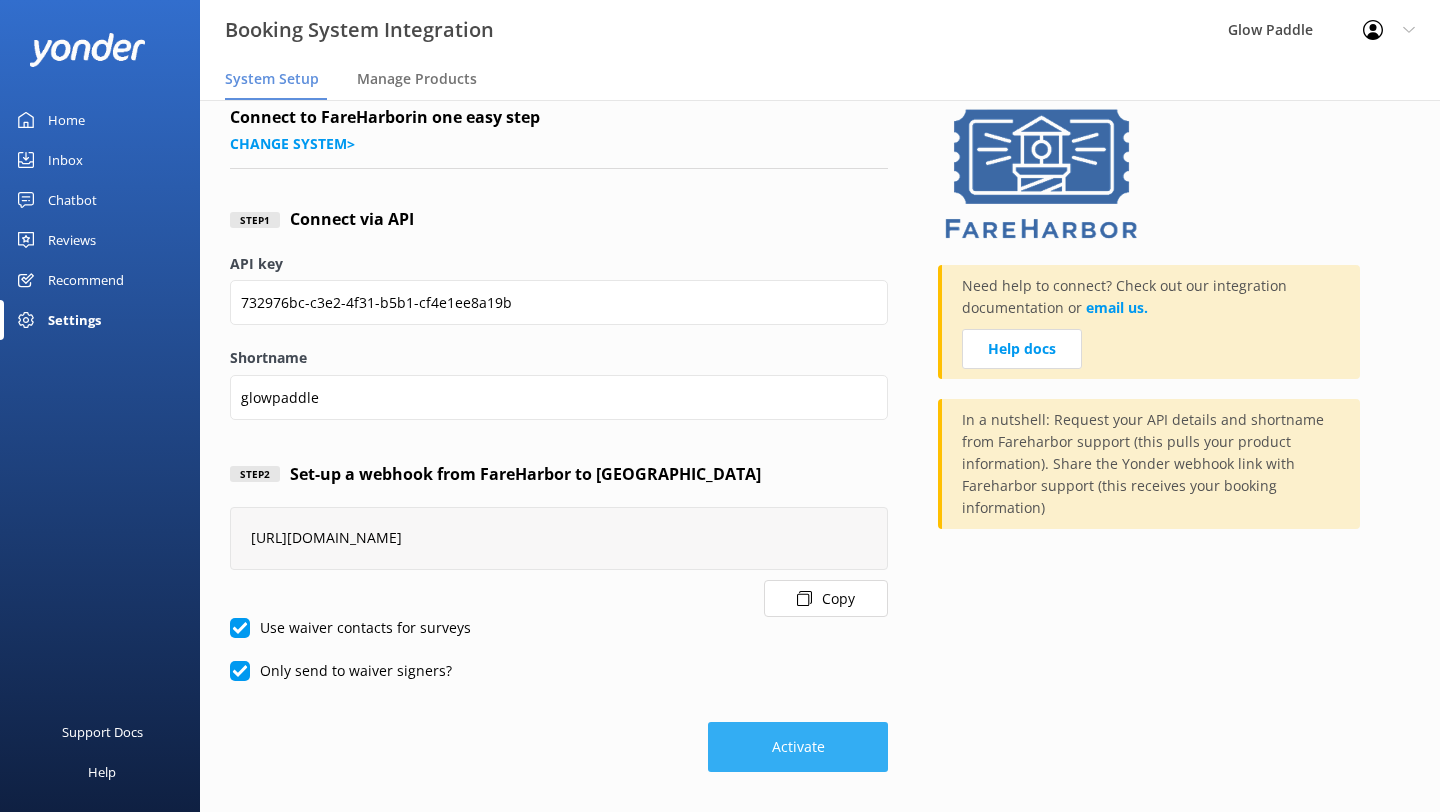 click on "Activate" at bounding box center [798, 747] 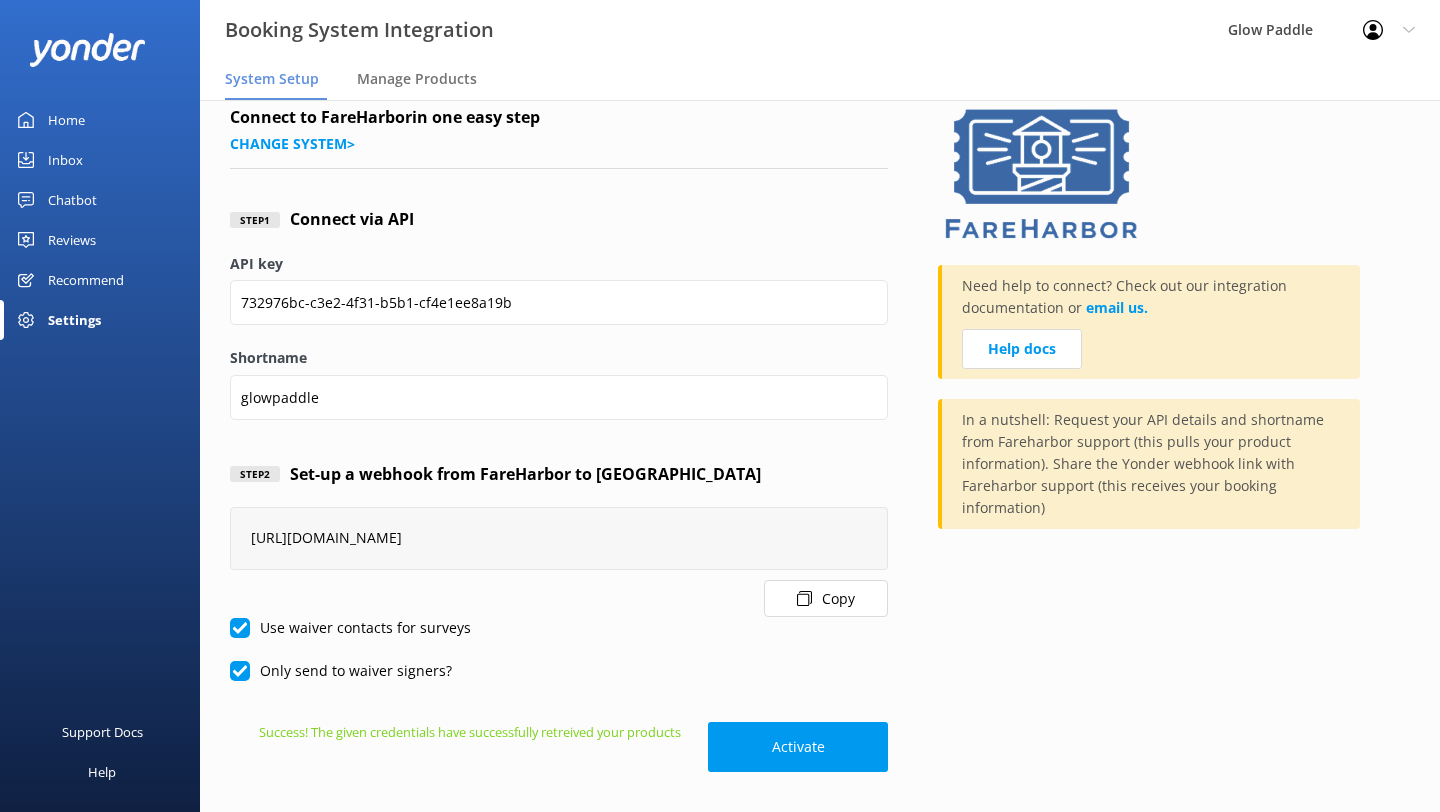 click on "Chatbot" at bounding box center [72, 200] 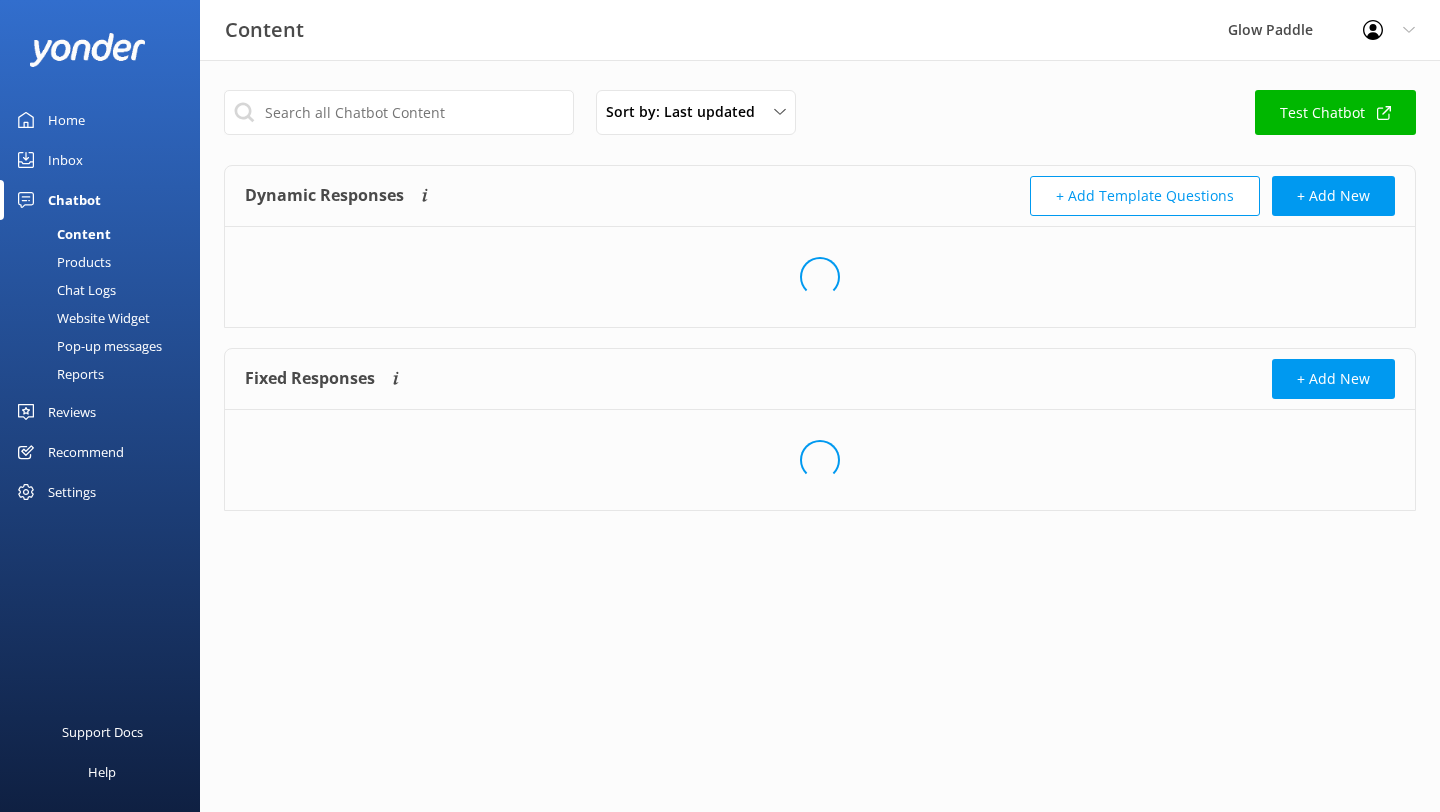 scroll, scrollTop: 0, scrollLeft: 0, axis: both 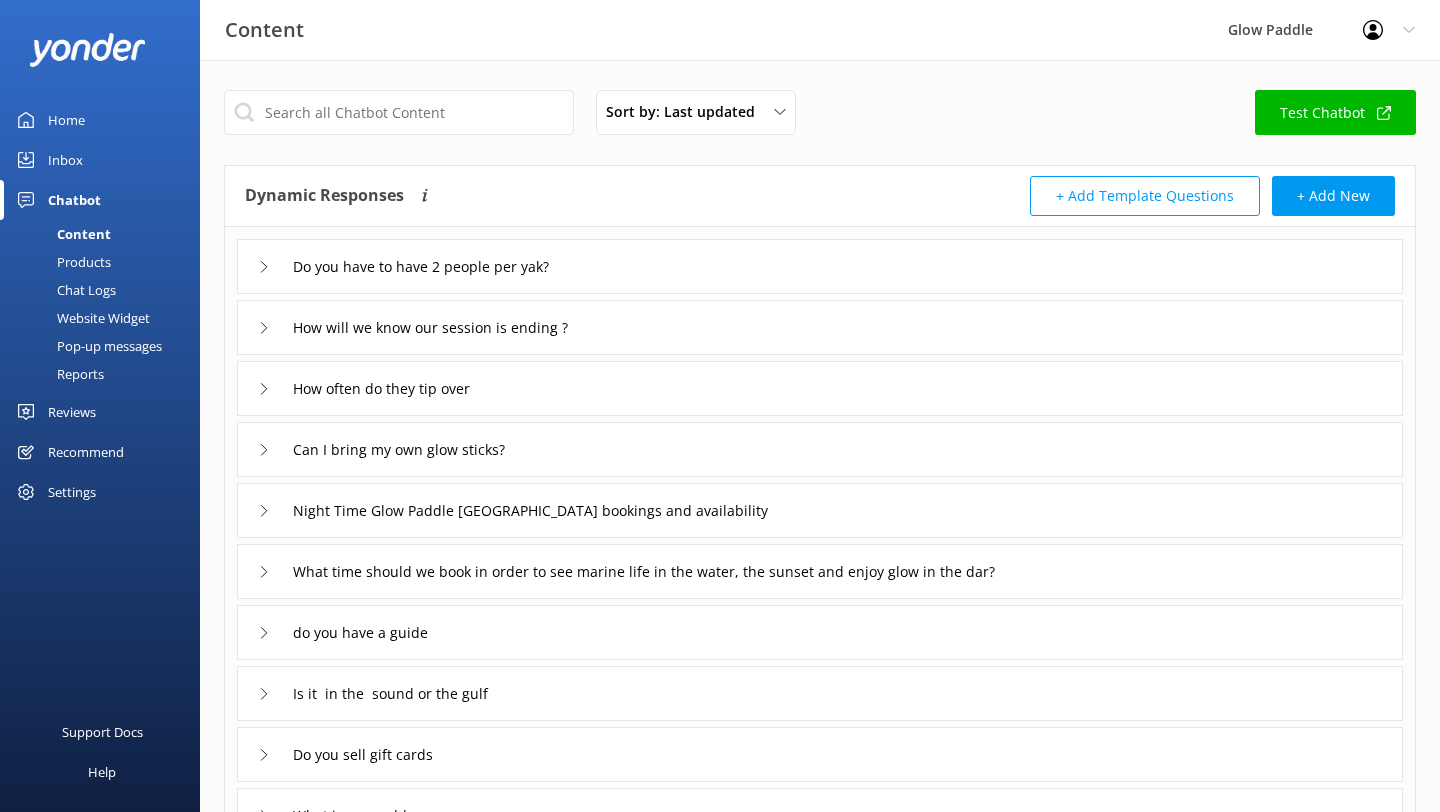 click on "Products" at bounding box center [61, 262] 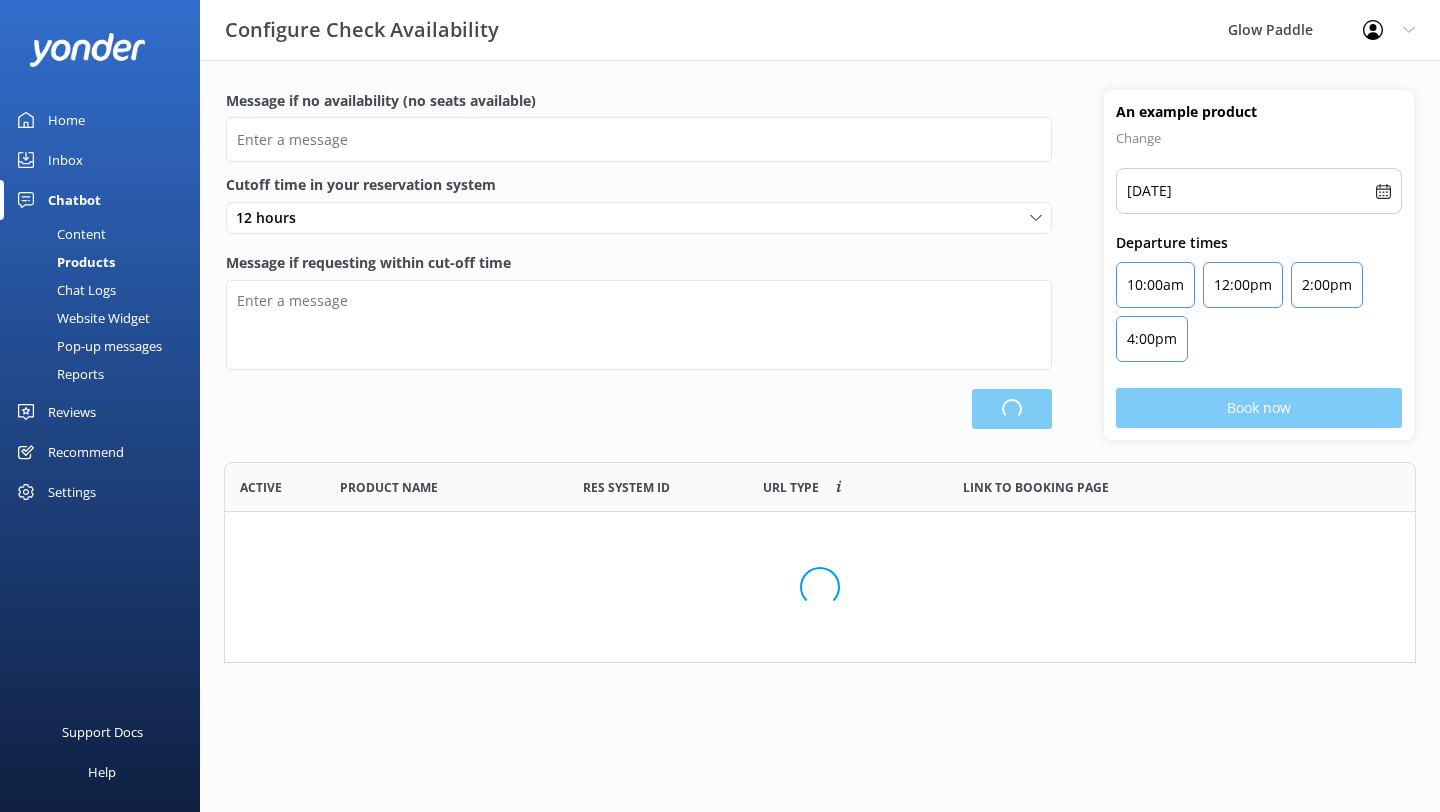 scroll, scrollTop: 1, scrollLeft: 1, axis: both 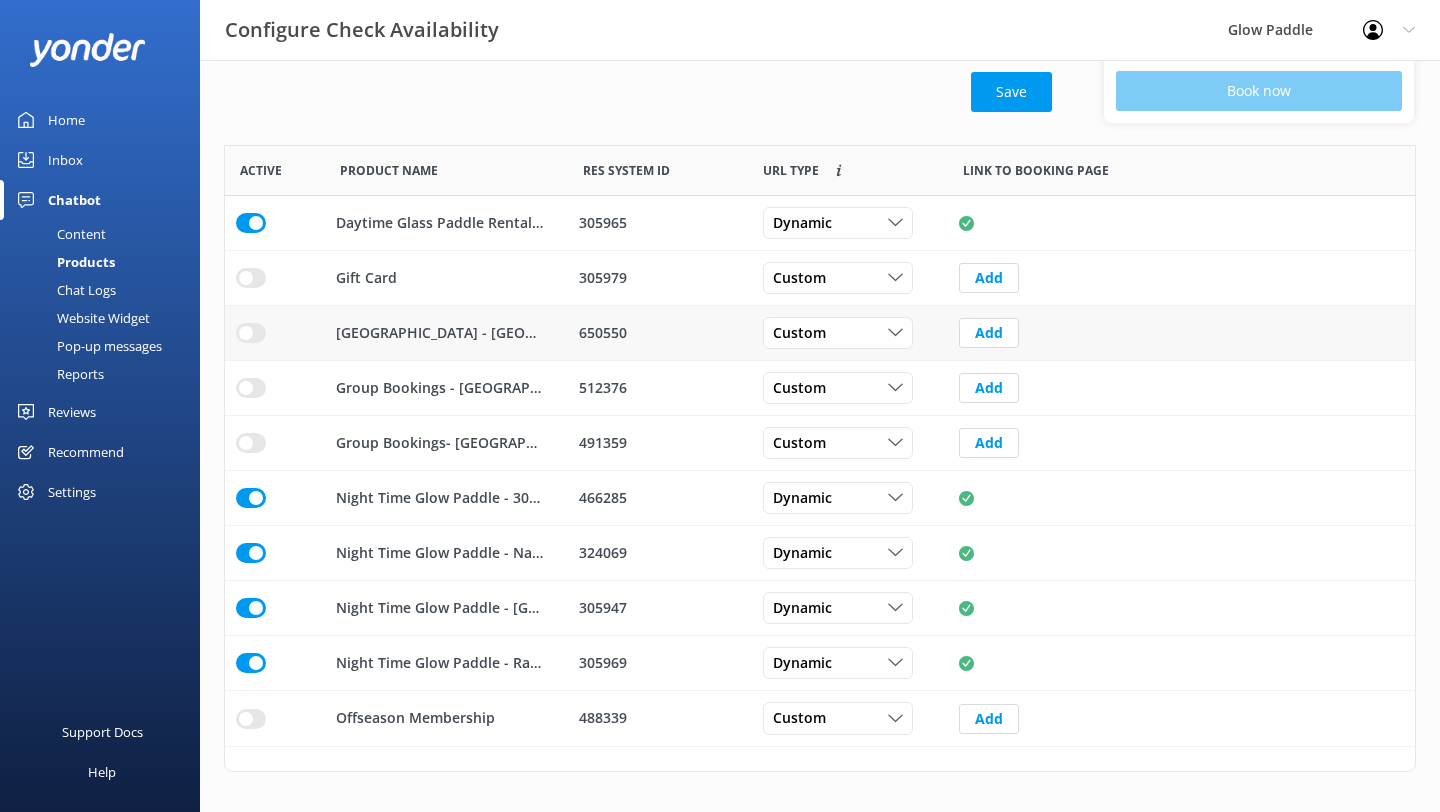click at bounding box center (251, 223) 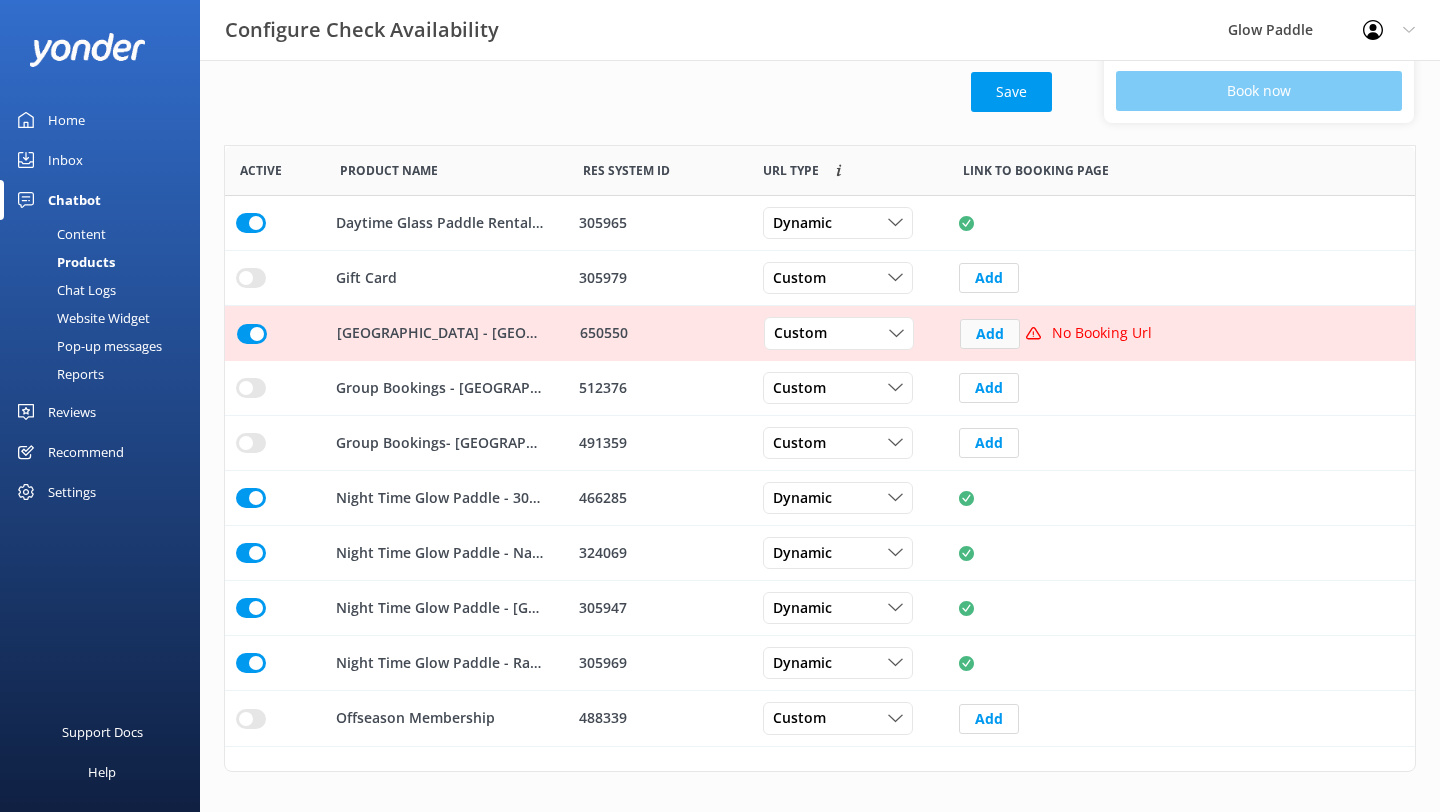 click on "Add" at bounding box center [990, 334] 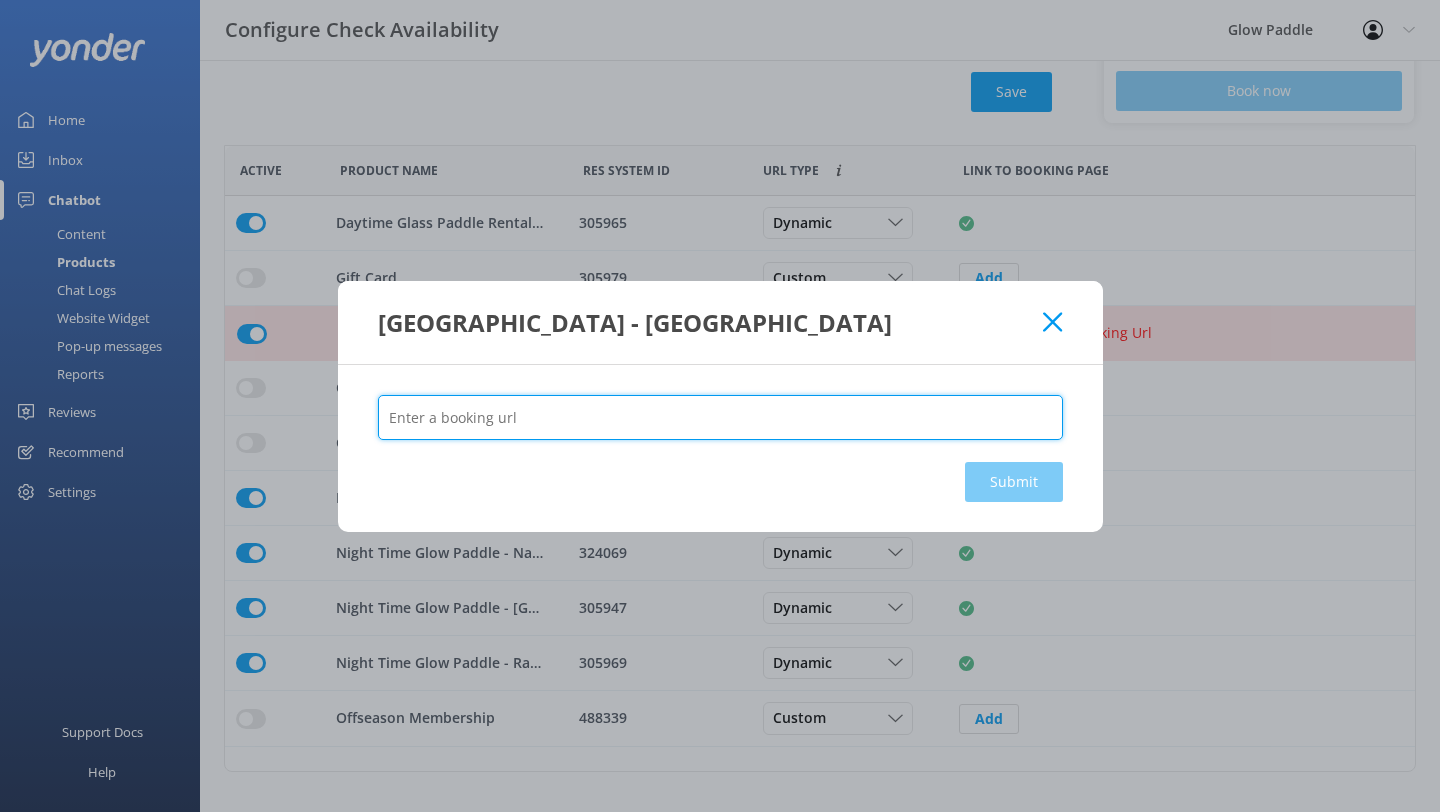 click at bounding box center [720, 417] 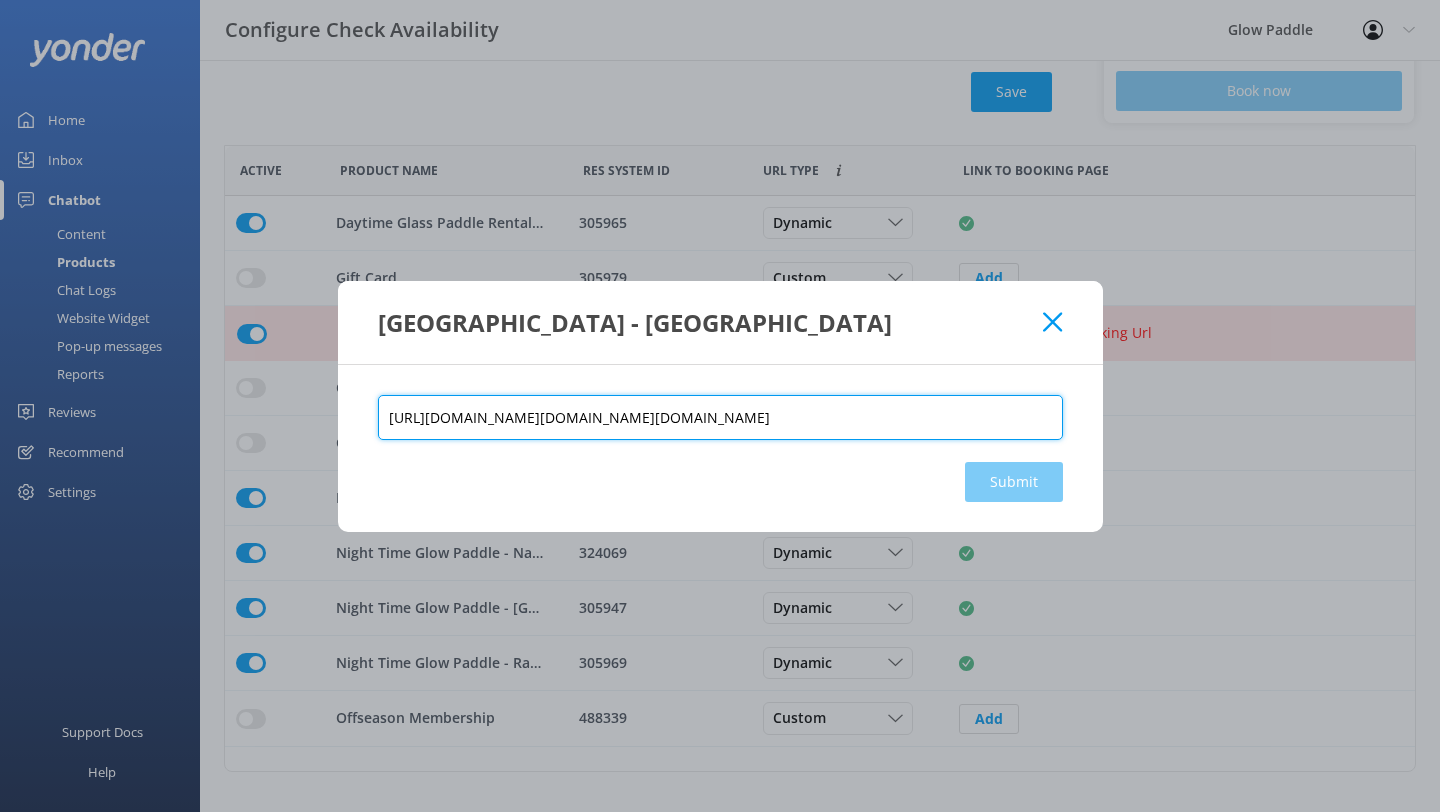 scroll, scrollTop: 0, scrollLeft: 416, axis: horizontal 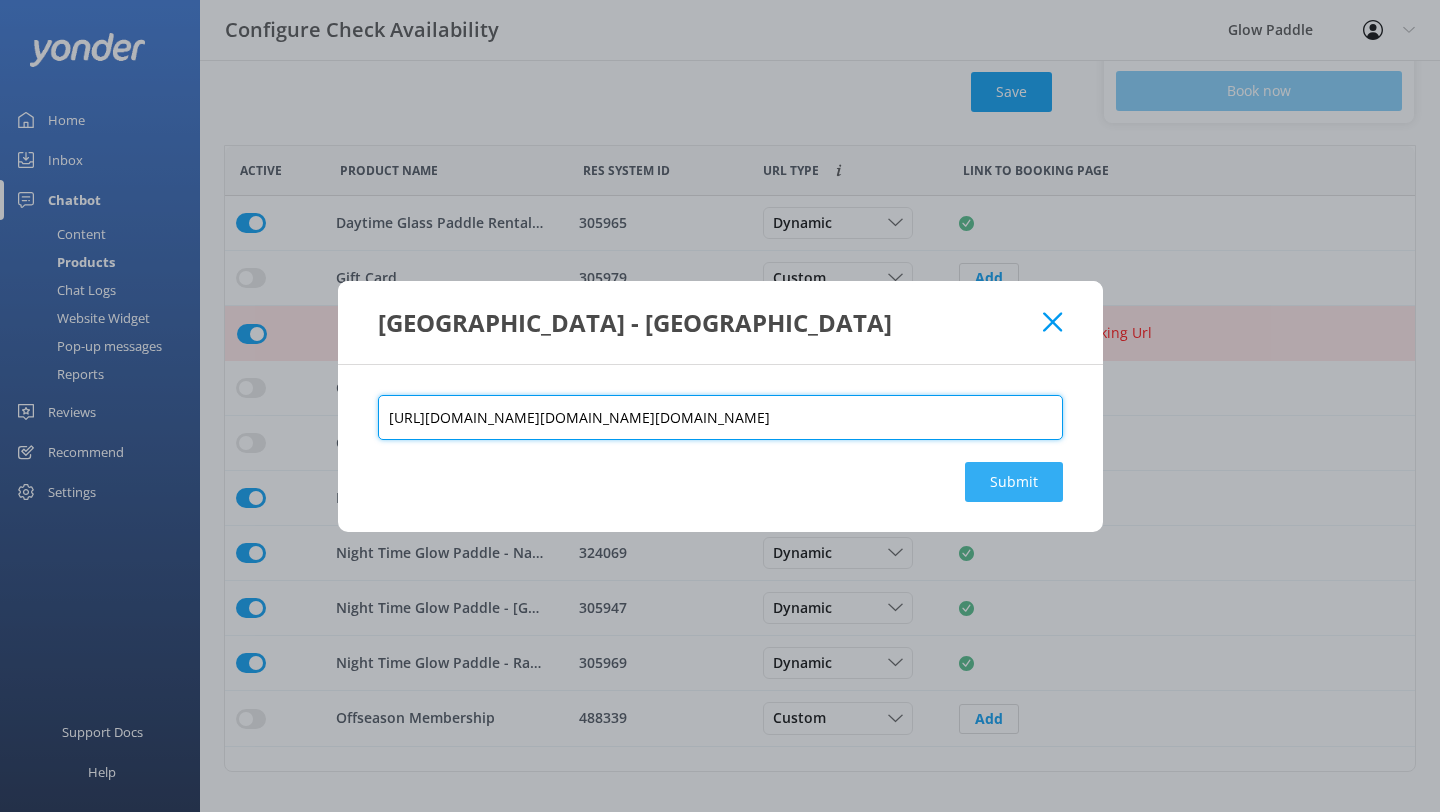 type on "[URL][DOMAIN_NAME][DOMAIN_NAME][DOMAIN_NAME]" 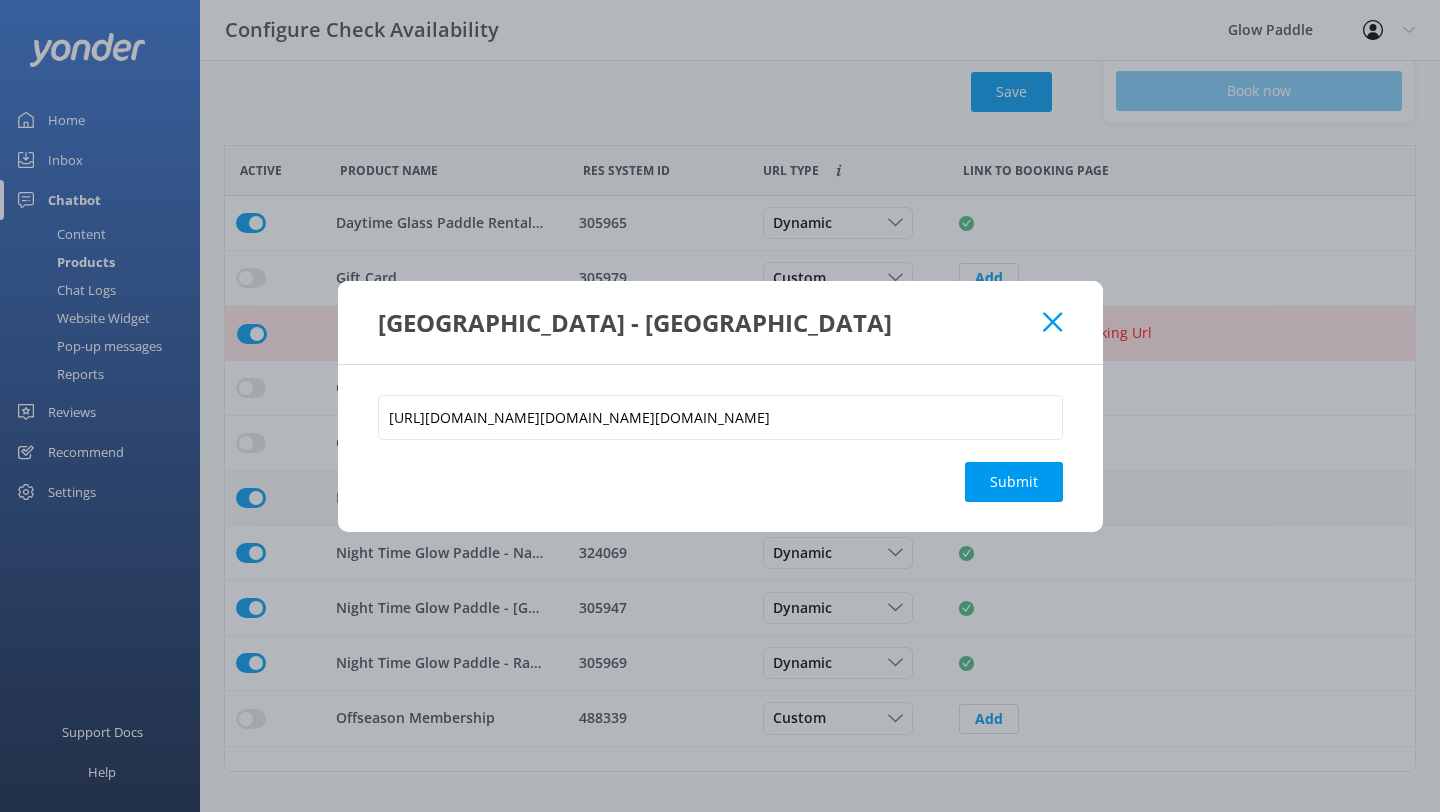 click on "Submit" at bounding box center (1014, 482) 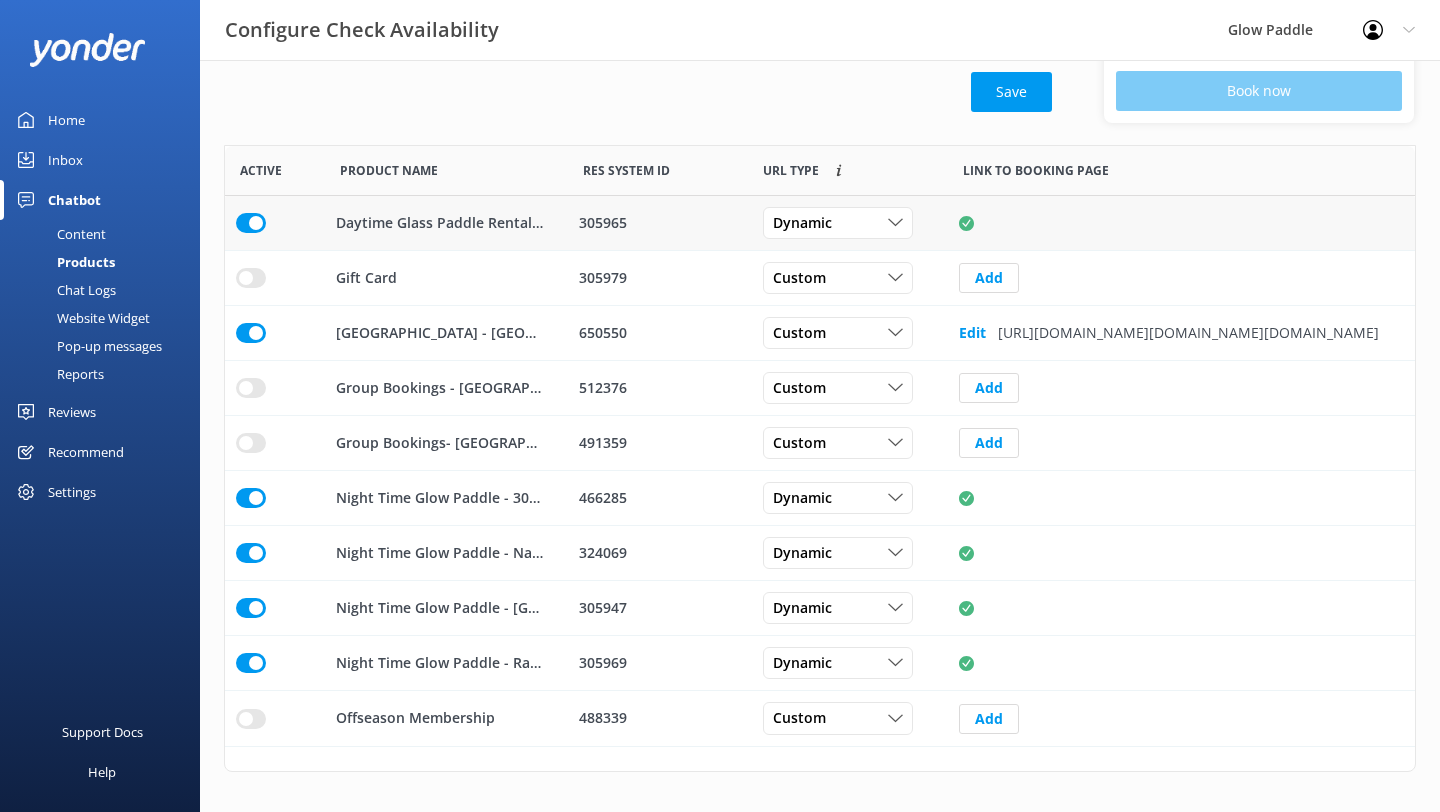 click at bounding box center (1181, 223) 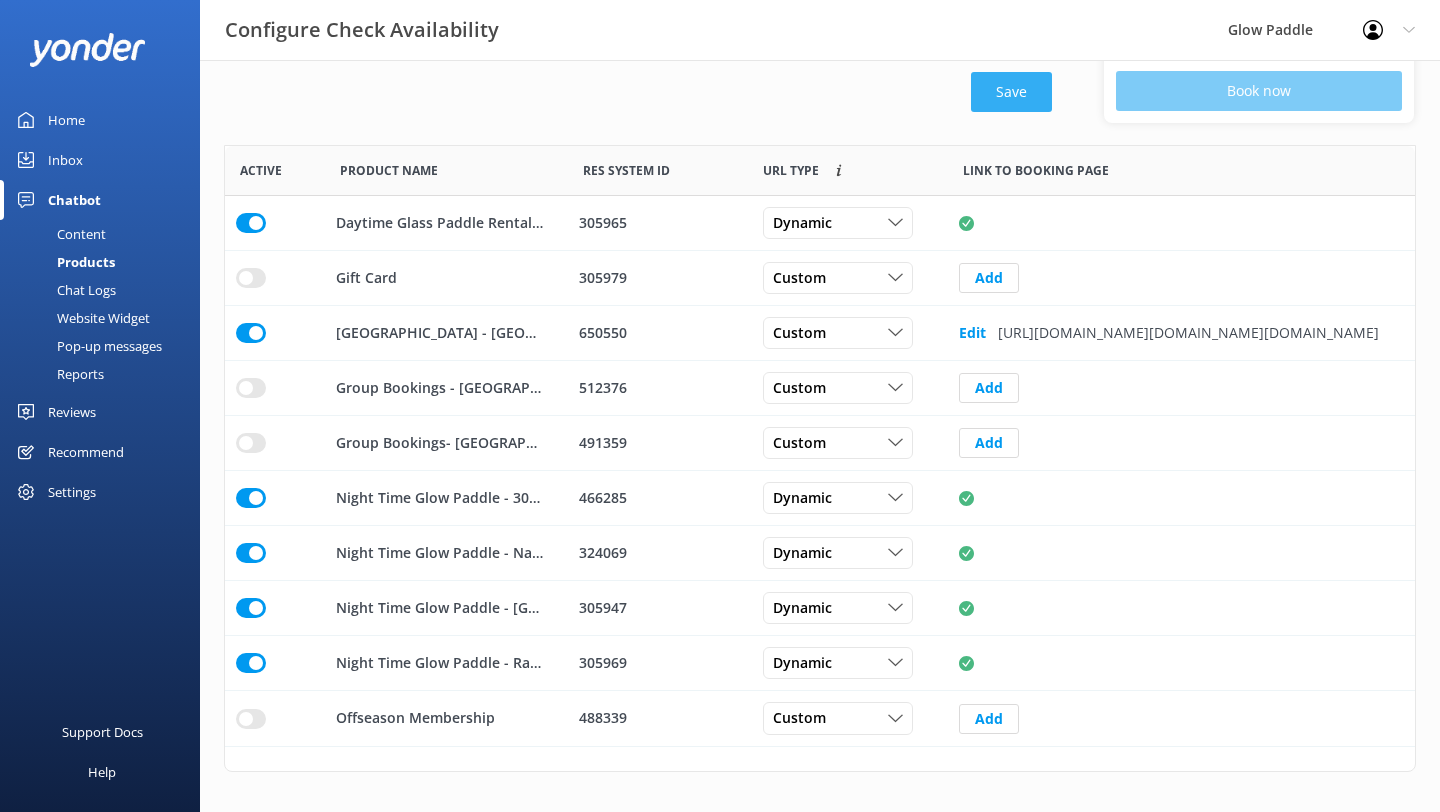 click on "Save" at bounding box center (1011, 92) 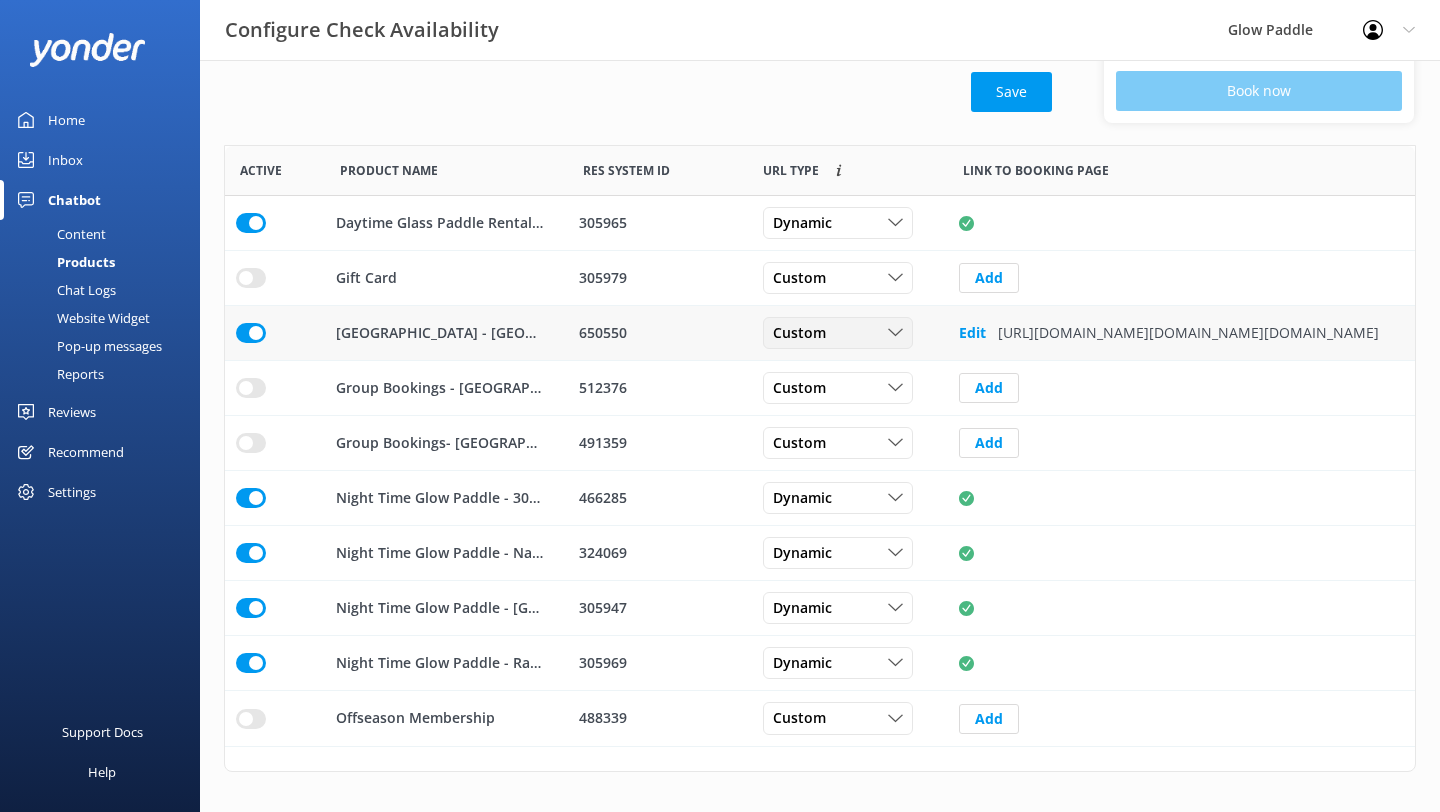 click on "Custom" at bounding box center (838, 333) 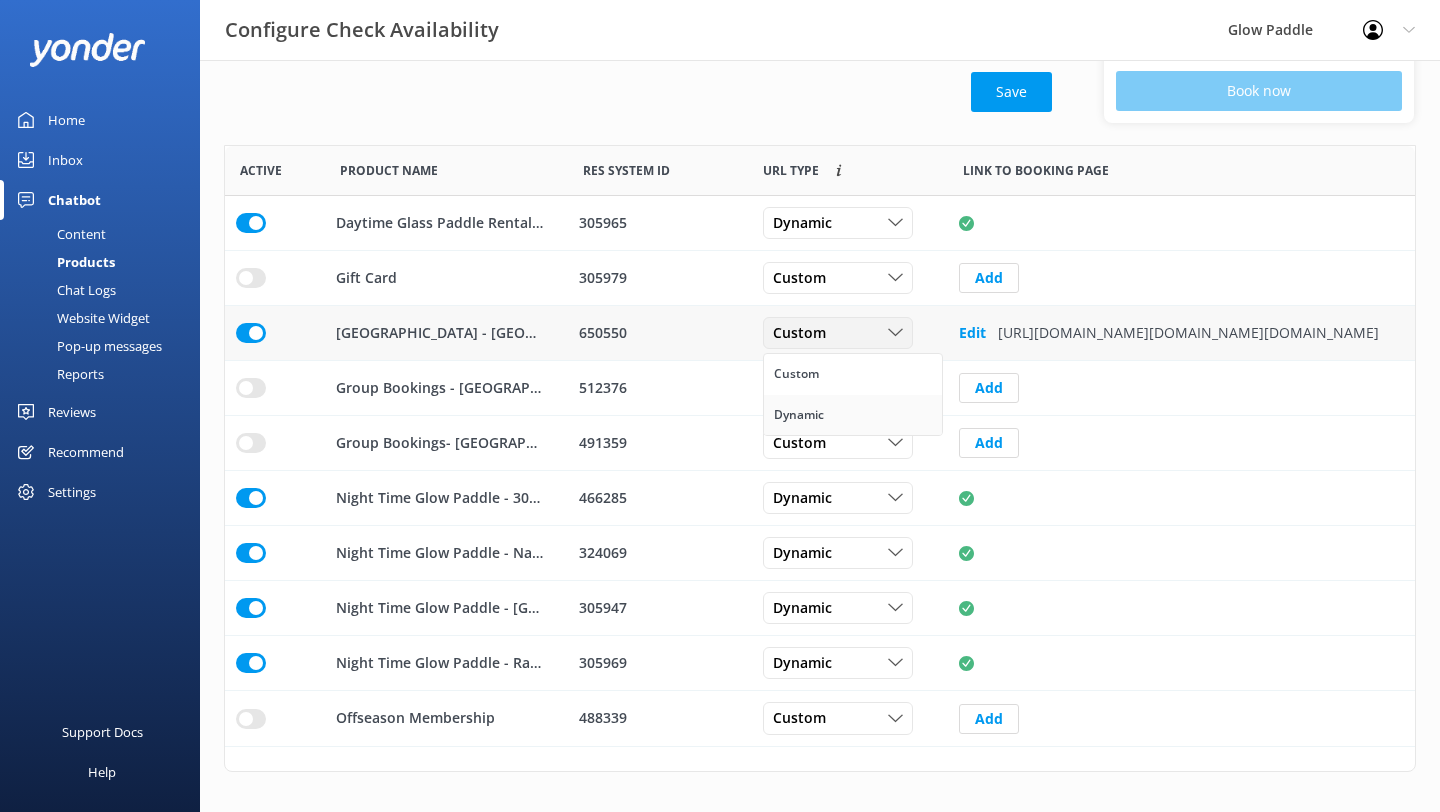 click on "Dynamic" at bounding box center [853, 415] 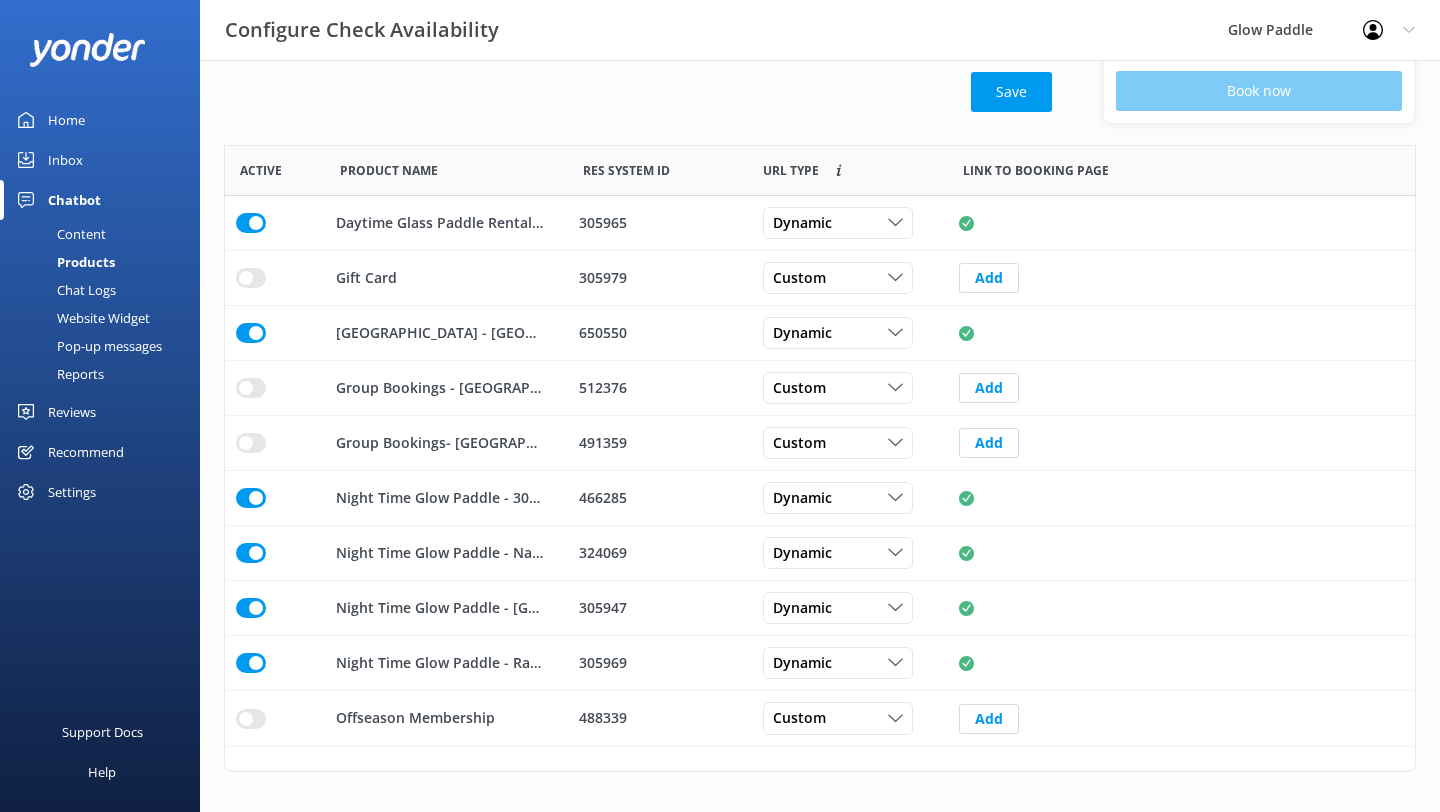 click on "Message if no availability (no seats available) There are no seats available, please check an alternative day or contact us to check availability and book at [PHONE_NUMBER], or by sending us a message at [URL][DOMAIN_NAME]. Cutoff time in your reservation system 12 hours 0 hours (No cut off) 1 hour 2 hours 3 hours 4 hours 5 hours 6 hours 7 hours 8 hours 9 hours 10 hours 11 hours 12 hours 13 hours 14 hours 15 hours 16 hours 17 hours 18 hours 19 hours 20 hours 21 hours 22 hours 23 hours 24 hours Message if requesting within cut-off time Our online booking system closes {hours} prior to departure. Please contact us to check availability and book at [PHONE_NUMBER], or by sending us a message at [URL][DOMAIN_NAME]. Save" at bounding box center (639, -52) 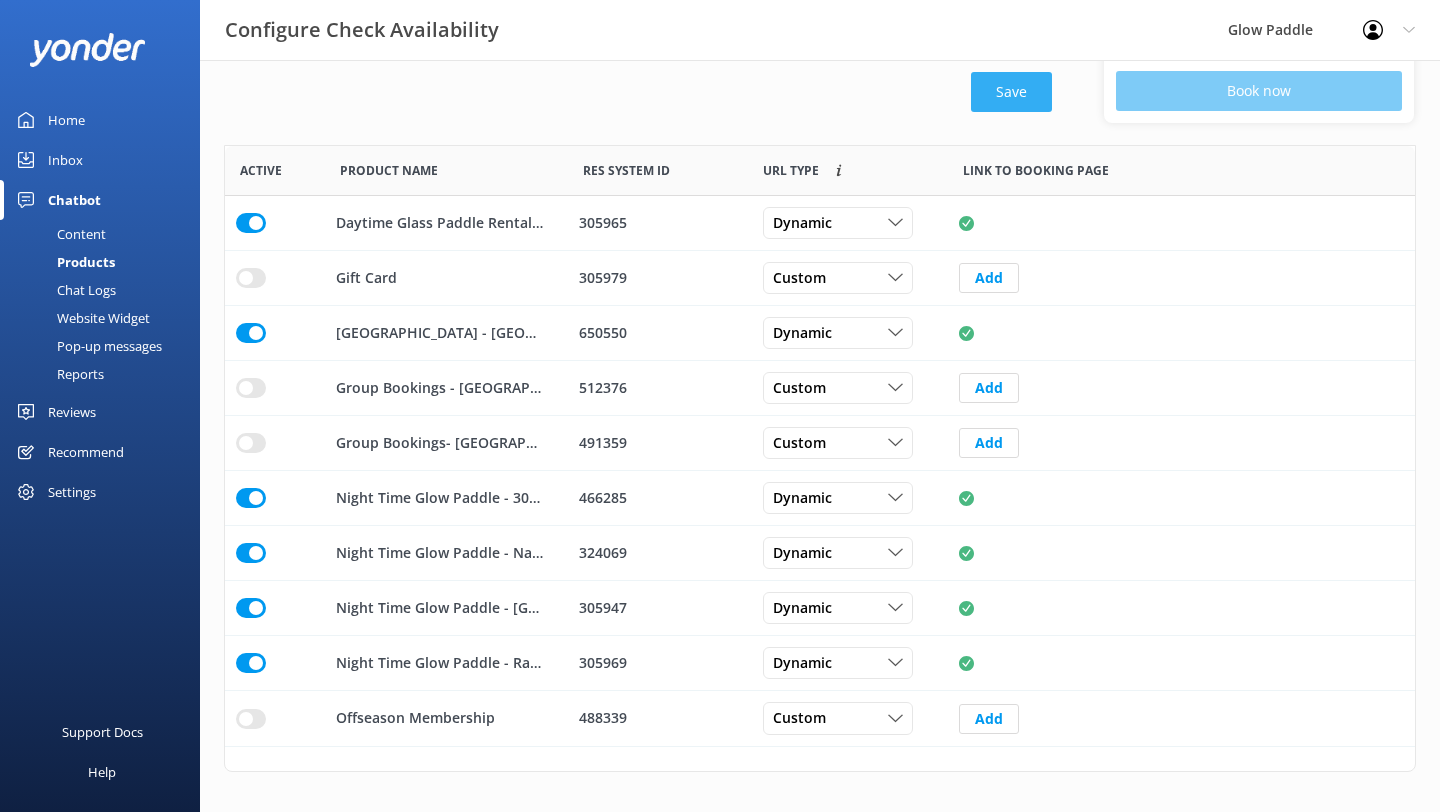 click on "Save" at bounding box center (1011, 92) 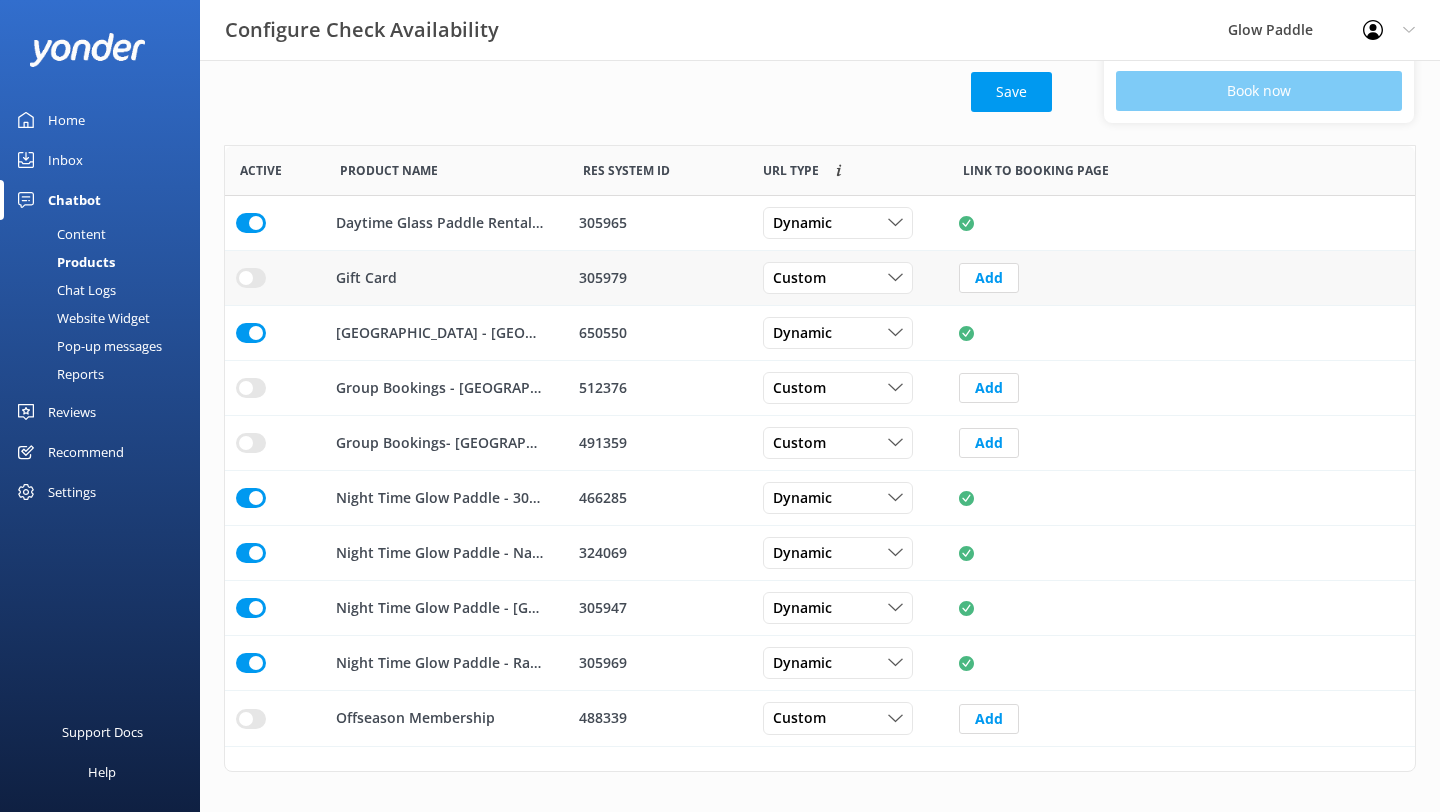 click at bounding box center [251, 223] 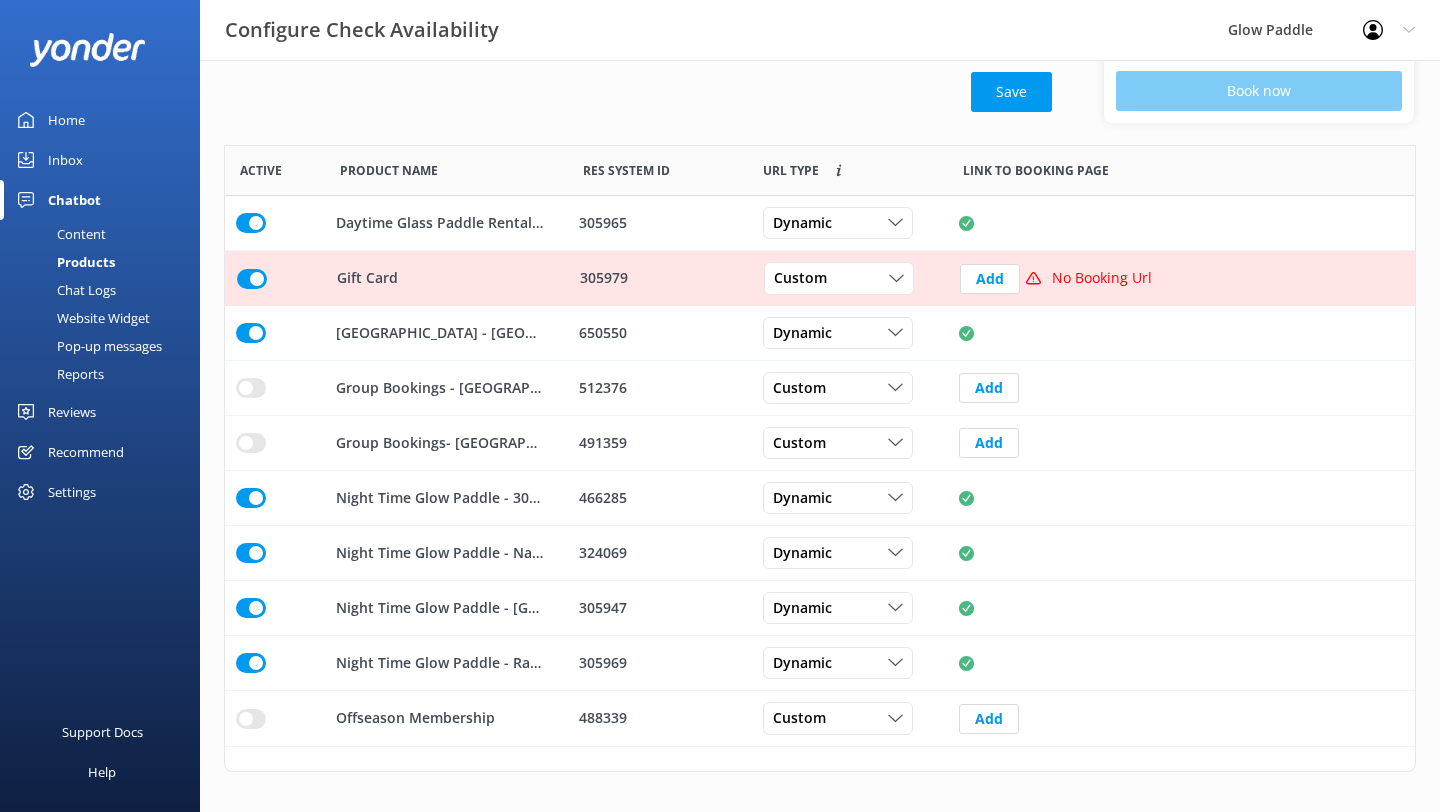 click on "Custom Custom Dynamic" at bounding box center [848, 278] 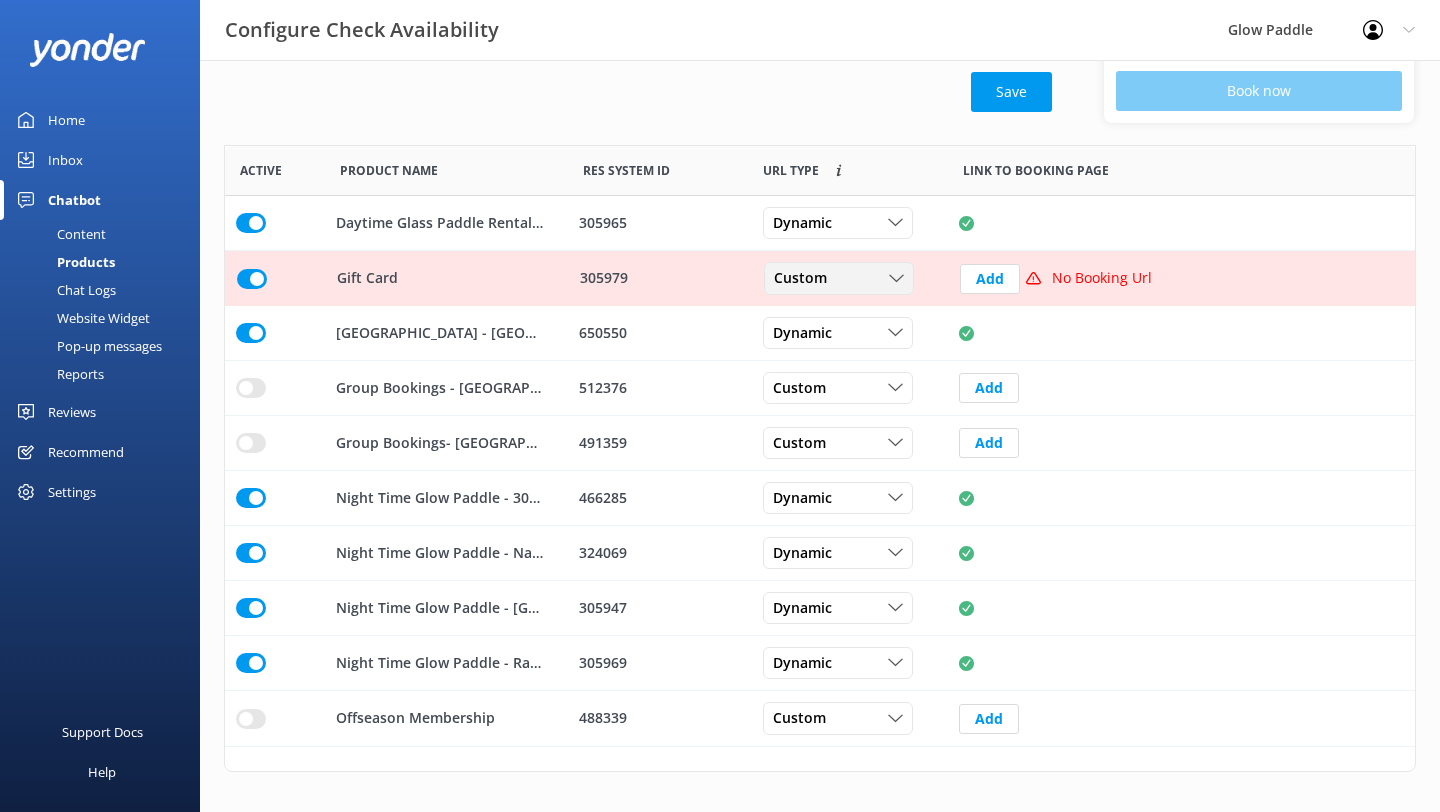 click on "Custom" at bounding box center [839, 279] 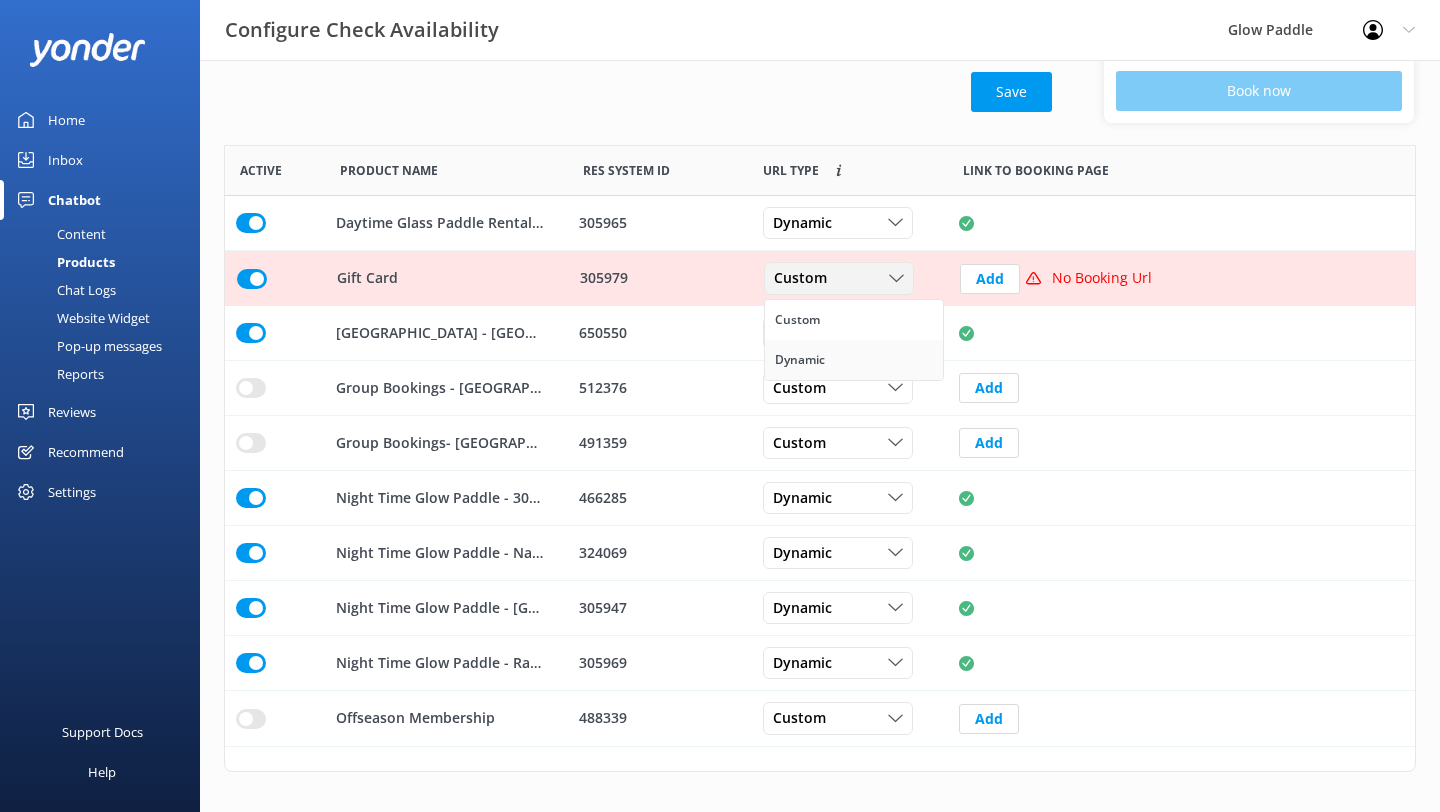 click on "Dynamic" at bounding box center [854, 360] 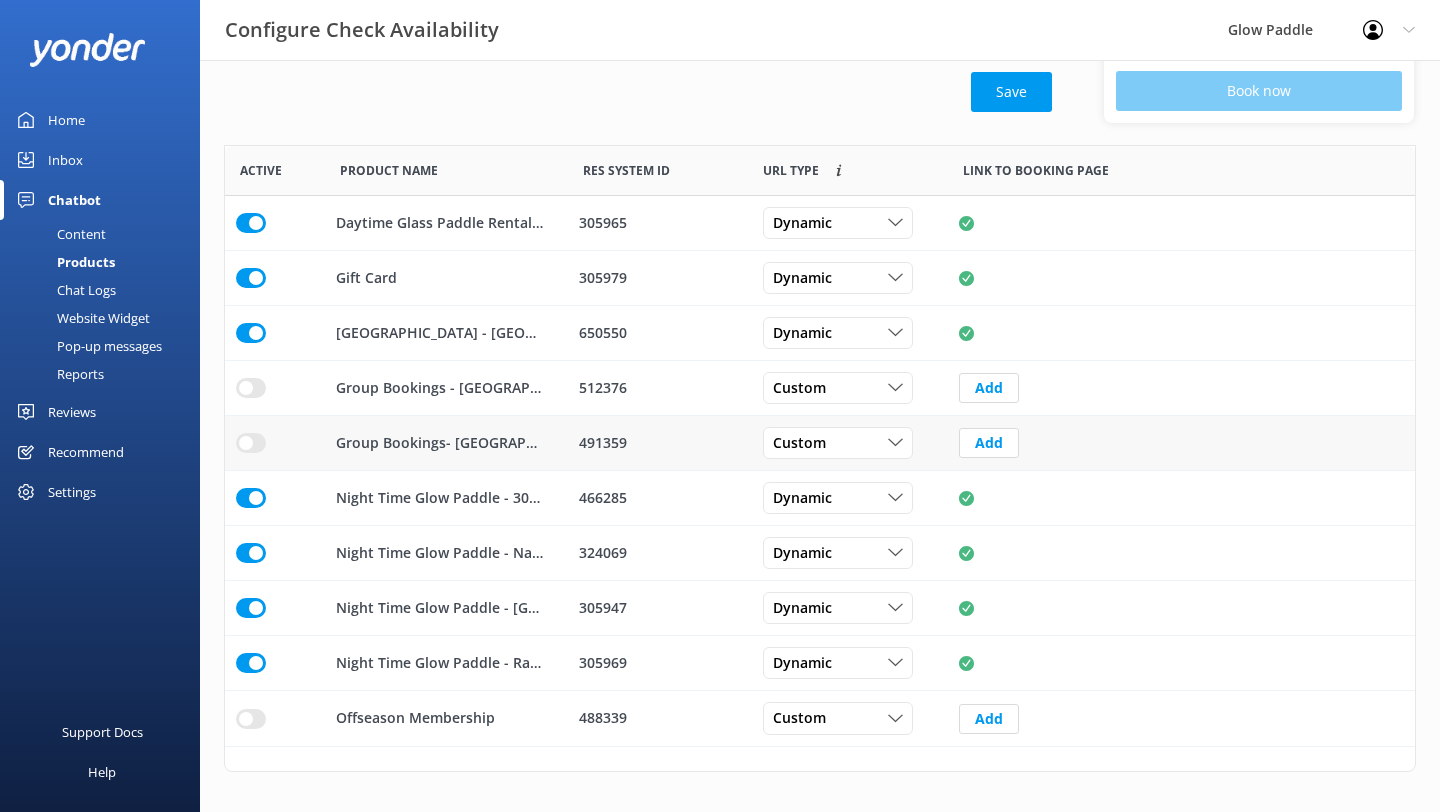 click at bounding box center (251, 223) 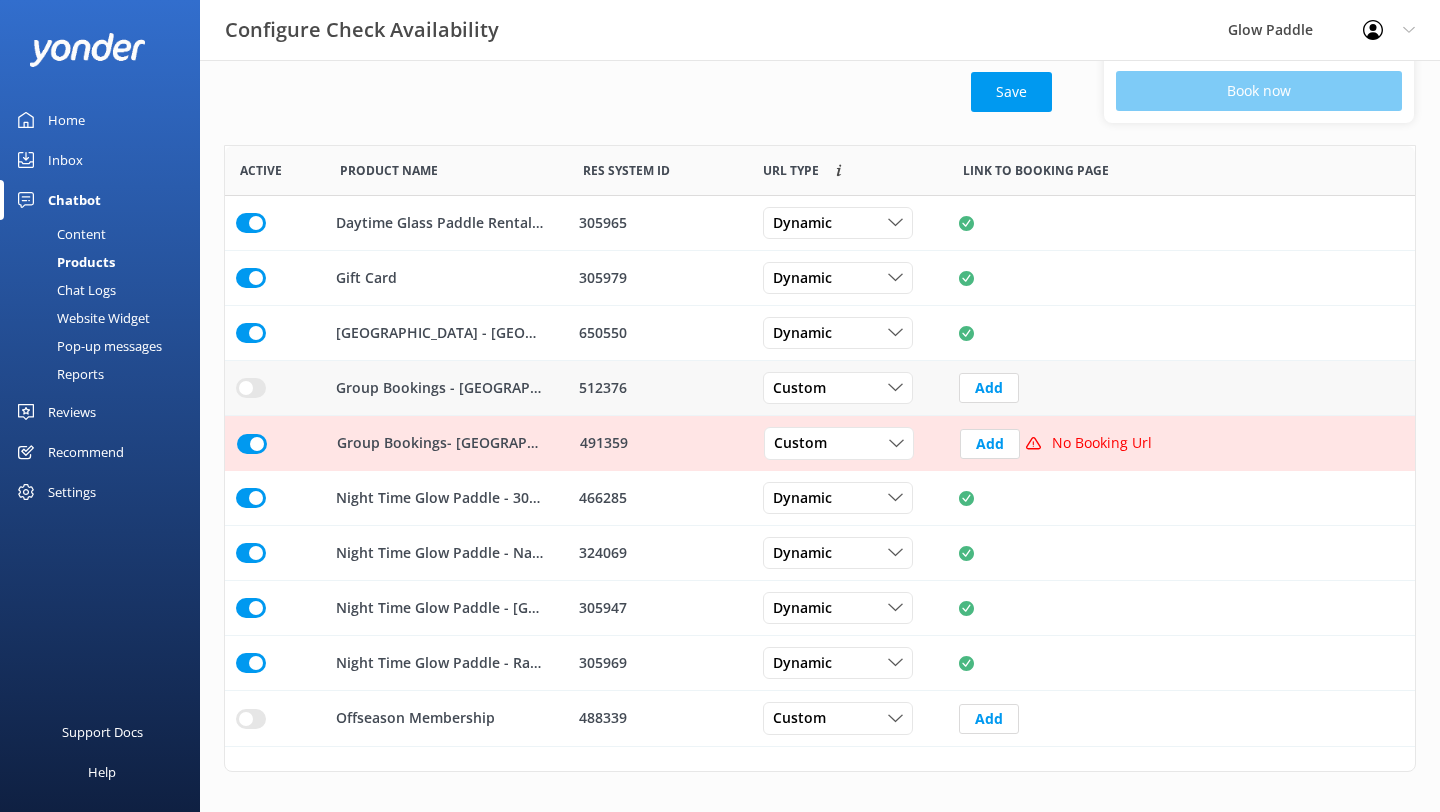 click at bounding box center (251, 223) 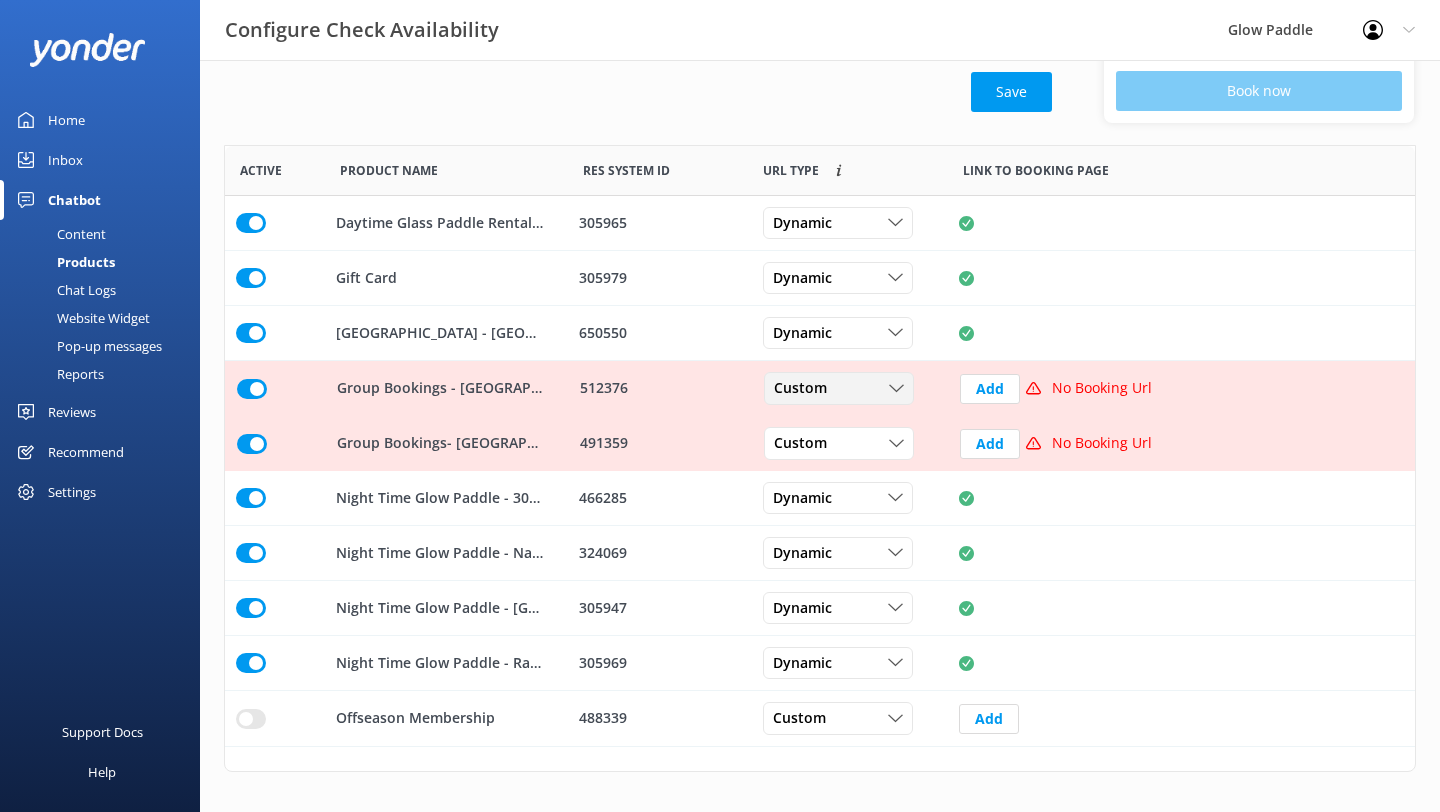 click on "Custom Custom Dynamic" at bounding box center [839, 389] 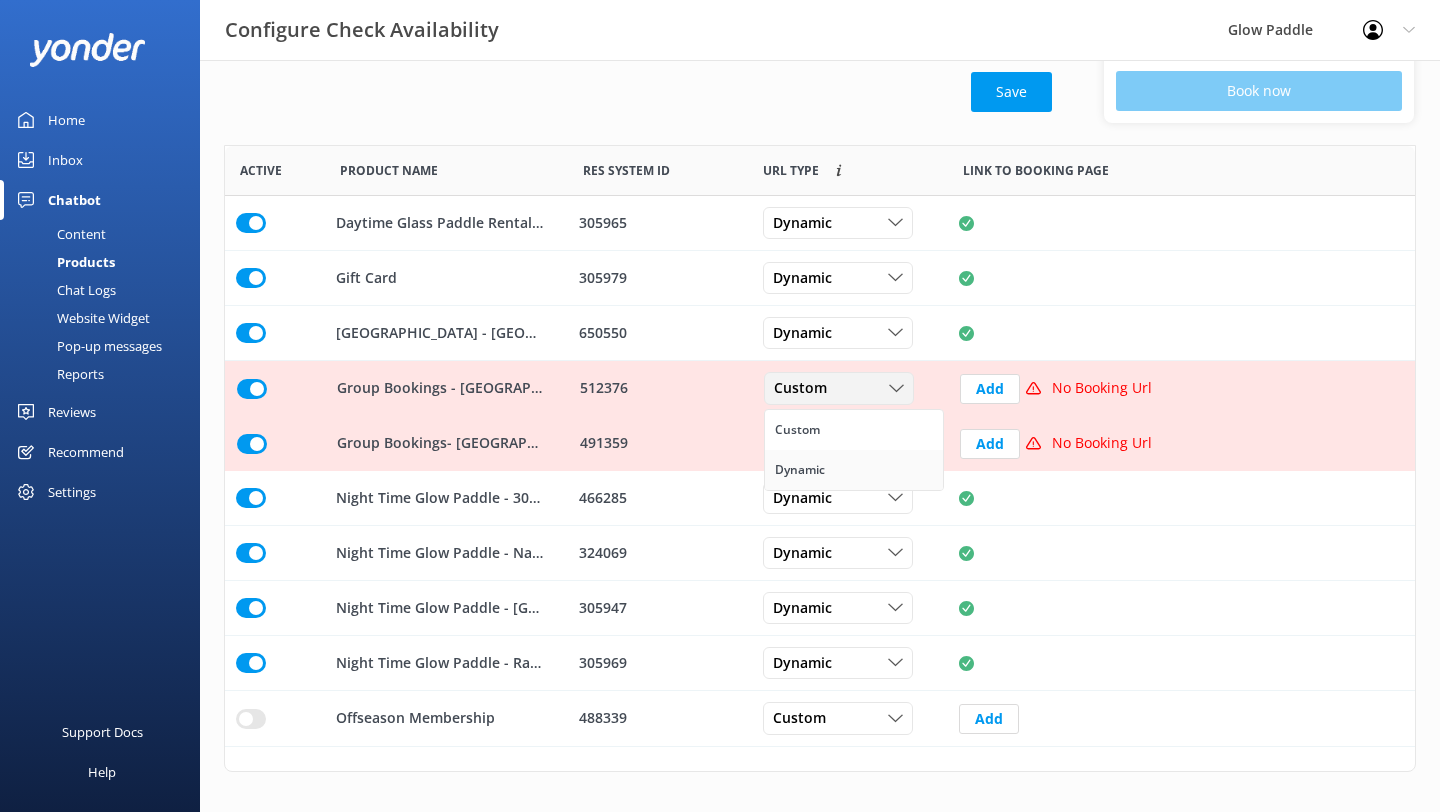 click on "Dynamic" at bounding box center [854, 470] 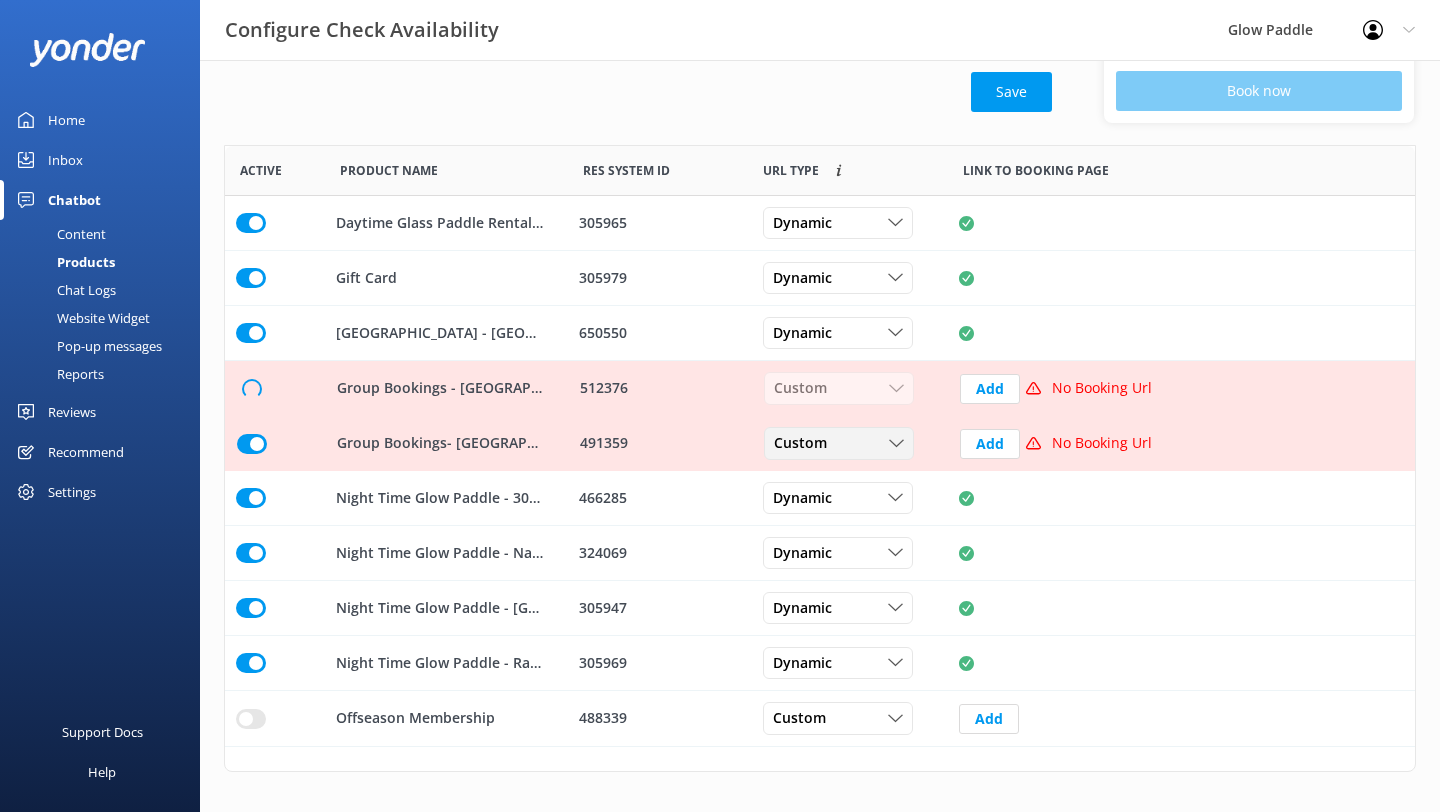 click on "Custom" at bounding box center (839, 444) 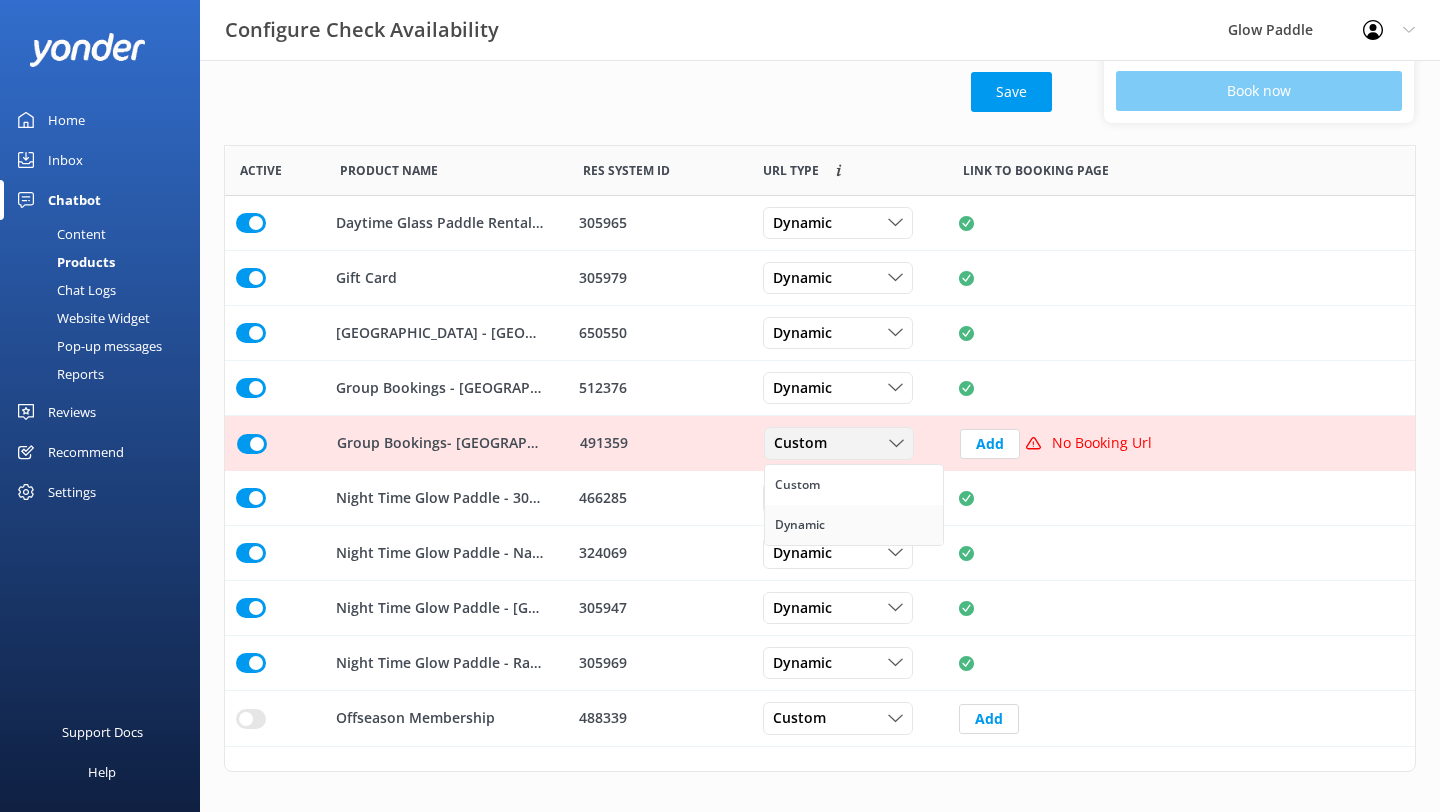 click on "Dynamic" at bounding box center (854, 525) 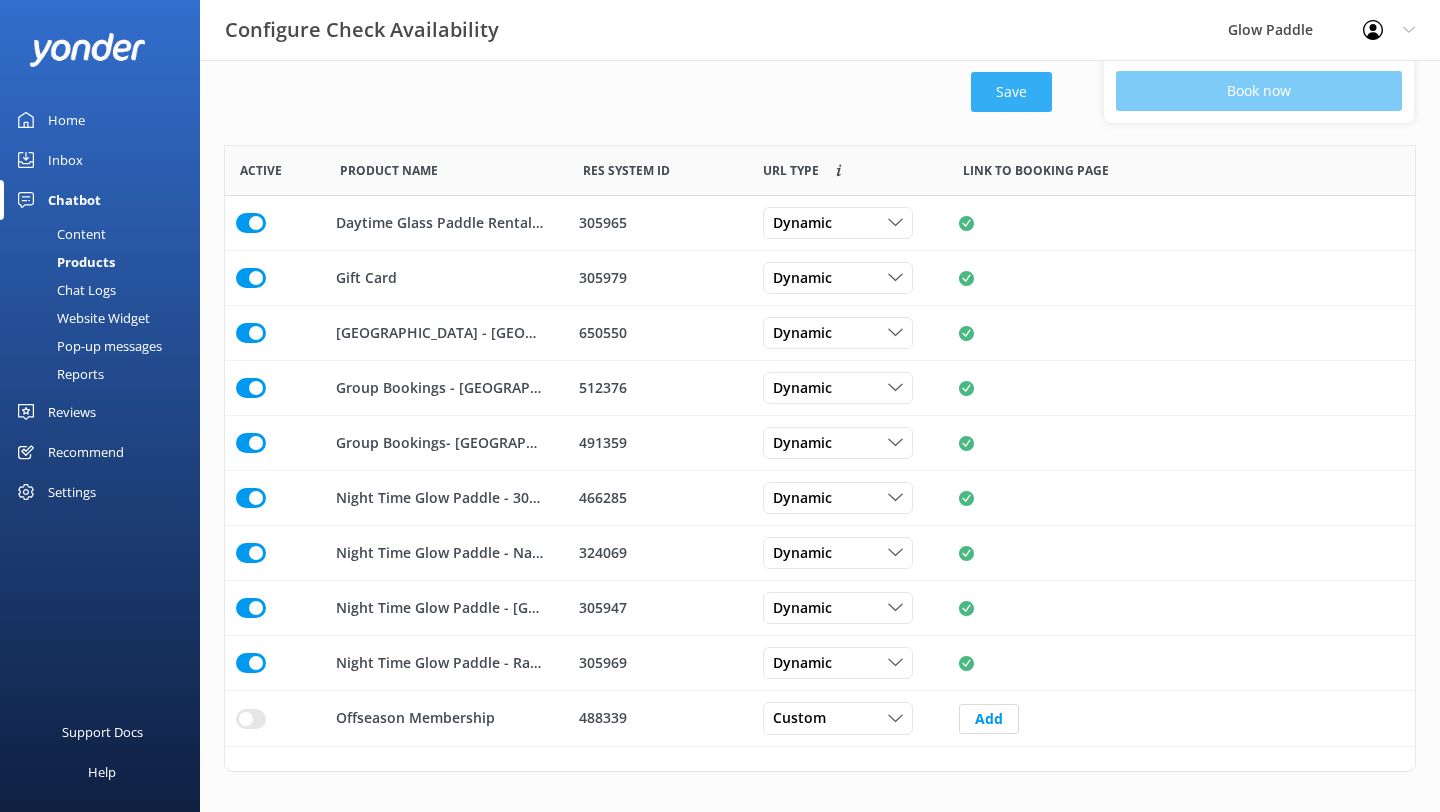 click on "Save" at bounding box center [1011, 92] 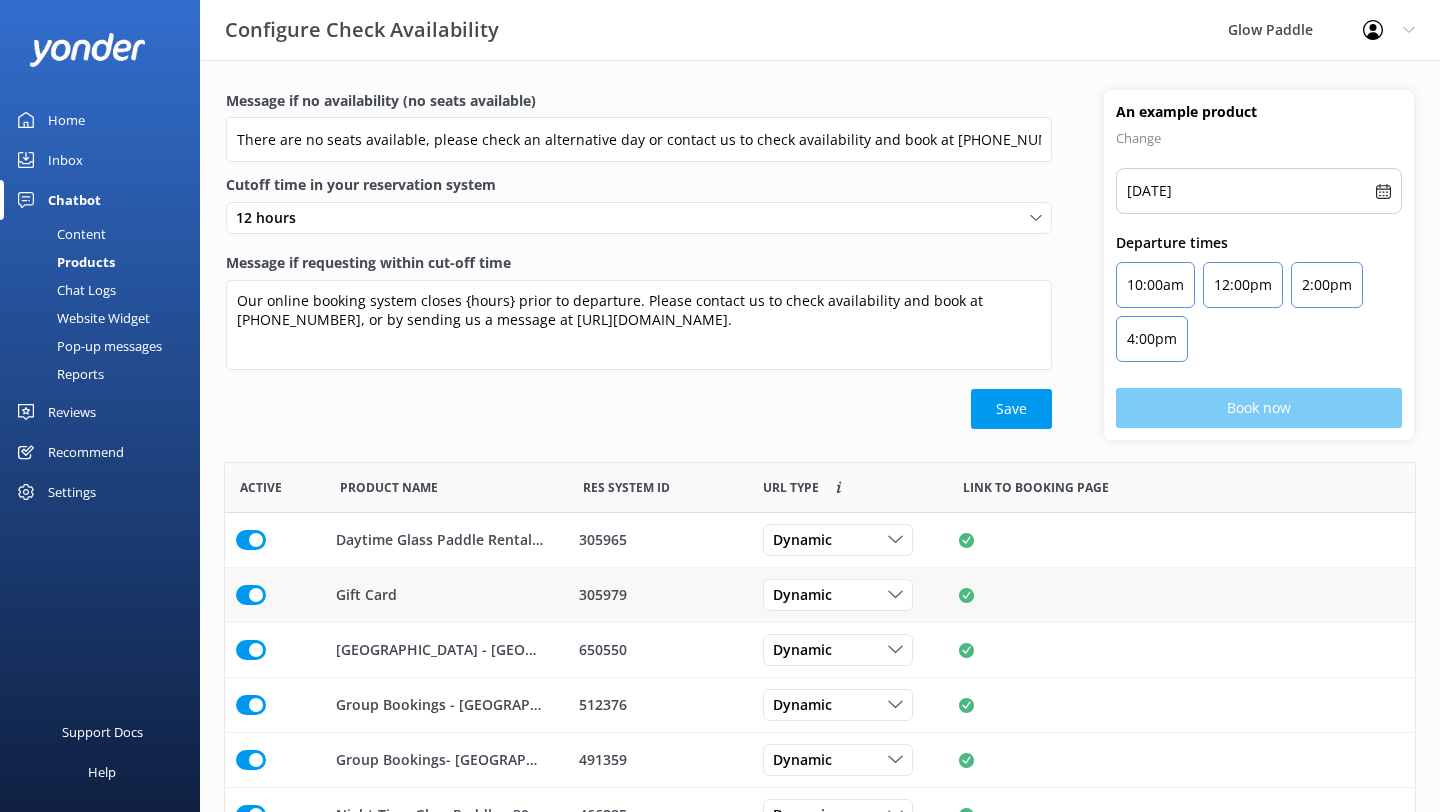 scroll, scrollTop: 0, scrollLeft: 0, axis: both 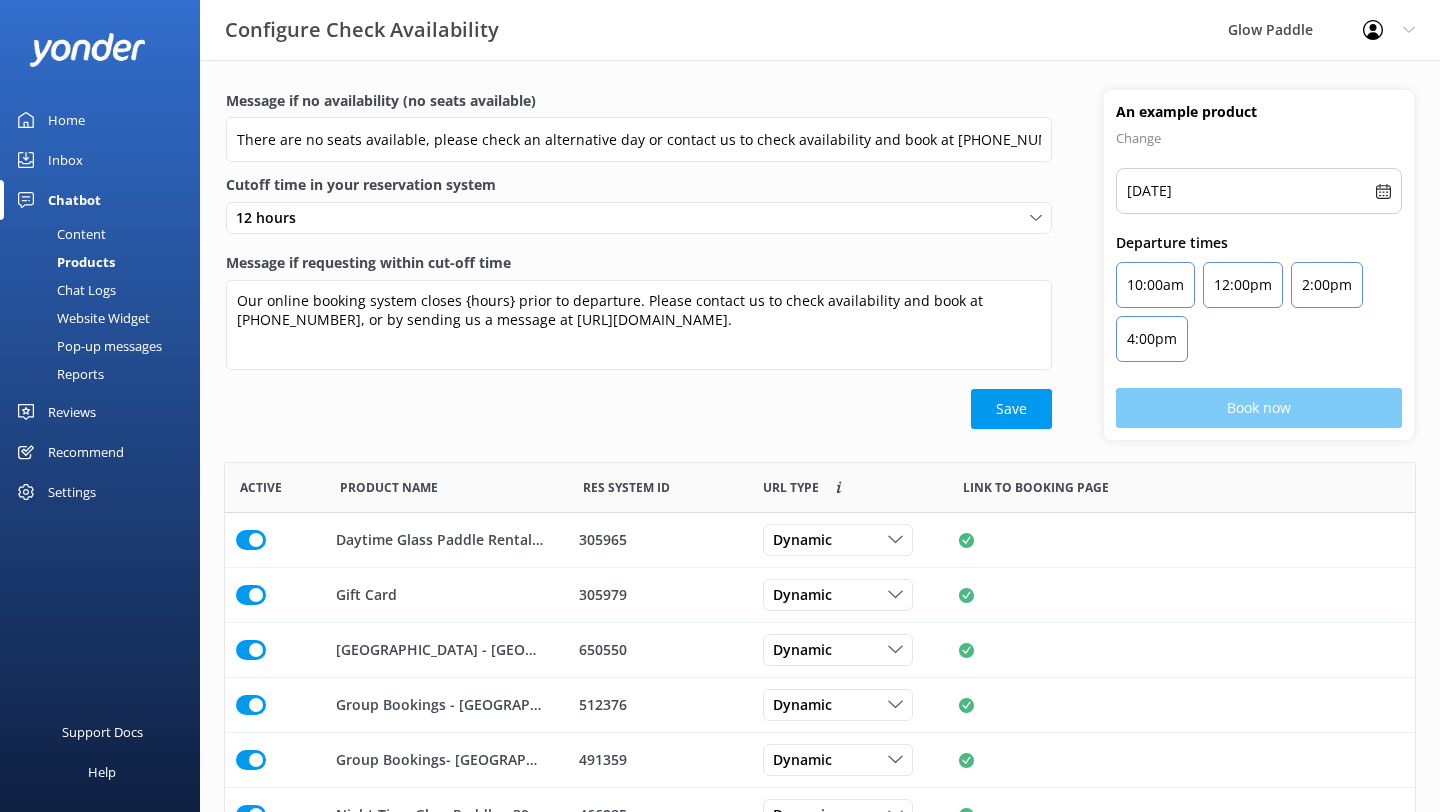 click on "Content" at bounding box center (59, 234) 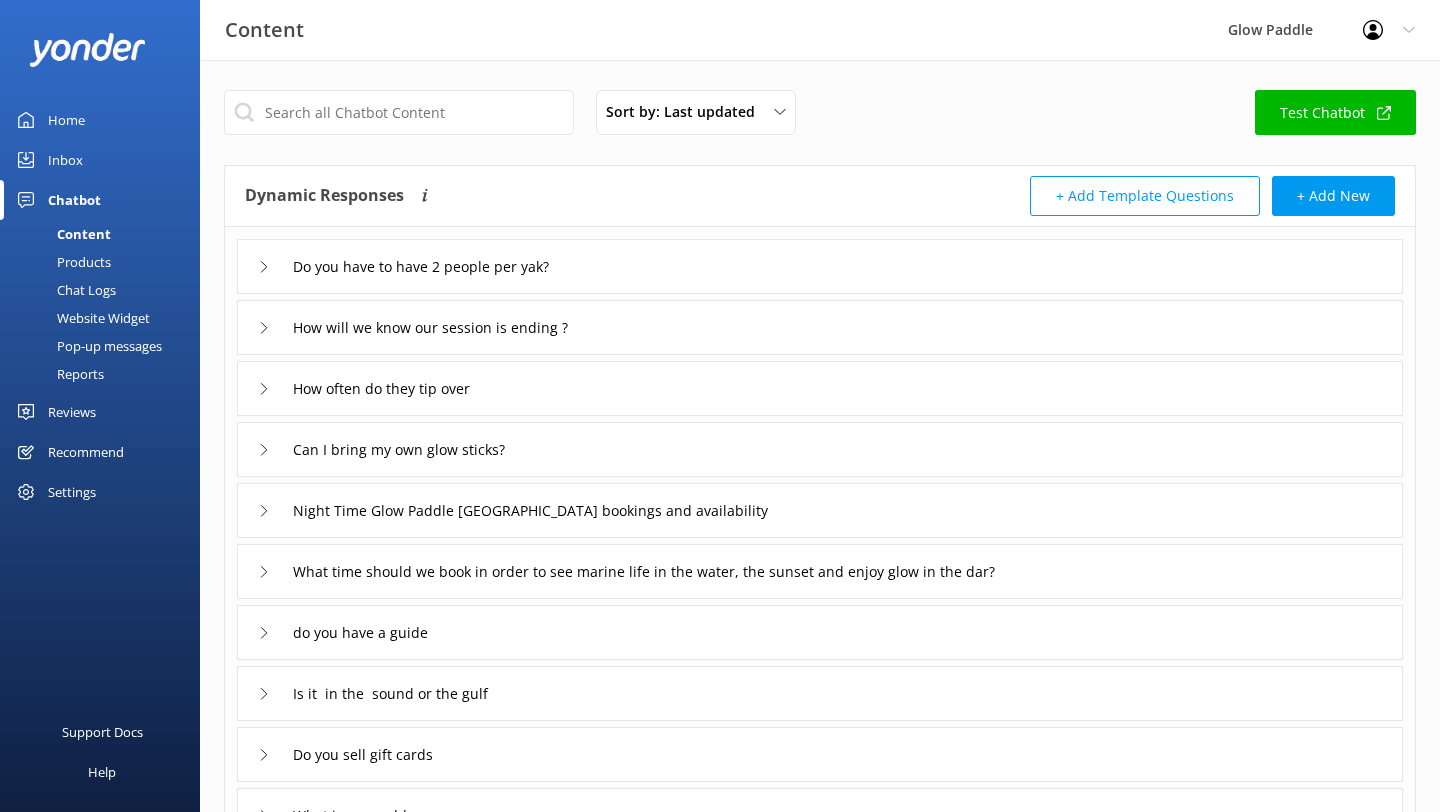 click on "Chat Logs" at bounding box center (64, 290) 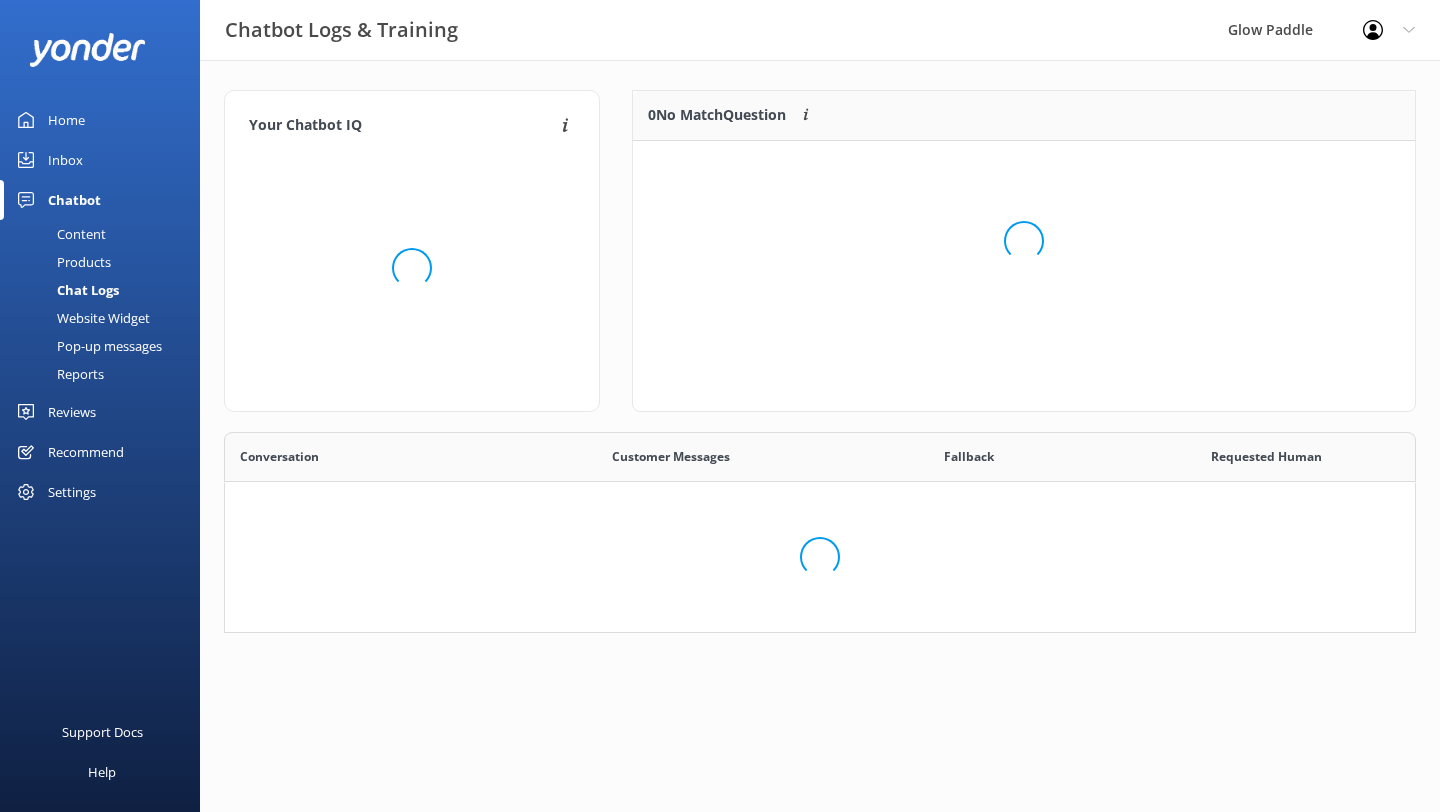 scroll, scrollTop: 1, scrollLeft: 1, axis: both 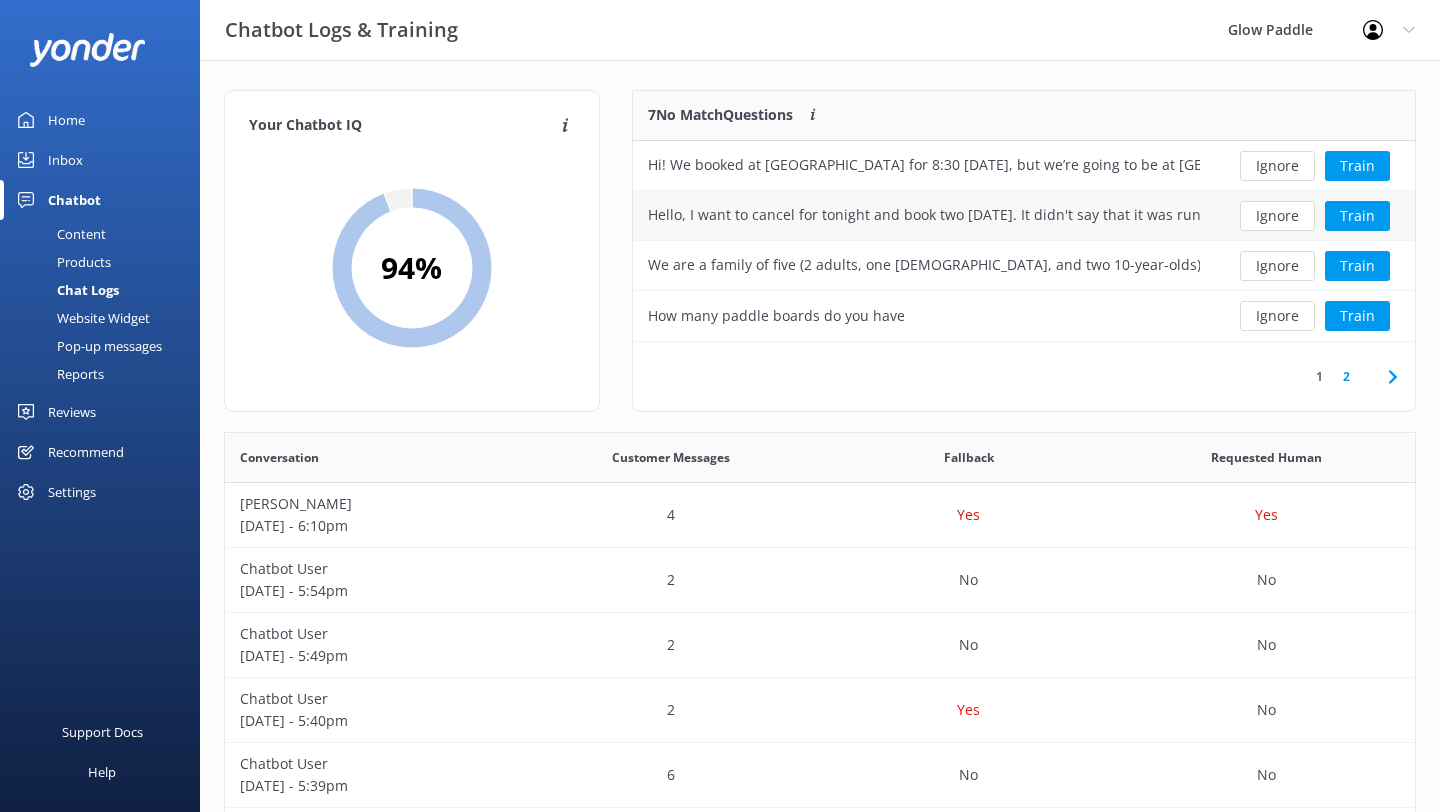 click on "Hello, I want to cancel for tonight and book two [DATE]. It didn't say that it was running out of paddleboats. And I was booking on my own and then my friend tried to book hers so she could pay and then they ran out!!!!! Can you help me please? We want to book 2 for [DATE] and cancel the one for tonight. Please can you help?" at bounding box center [924, 216] 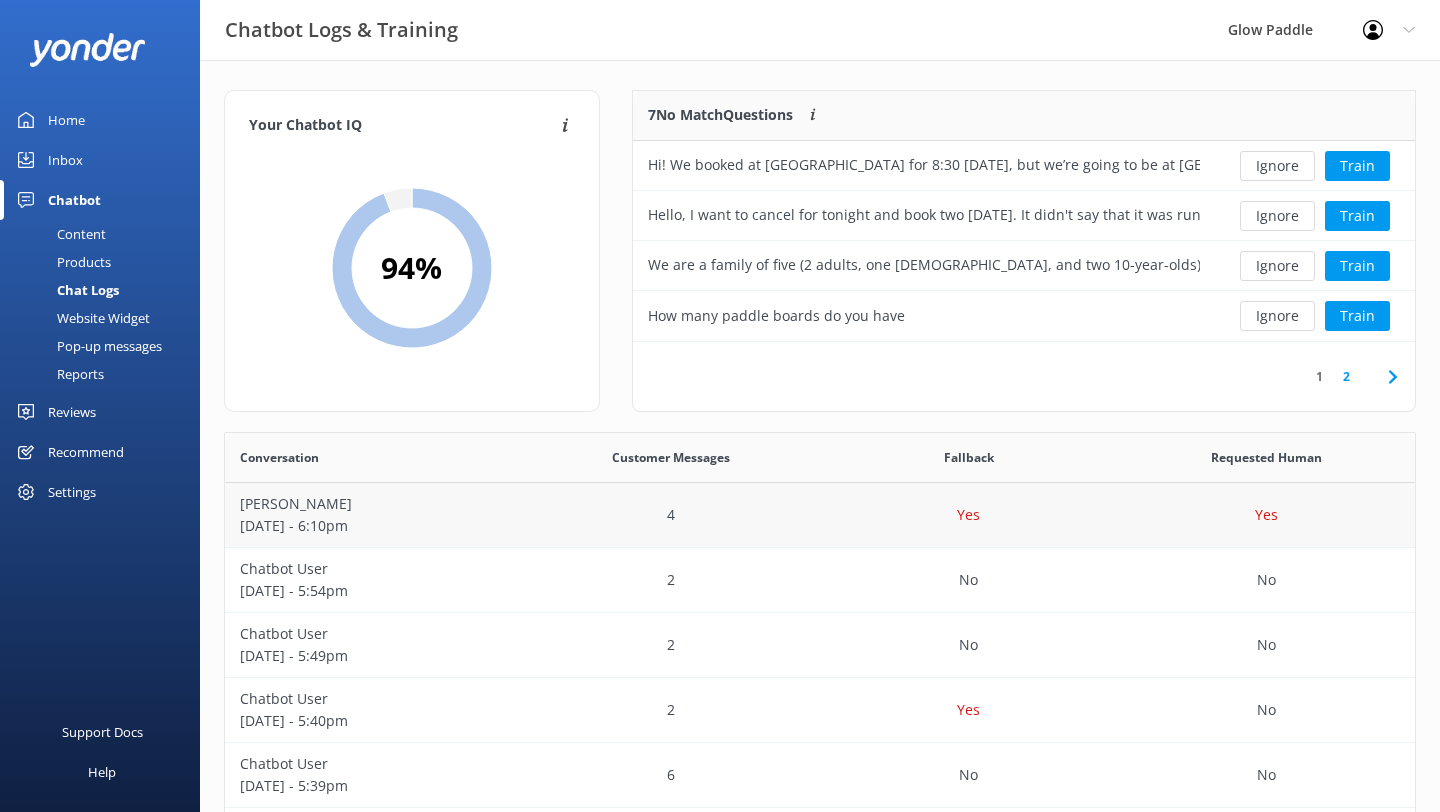 click on "Yes" at bounding box center [1267, 515] 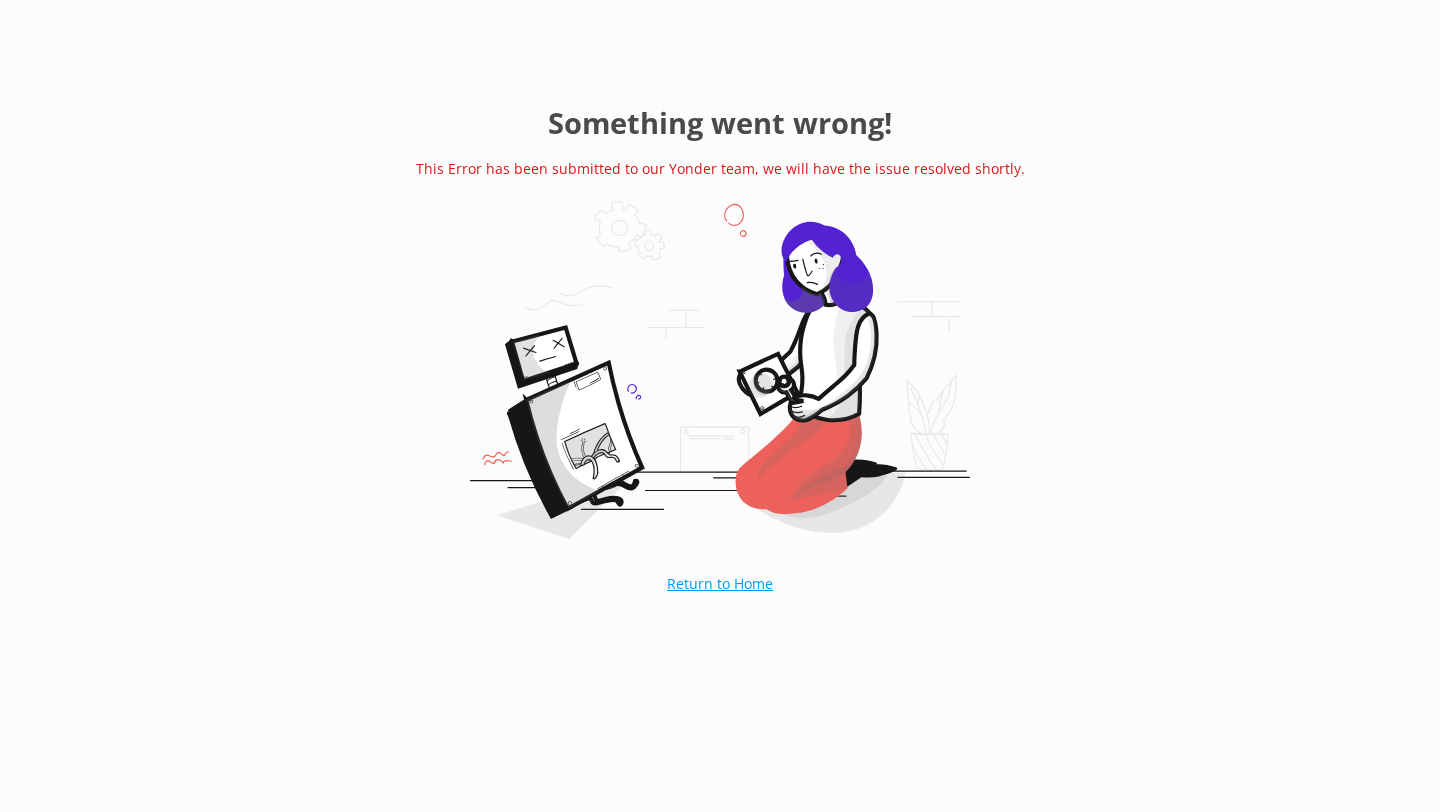 click on "Return to Home" at bounding box center [720, 584] 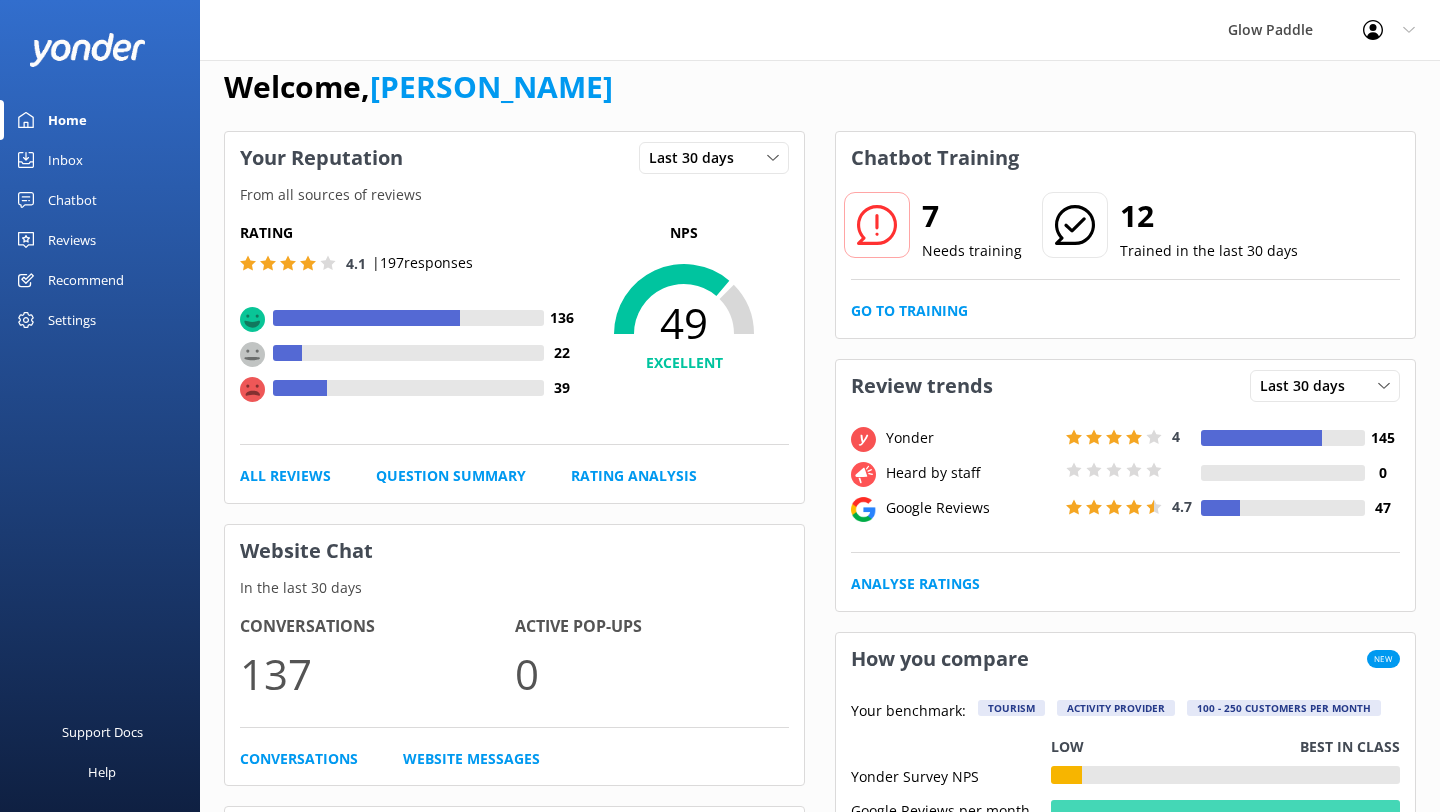 scroll, scrollTop: 42, scrollLeft: 0, axis: vertical 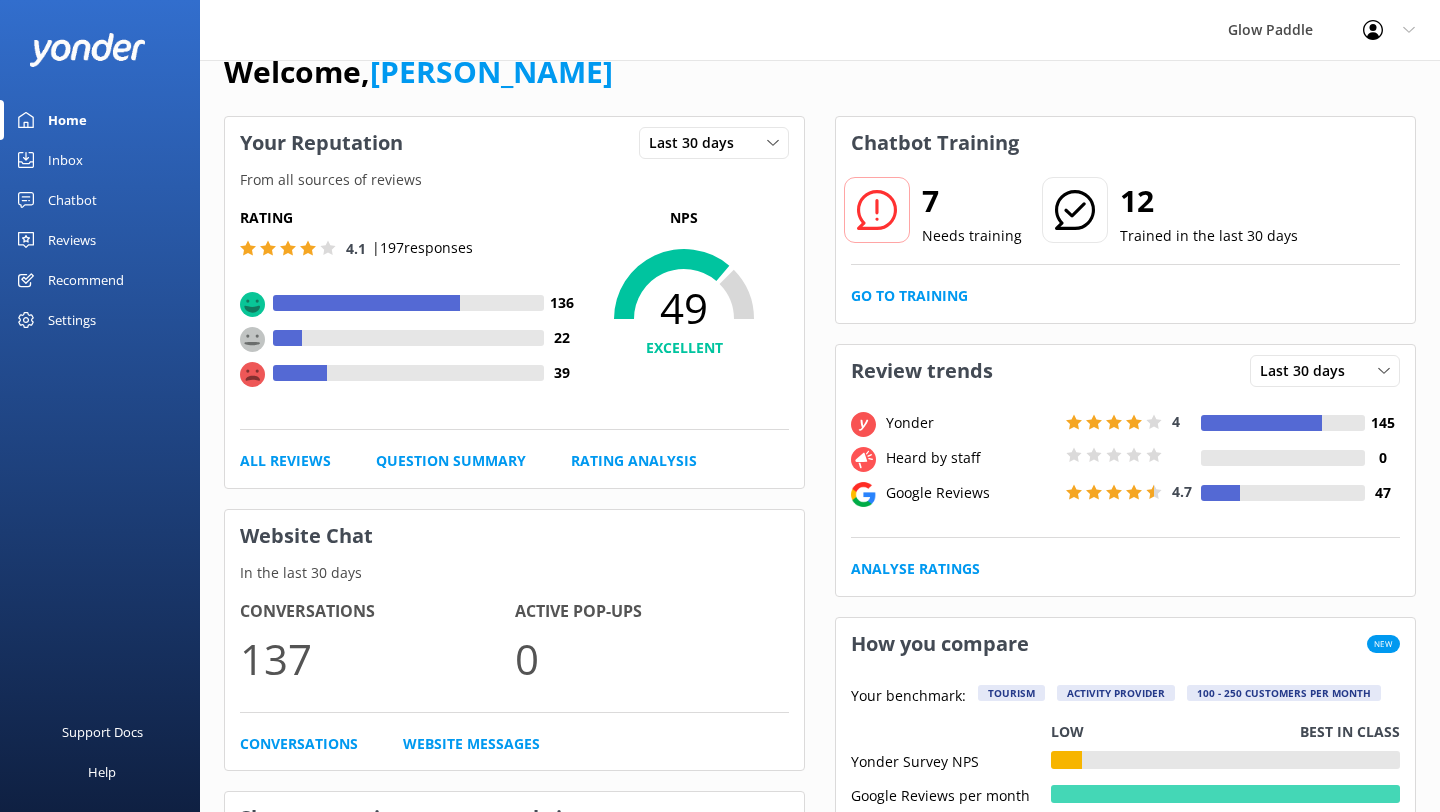 click on "Chatbot" at bounding box center (72, 200) 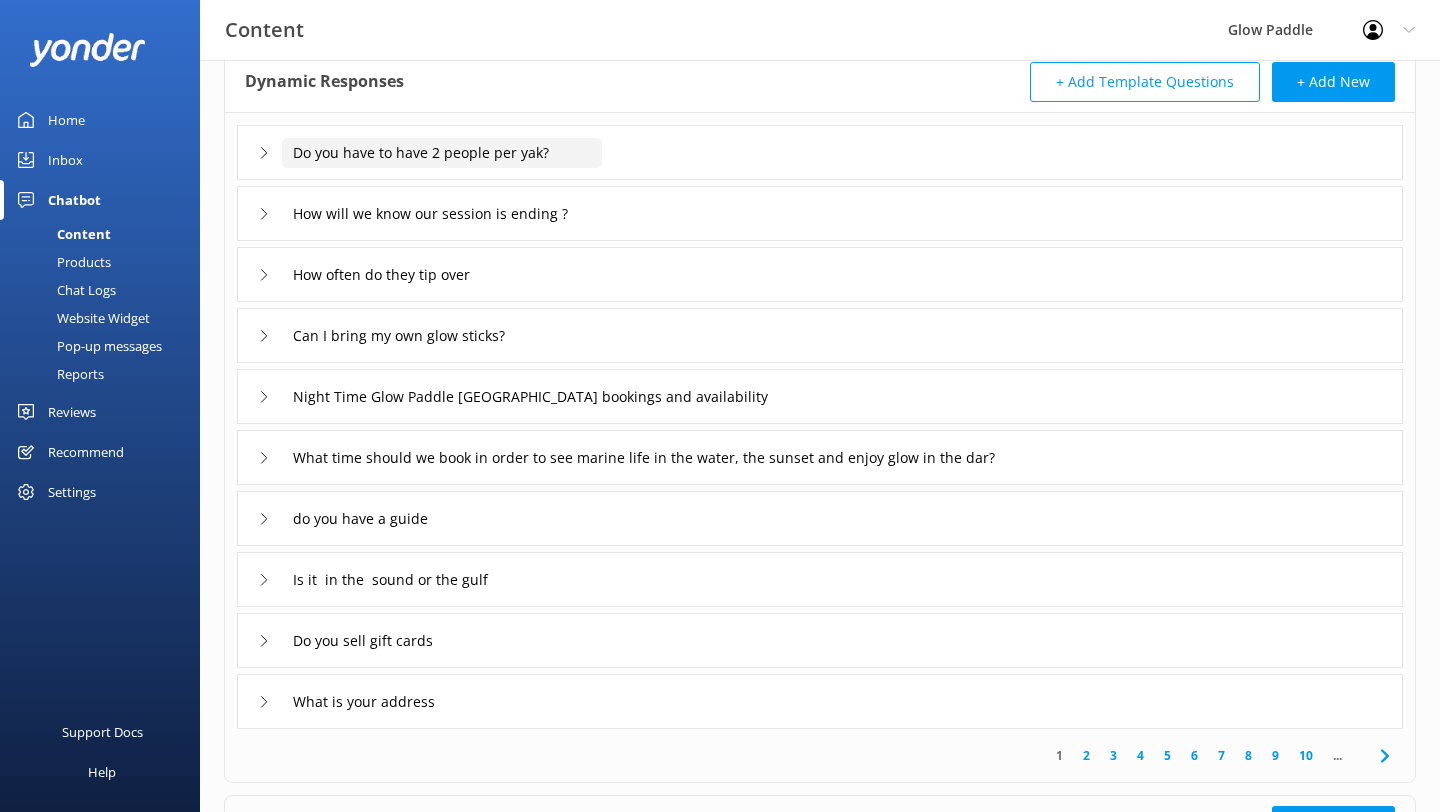 scroll, scrollTop: 0, scrollLeft: 0, axis: both 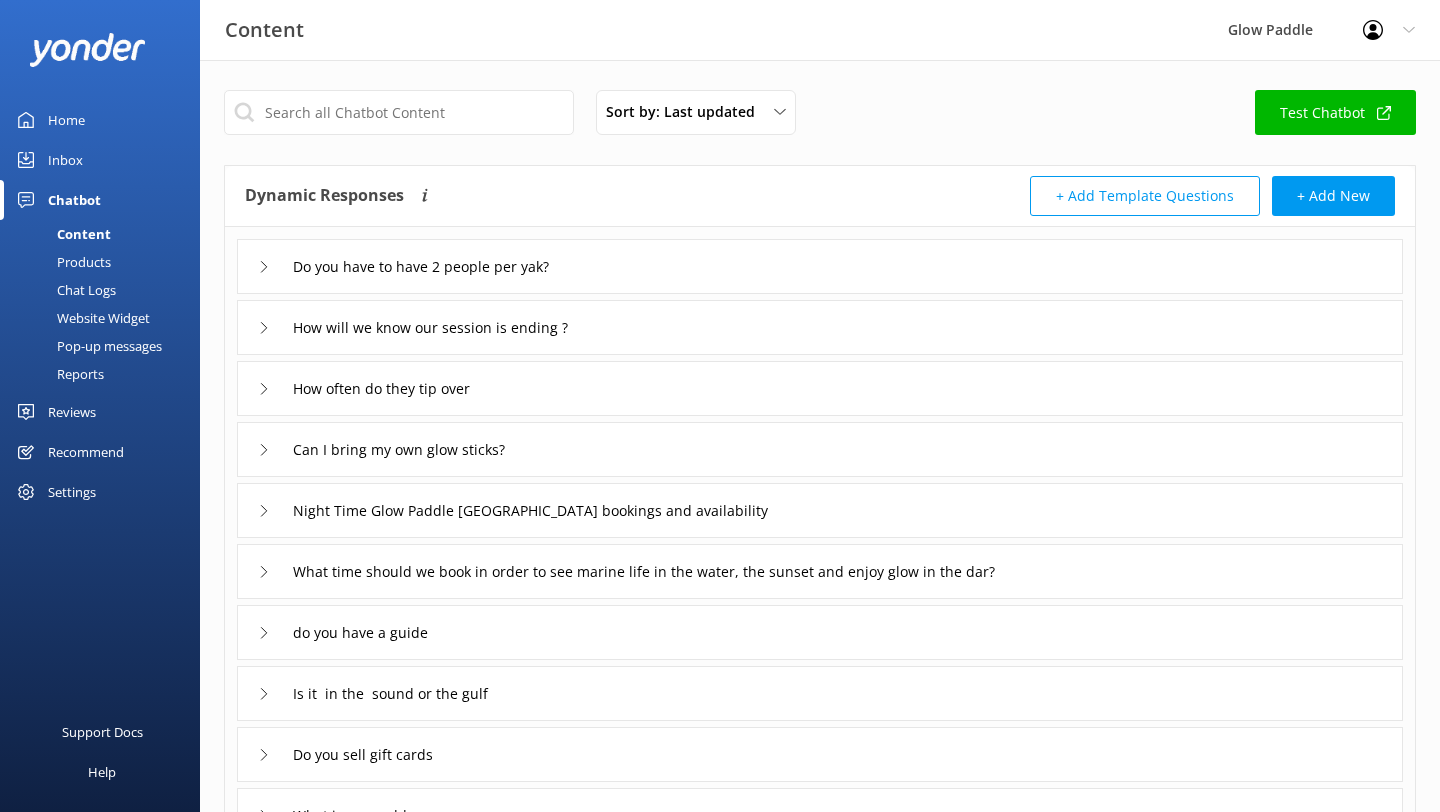 click on "Chat Logs" at bounding box center (64, 290) 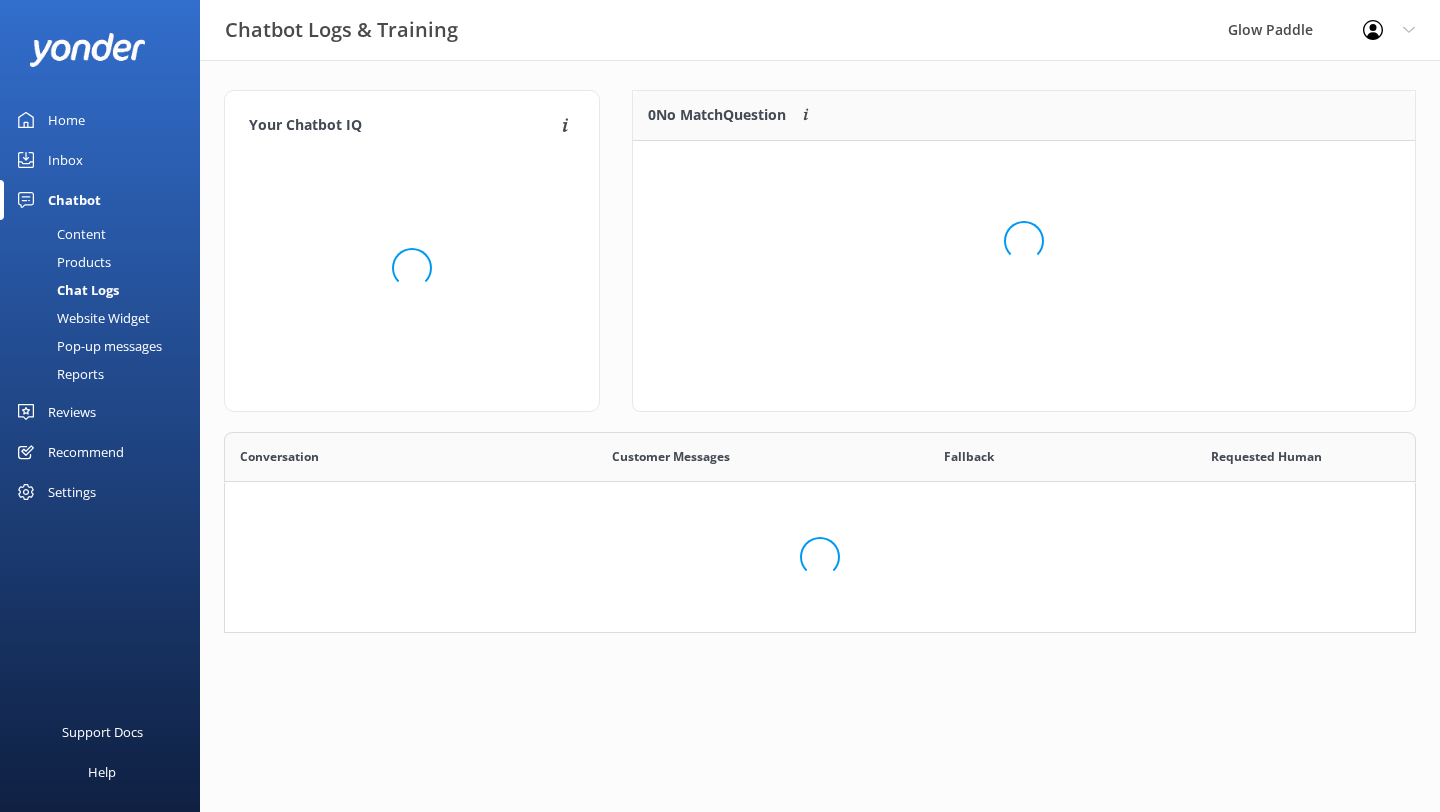 scroll, scrollTop: 1, scrollLeft: 1, axis: both 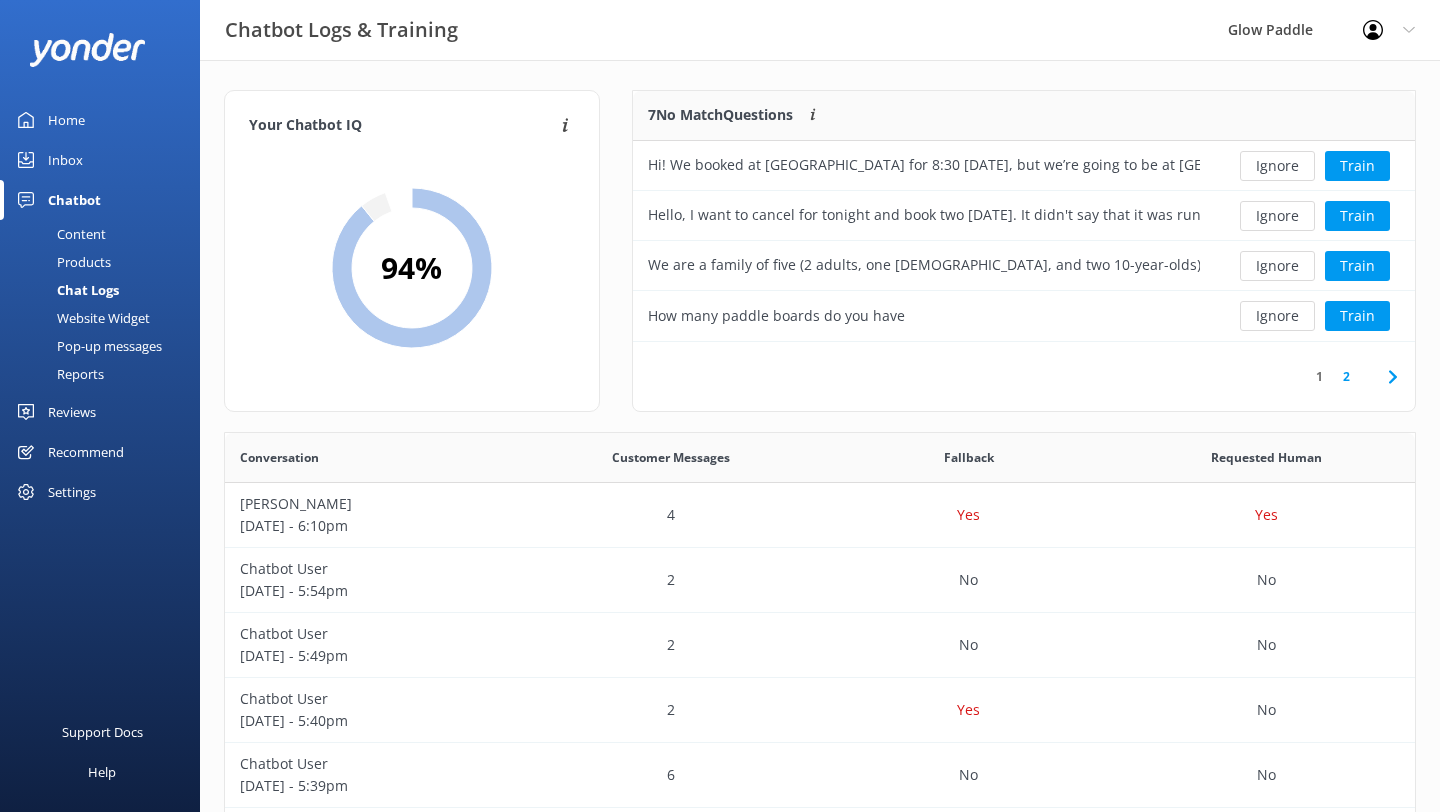 click on "2" at bounding box center [1346, 376] 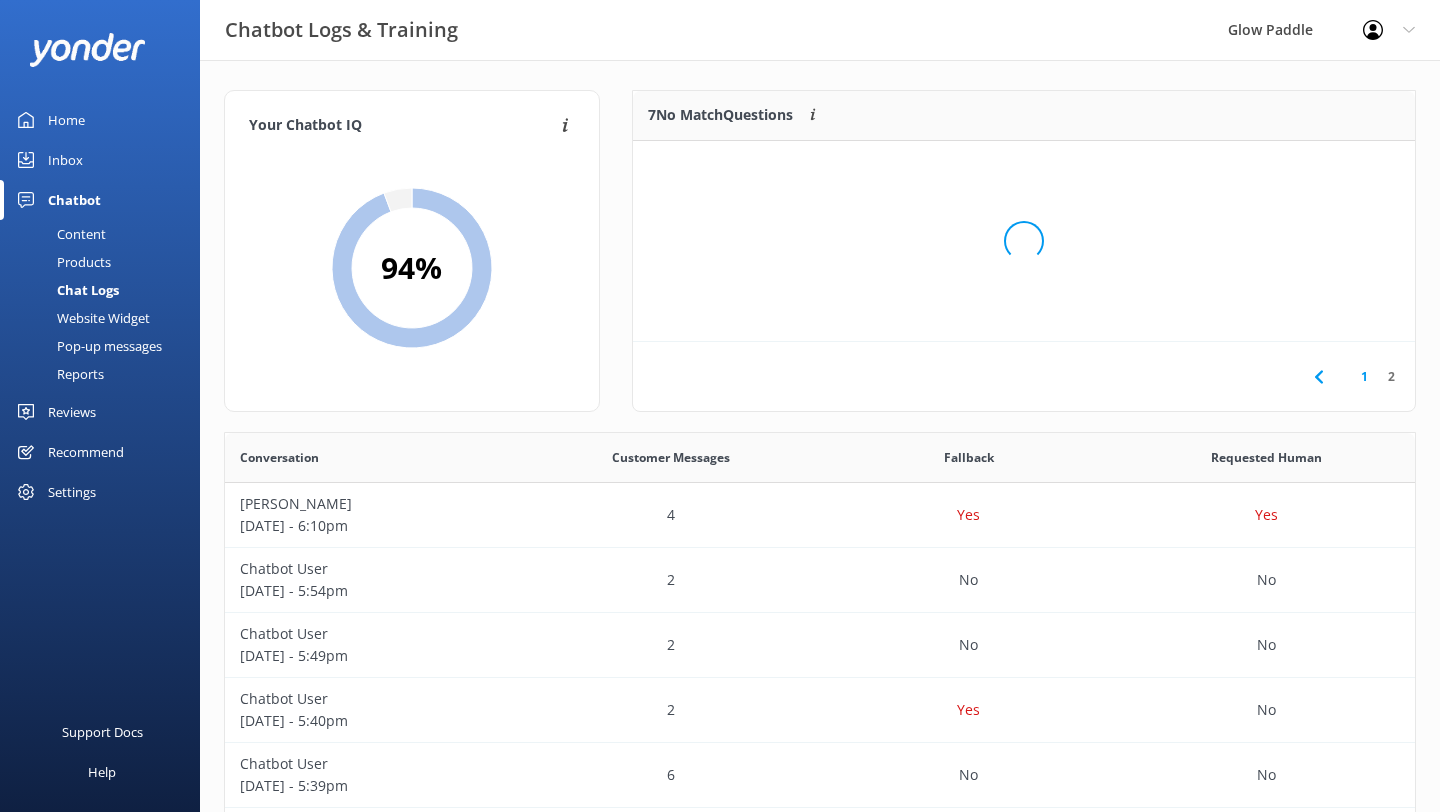 scroll, scrollTop: 201, scrollLeft: 782, axis: both 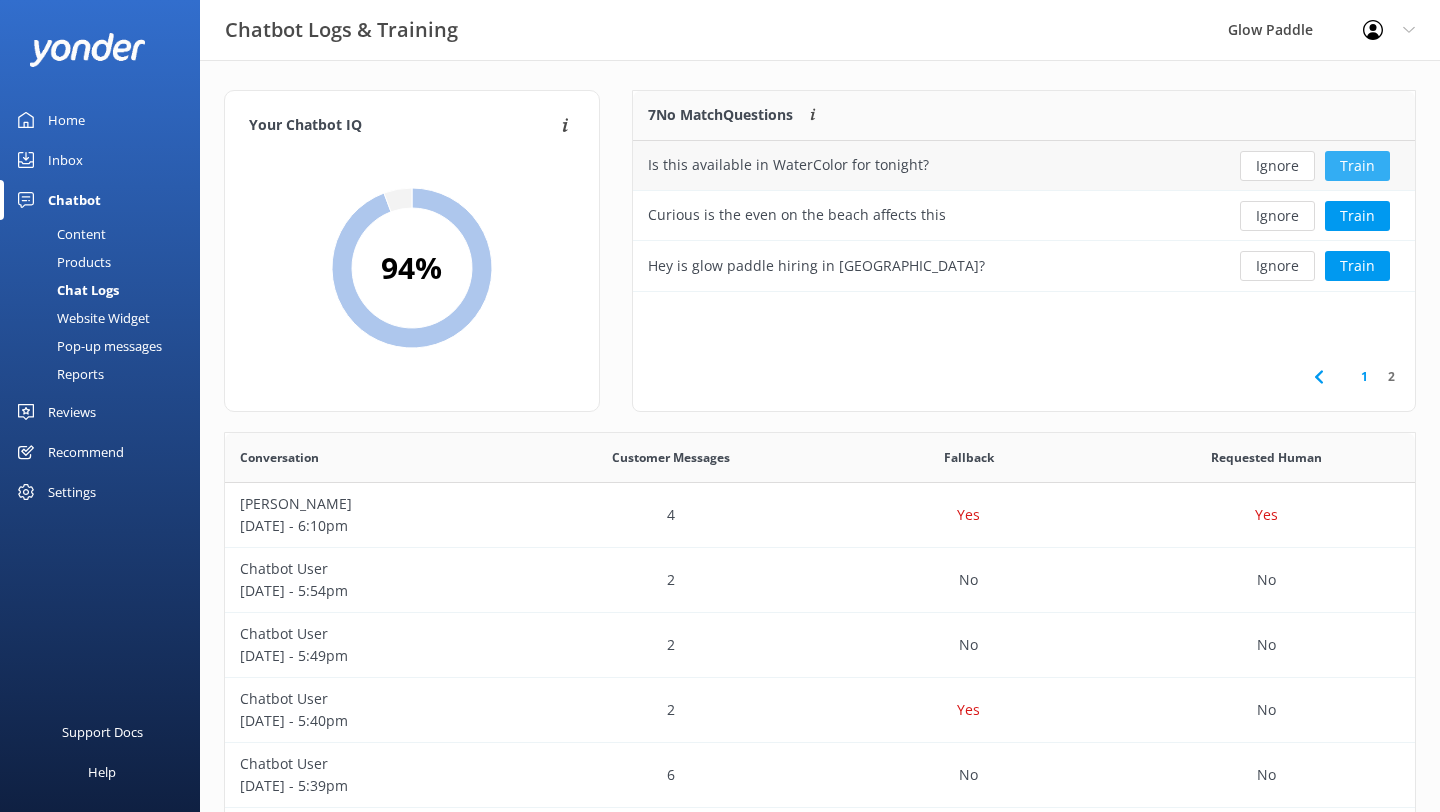 click on "Train" at bounding box center (1357, 166) 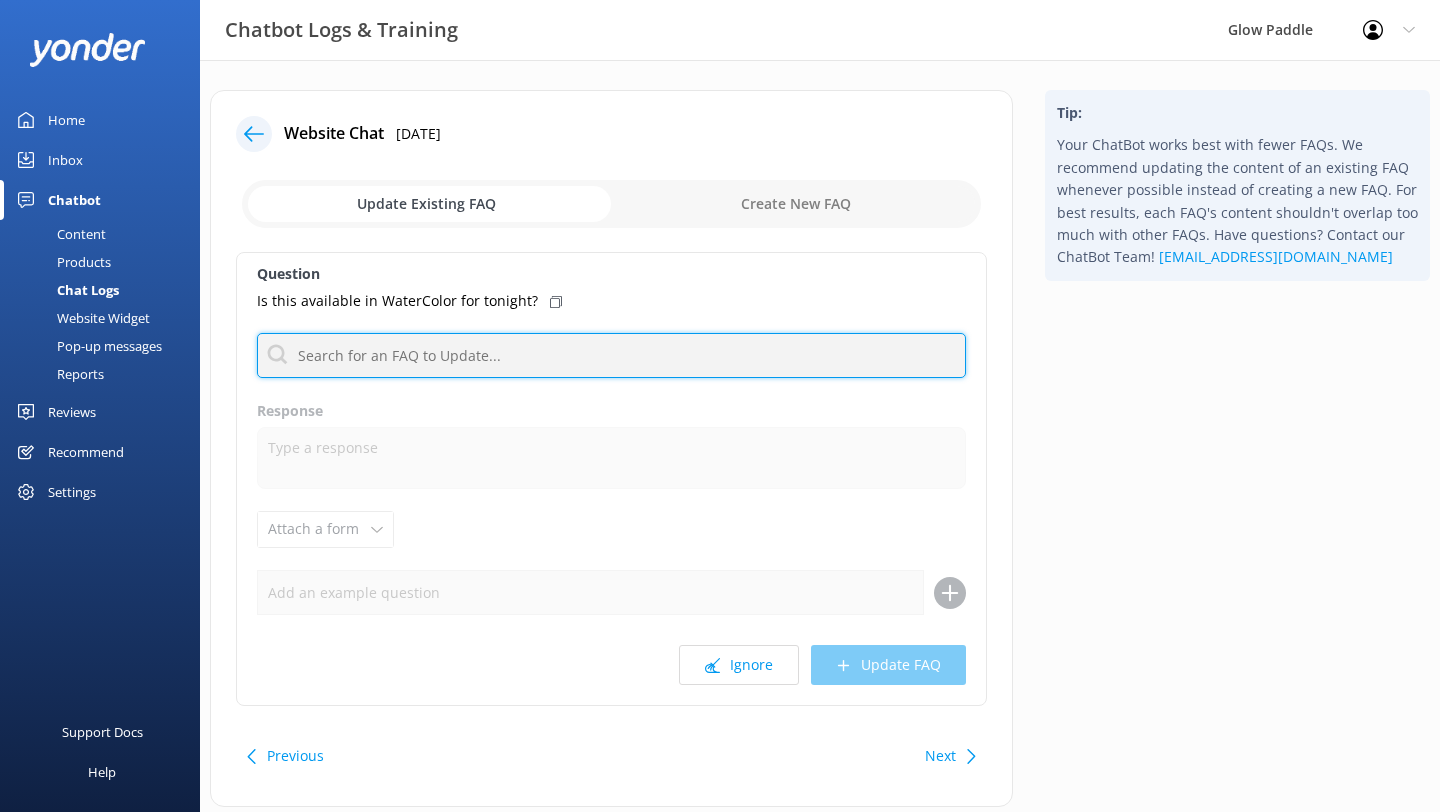 click at bounding box center [611, 355] 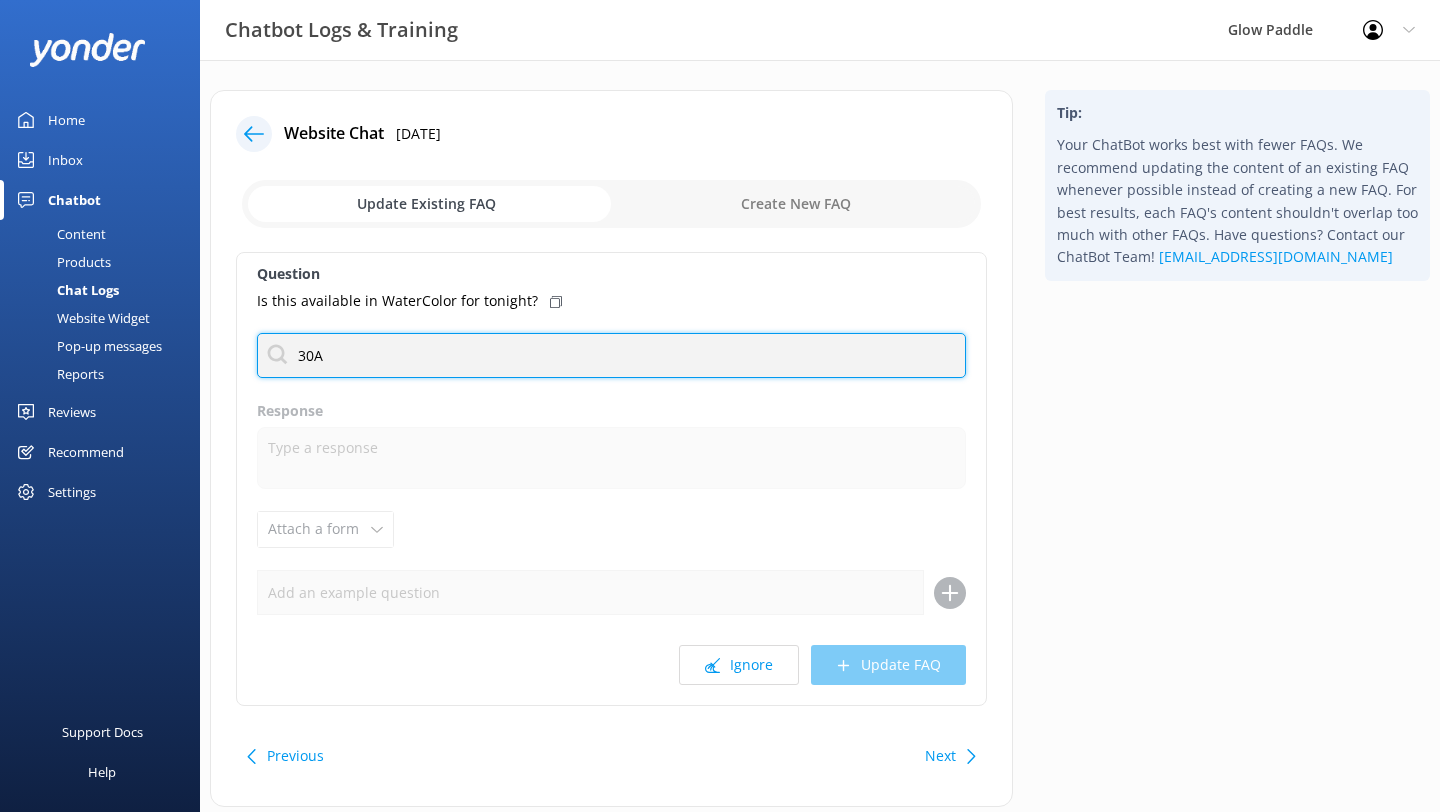 type on "30A" 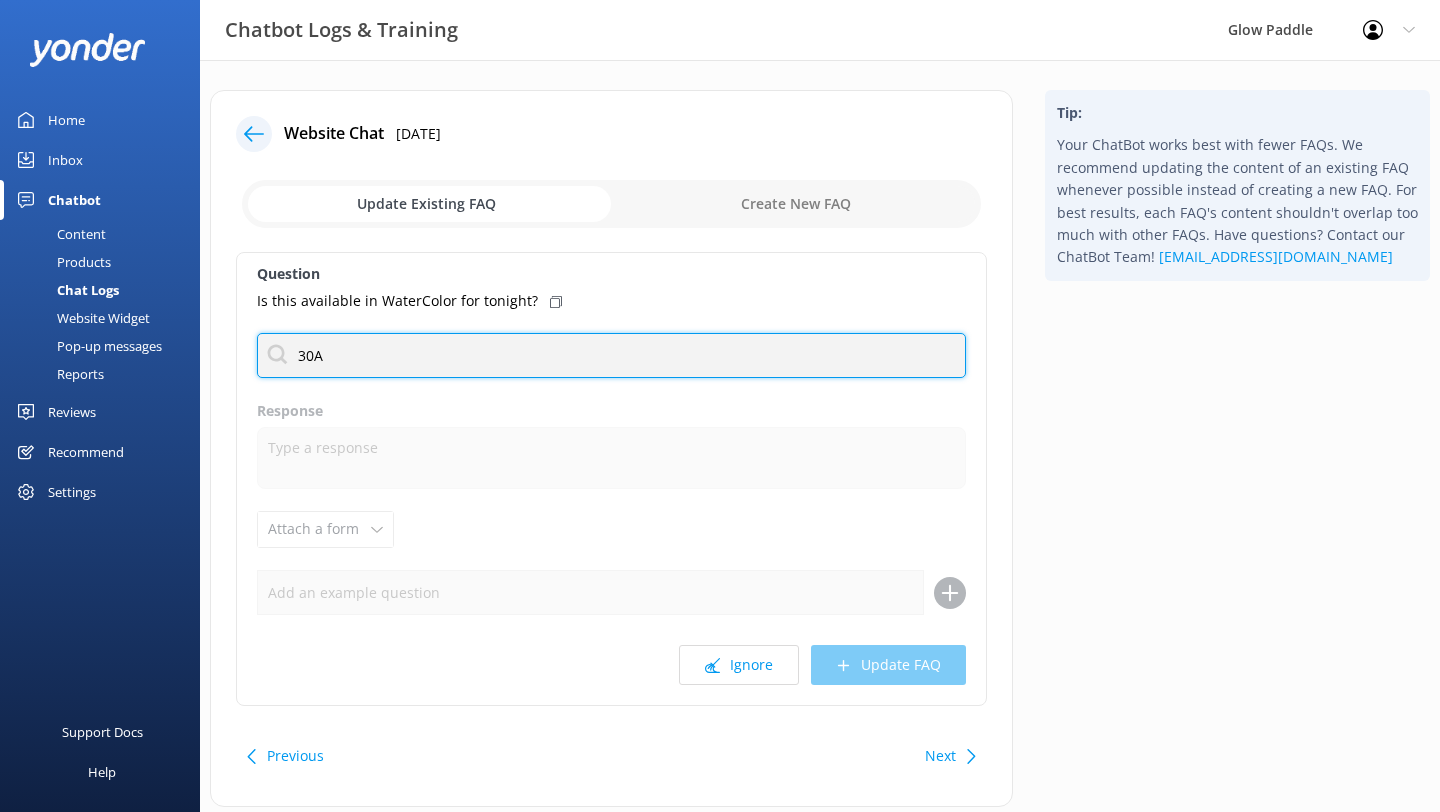 click on "30A" at bounding box center [611, 355] 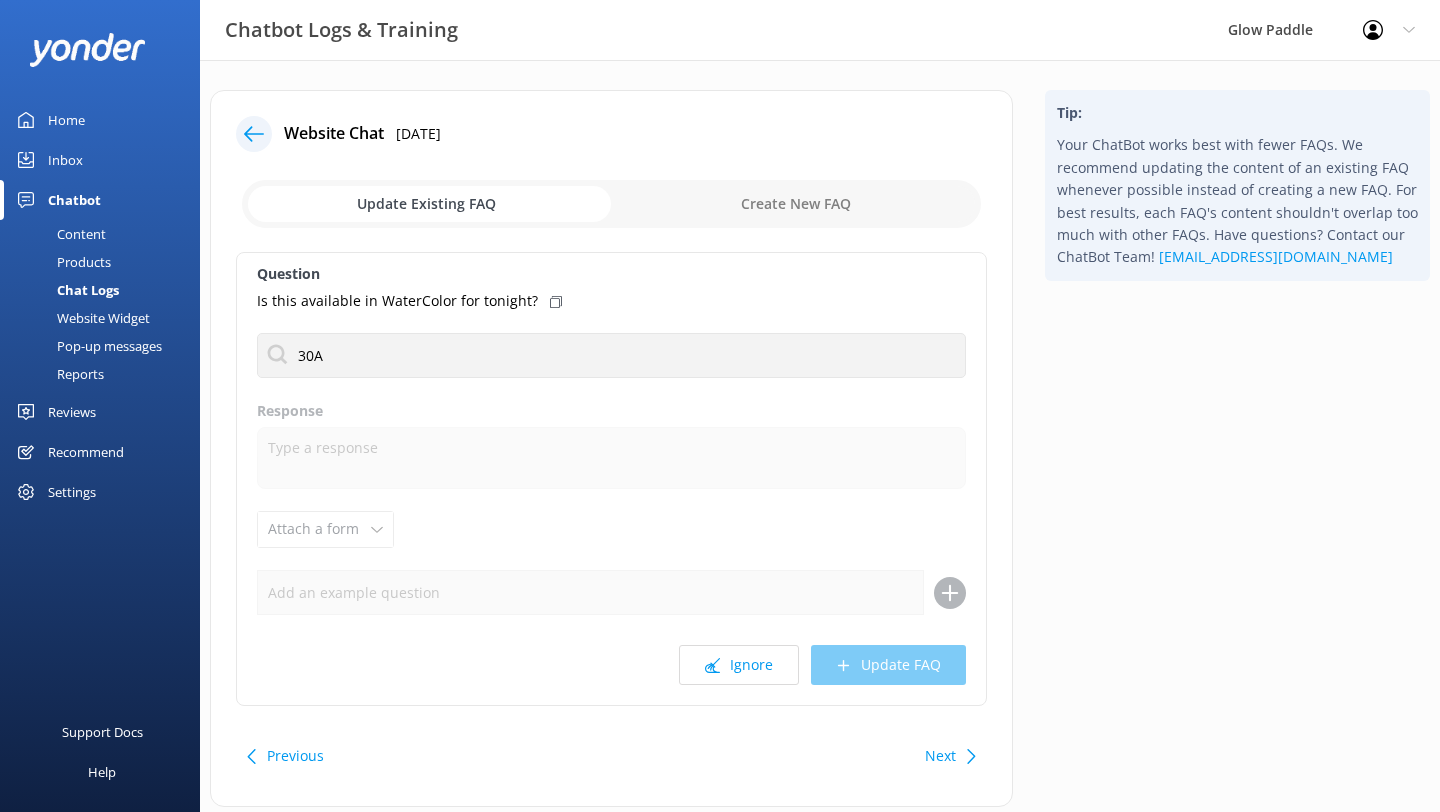 click at bounding box center (611, 204) 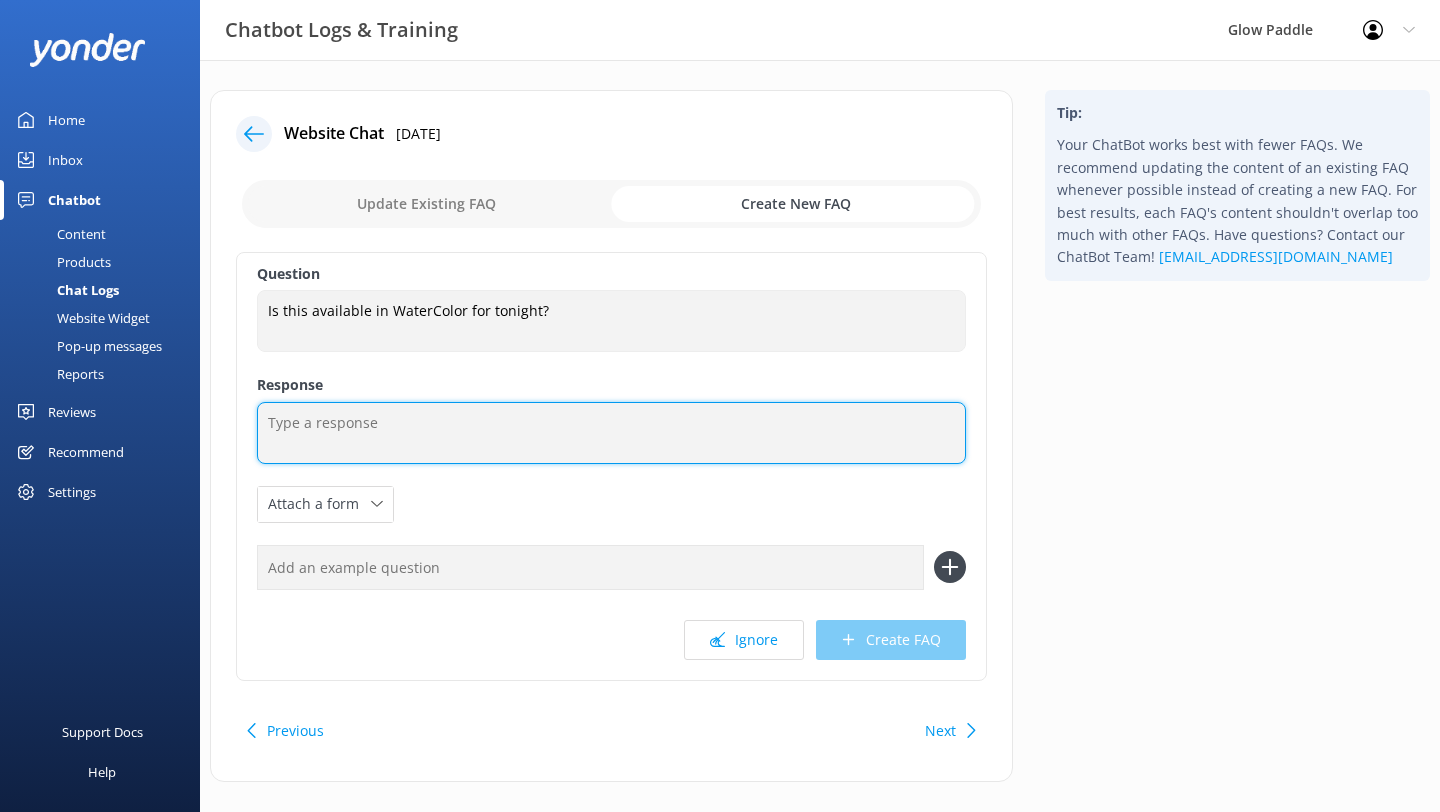 click at bounding box center [611, 433] 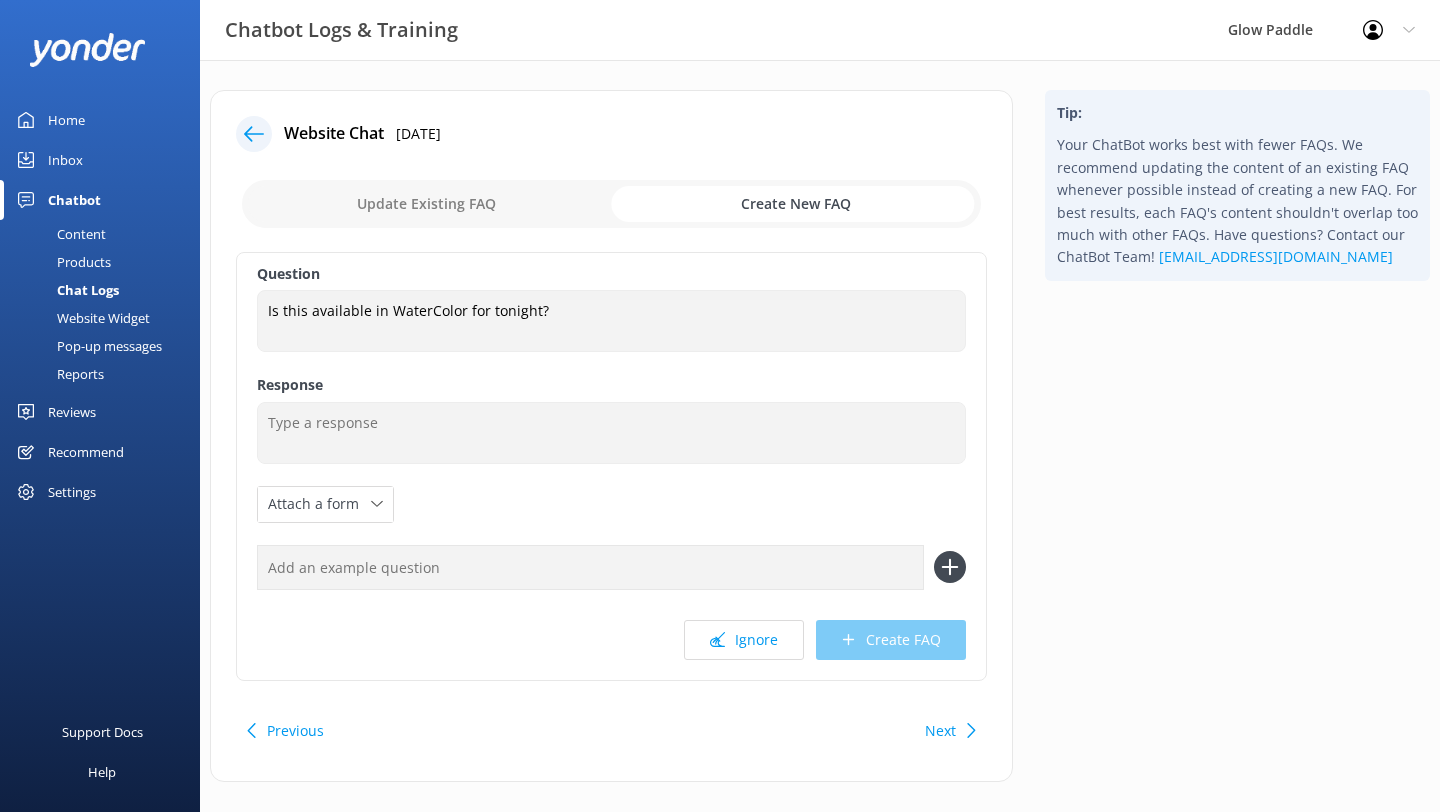 click at bounding box center (611, 204) 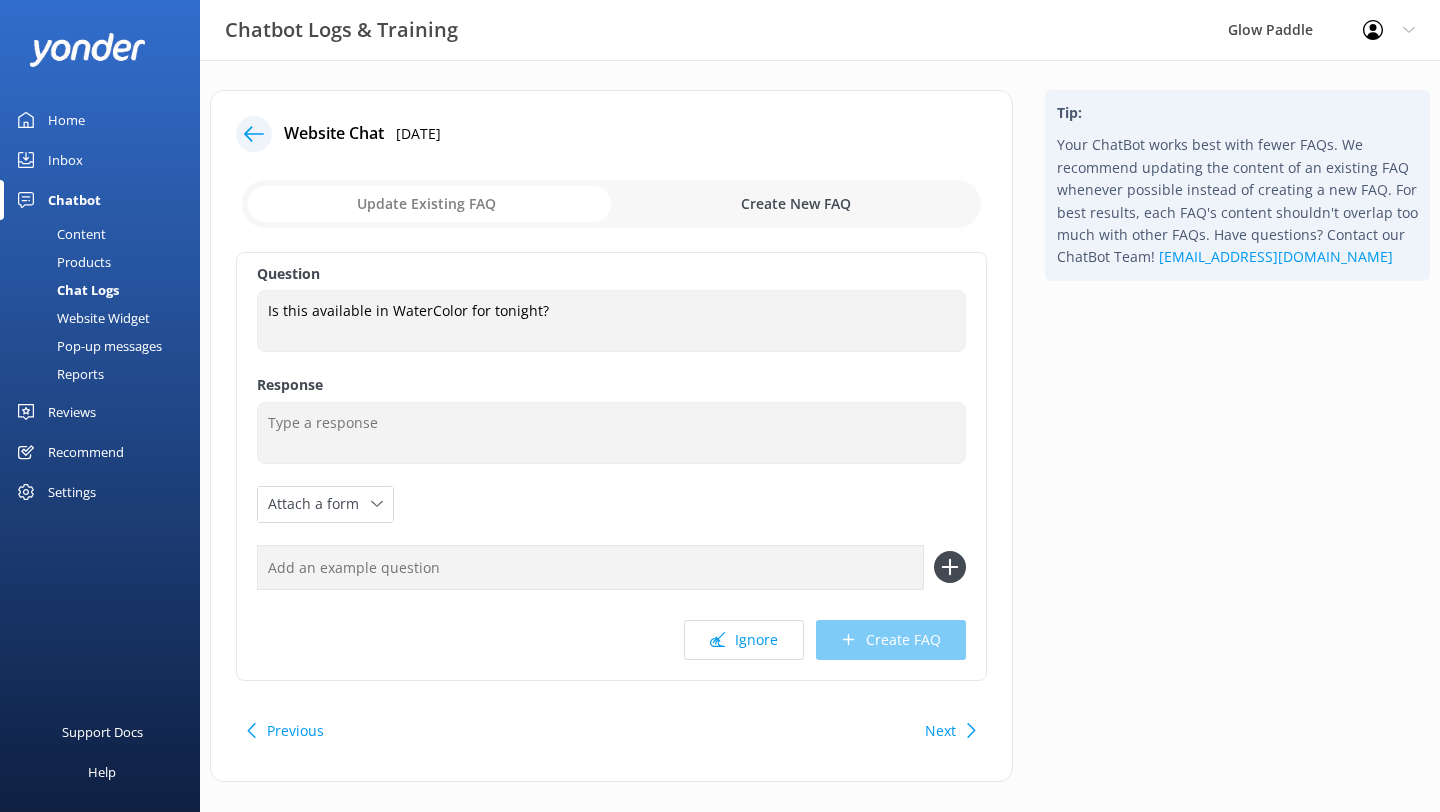 checkbox on "false" 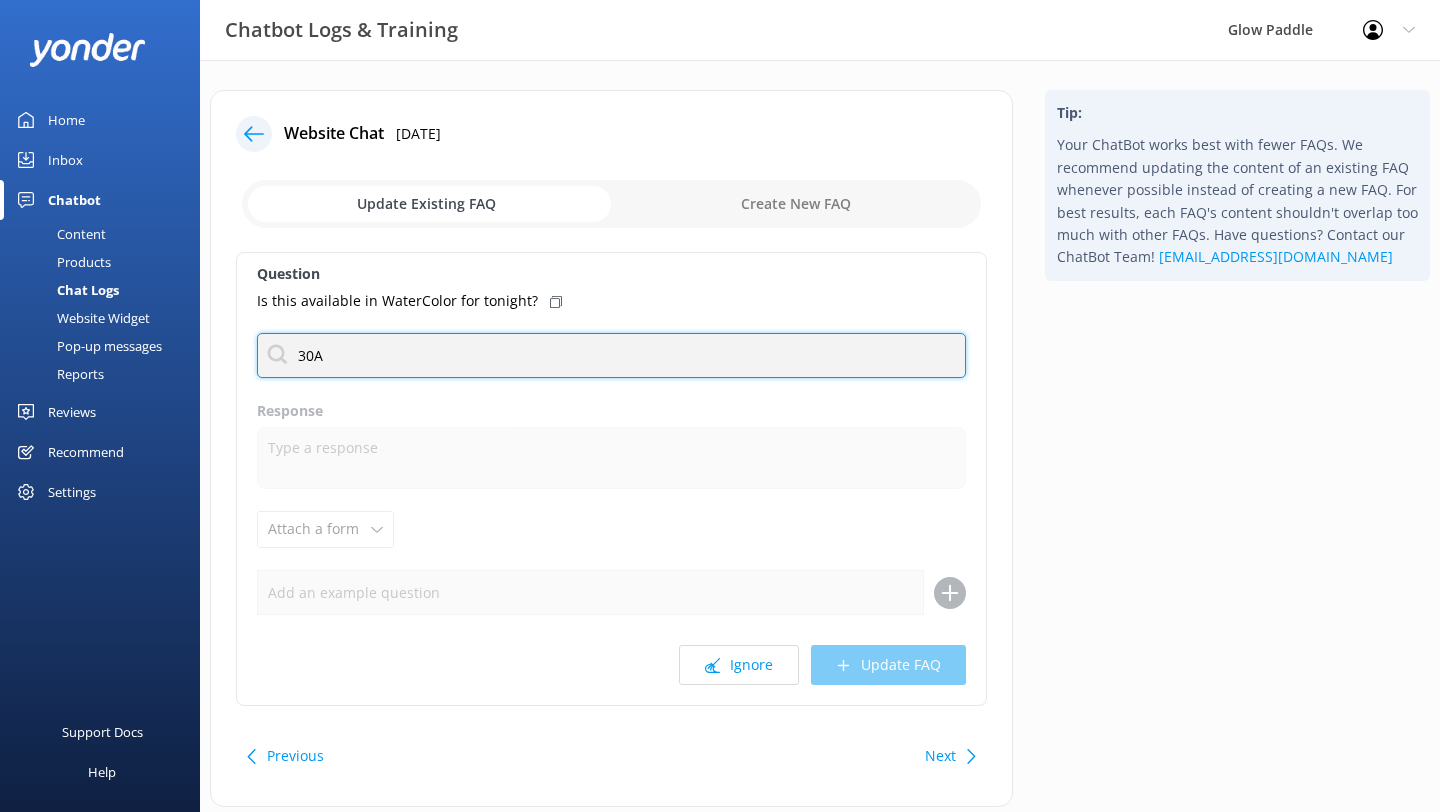 click on "30A" at bounding box center [611, 355] 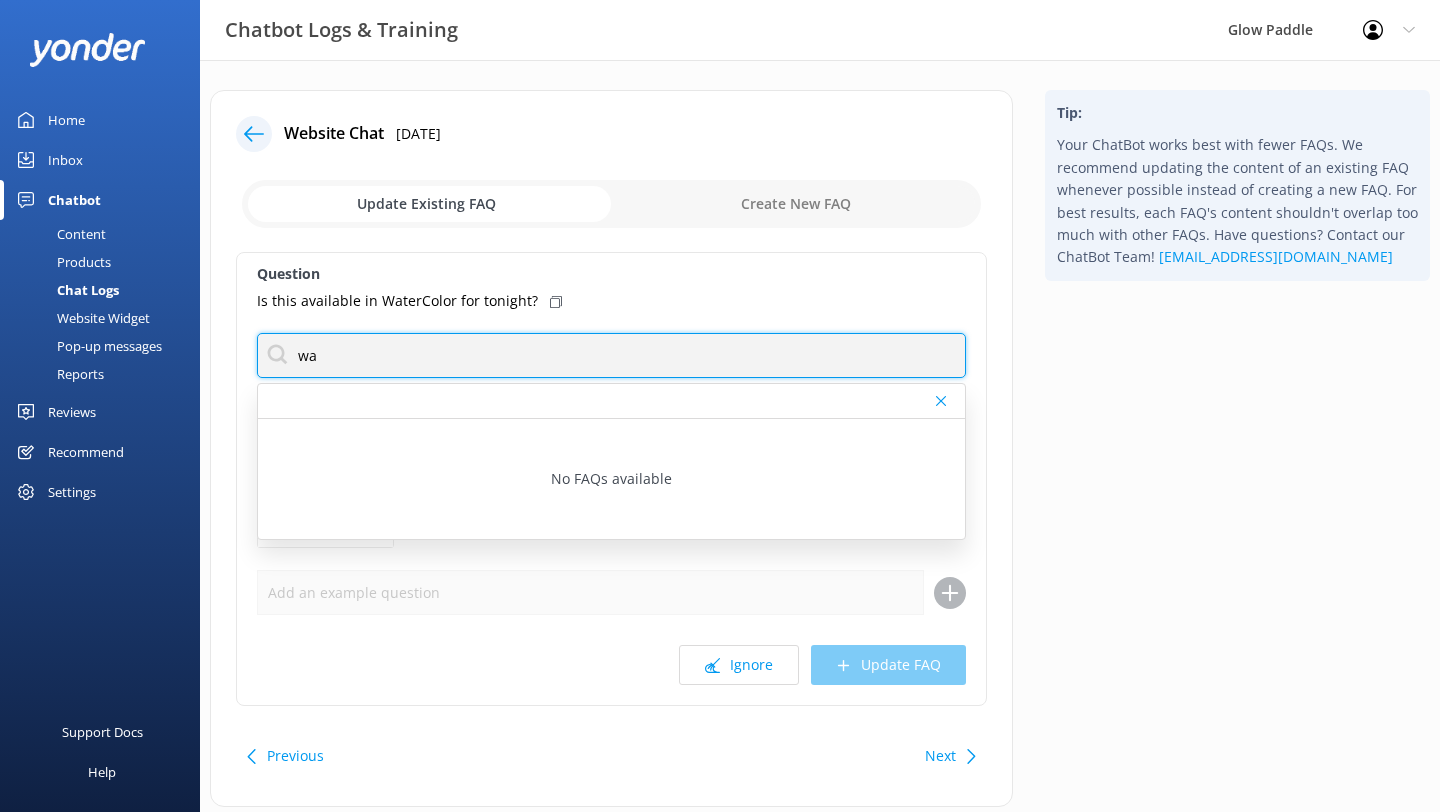 type on "w" 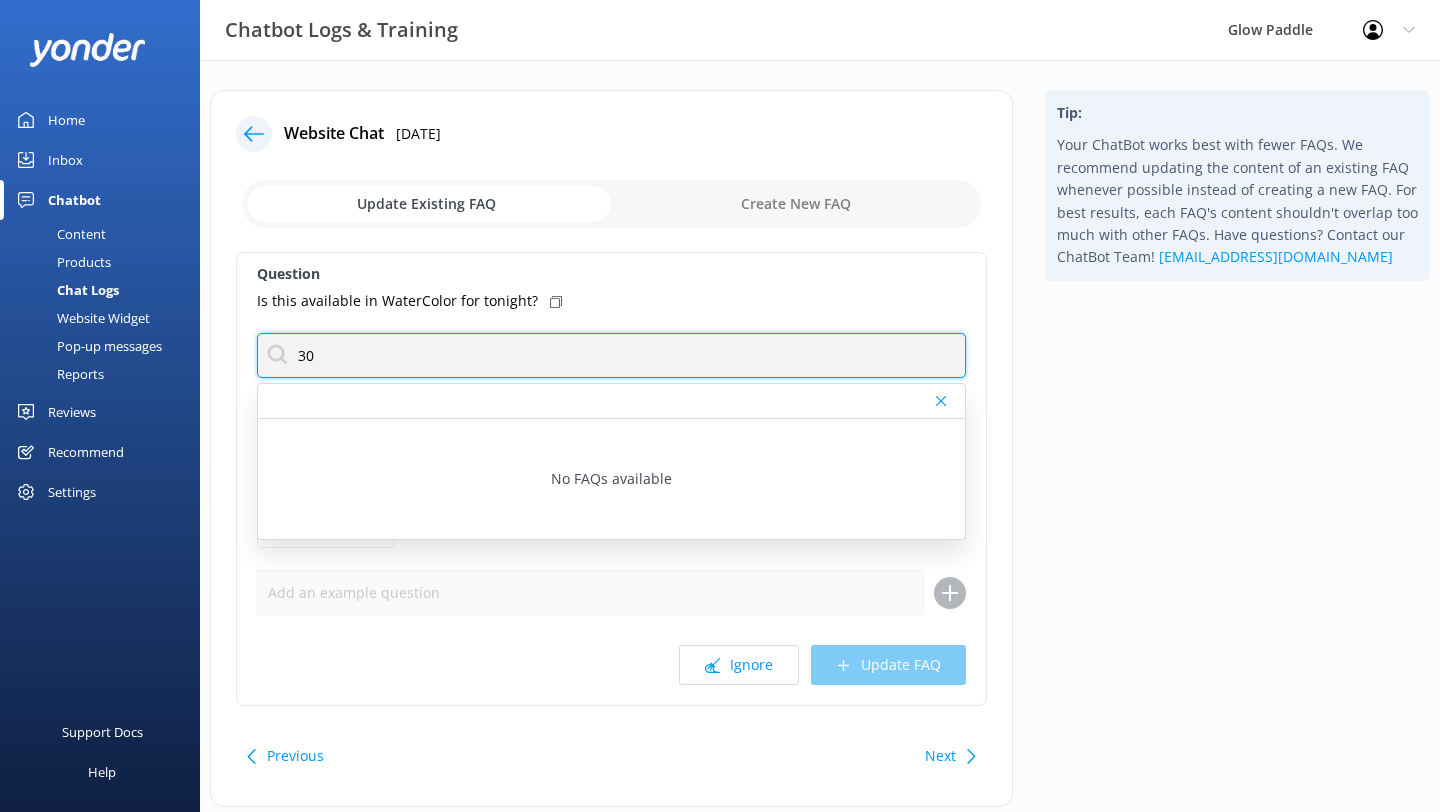 type on "3" 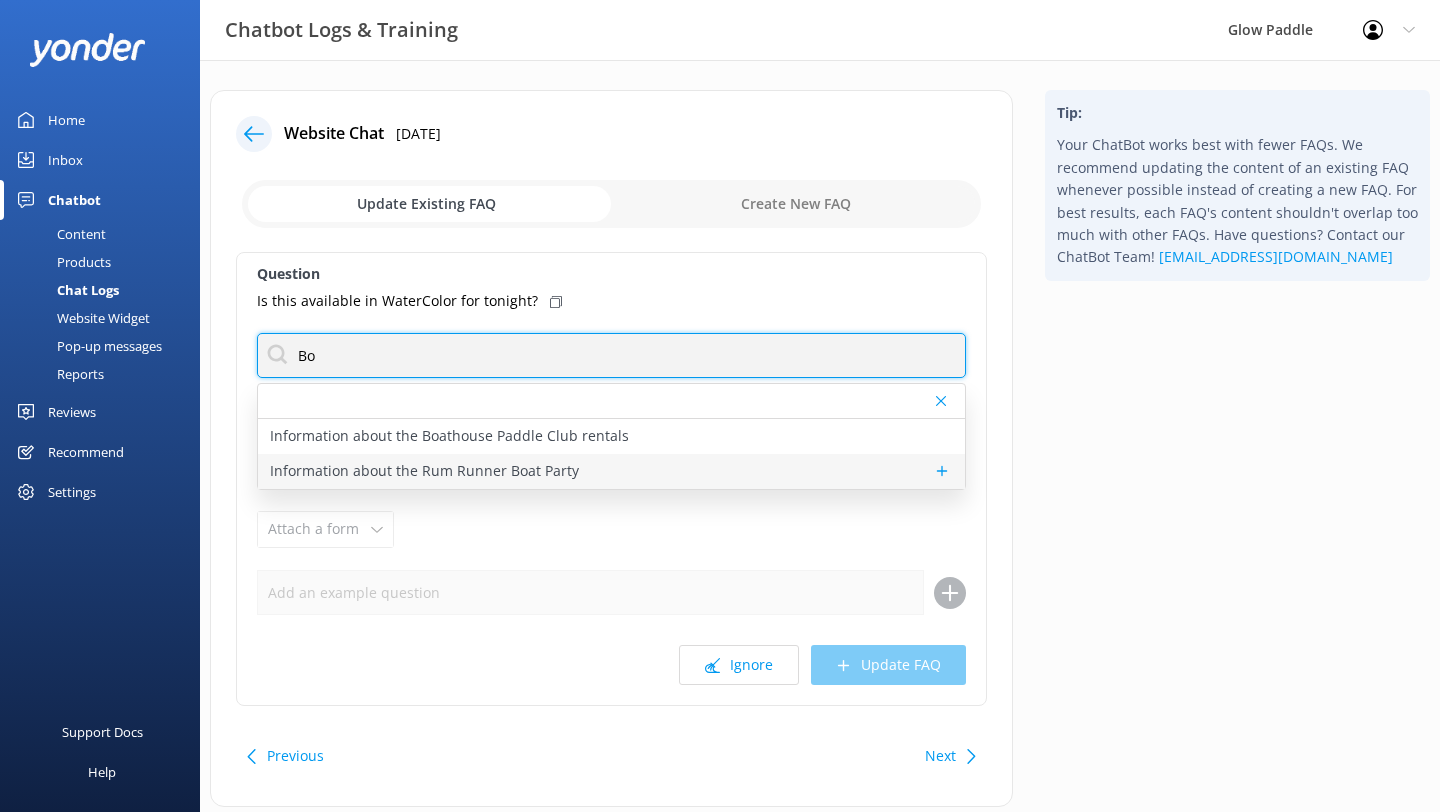 type on "B" 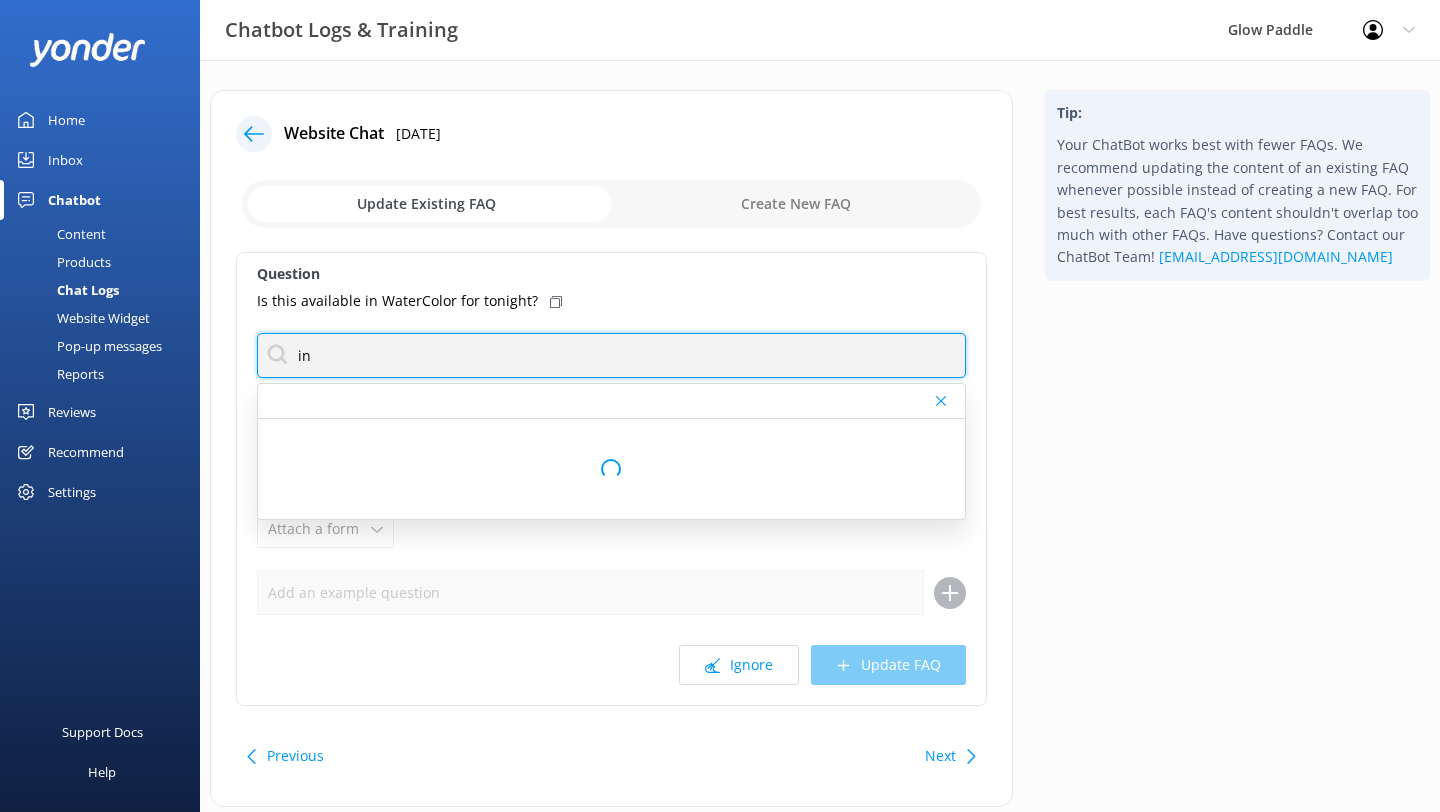 type on "i" 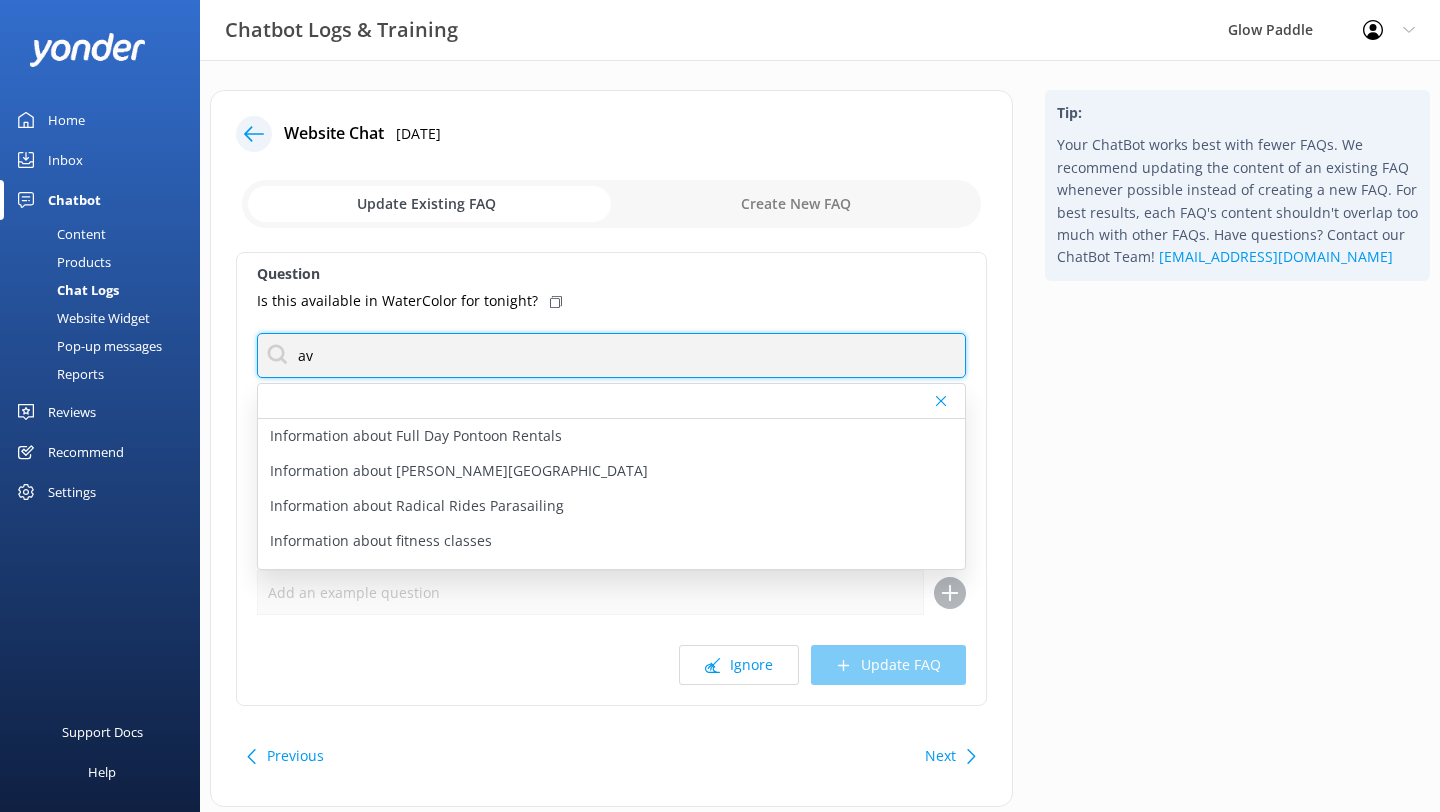 type on "availab" 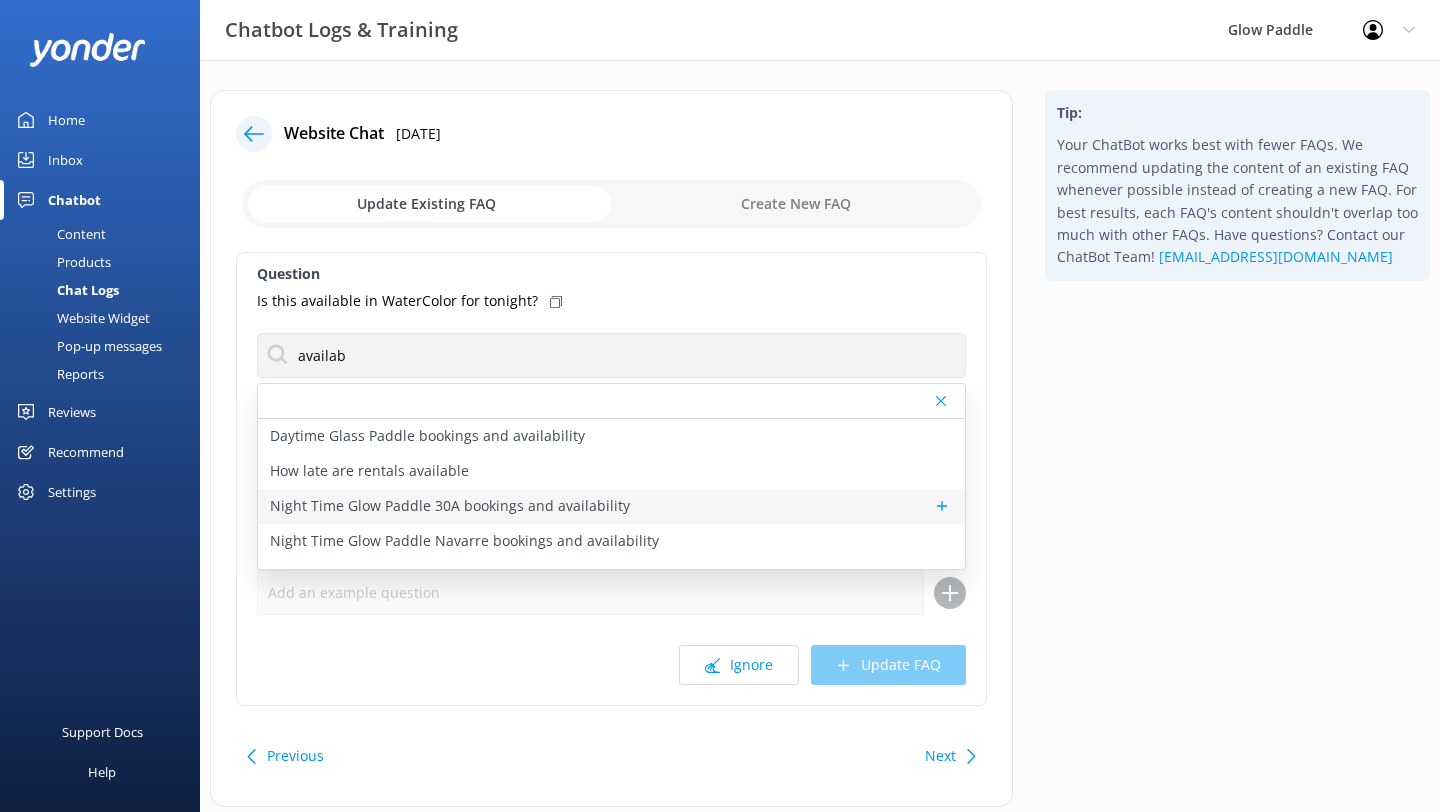 click on "Night Time Glow Paddle 30A bookings and availability" at bounding box center [450, 506] 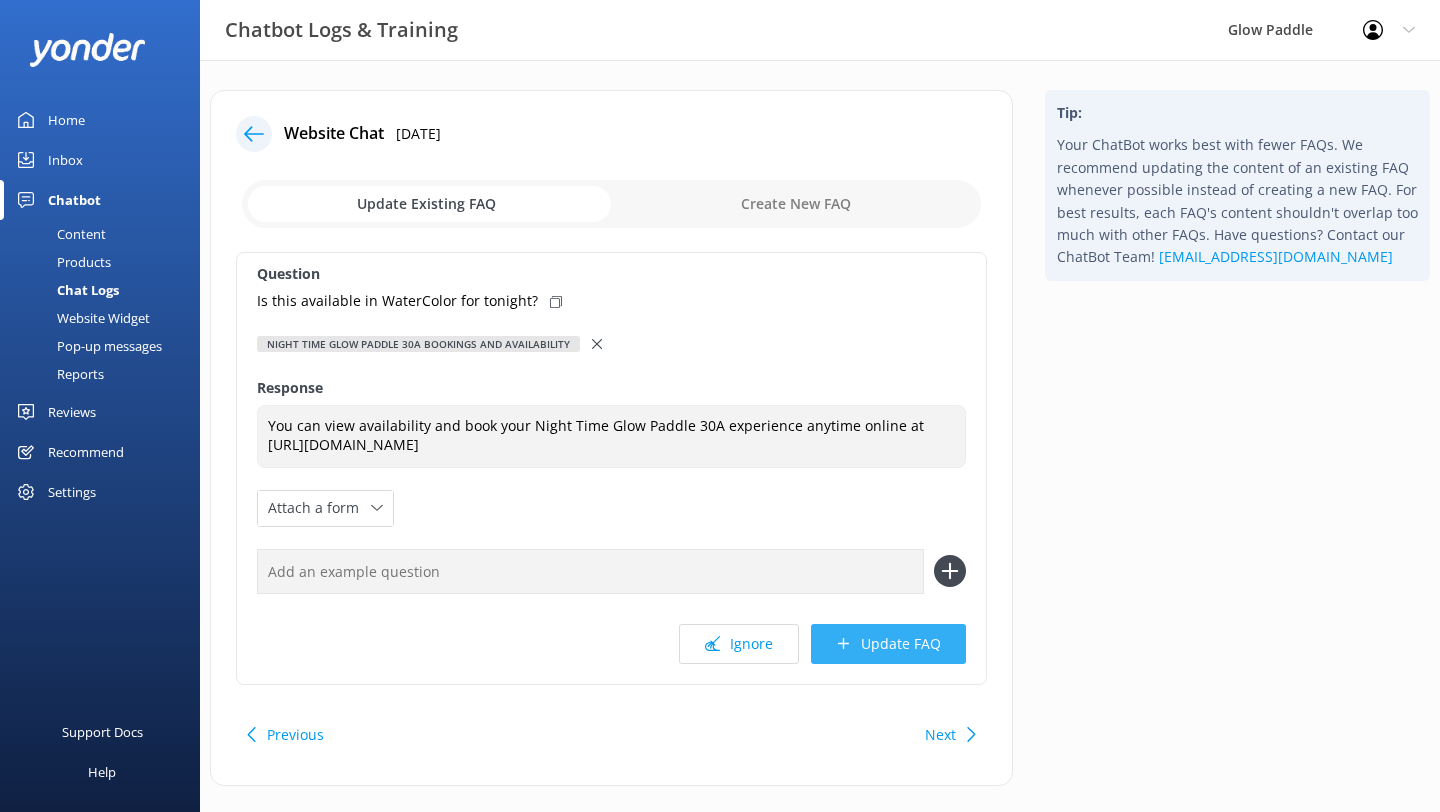 click on "Update FAQ" at bounding box center [888, 644] 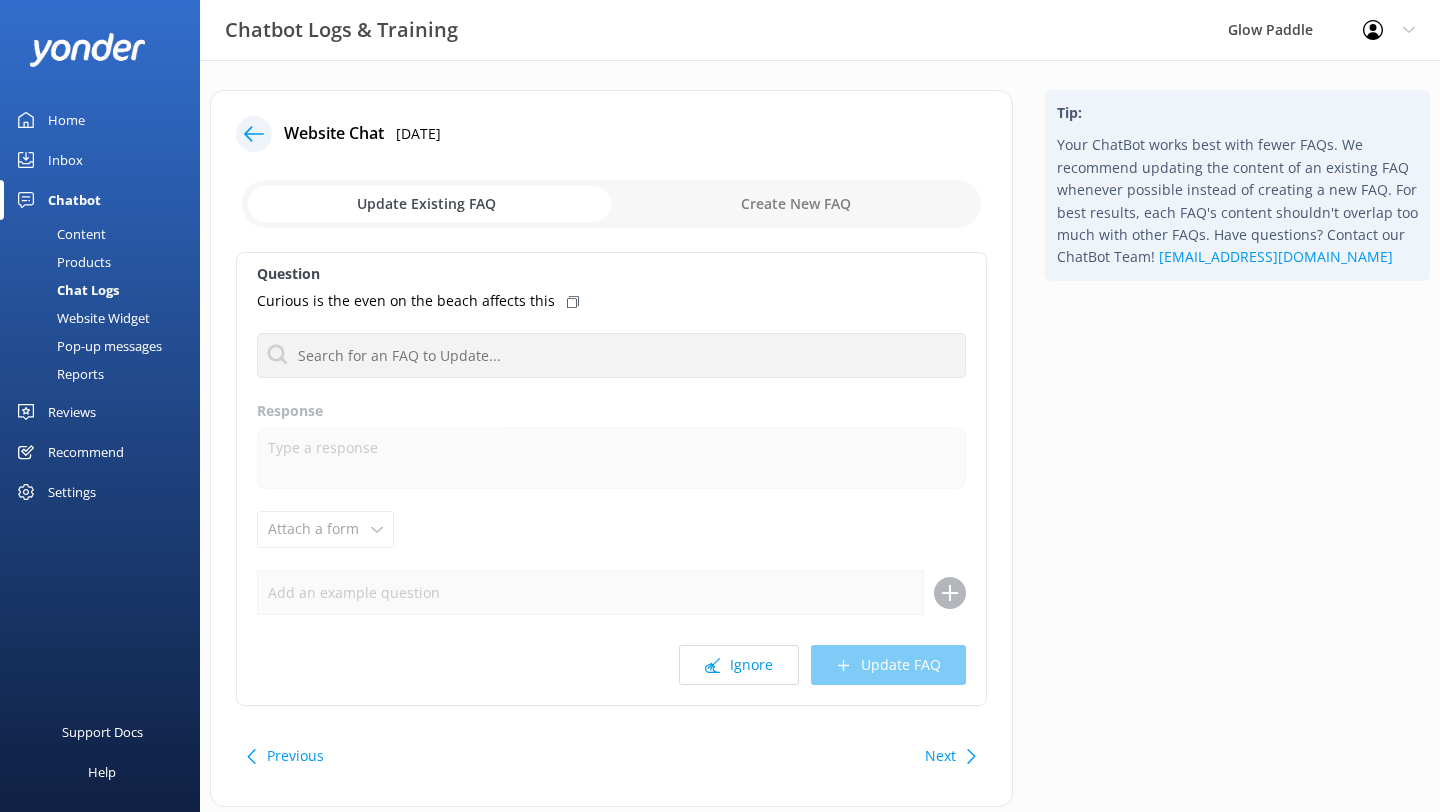 click 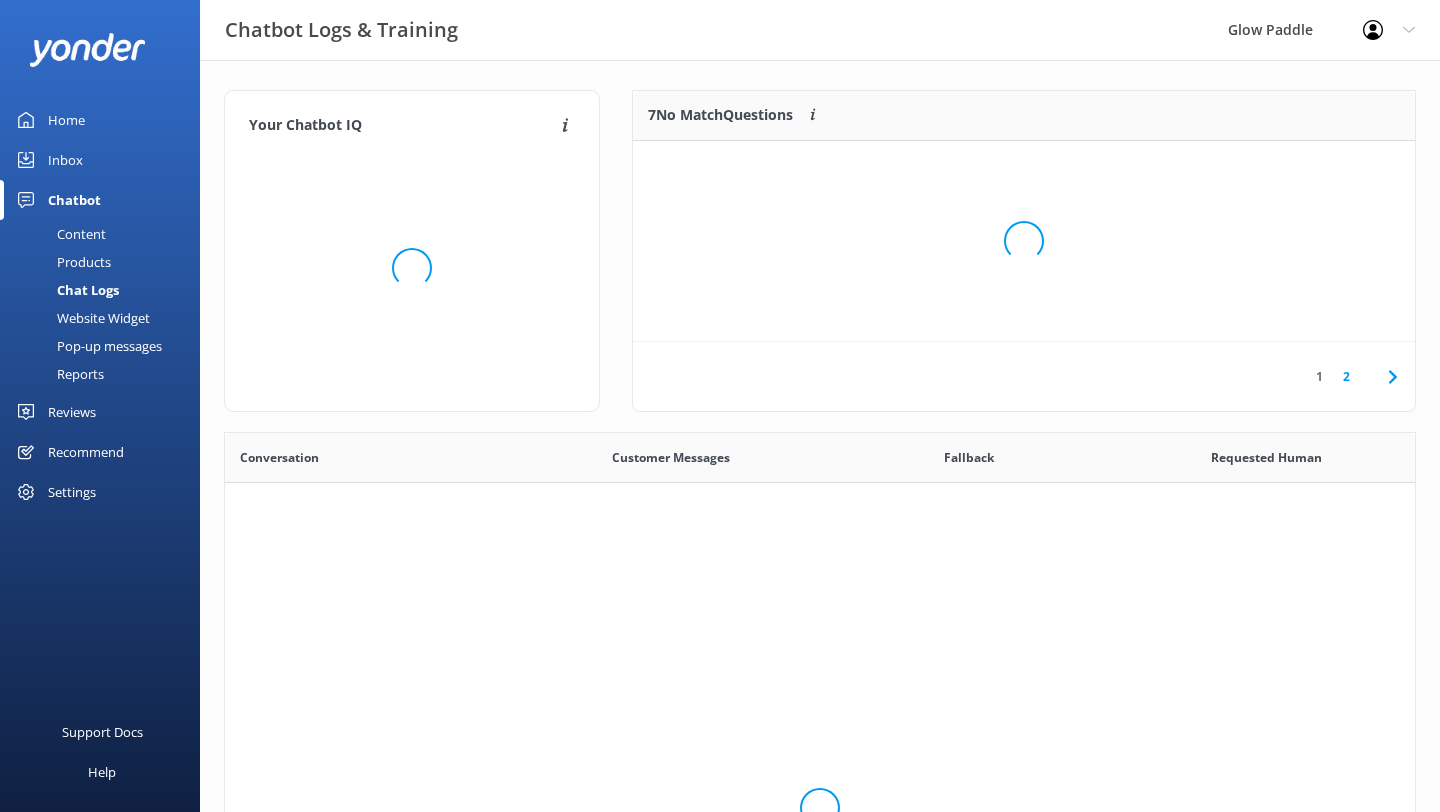 scroll, scrollTop: 1, scrollLeft: 1, axis: both 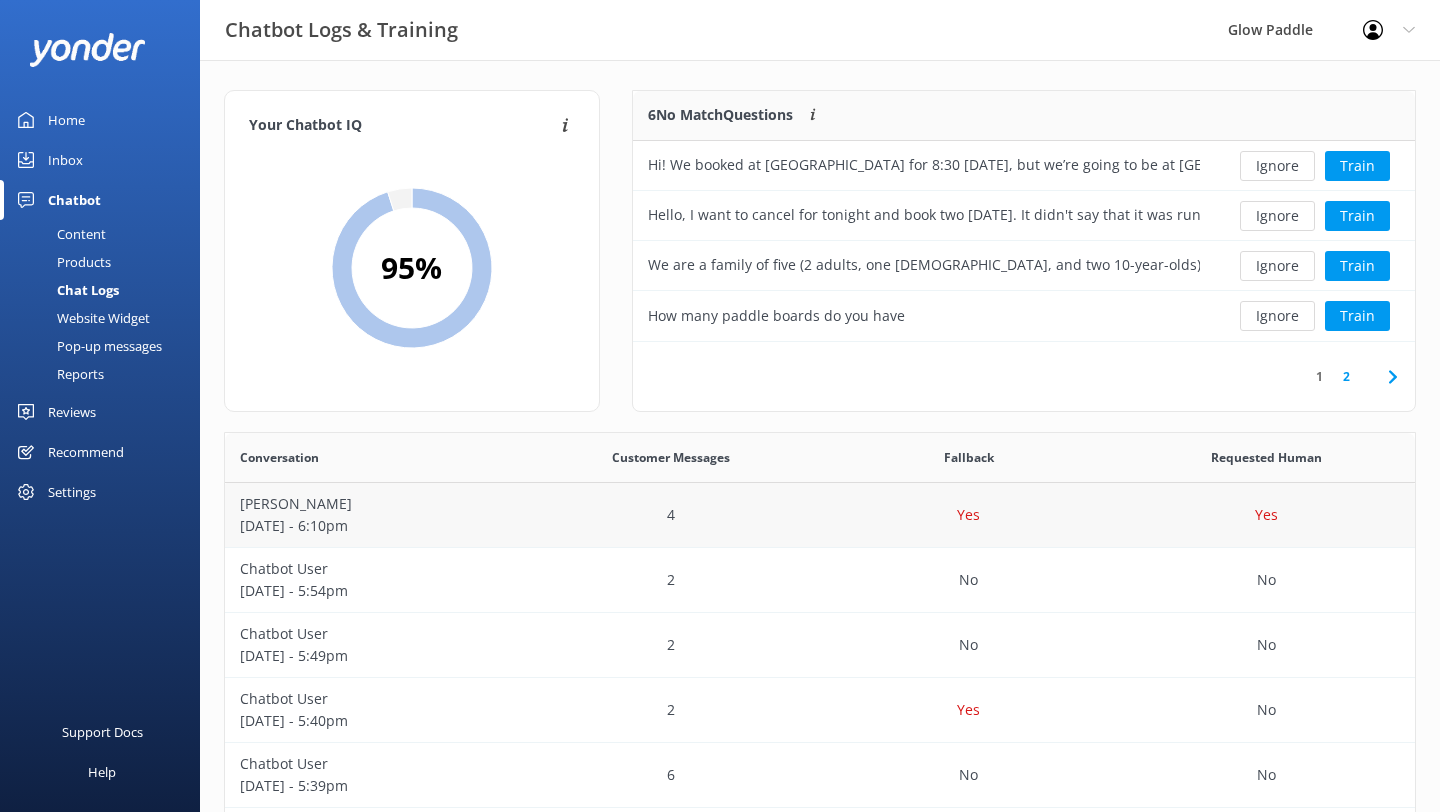 click on "4" at bounding box center (672, 515) 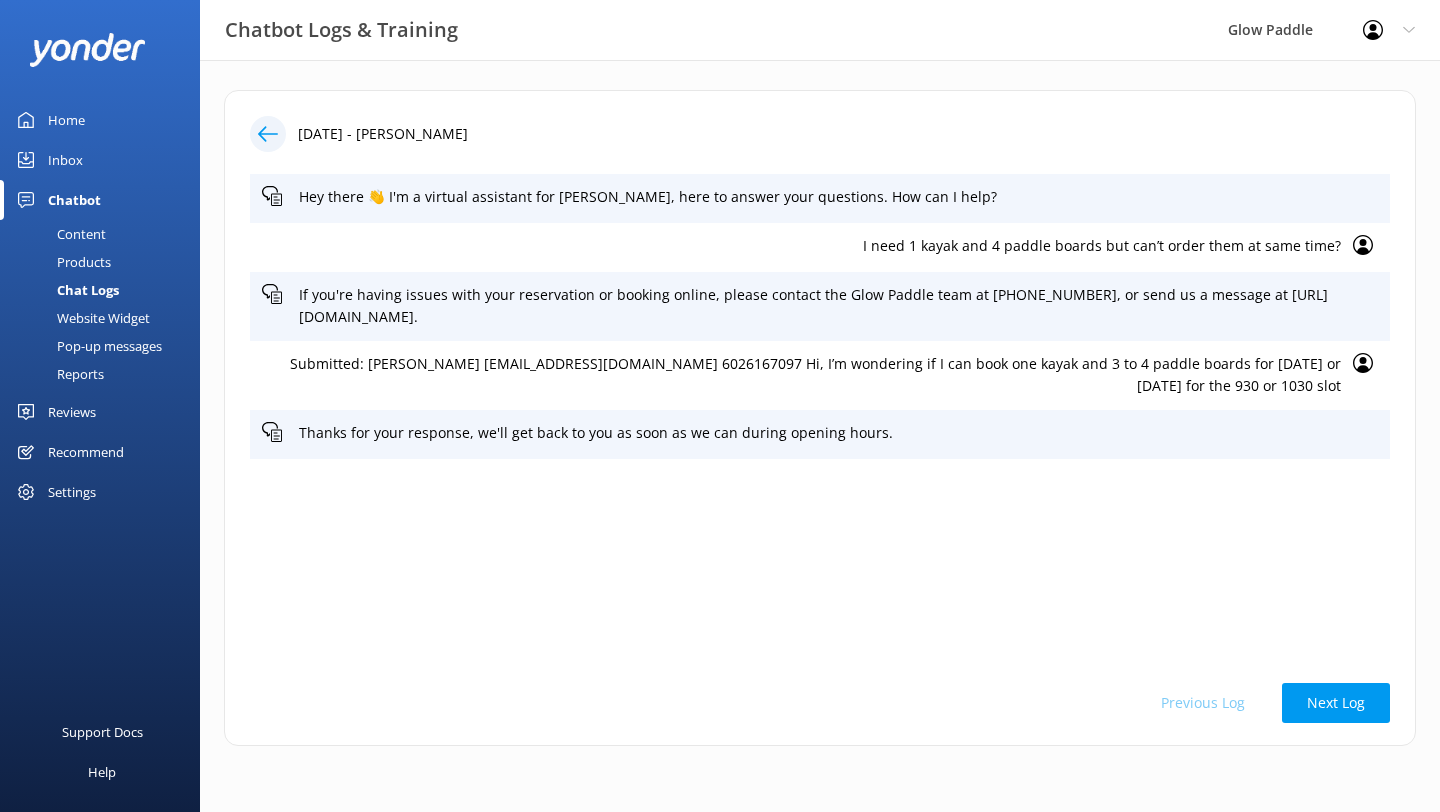 click at bounding box center (268, 134) 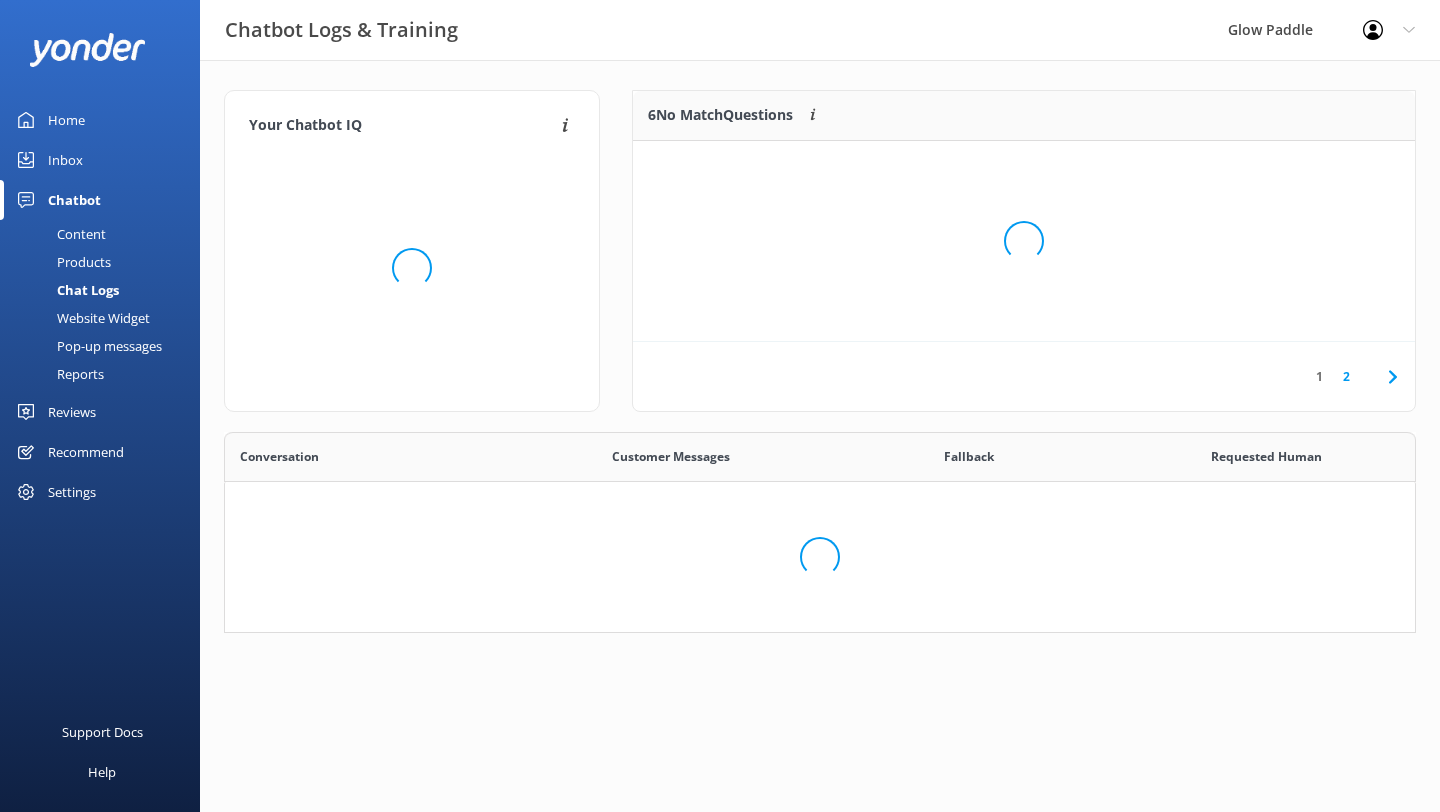 scroll, scrollTop: 1, scrollLeft: 1, axis: both 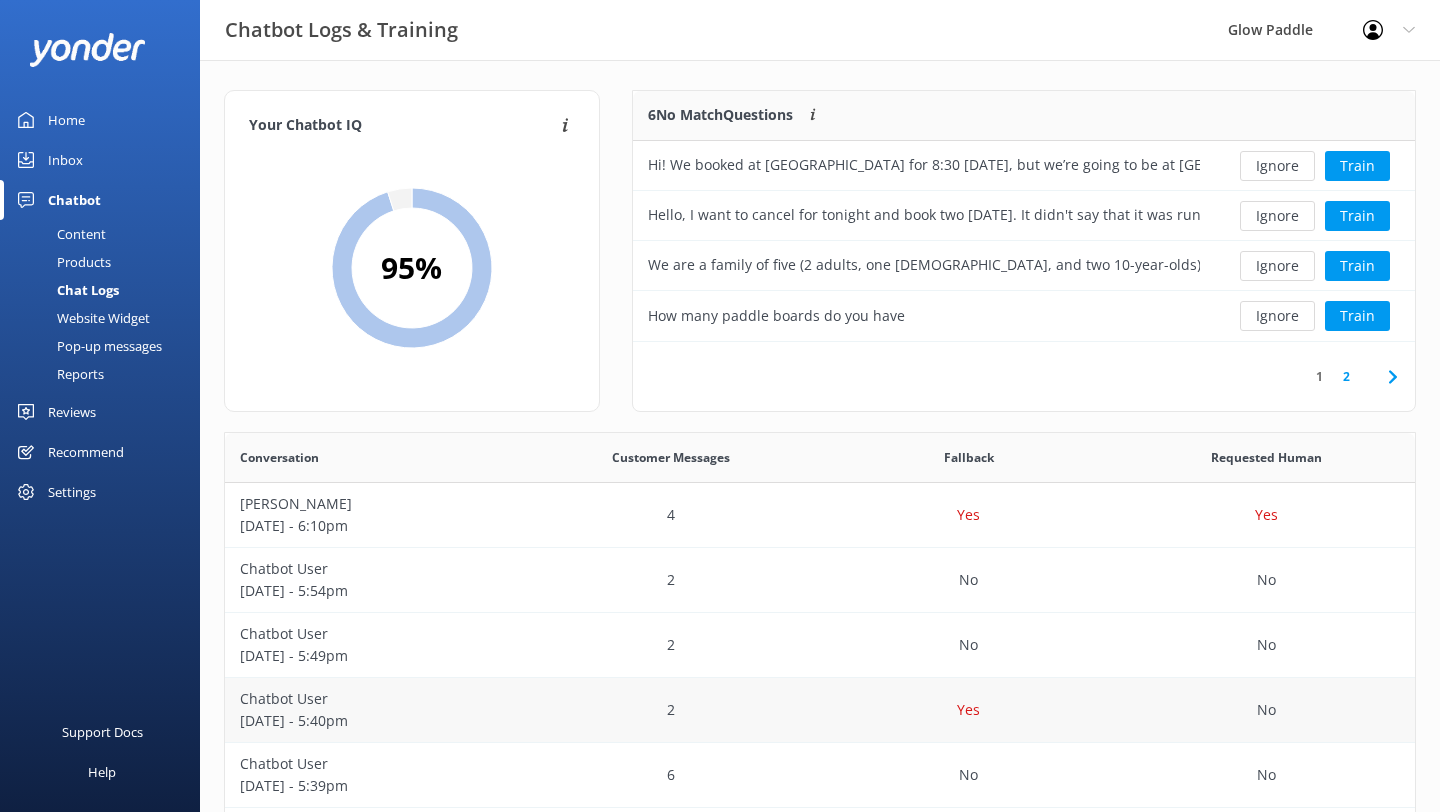 click on "Chatbot User July 14 - 5:40pm" at bounding box center (374, 710) 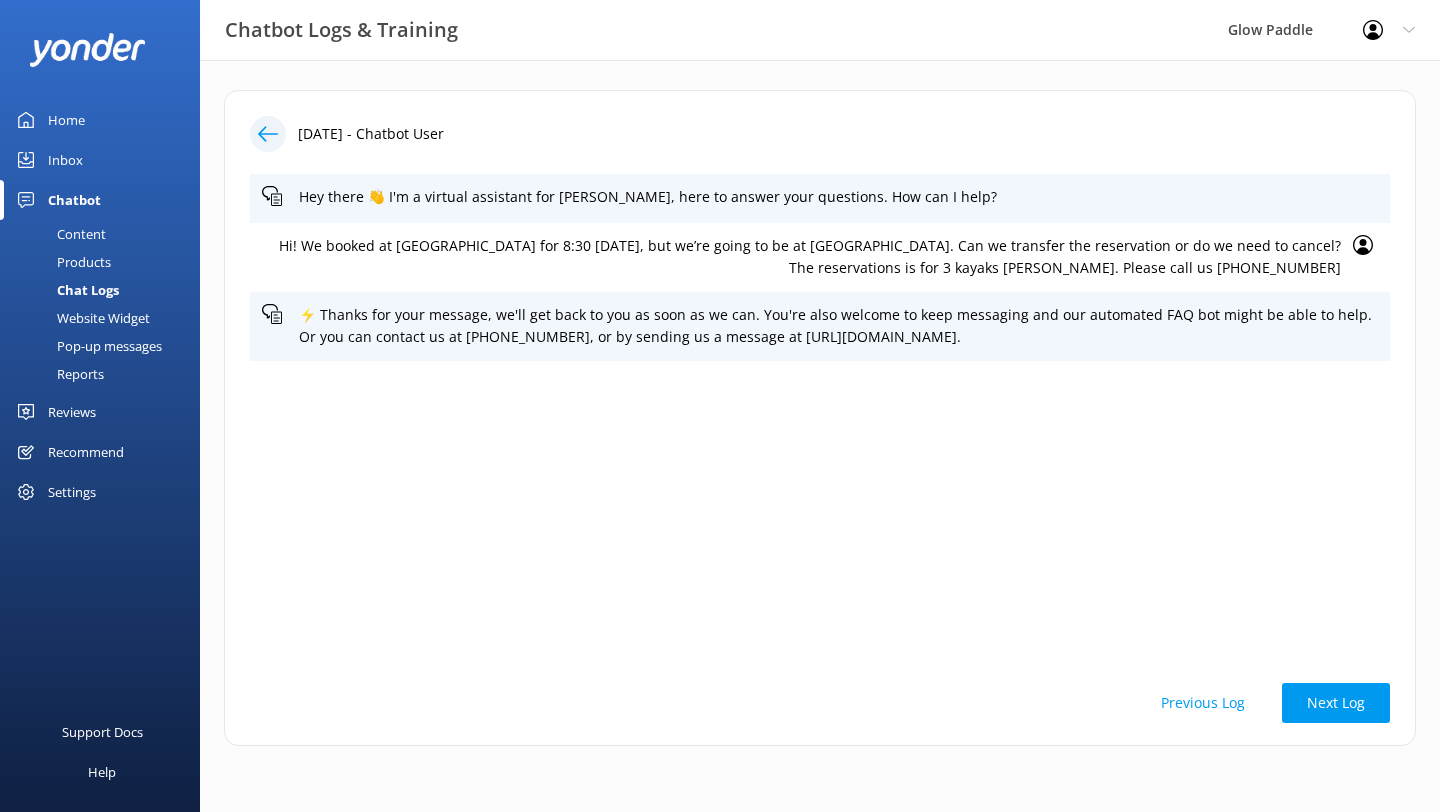 click at bounding box center (268, 134) 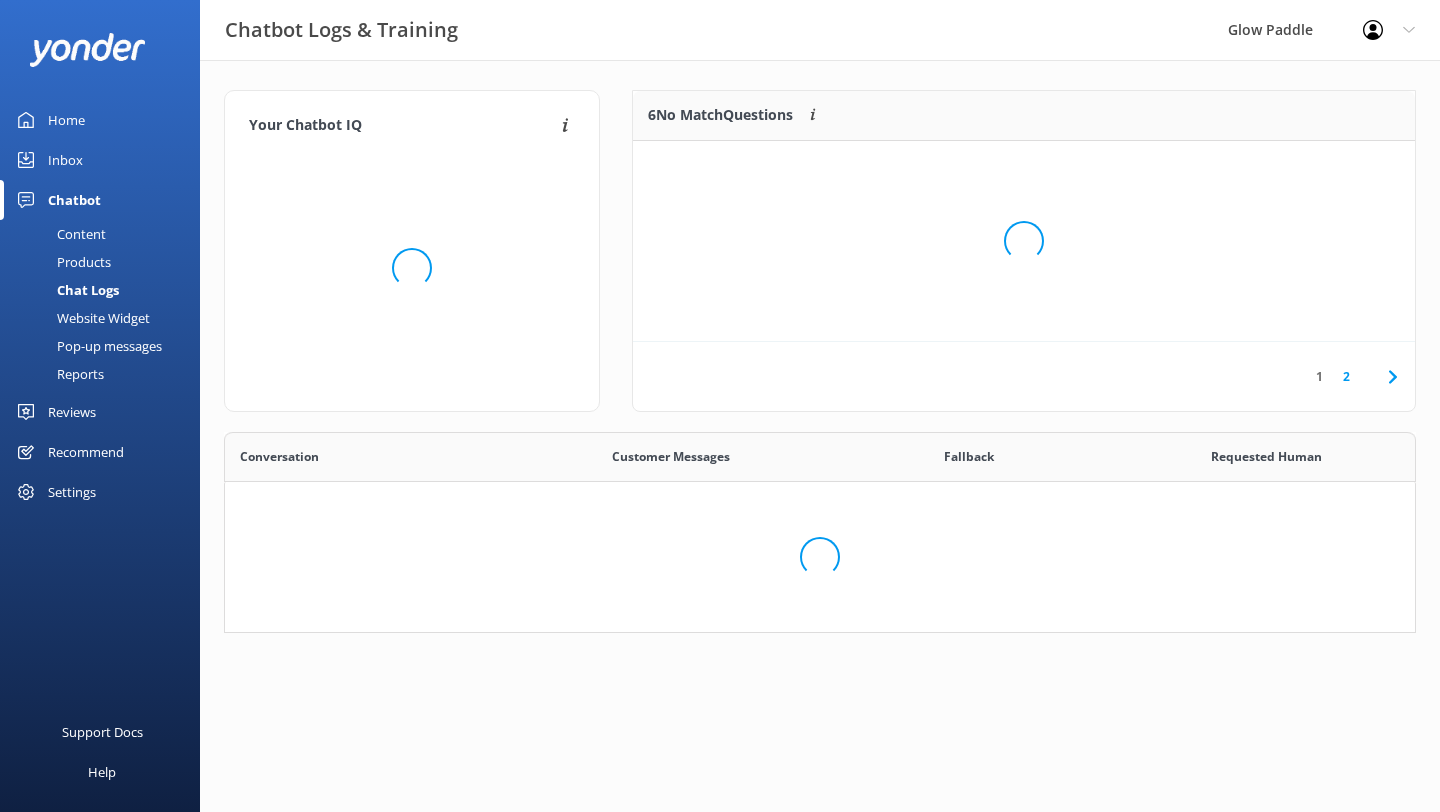 scroll, scrollTop: 1, scrollLeft: 1, axis: both 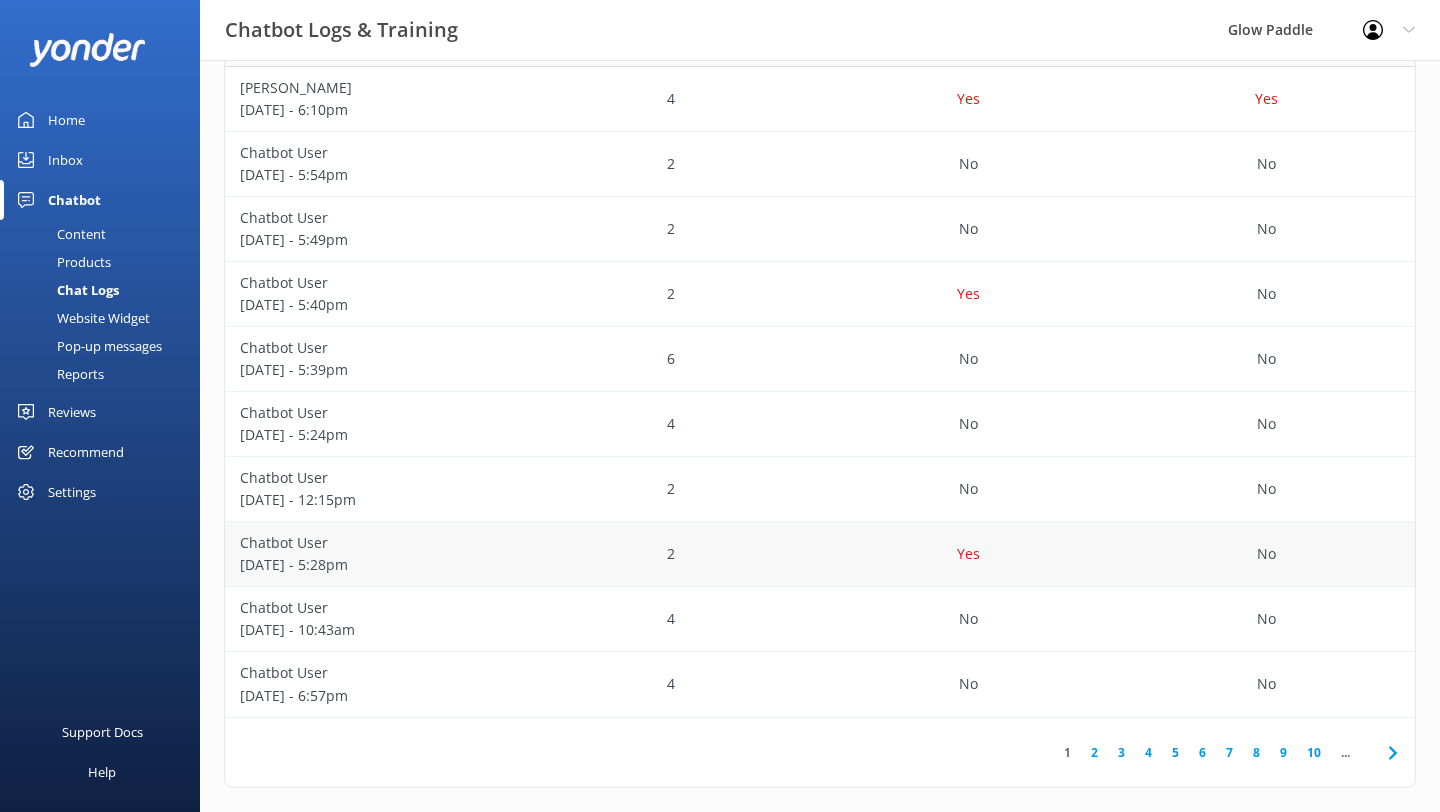 click on "Yes" at bounding box center [969, 554] 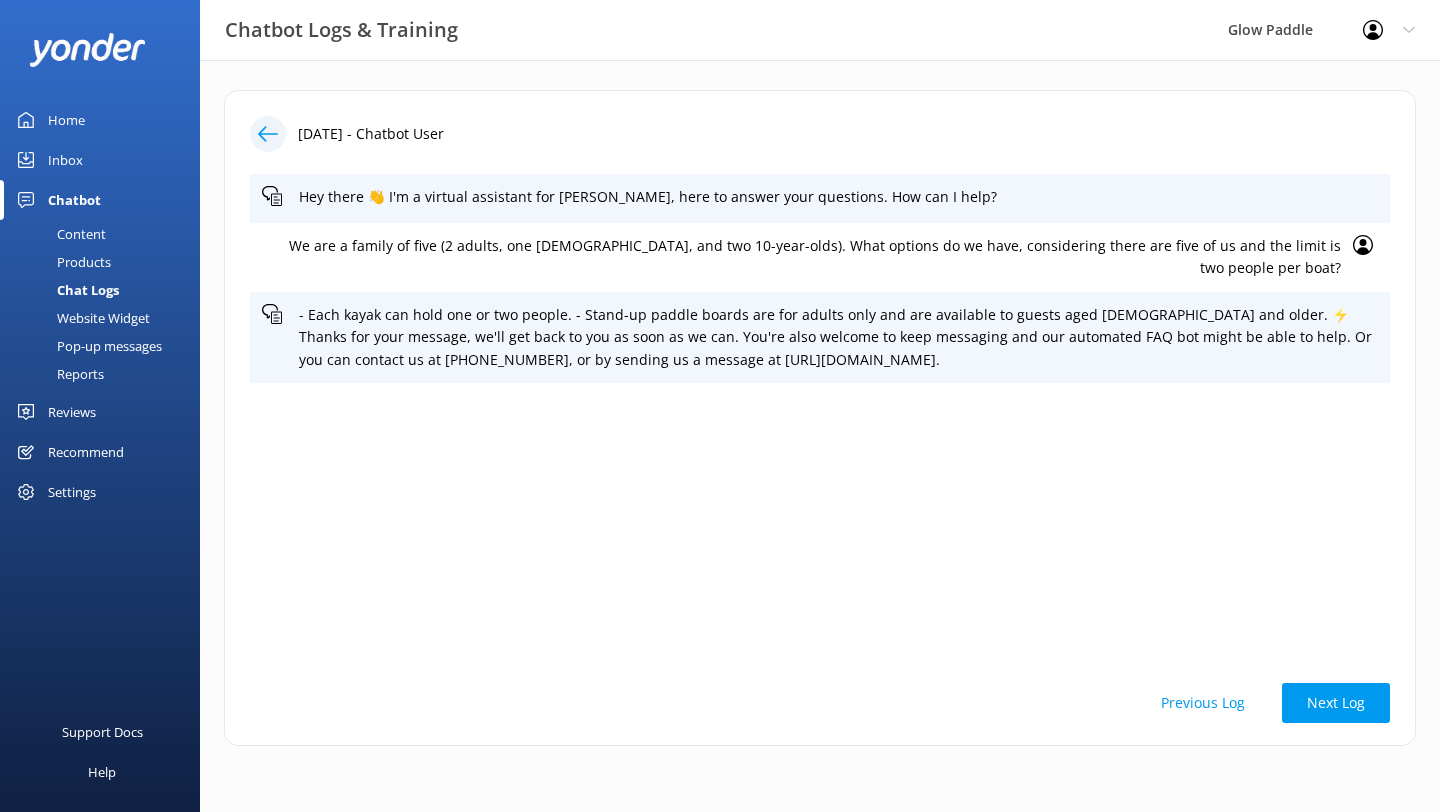 click 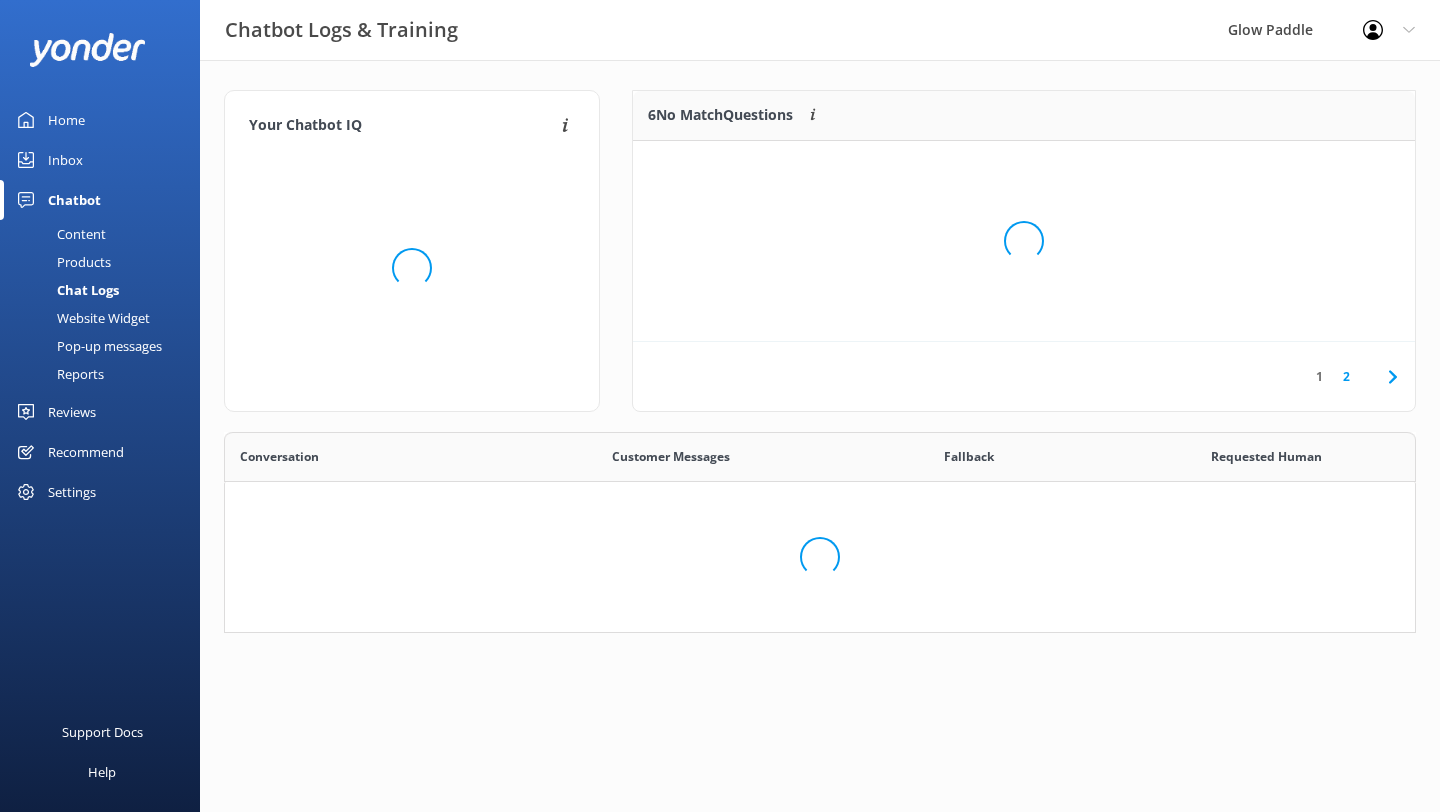 scroll, scrollTop: 1, scrollLeft: 1, axis: both 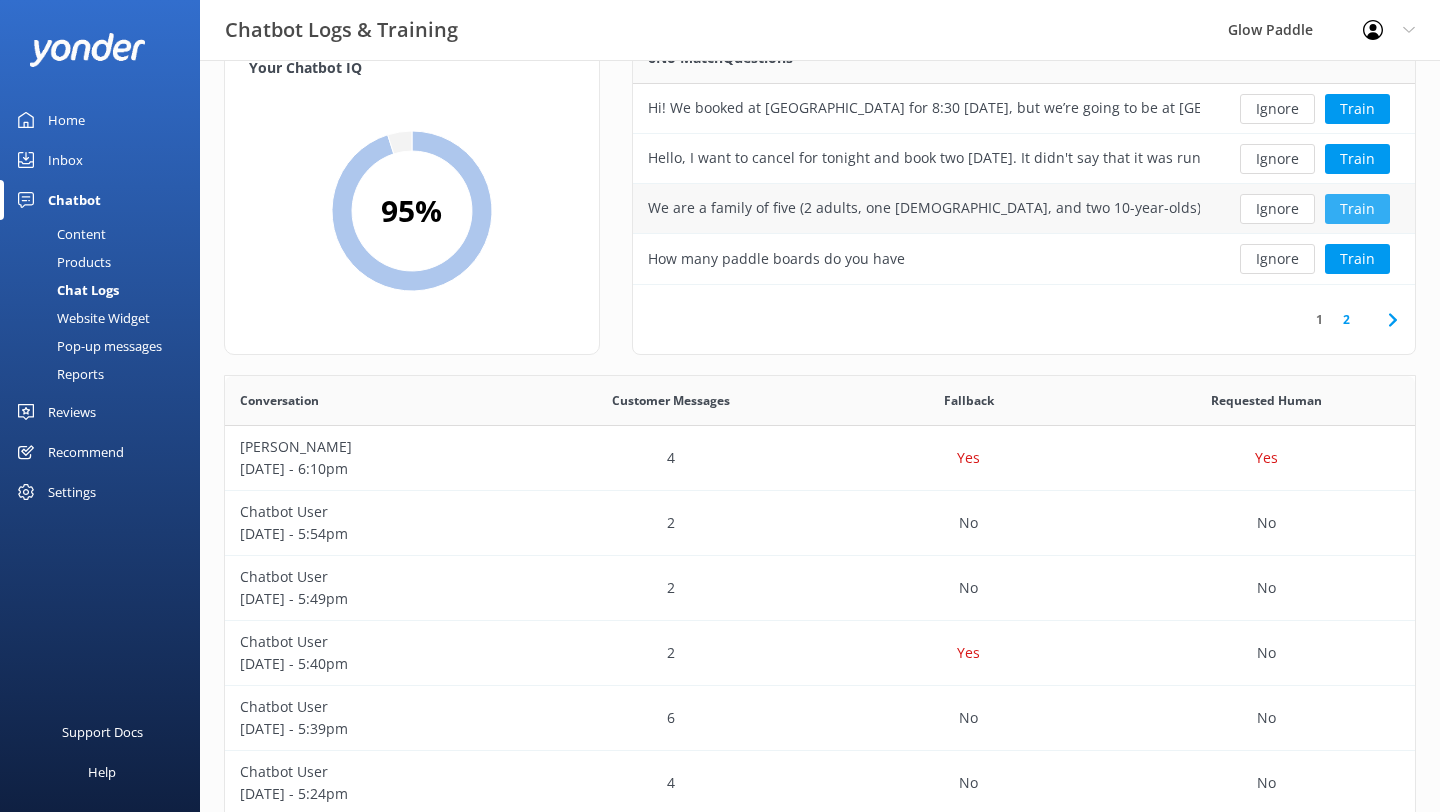 click on "Train" at bounding box center (1357, 209) 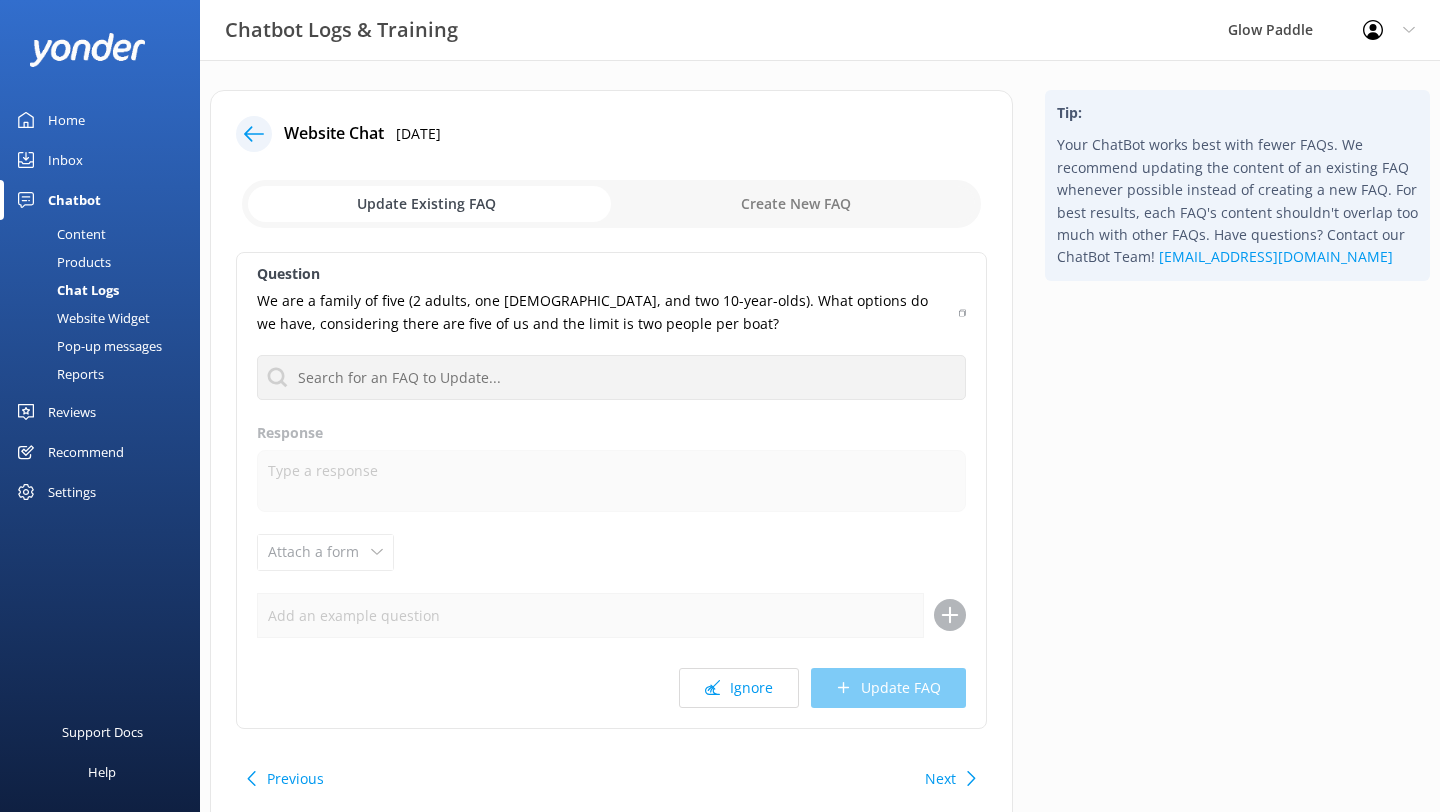 click at bounding box center (611, 204) 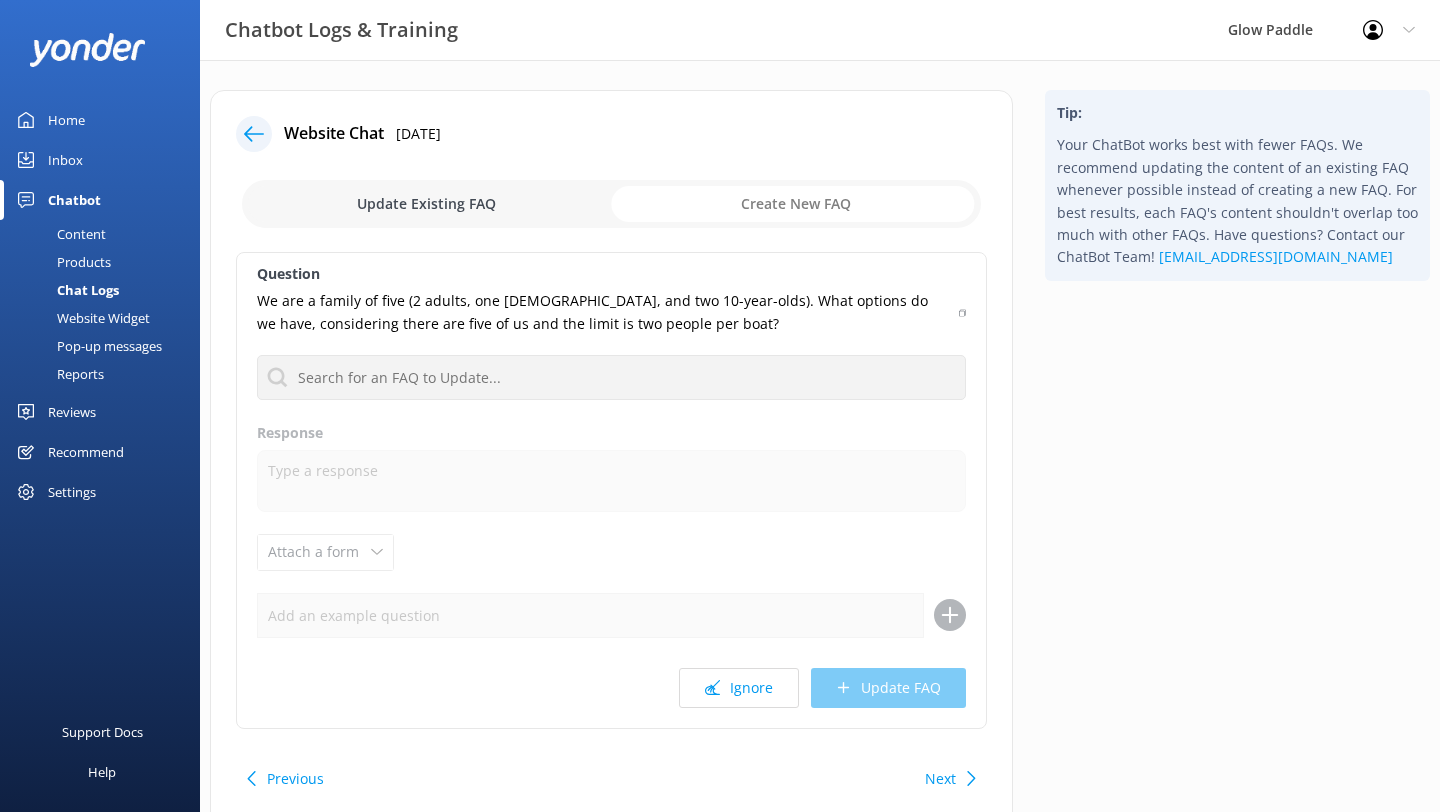 checkbox on "true" 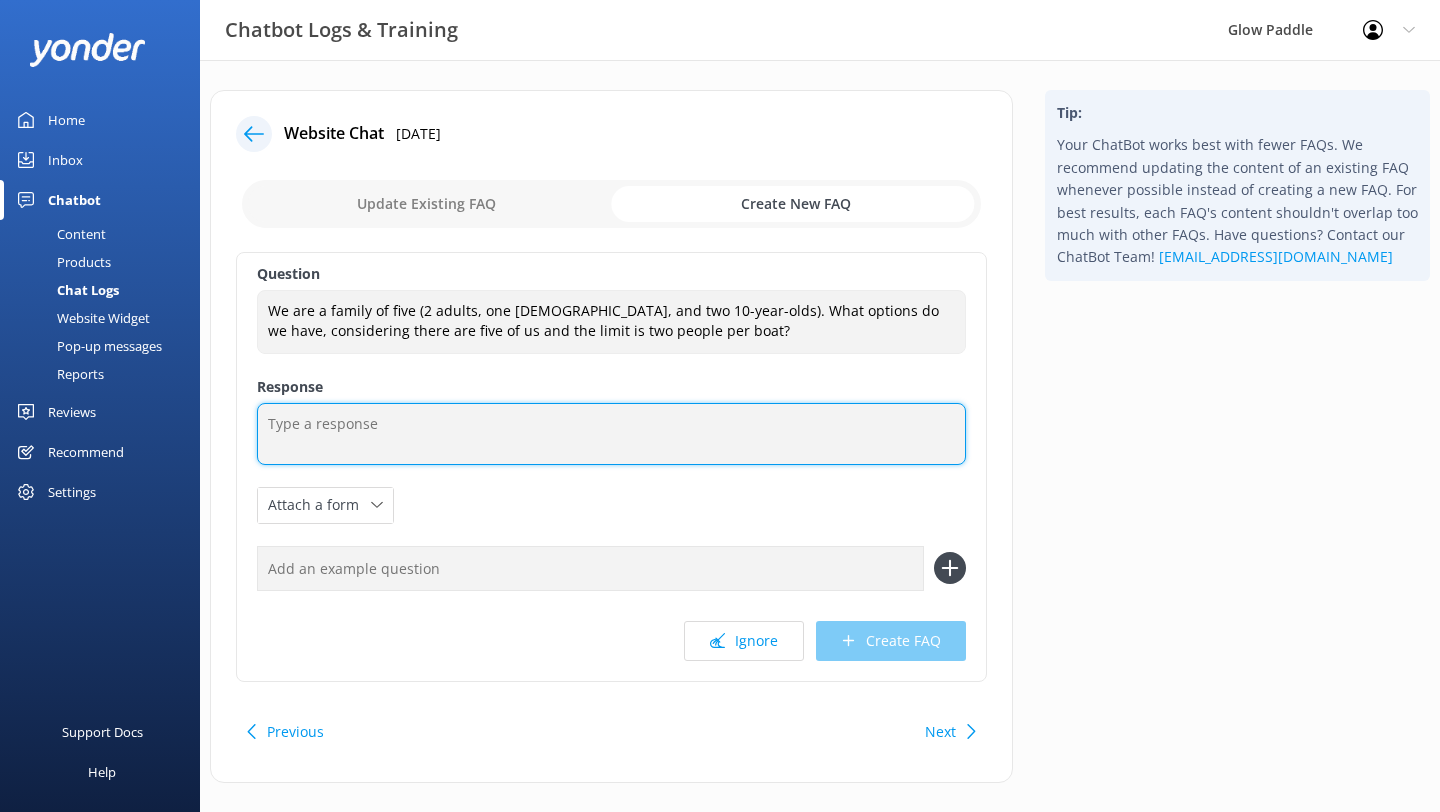 click at bounding box center [611, 434] 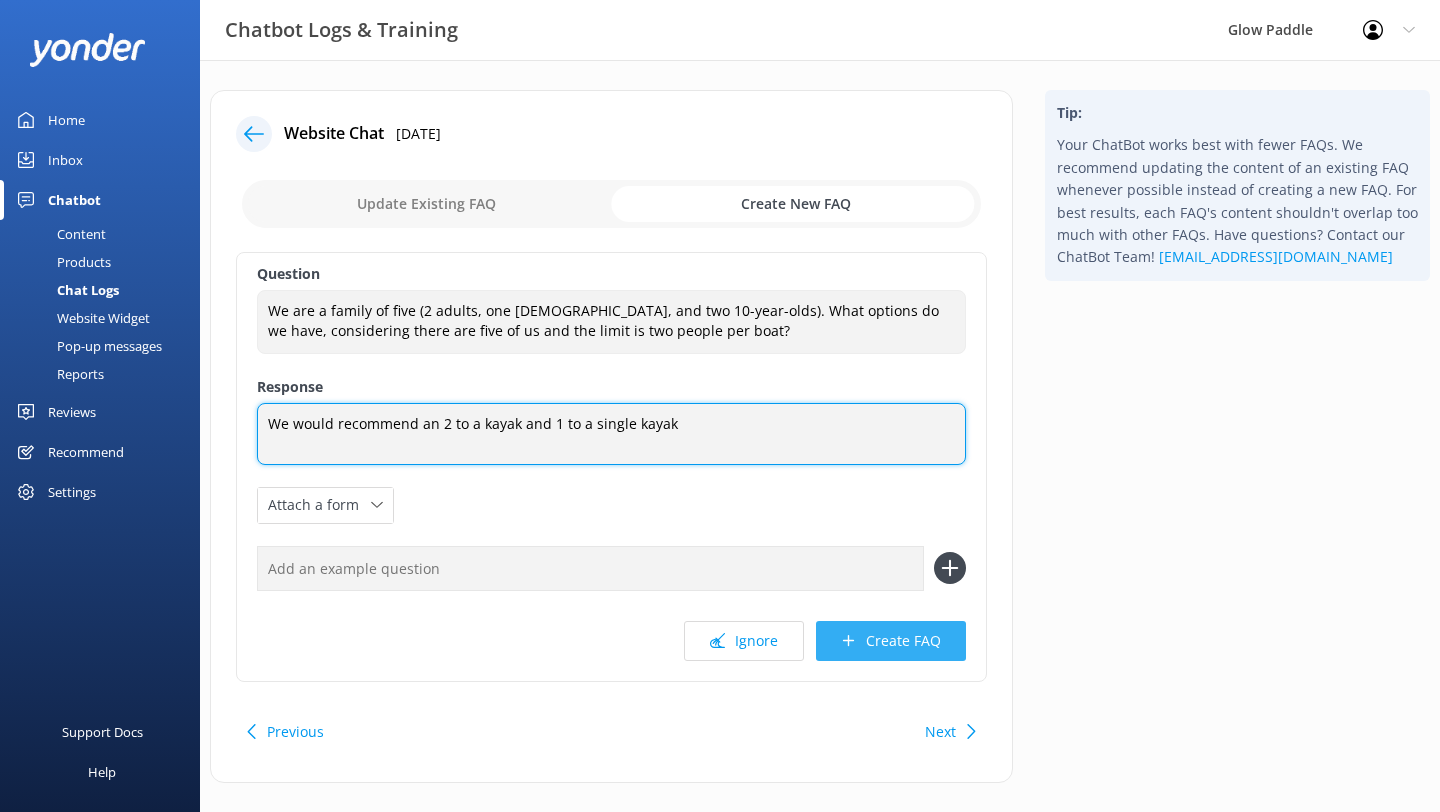 type on "We would recommend an 2 to a kayak and 1 to a single kayak" 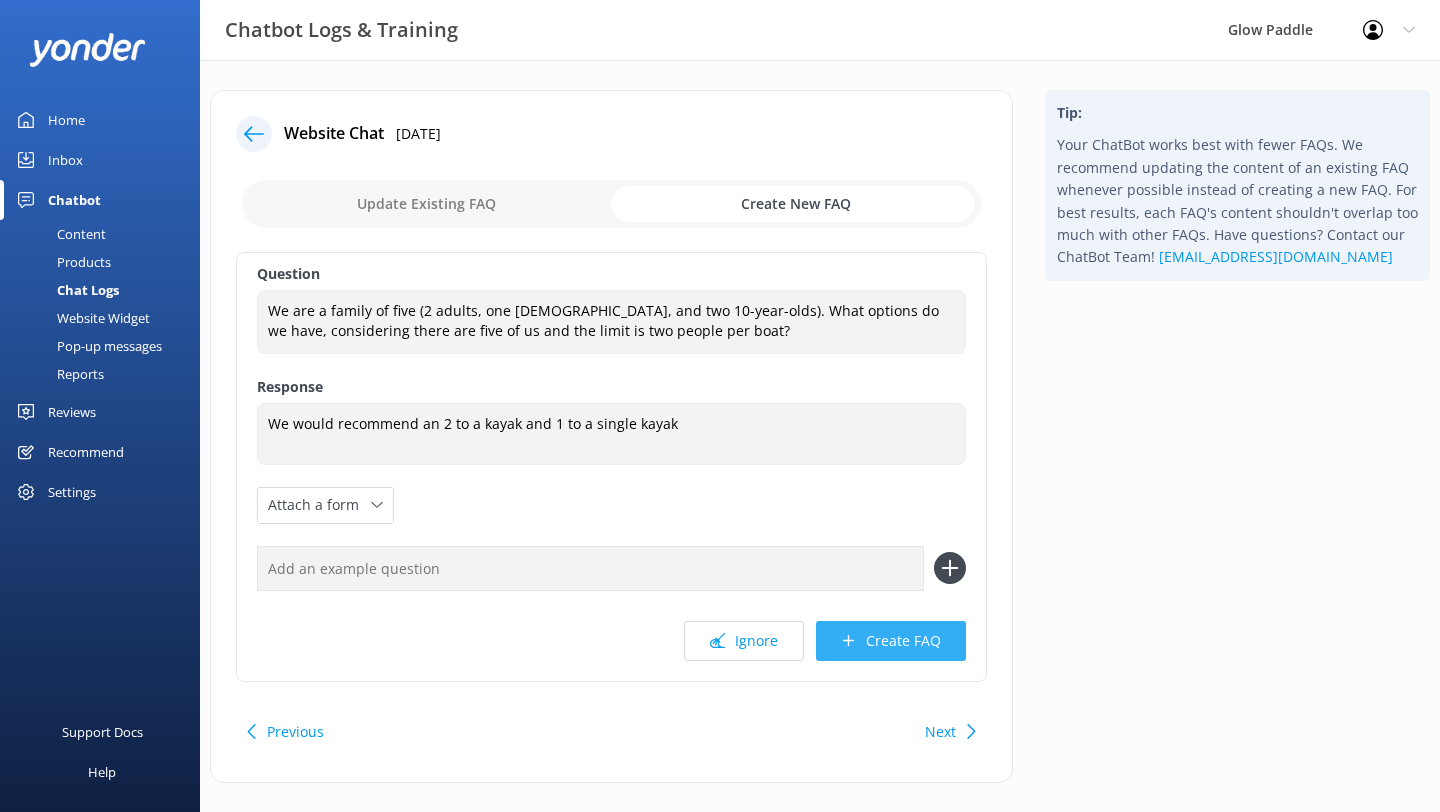click on "Create FAQ" at bounding box center (891, 641) 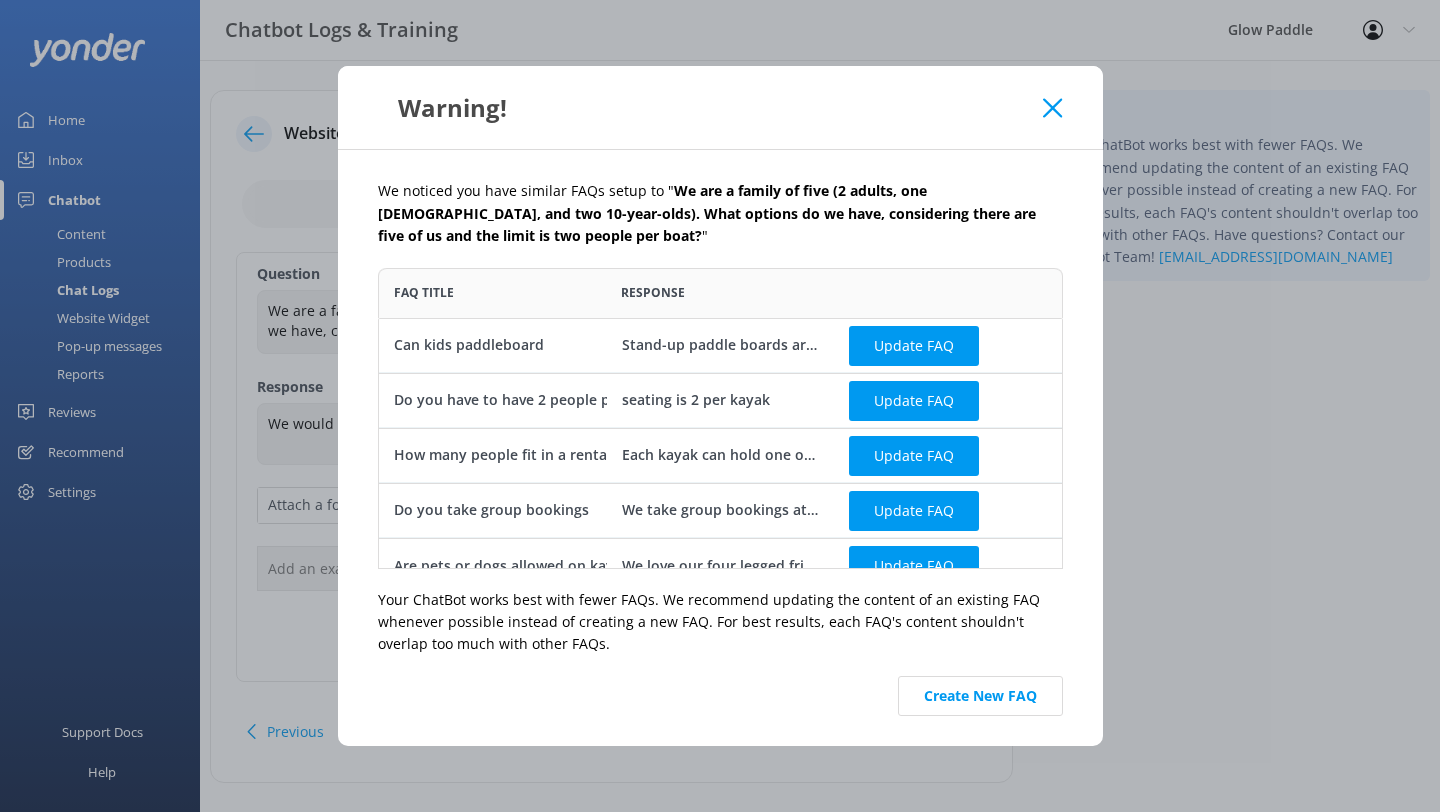 scroll, scrollTop: 1, scrollLeft: 1, axis: both 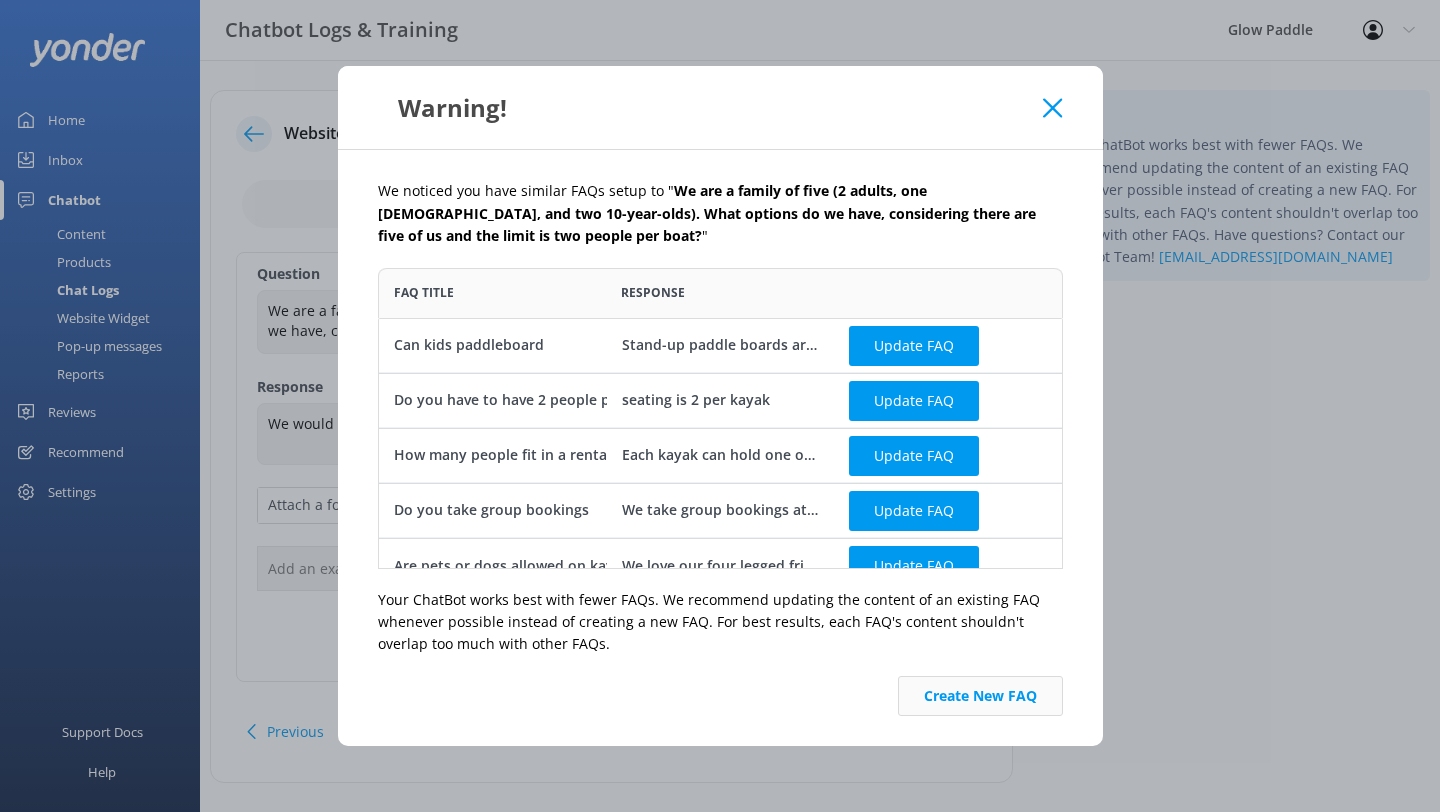 click on "Create New FAQ" at bounding box center (980, 696) 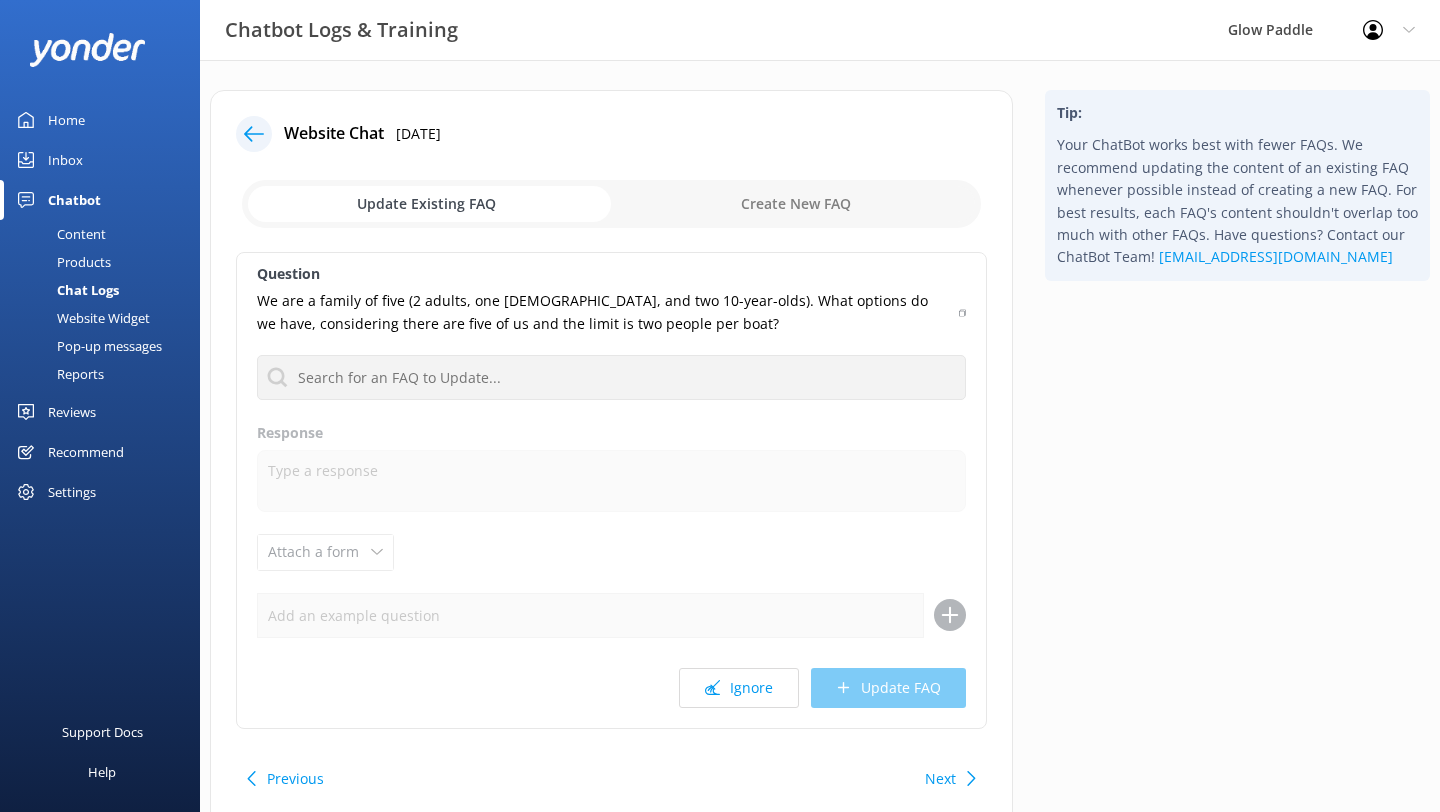 click on "Question We are a family of five (2 adults, one 5-year-old, and two 10-year-olds). What options do we have, considering there are five of us and the limit is two people per boat? No FAQs available Response Attach a form Leave contact details Check availability Ignore Update FAQ" at bounding box center [611, 490] 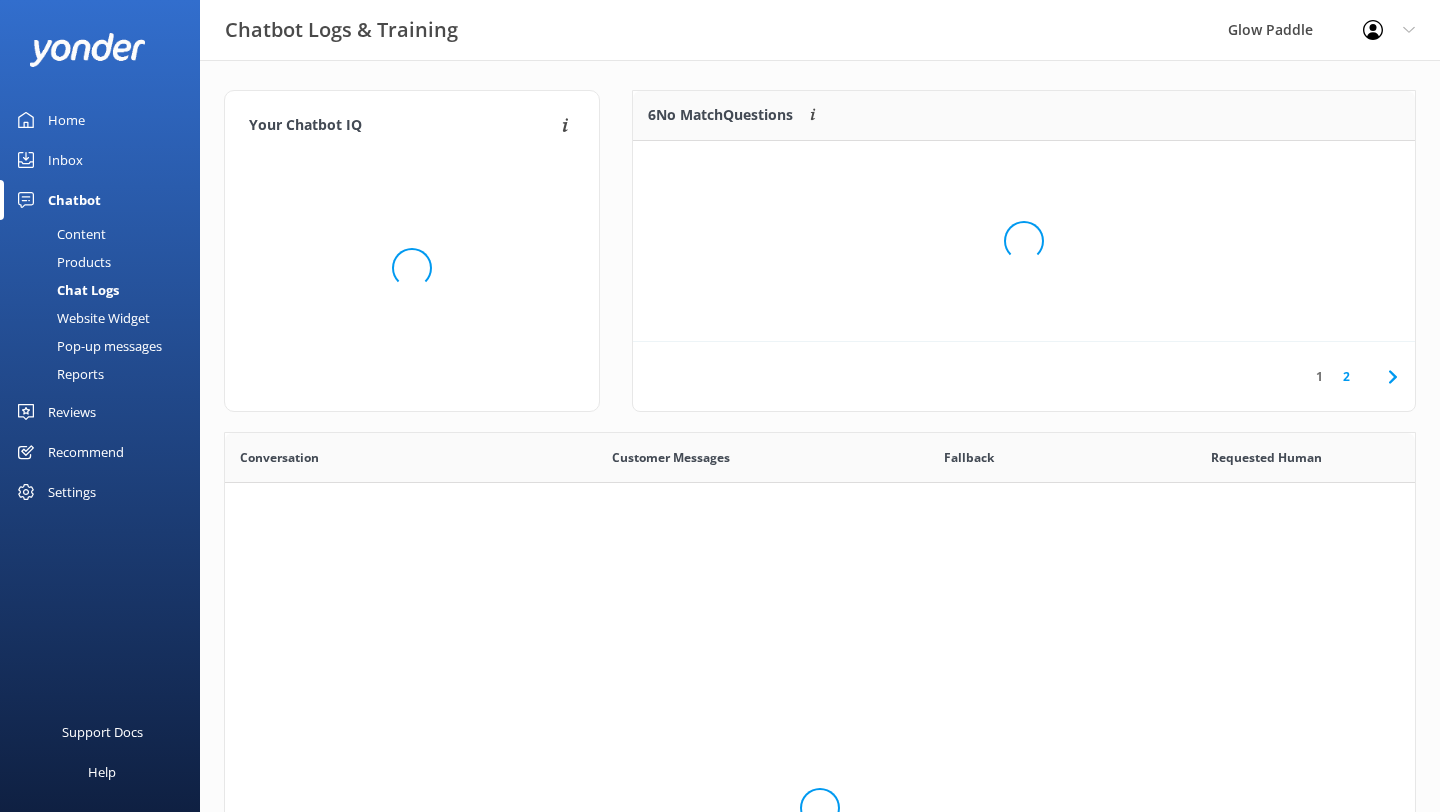 scroll, scrollTop: 1, scrollLeft: 1, axis: both 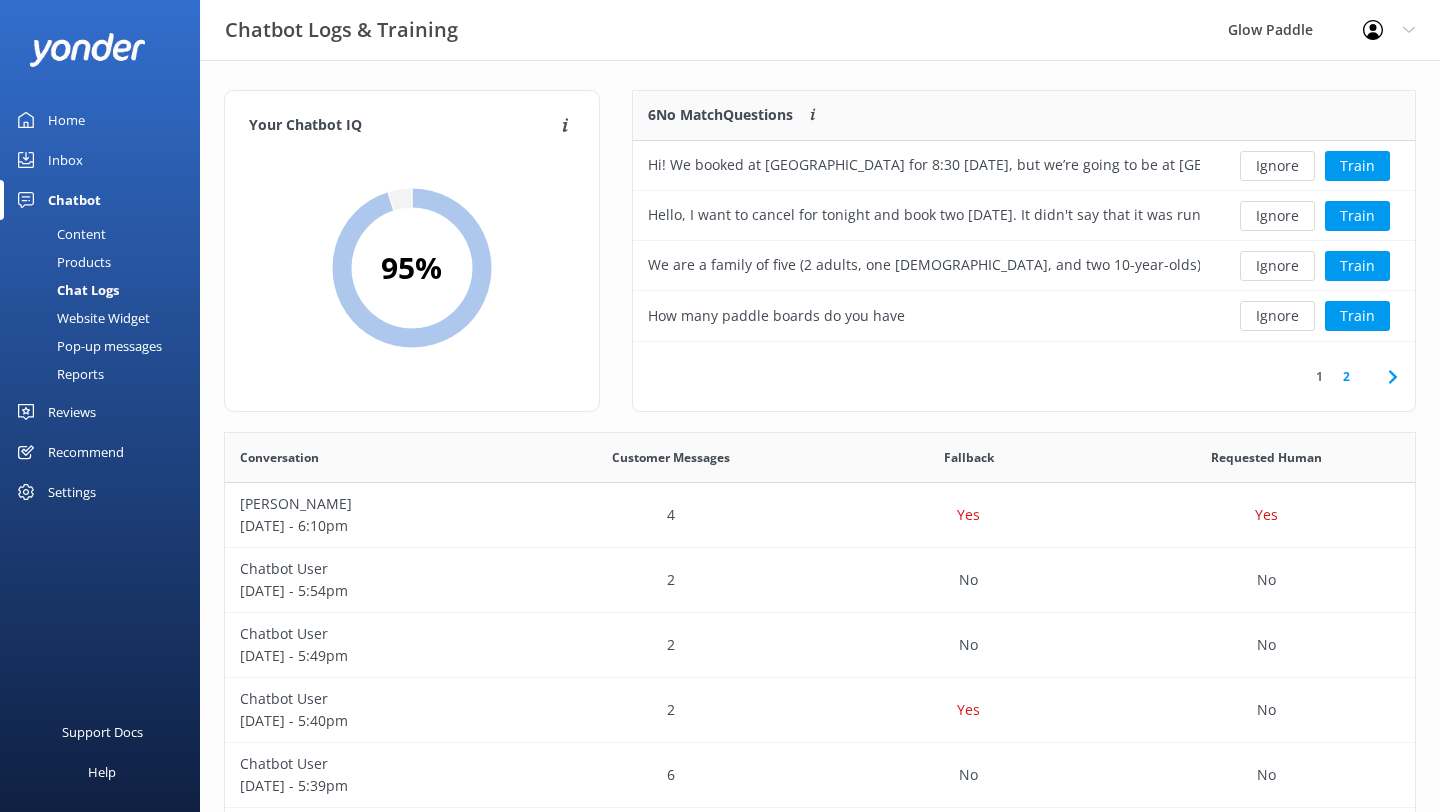 click on "2" at bounding box center [1346, 376] 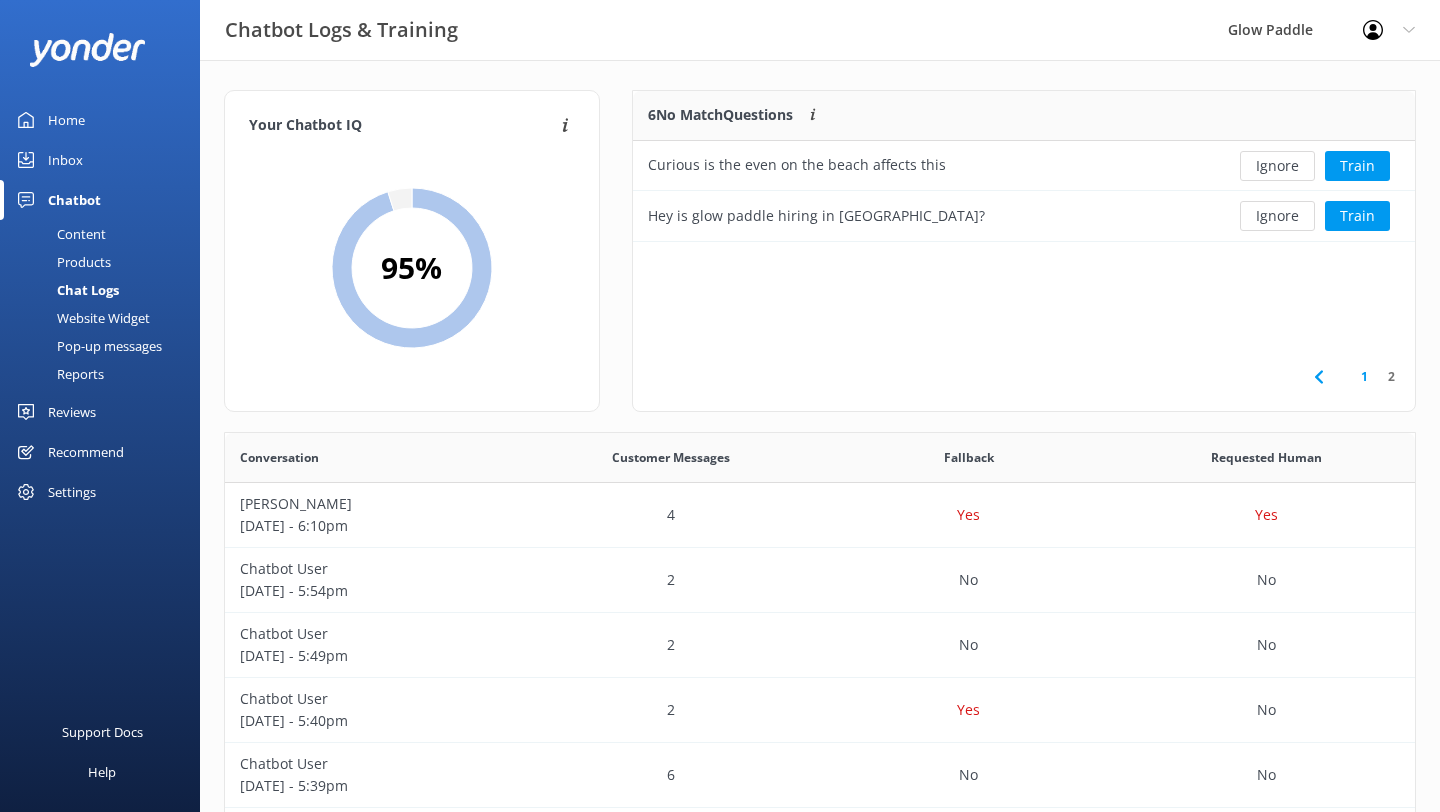 scroll, scrollTop: 151, scrollLeft: 782, axis: both 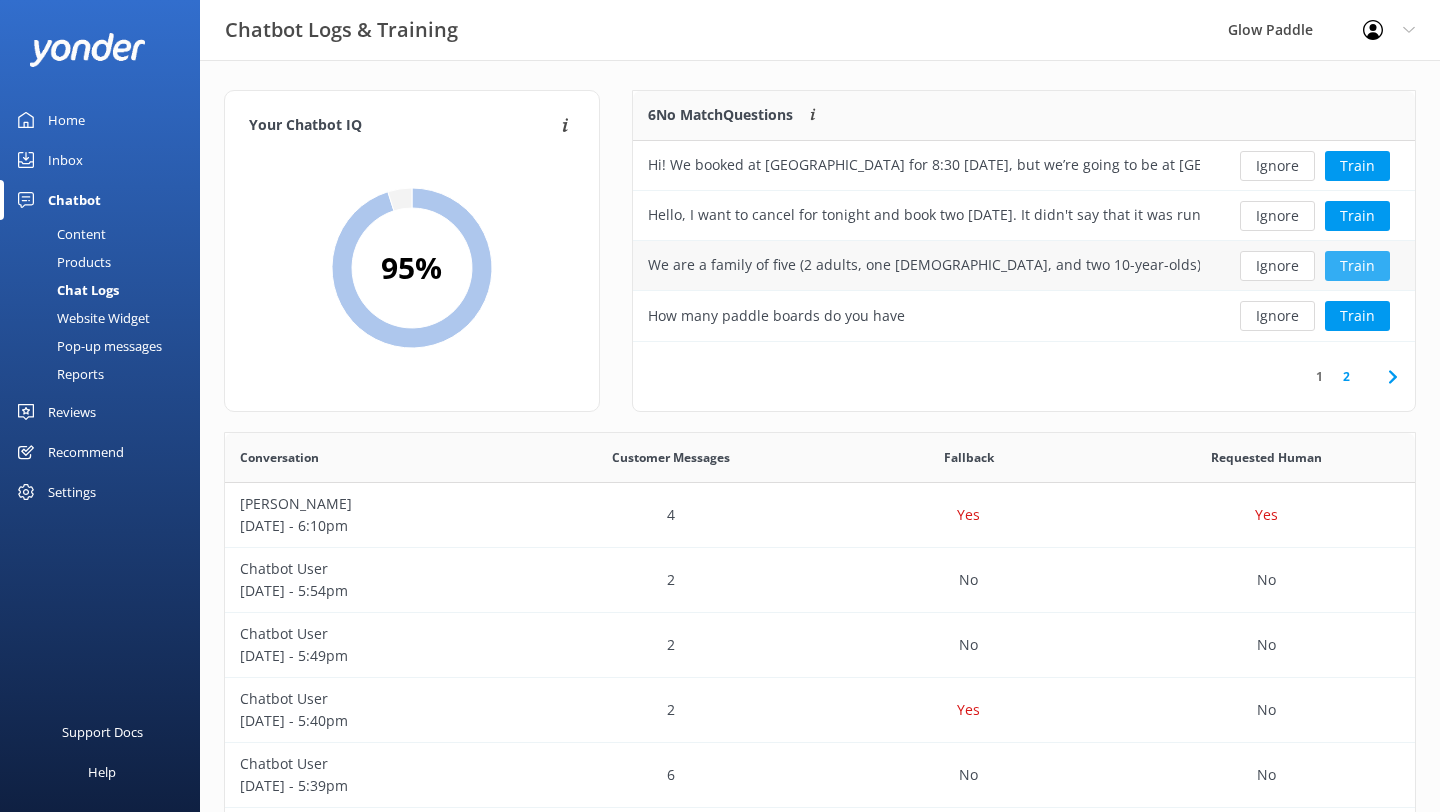 click on "Train" at bounding box center (1357, 266) 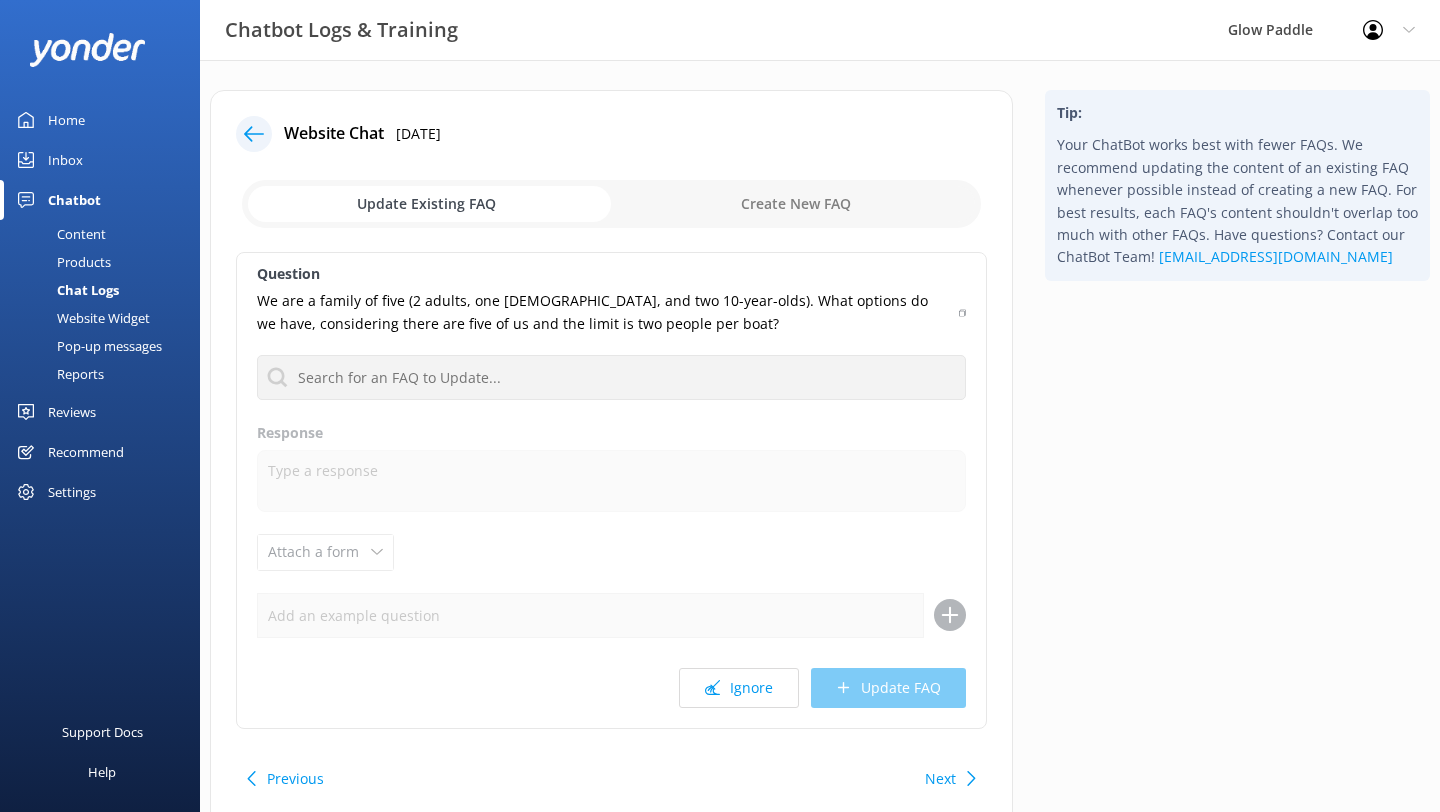 click at bounding box center (611, 204) 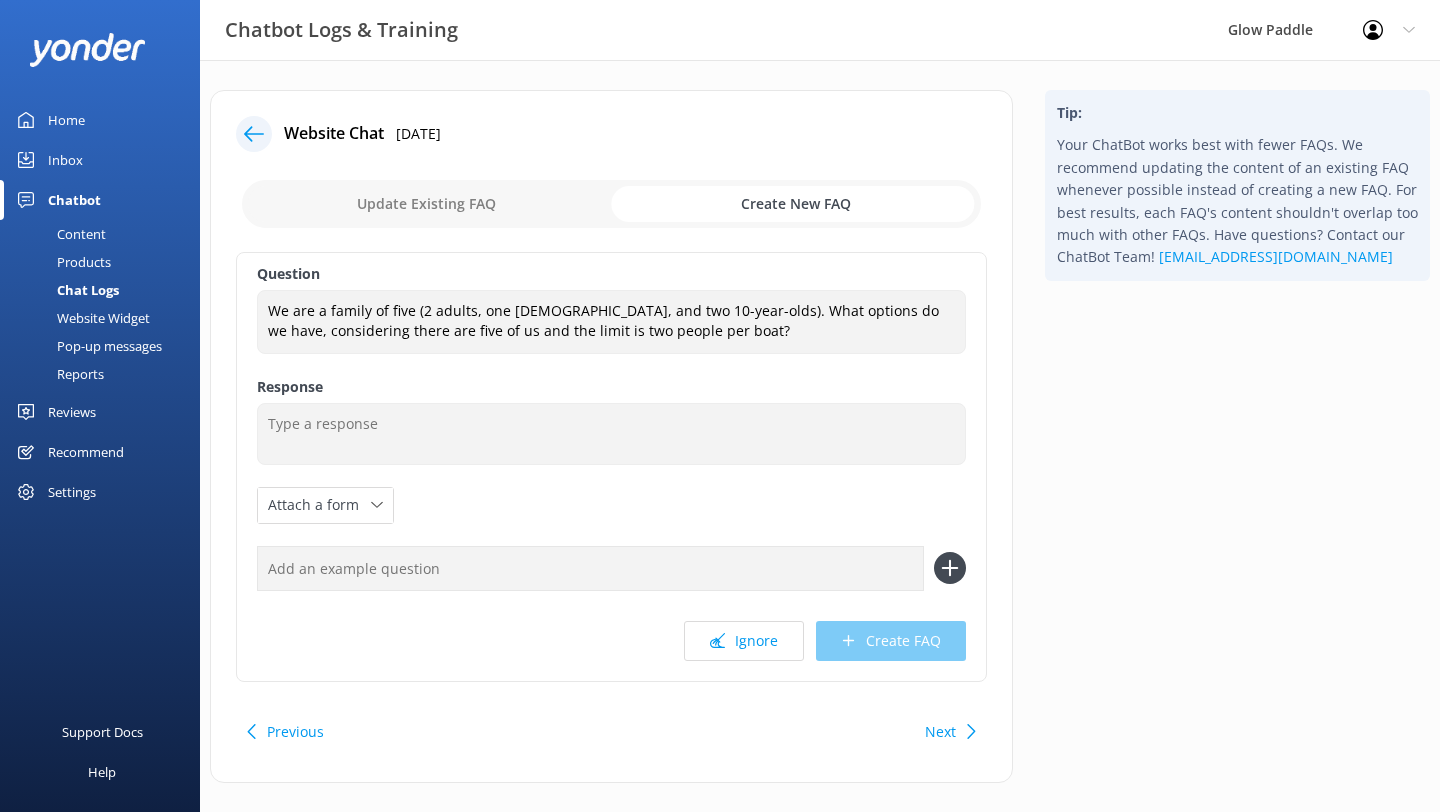 click at bounding box center (611, 204) 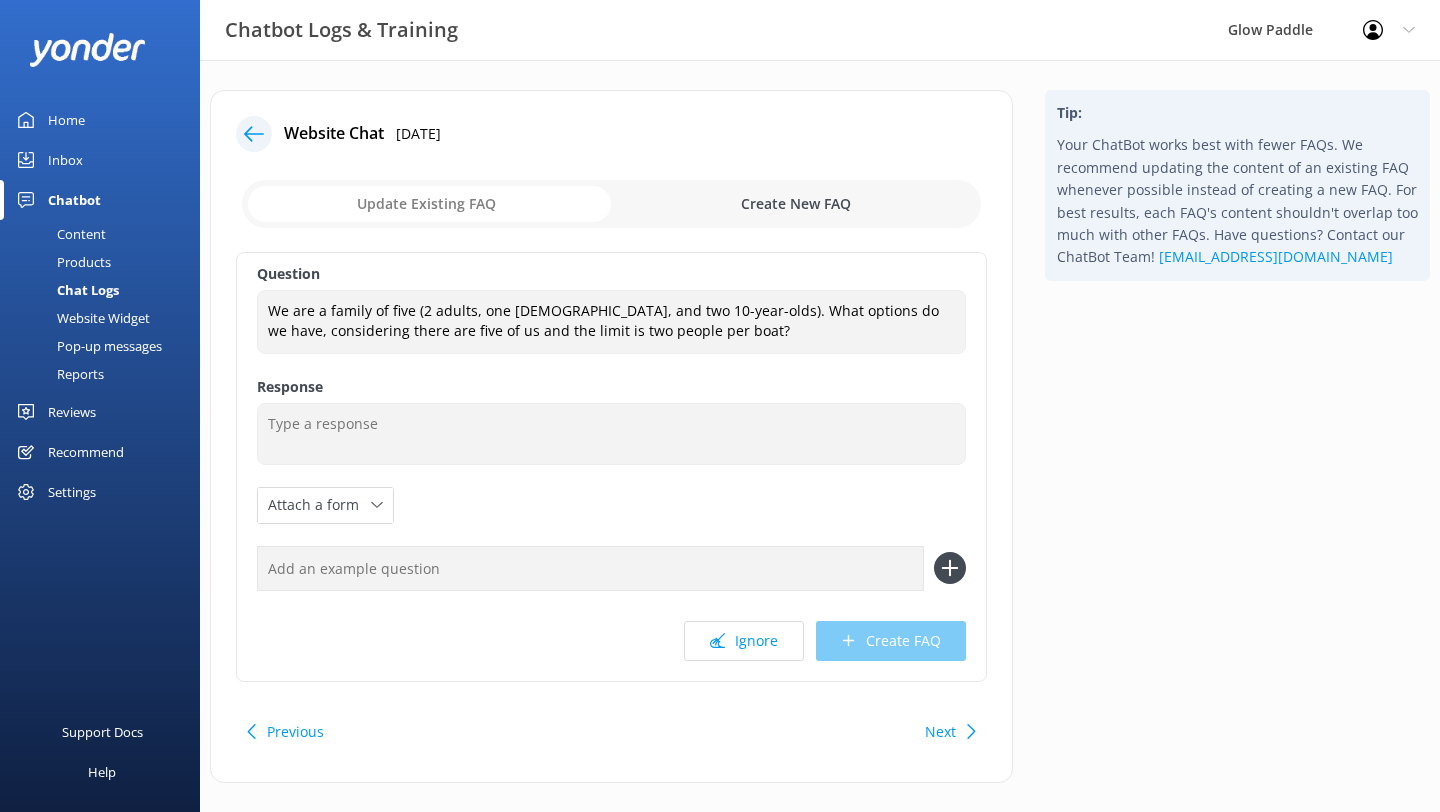 checkbox on "false" 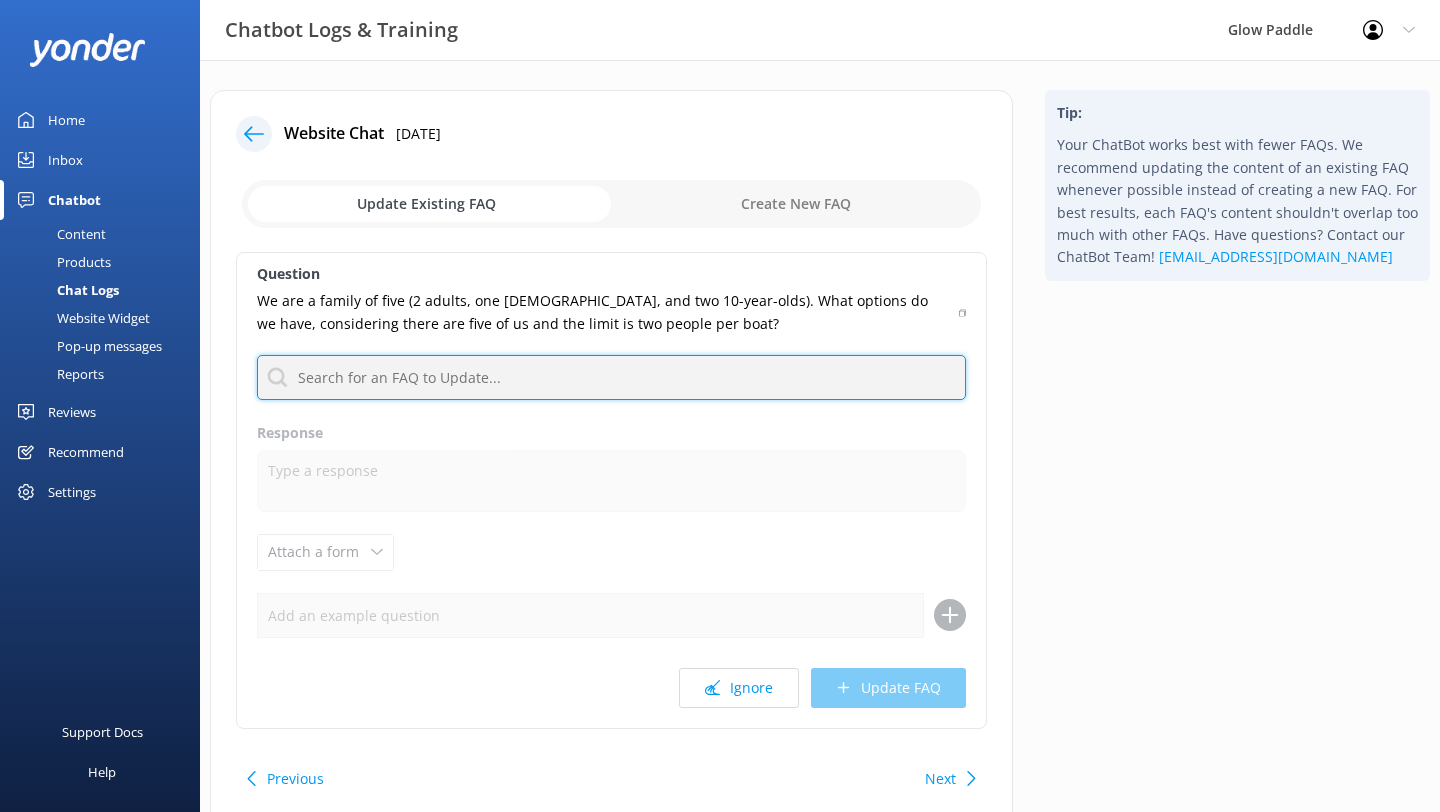 click at bounding box center [611, 377] 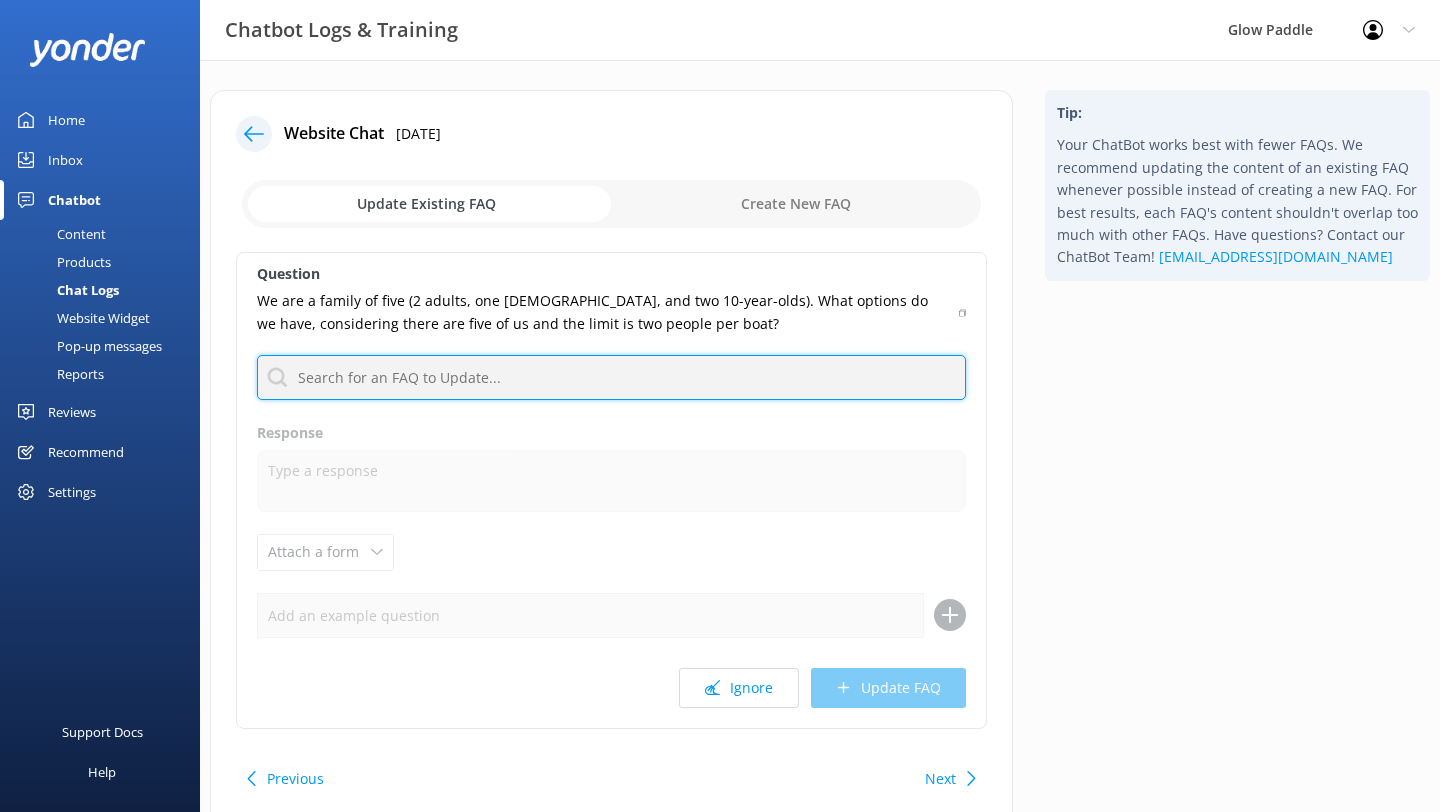 click at bounding box center (611, 377) 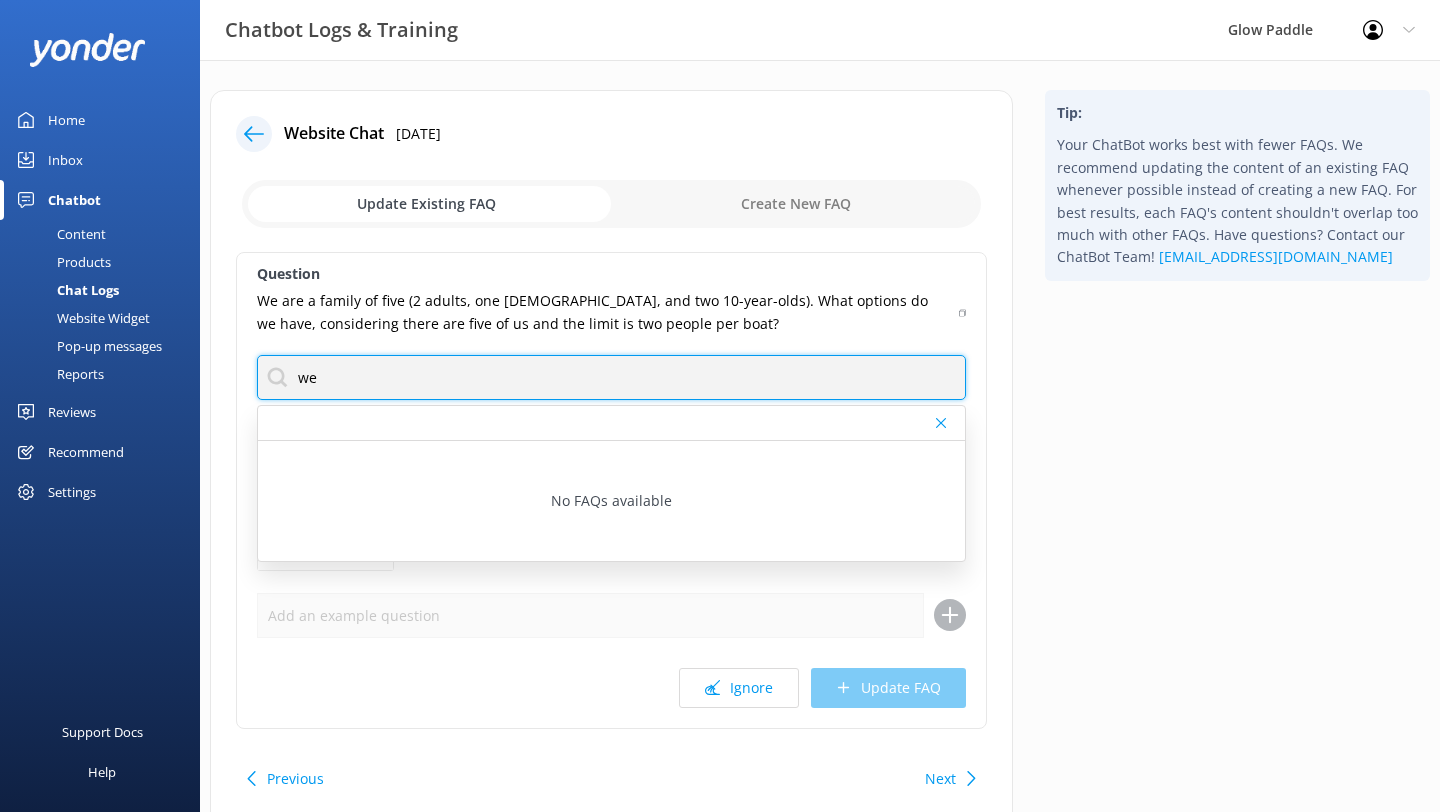 type on "w" 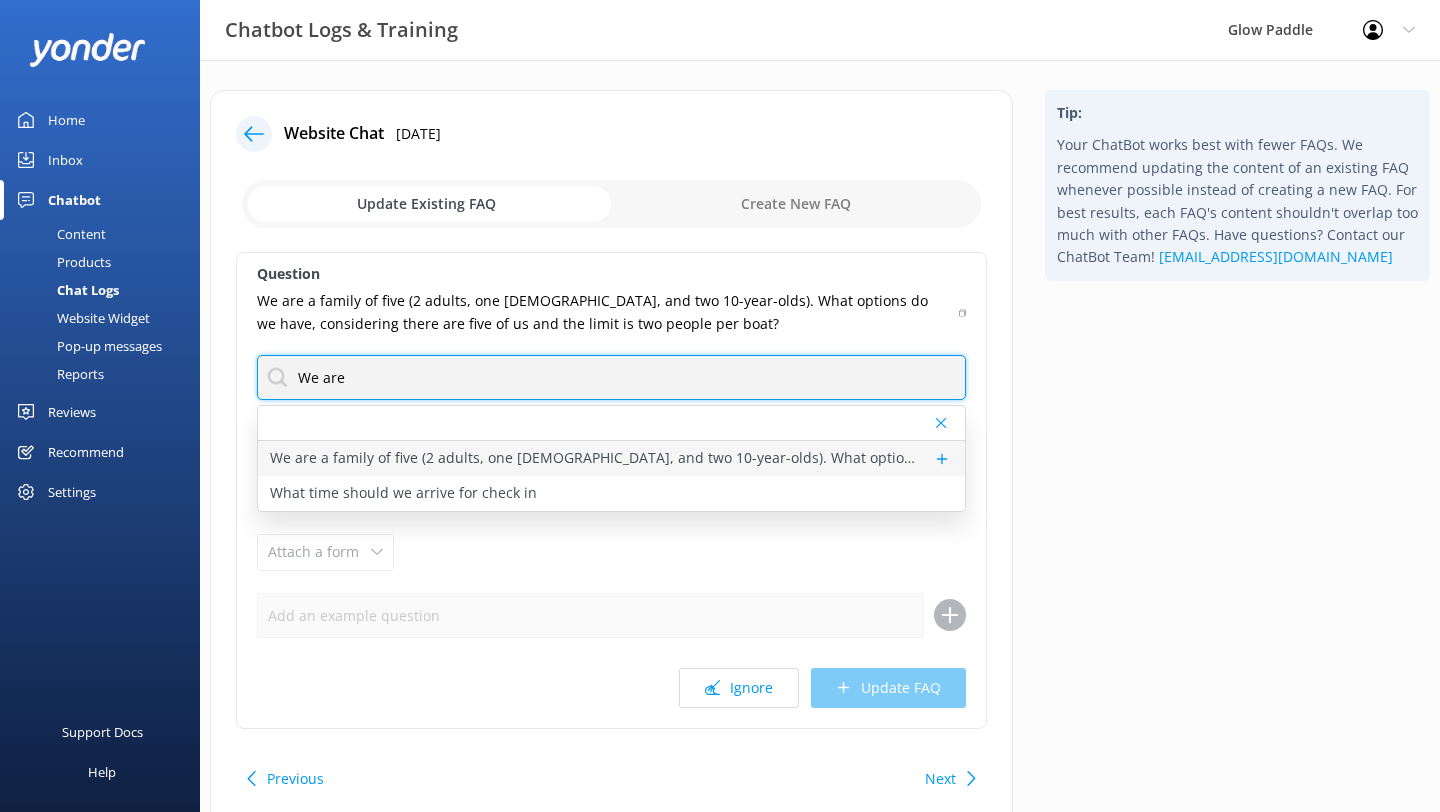 type on "We are" 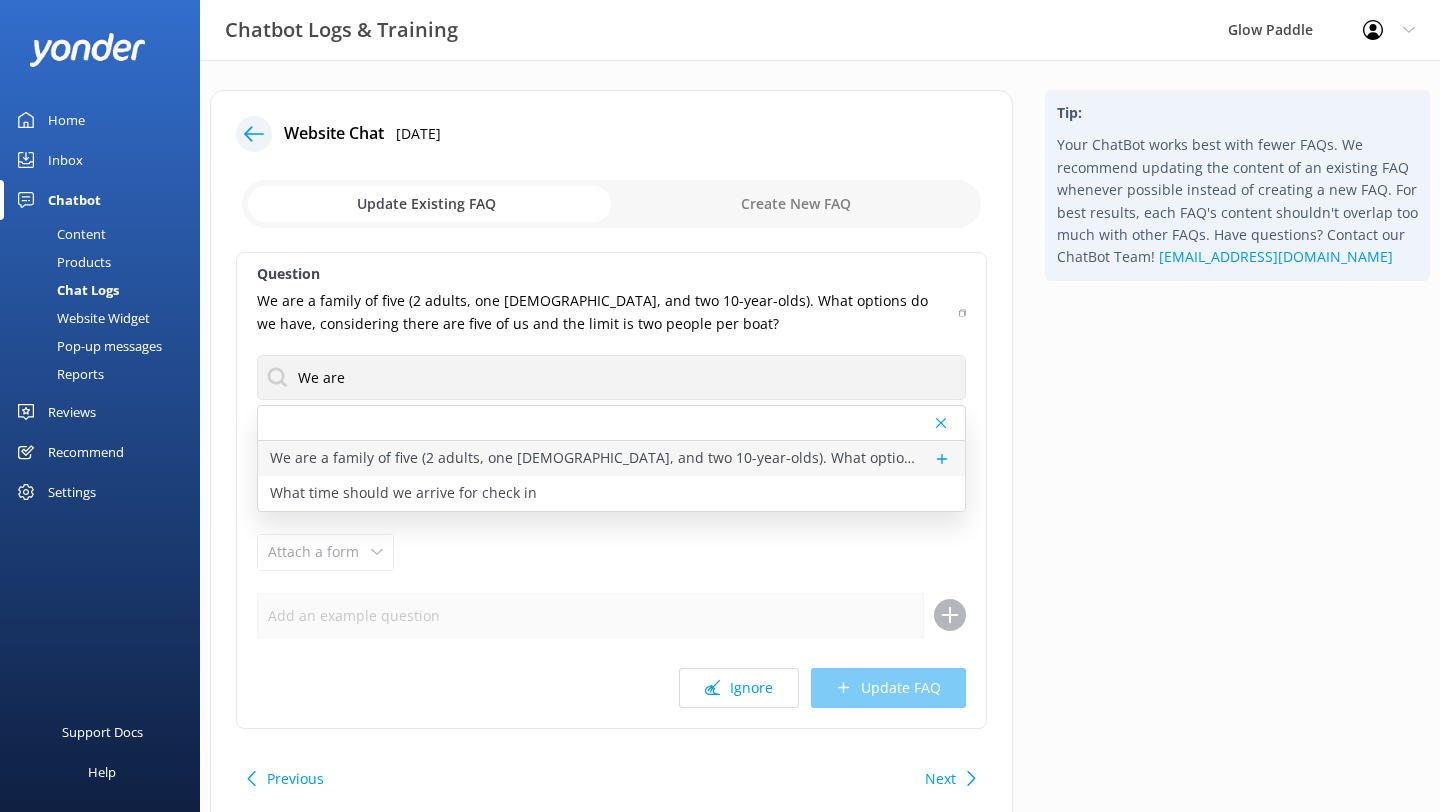 click on "We are a family of five (2 adults, one [DEMOGRAPHIC_DATA], and two 10-year-olds). What options do we have, considering there are five of us and the limit is two people per boat?" at bounding box center (596, 458) 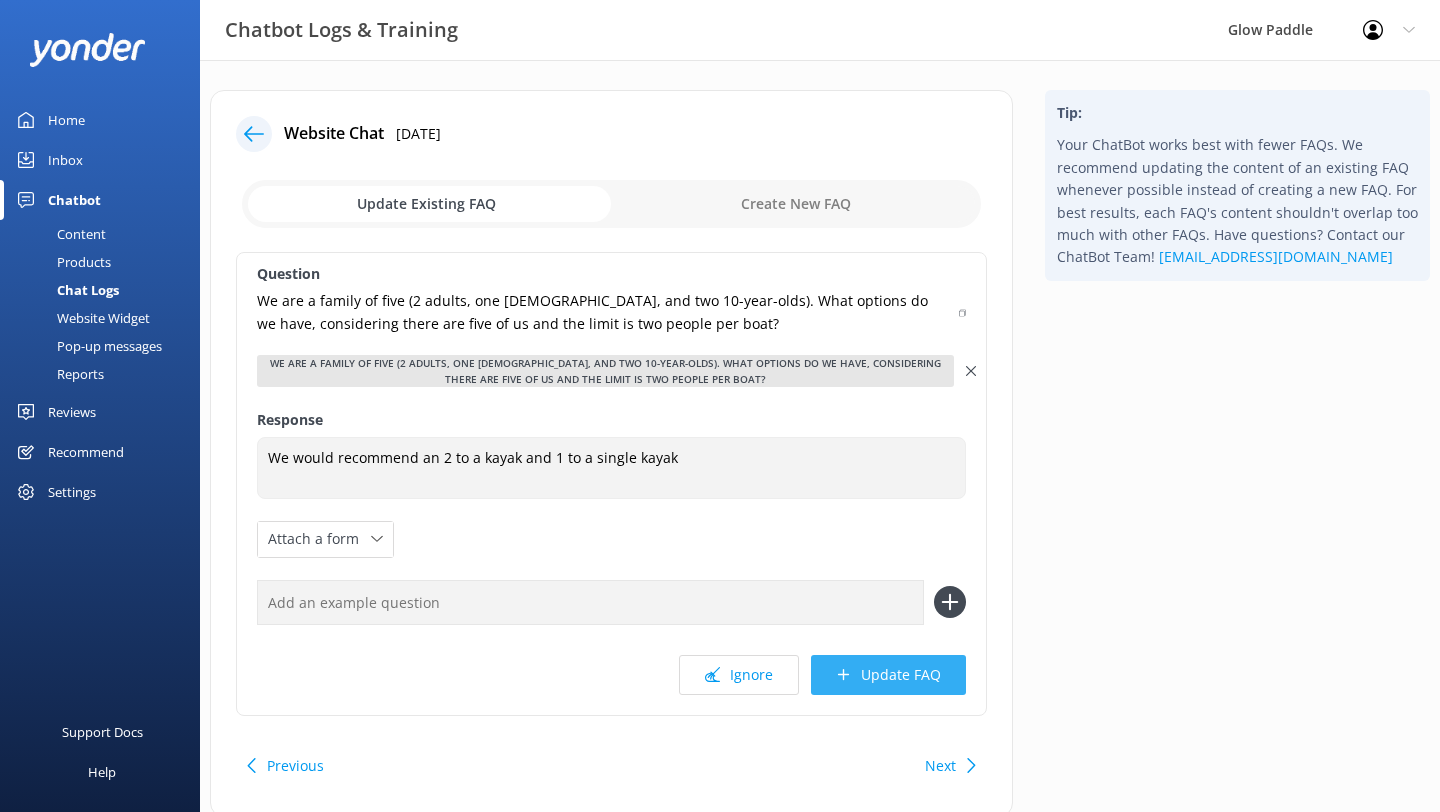 click on "Update FAQ" at bounding box center (888, 675) 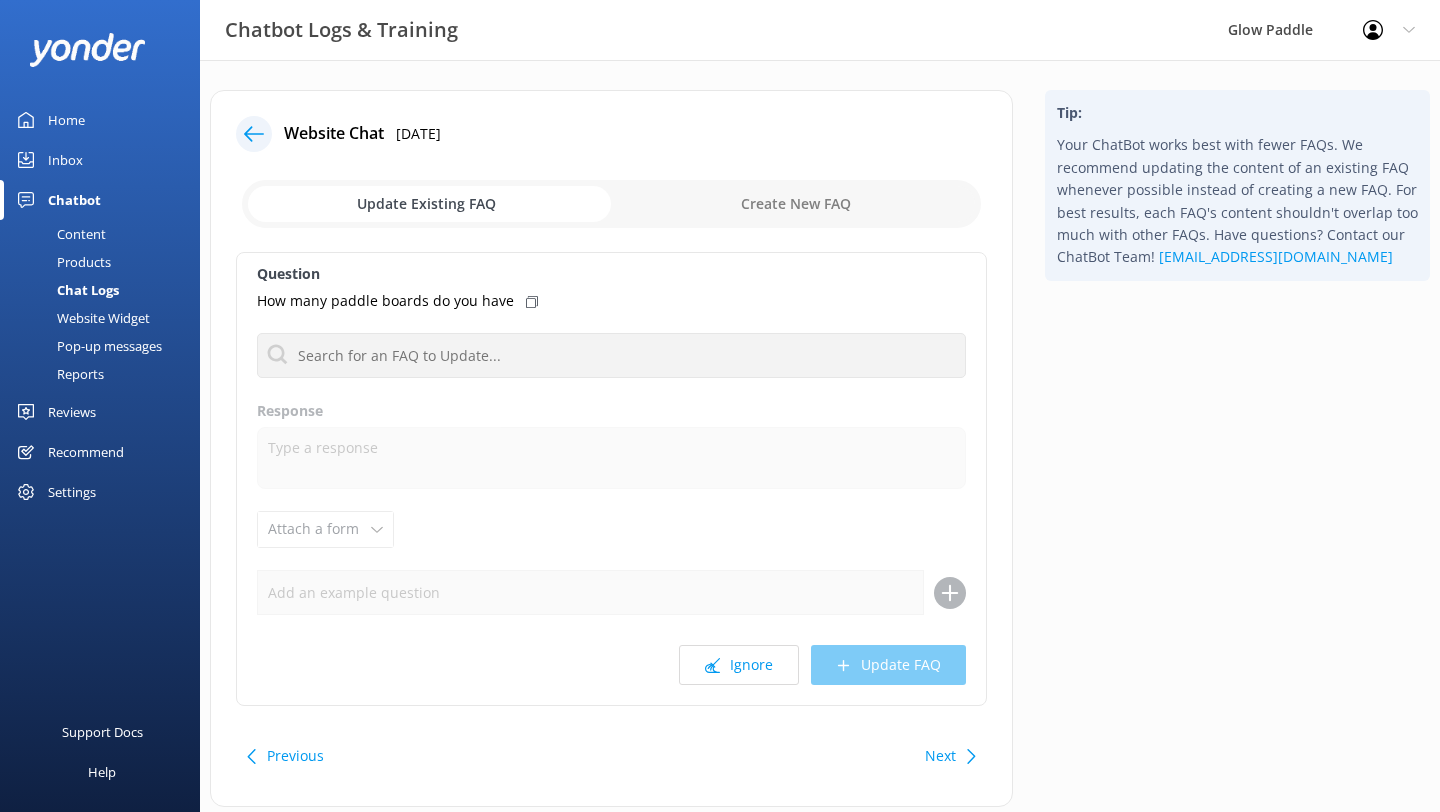 click 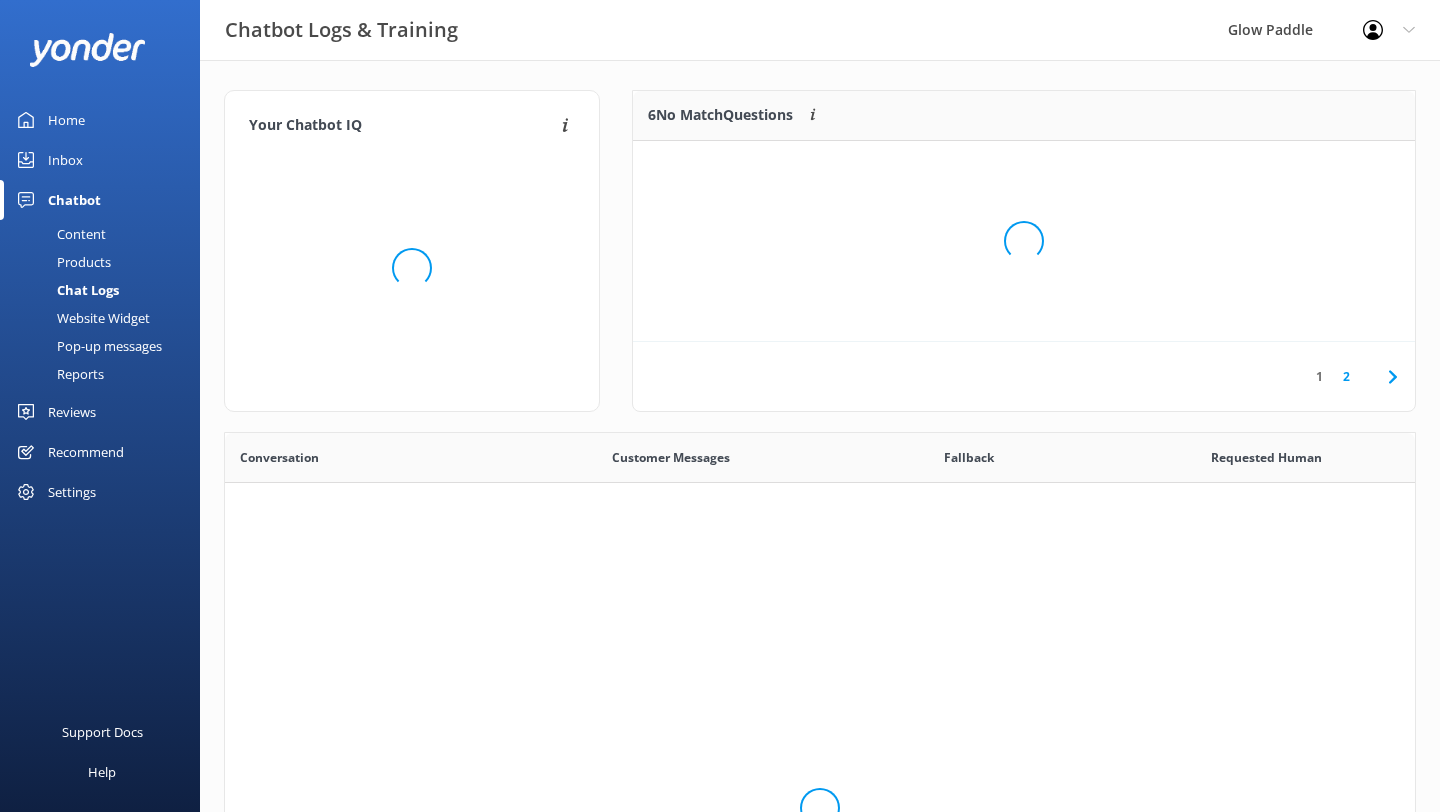 scroll, scrollTop: 1, scrollLeft: 1, axis: both 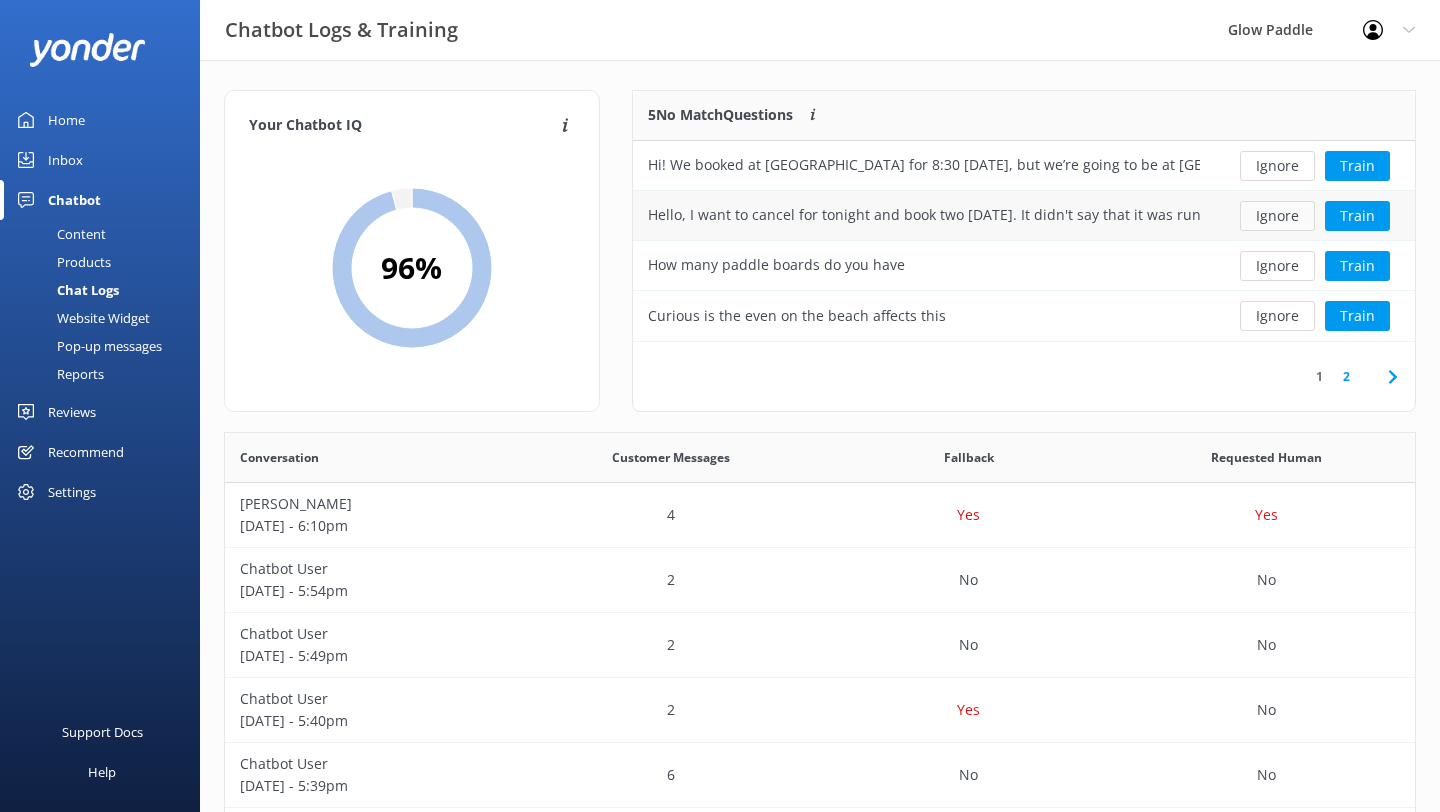 click on "Ignore" at bounding box center (1277, 216) 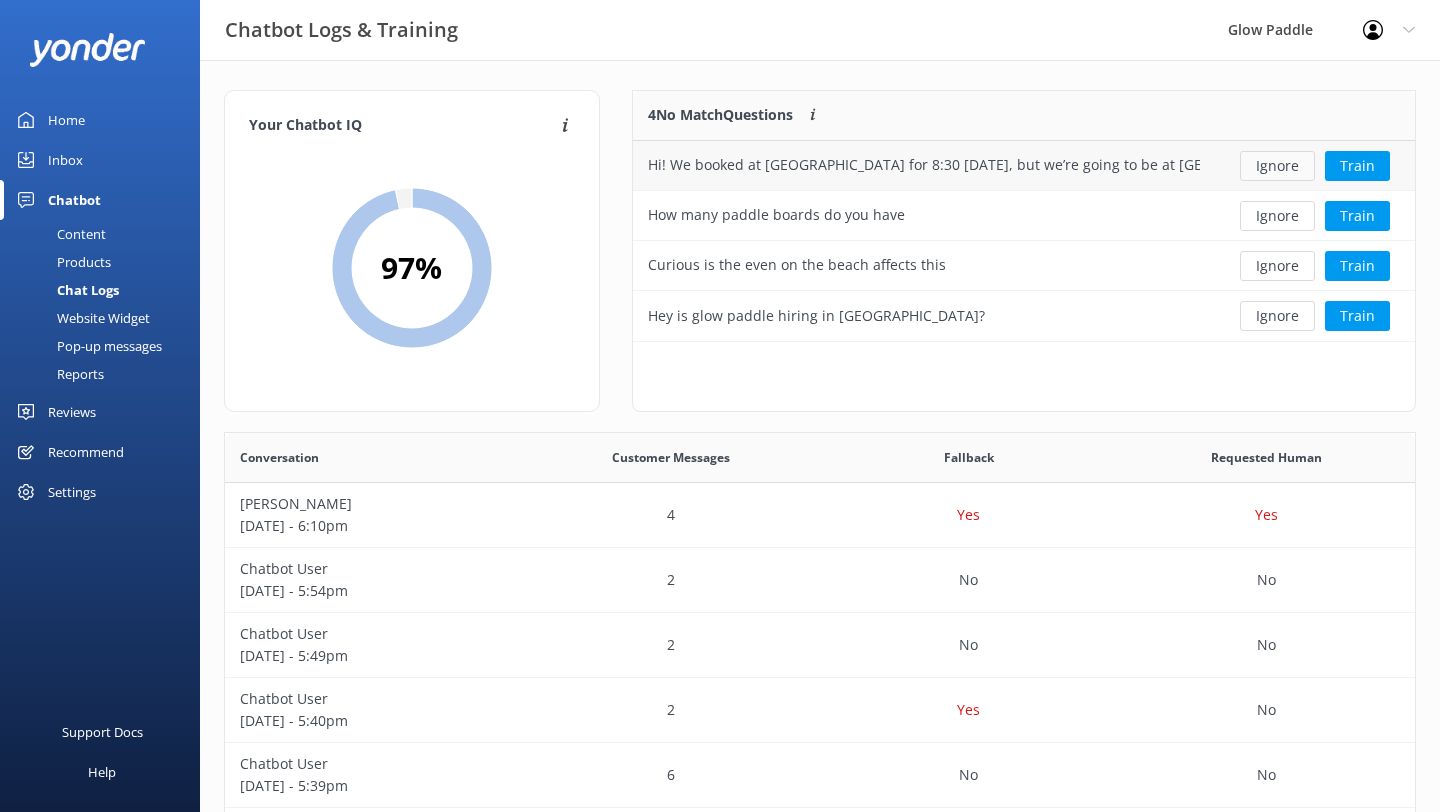 click on "Ignore" at bounding box center [1277, 166] 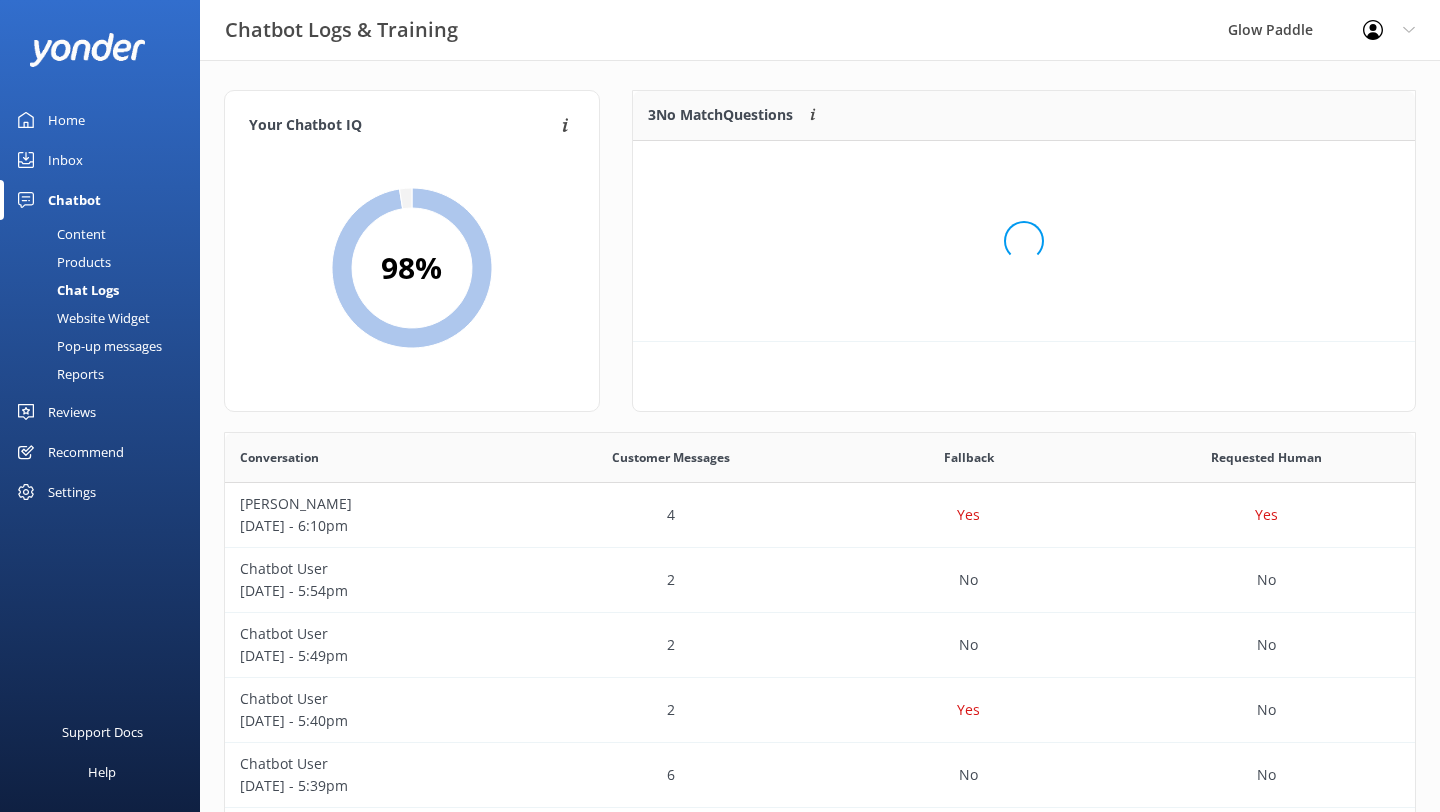 scroll, scrollTop: 201, scrollLeft: 782, axis: both 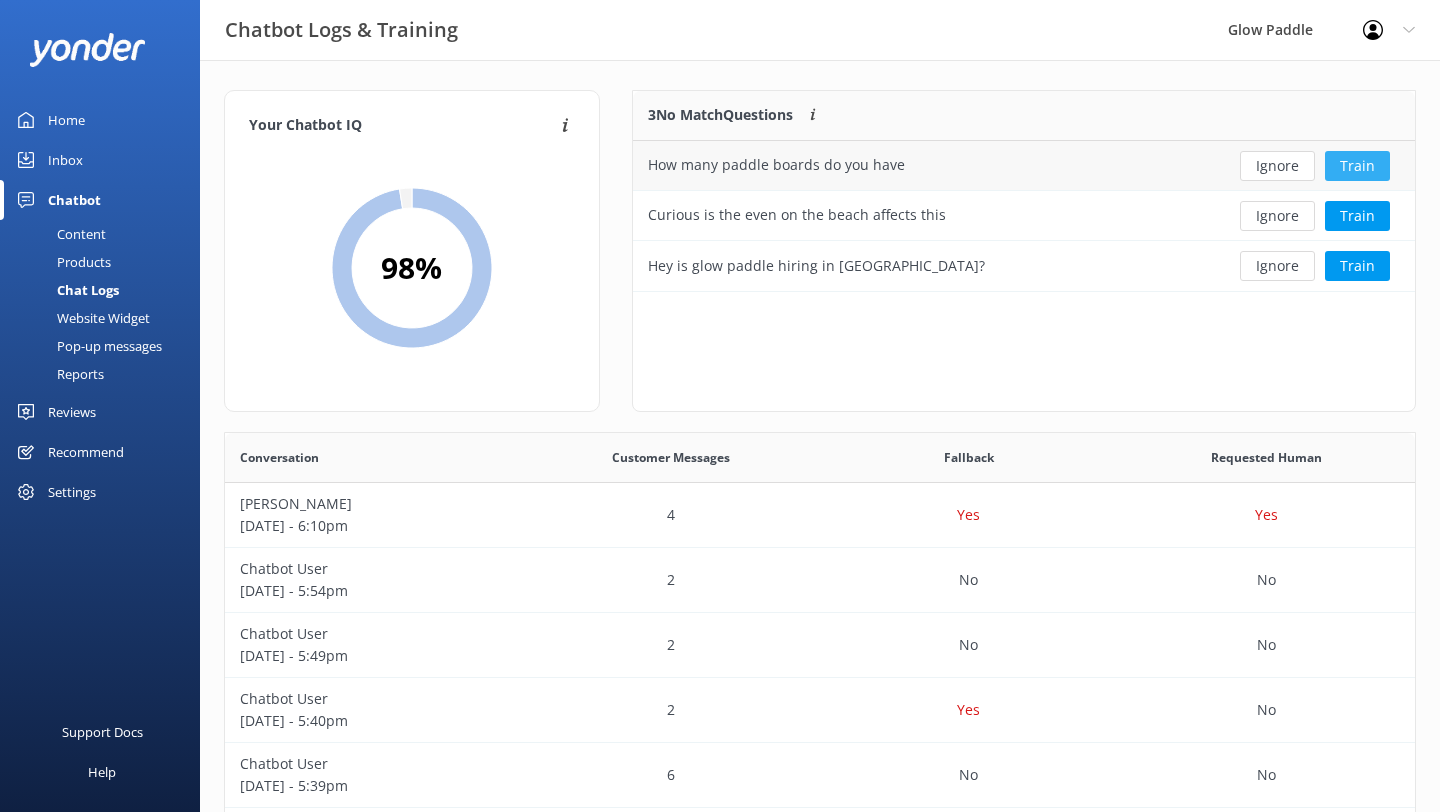 click on "Train" at bounding box center [1357, 166] 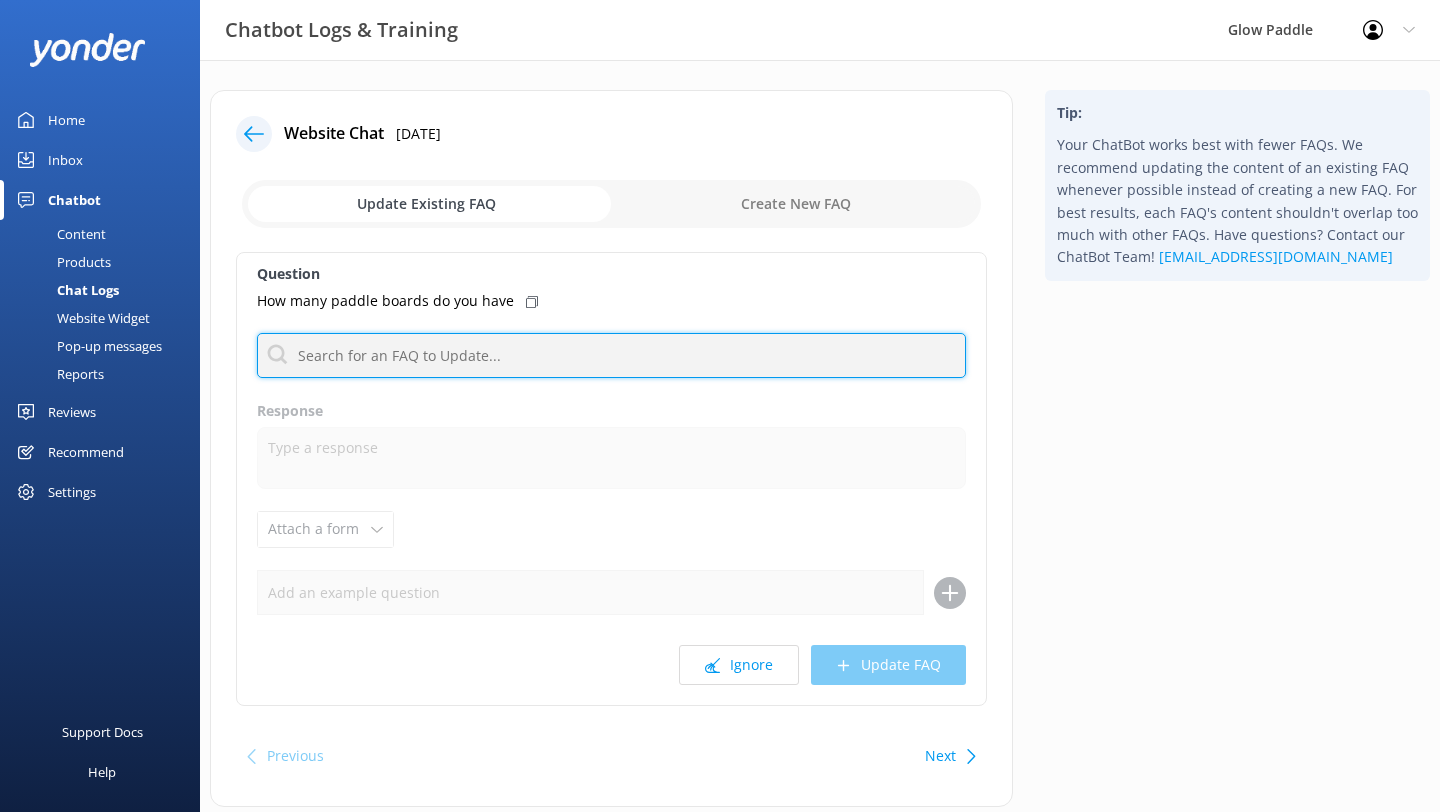 click at bounding box center [611, 355] 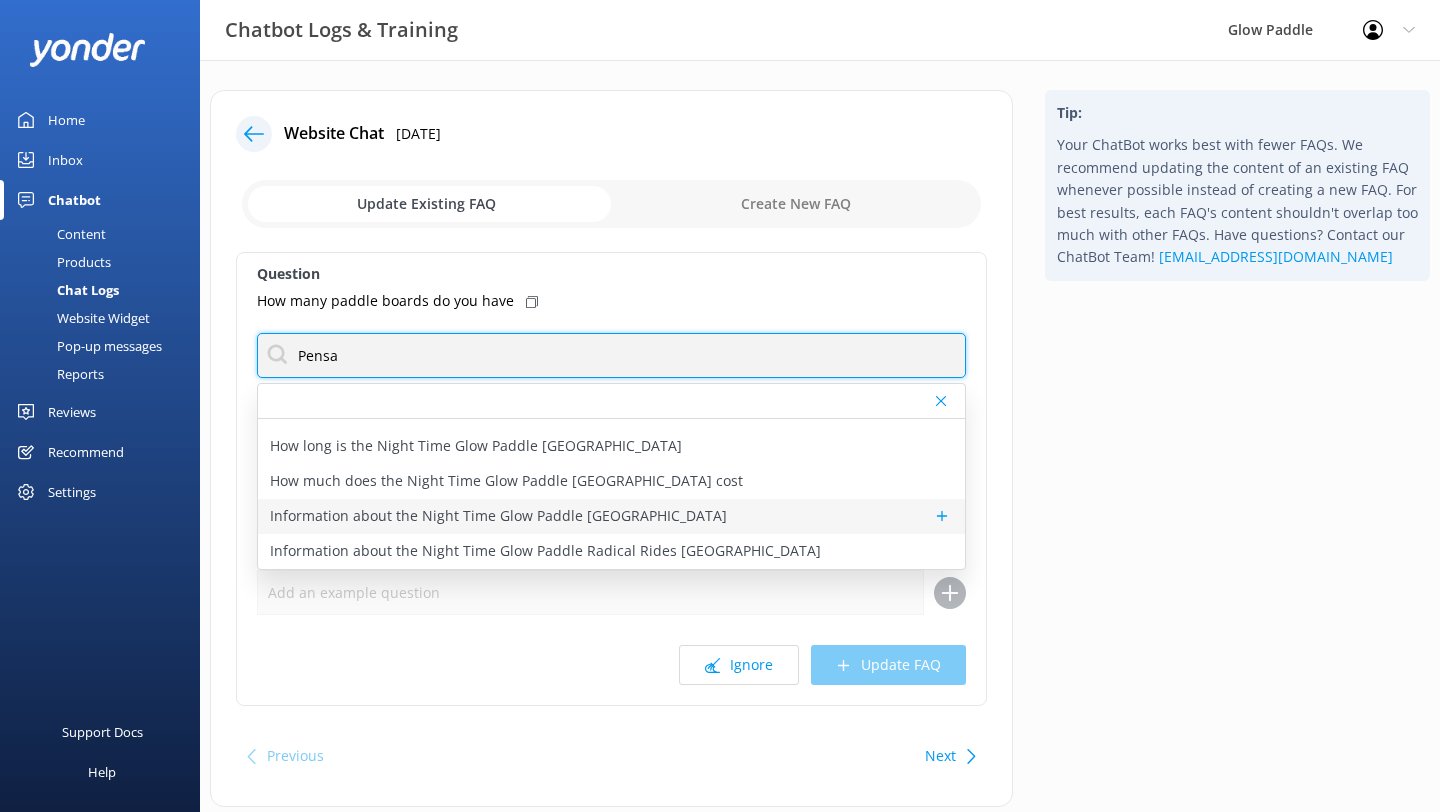 scroll, scrollTop: 26, scrollLeft: 0, axis: vertical 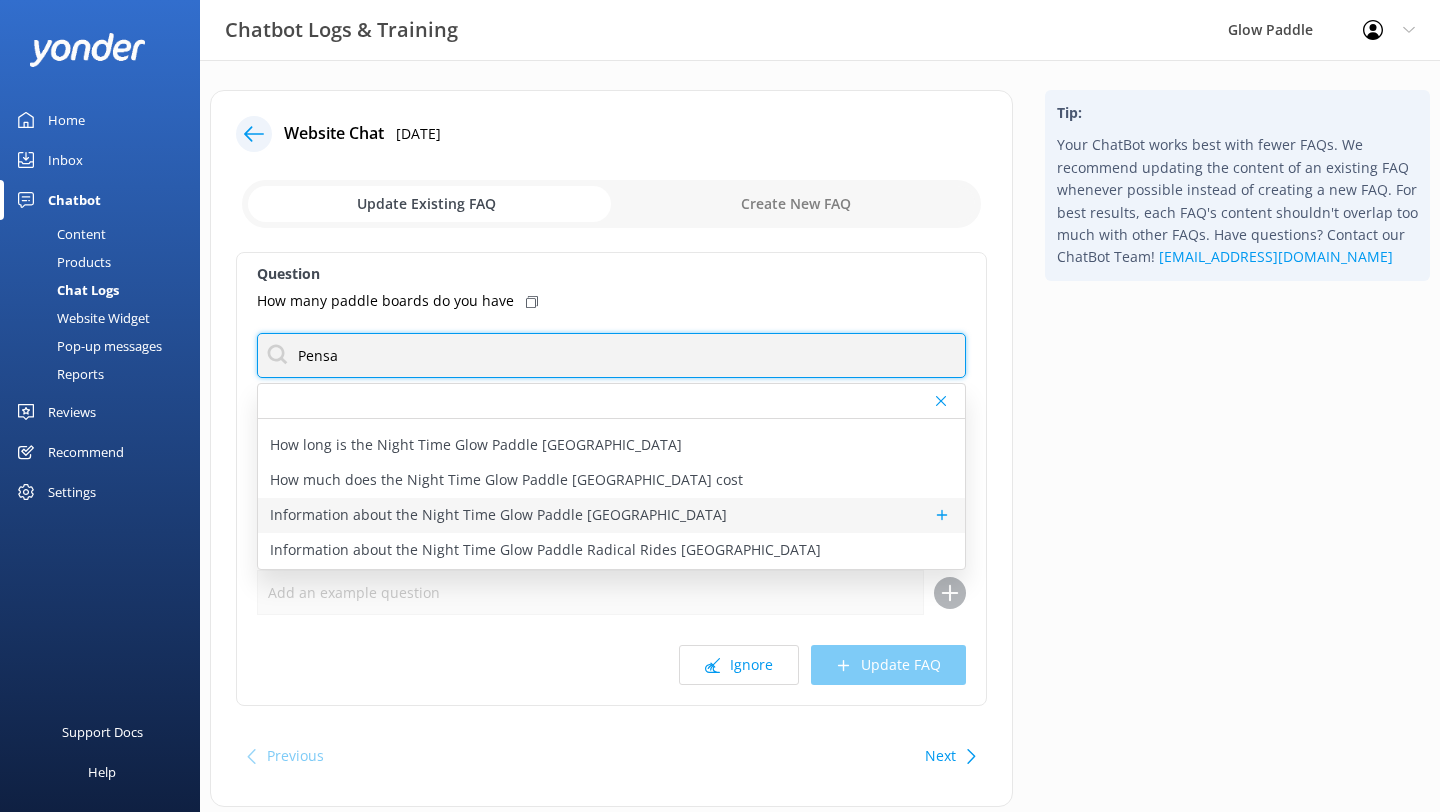 type on "Pensa" 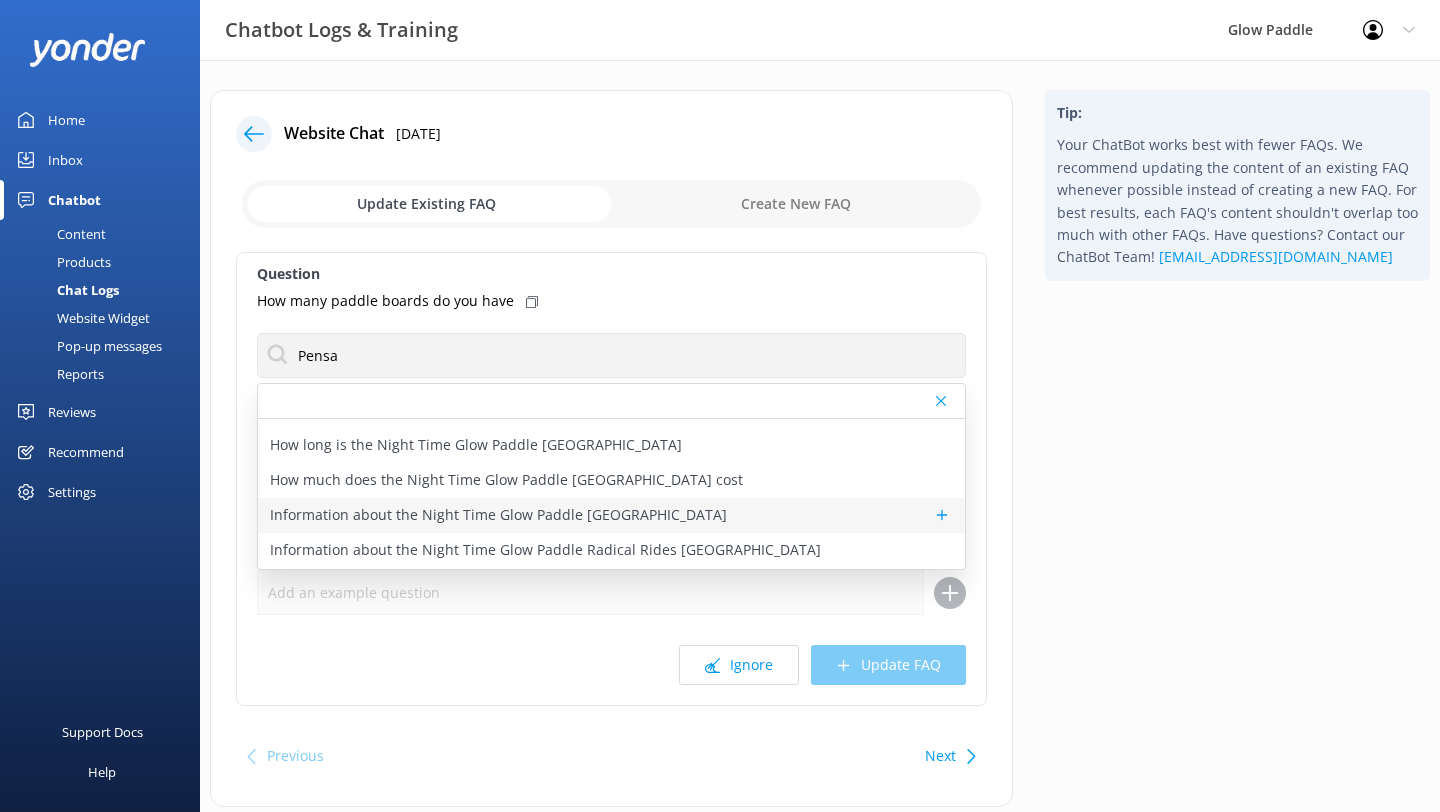 click on "Information about the Night Time Glow Paddle Pensacola Beach Resort" at bounding box center [498, 515] 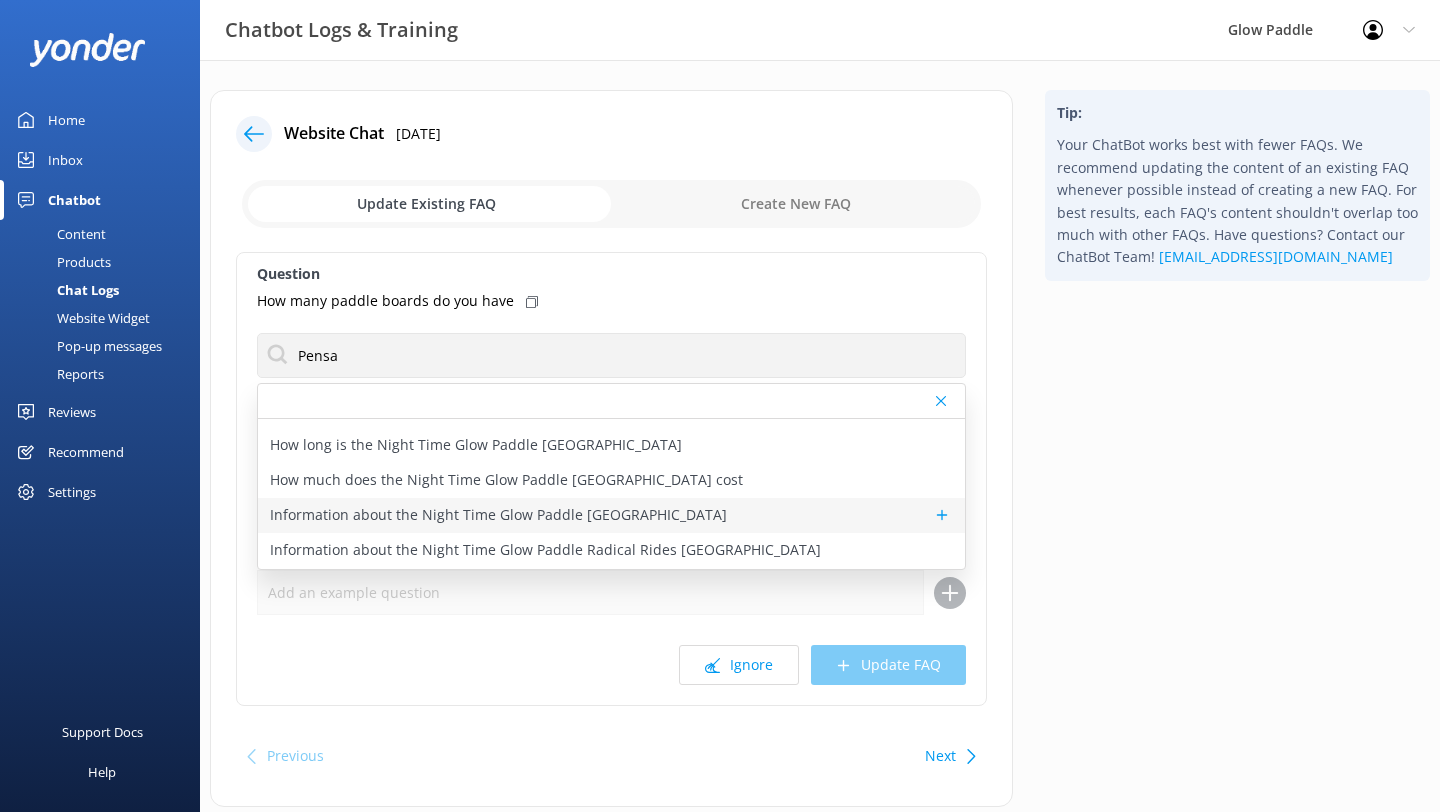type on "Experience an unforgettable evening at Pensacola Beach Resort with our Night Time Glow Paddle! Explore the water in clear kayaks or stand-up paddleboards lit up with colorful LED lights. This fun, family-friendly activity is great for all ages, with a minimum weight of 30 pounds and special guidelines for younger paddlers. Learn more at https://glowpaddle.com/rentals/night-time-glow-paddle-pensacolabeachresort-pensacola-beach/." 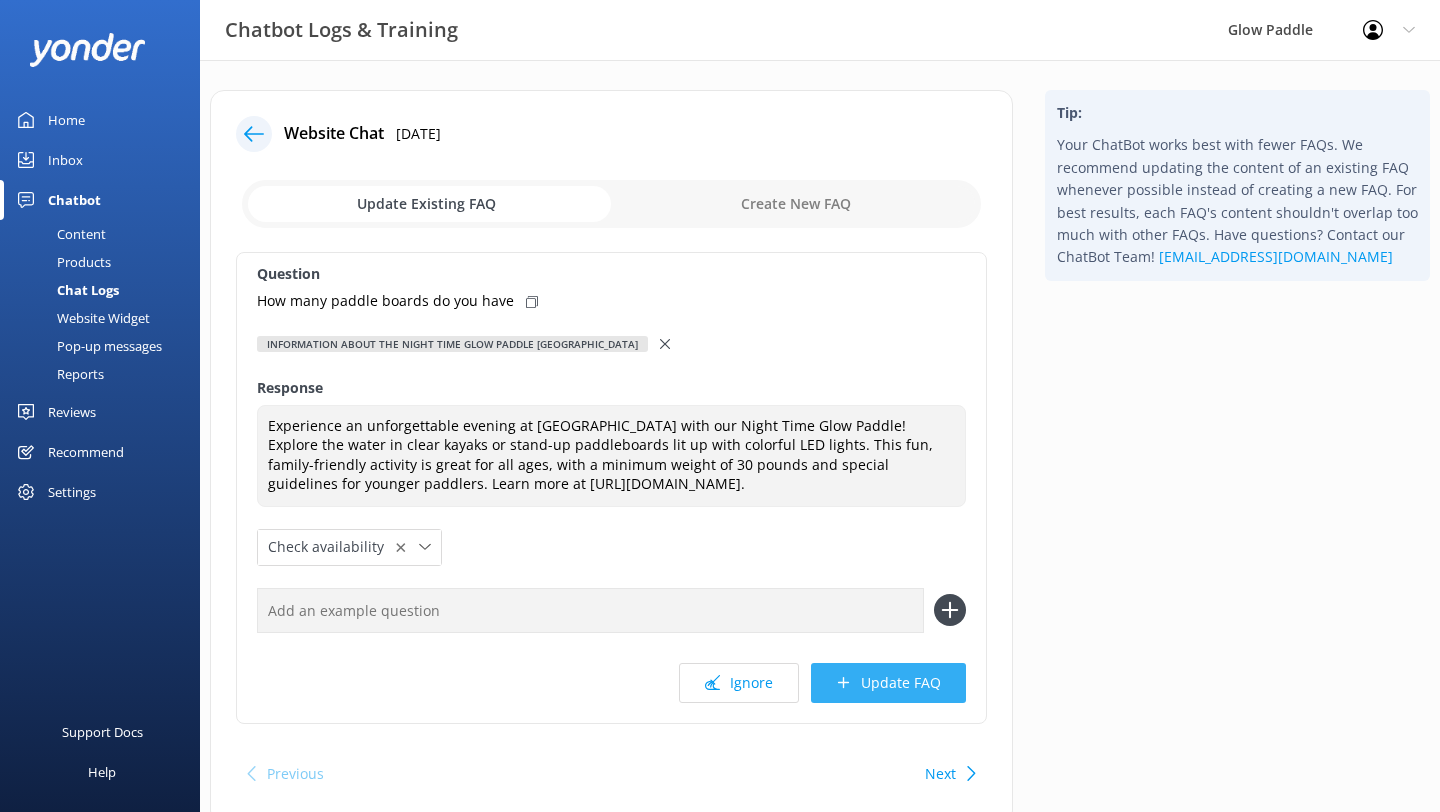 click on "Update FAQ" at bounding box center (888, 683) 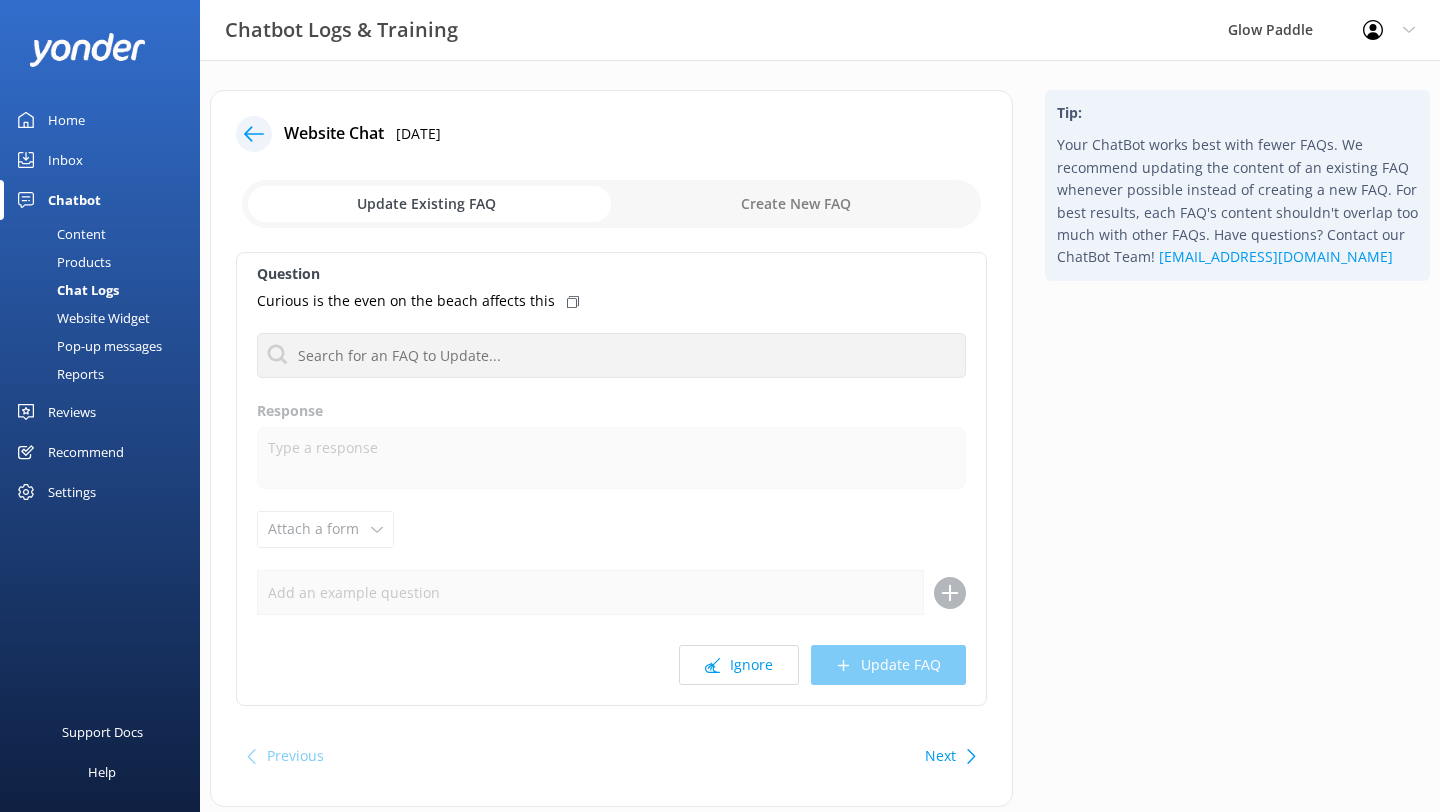 click 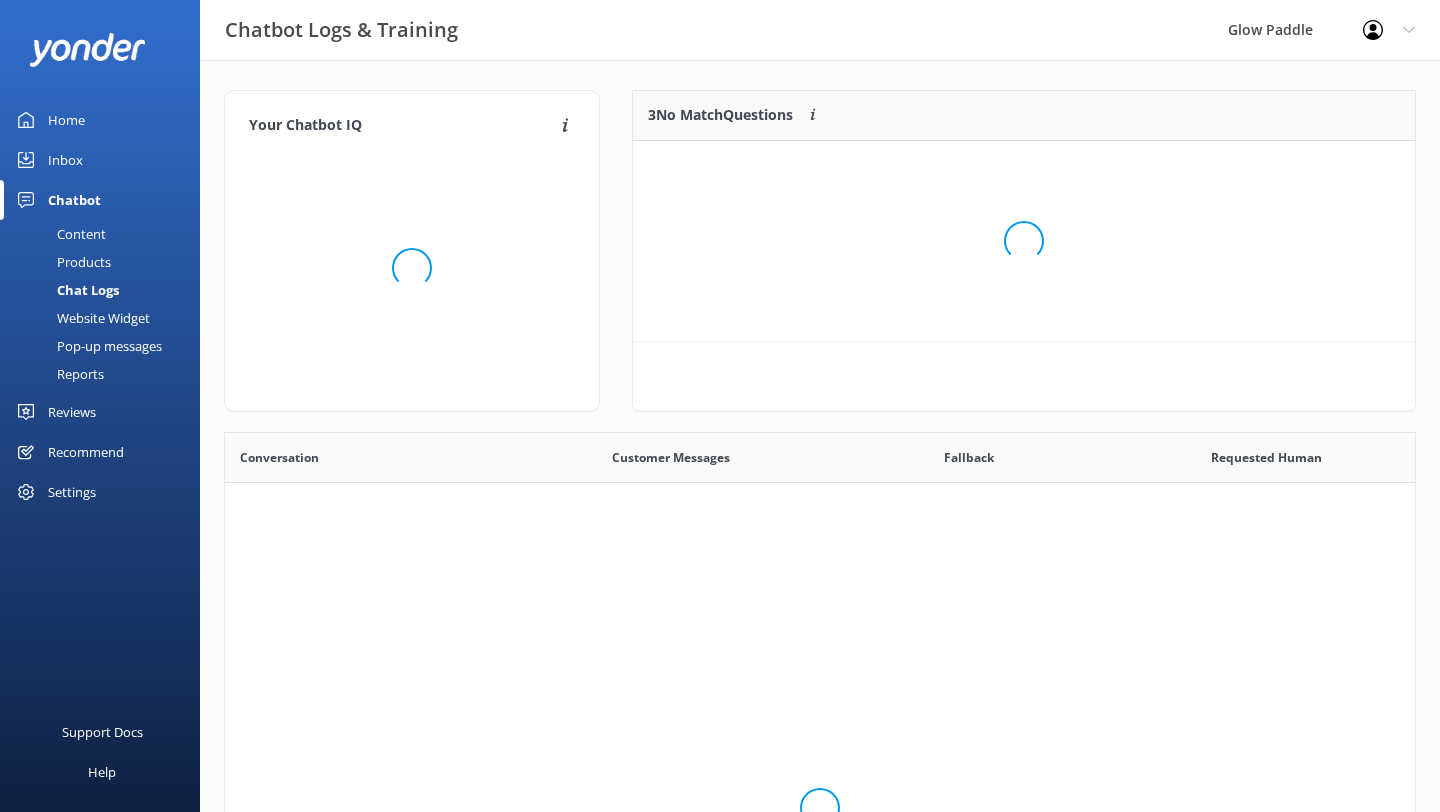 scroll, scrollTop: 1, scrollLeft: 1, axis: both 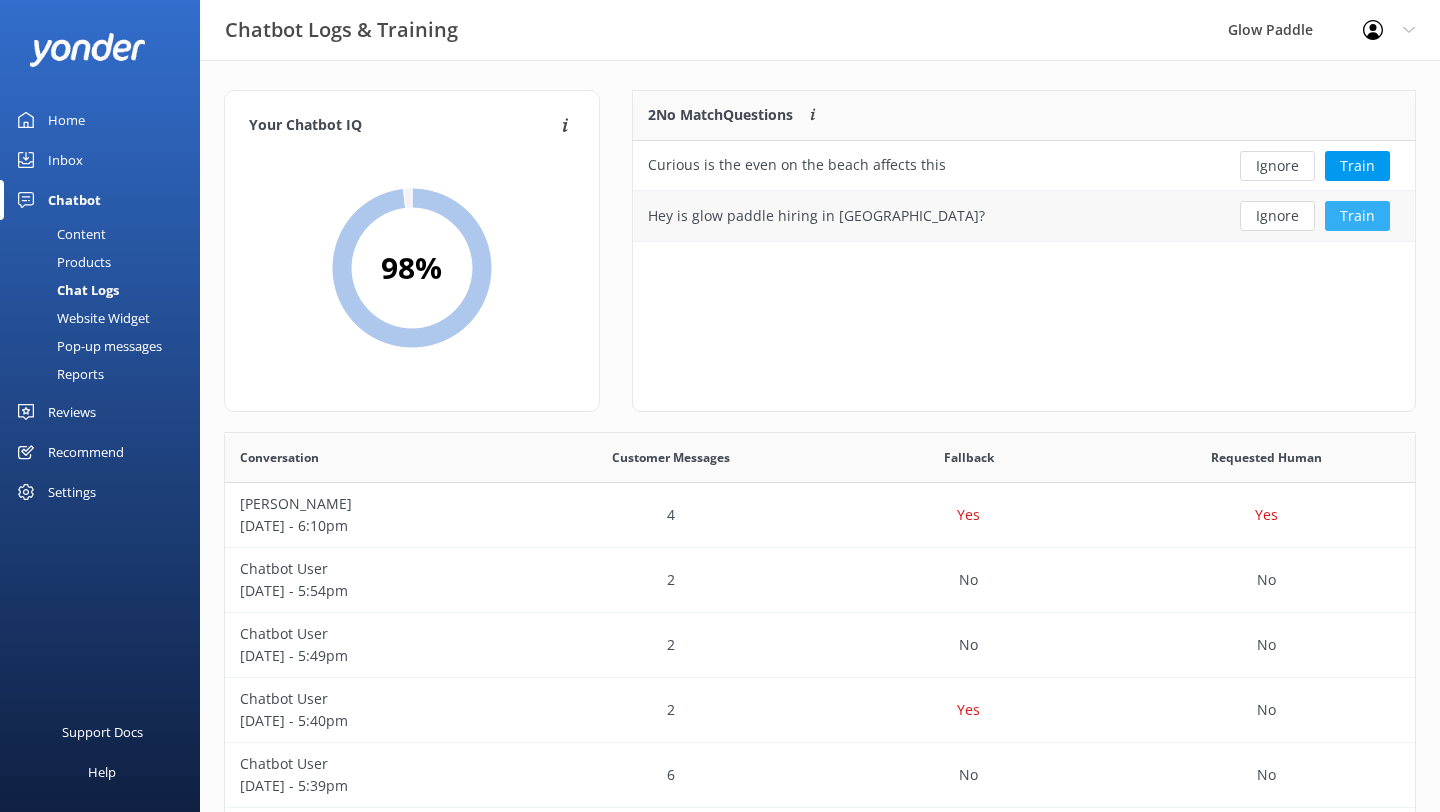 click on "Train" at bounding box center [1357, 216] 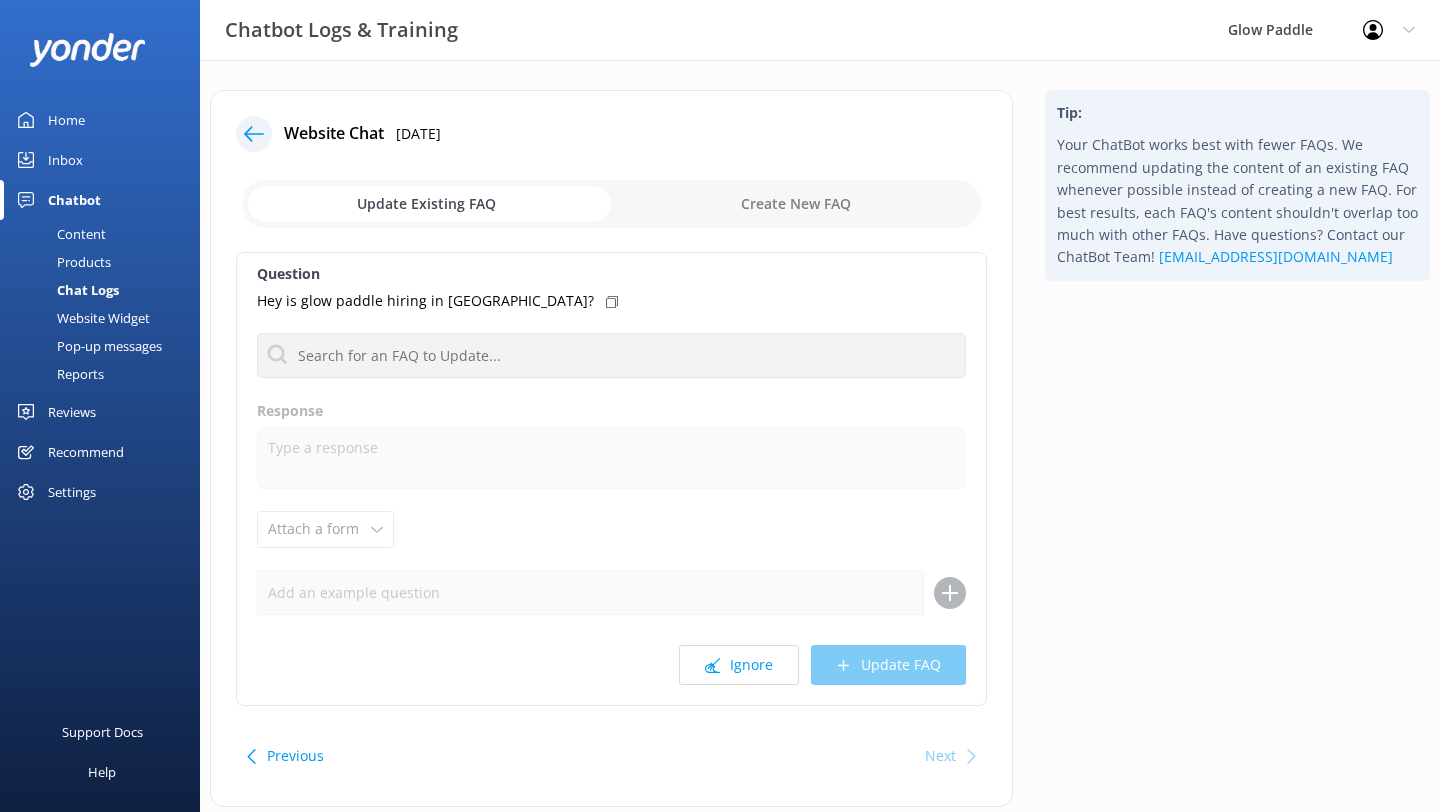 click at bounding box center [611, 204] 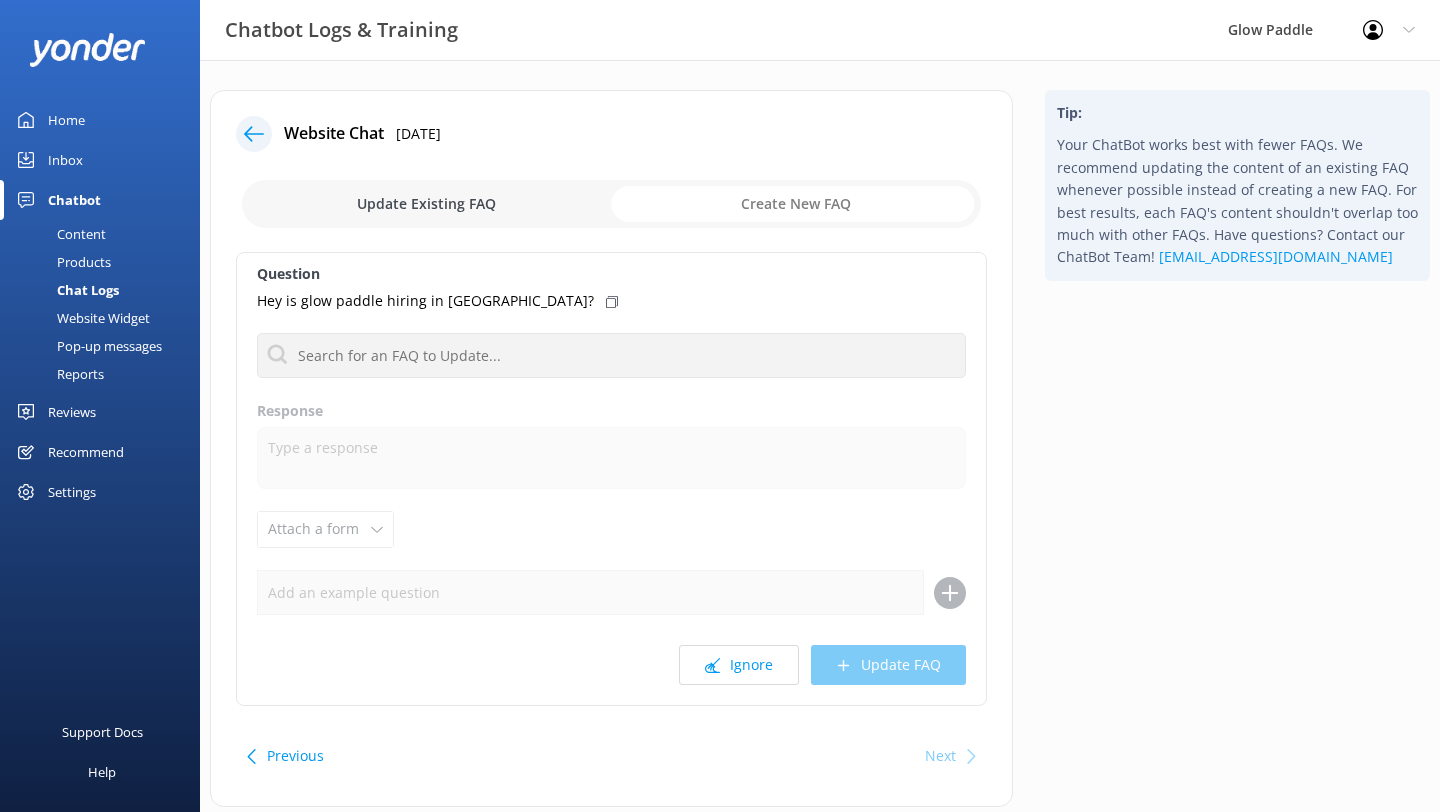 checkbox on "true" 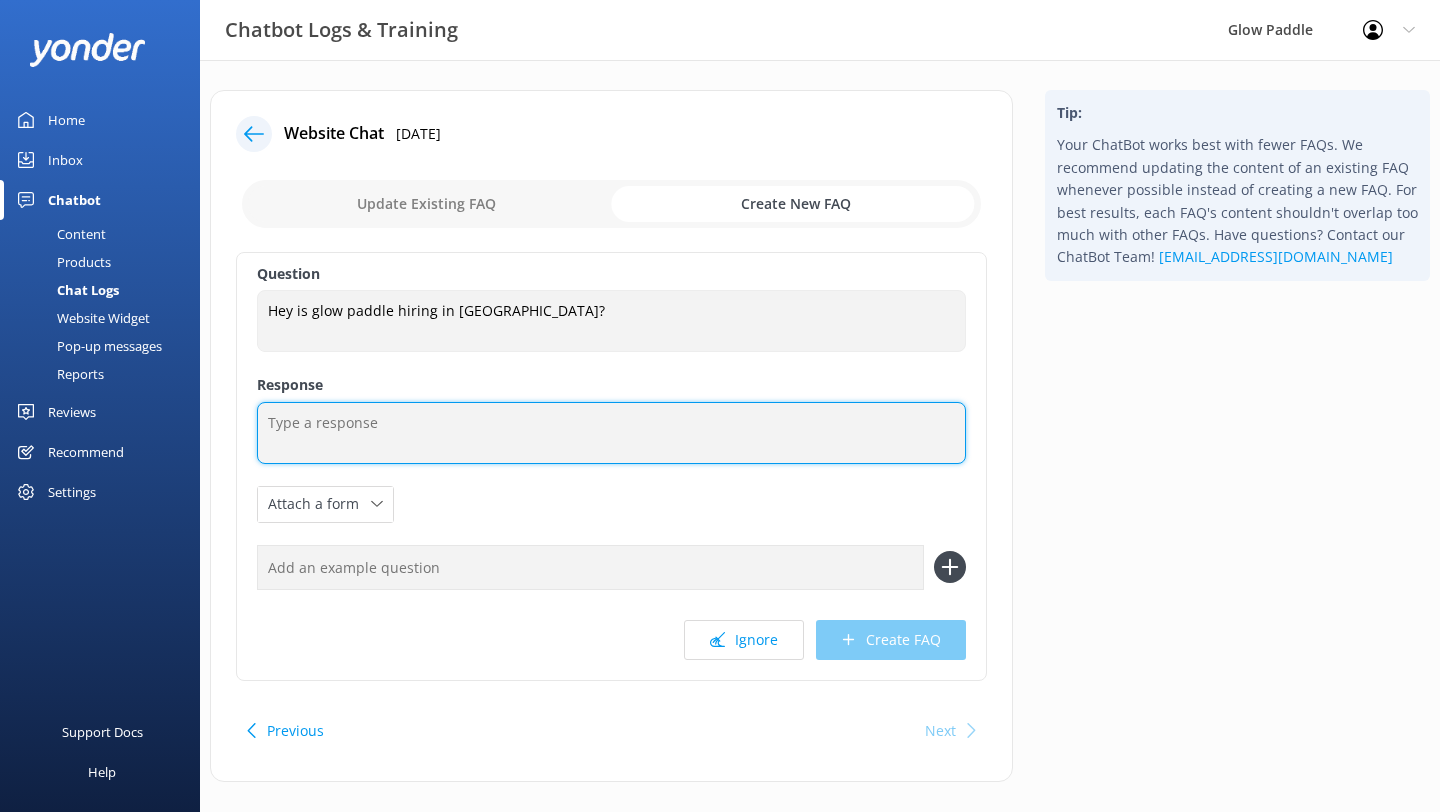 click at bounding box center (611, 433) 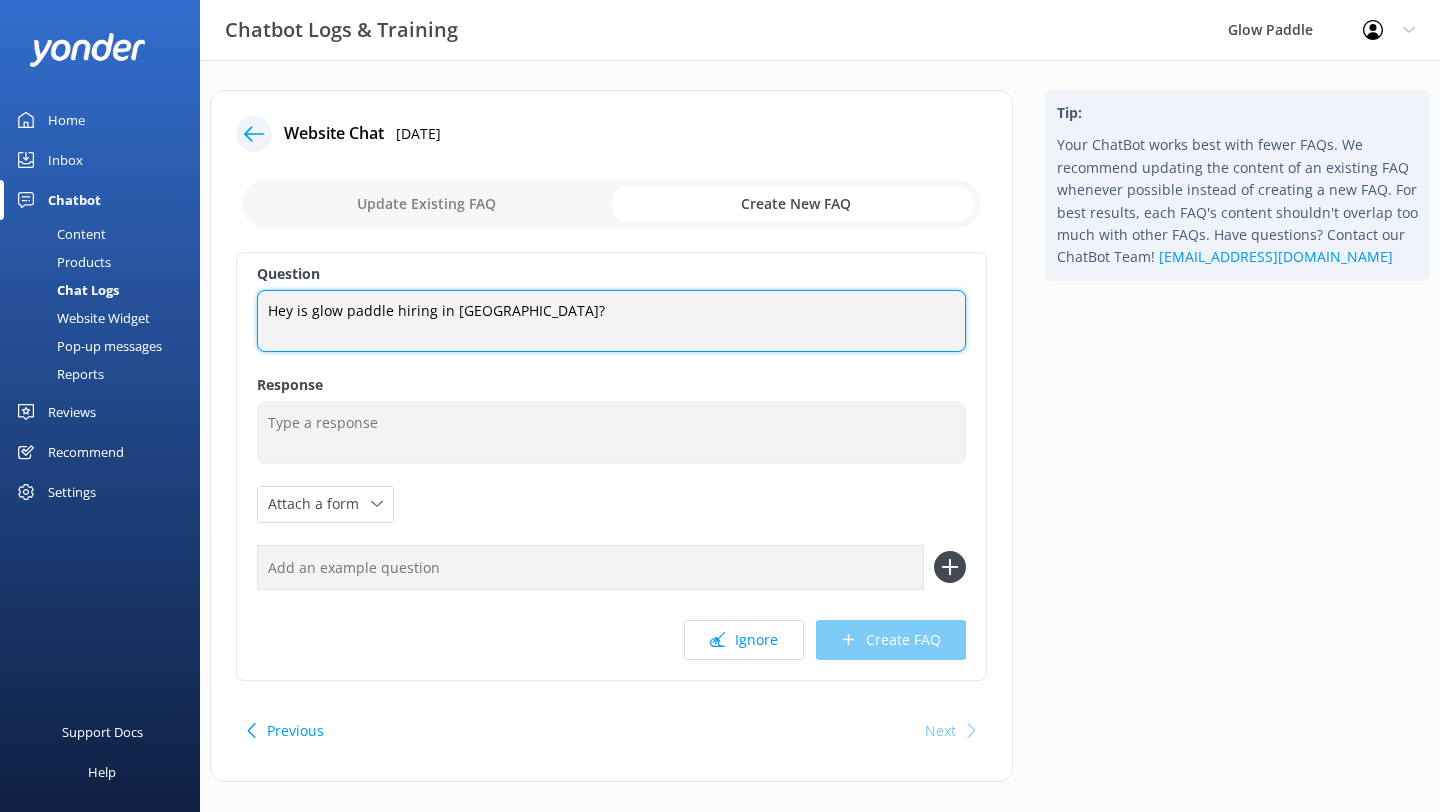drag, startPoint x: 544, startPoint y: 326, endPoint x: 279, endPoint y: 310, distance: 265.48257 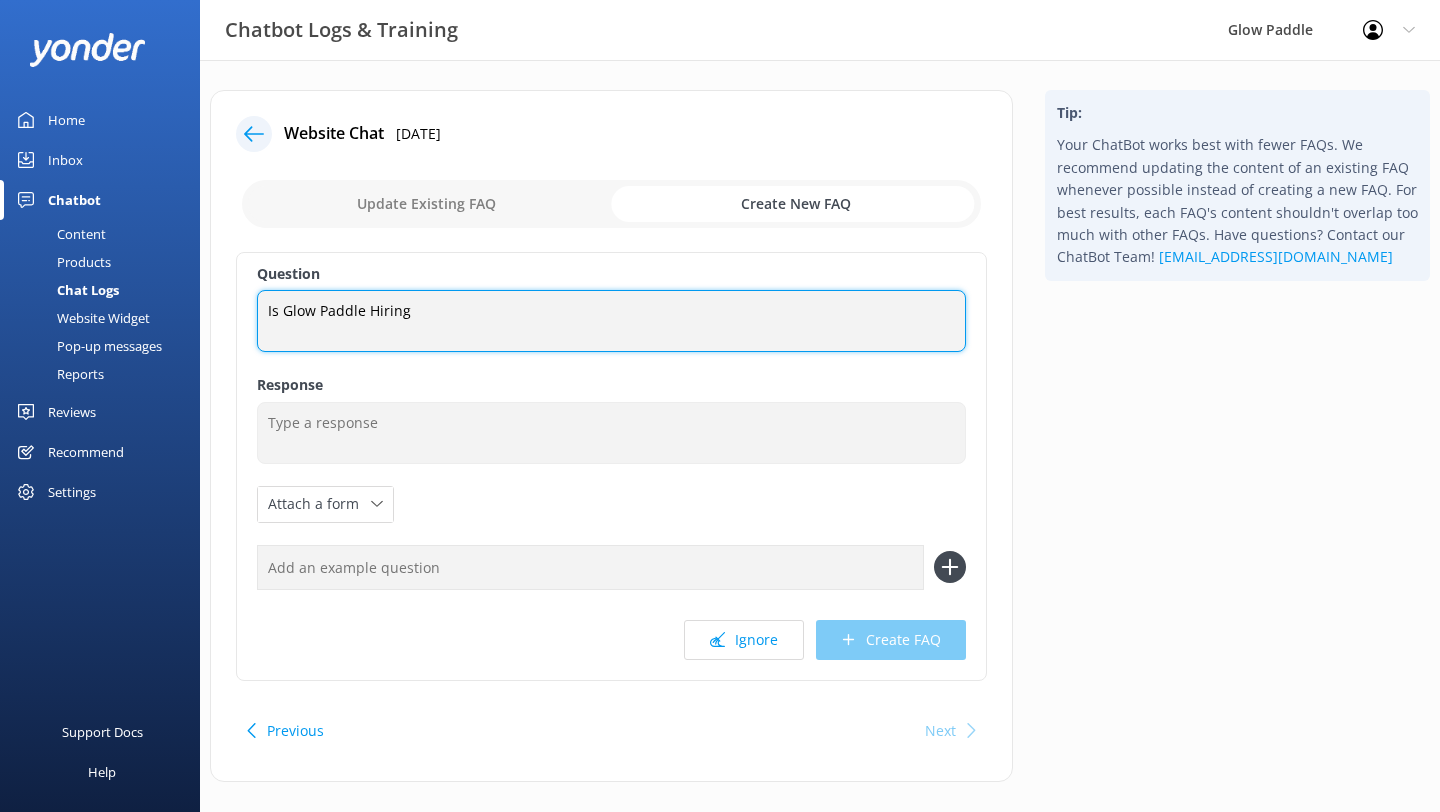 type on "Is Glow Paddle Hiring" 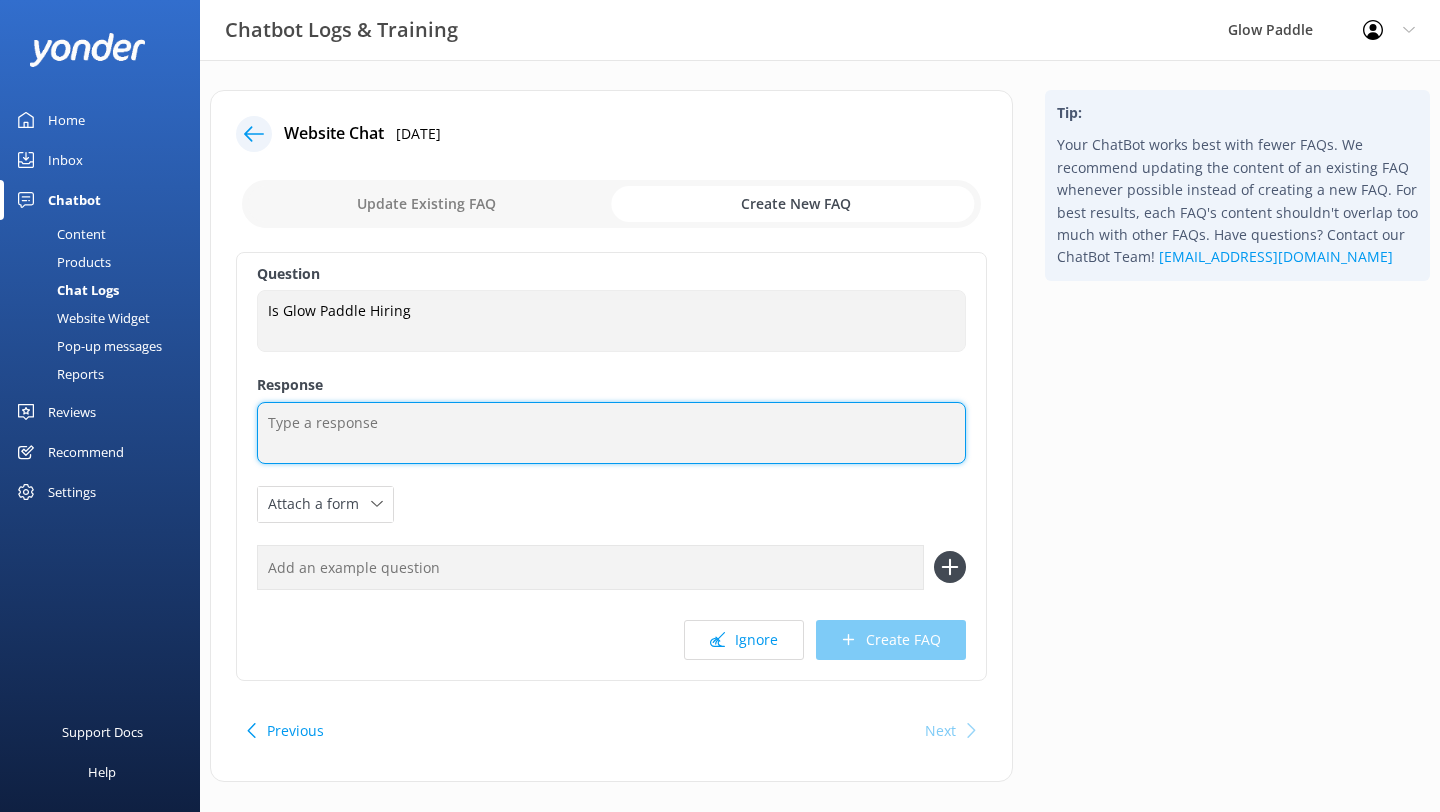 click at bounding box center [611, 433] 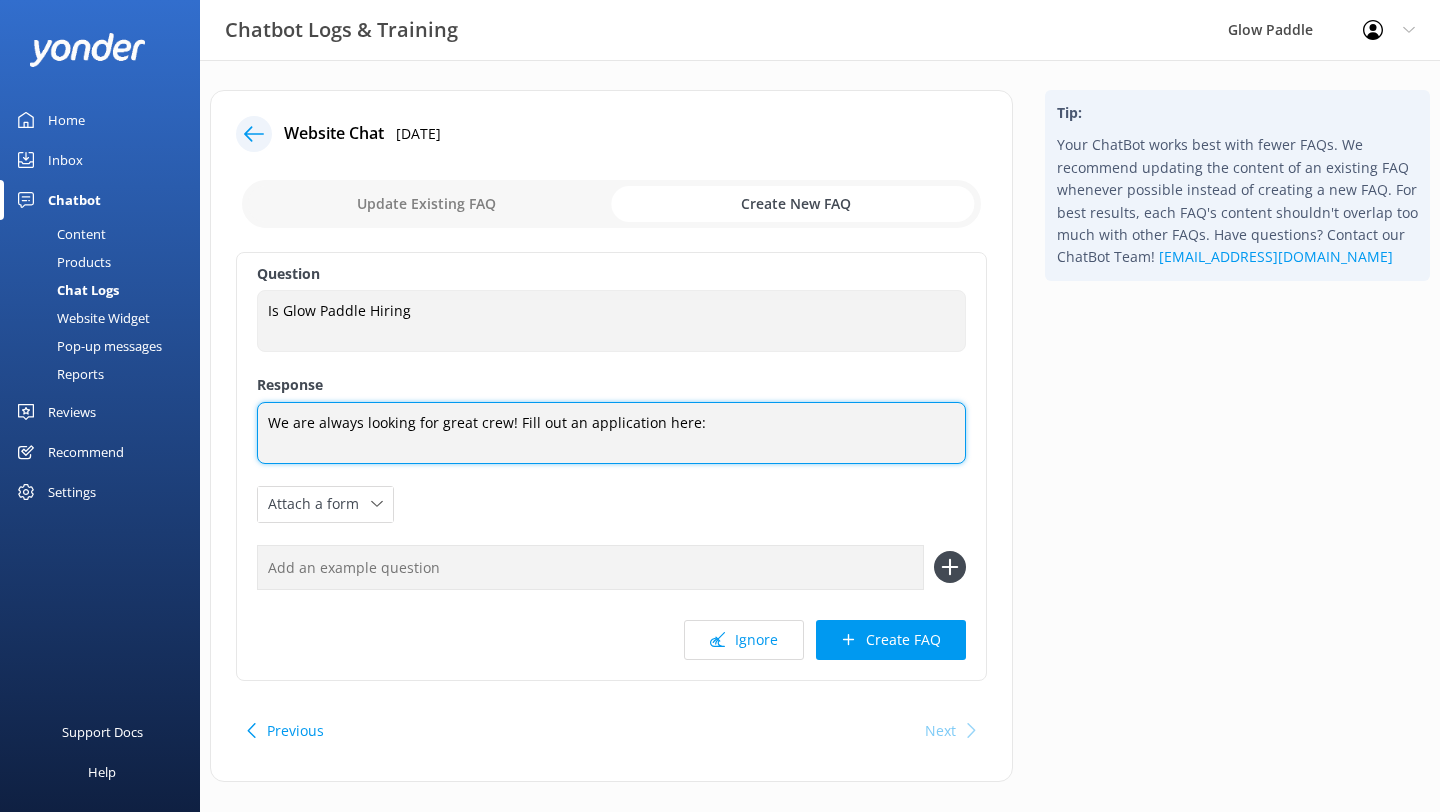 paste on "https://glowpaddle.com/contact-us/careers/" 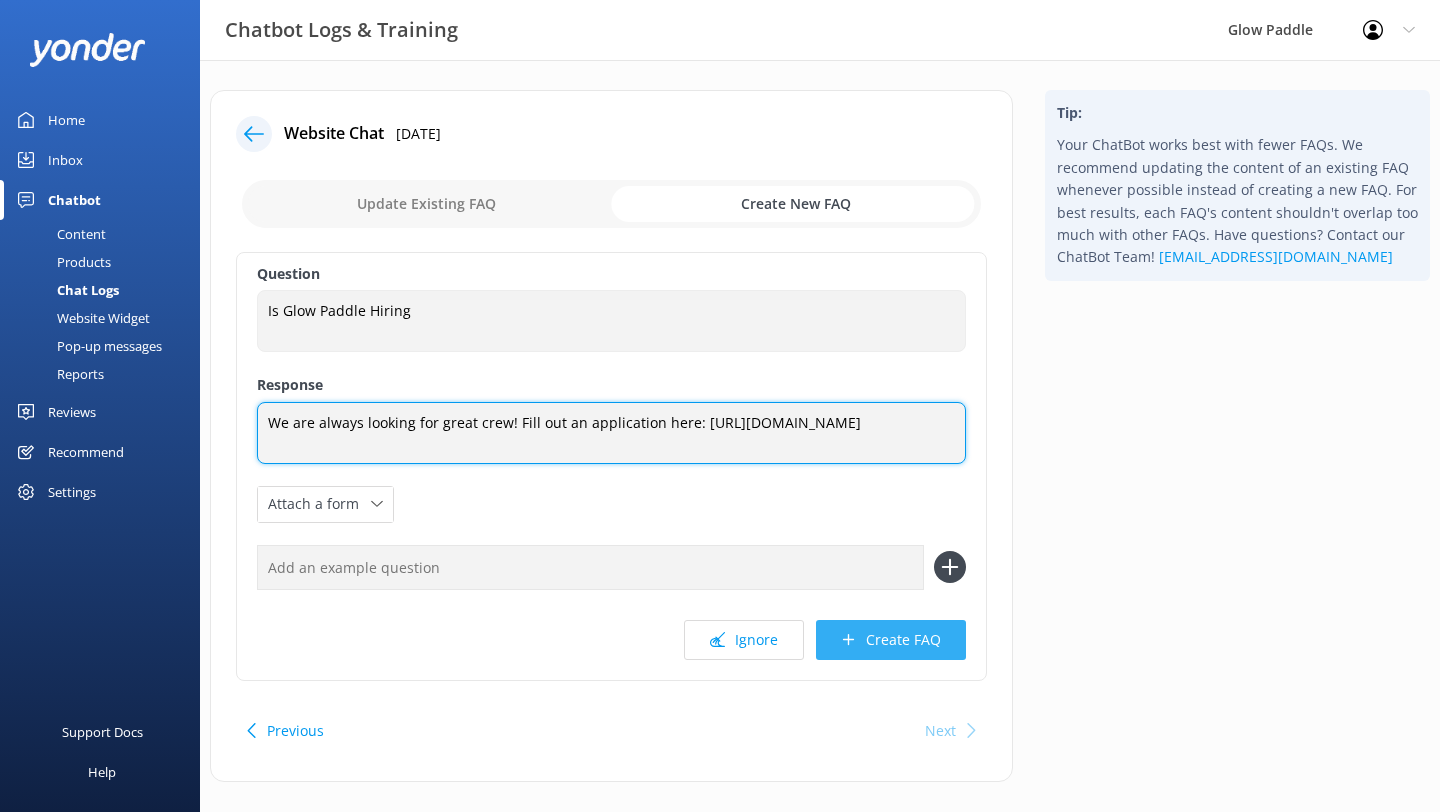 type on "We are always looking for great crew! Fill out an application here: https://glowpaddle.com/contact-us/careers/" 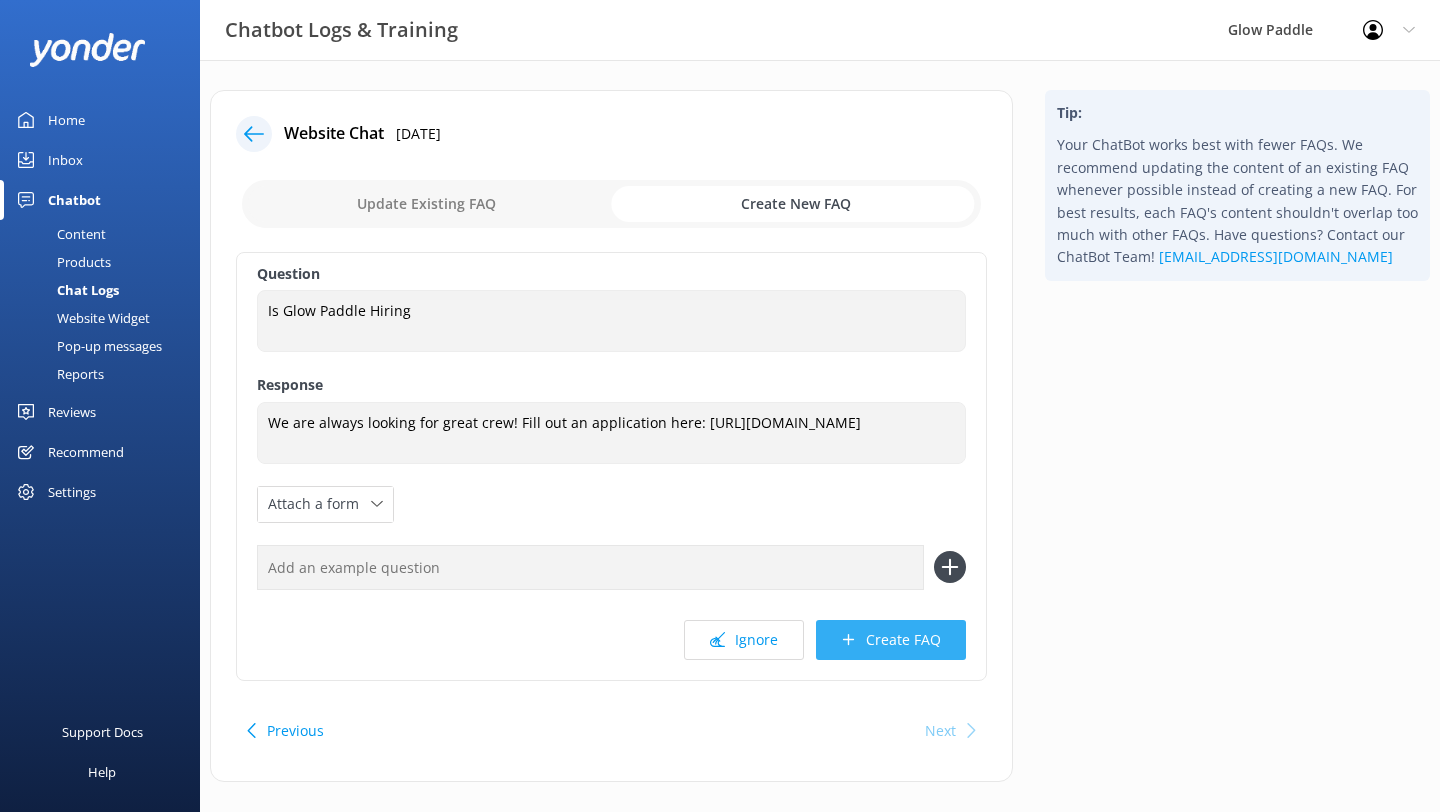click on "Create FAQ" at bounding box center (891, 640) 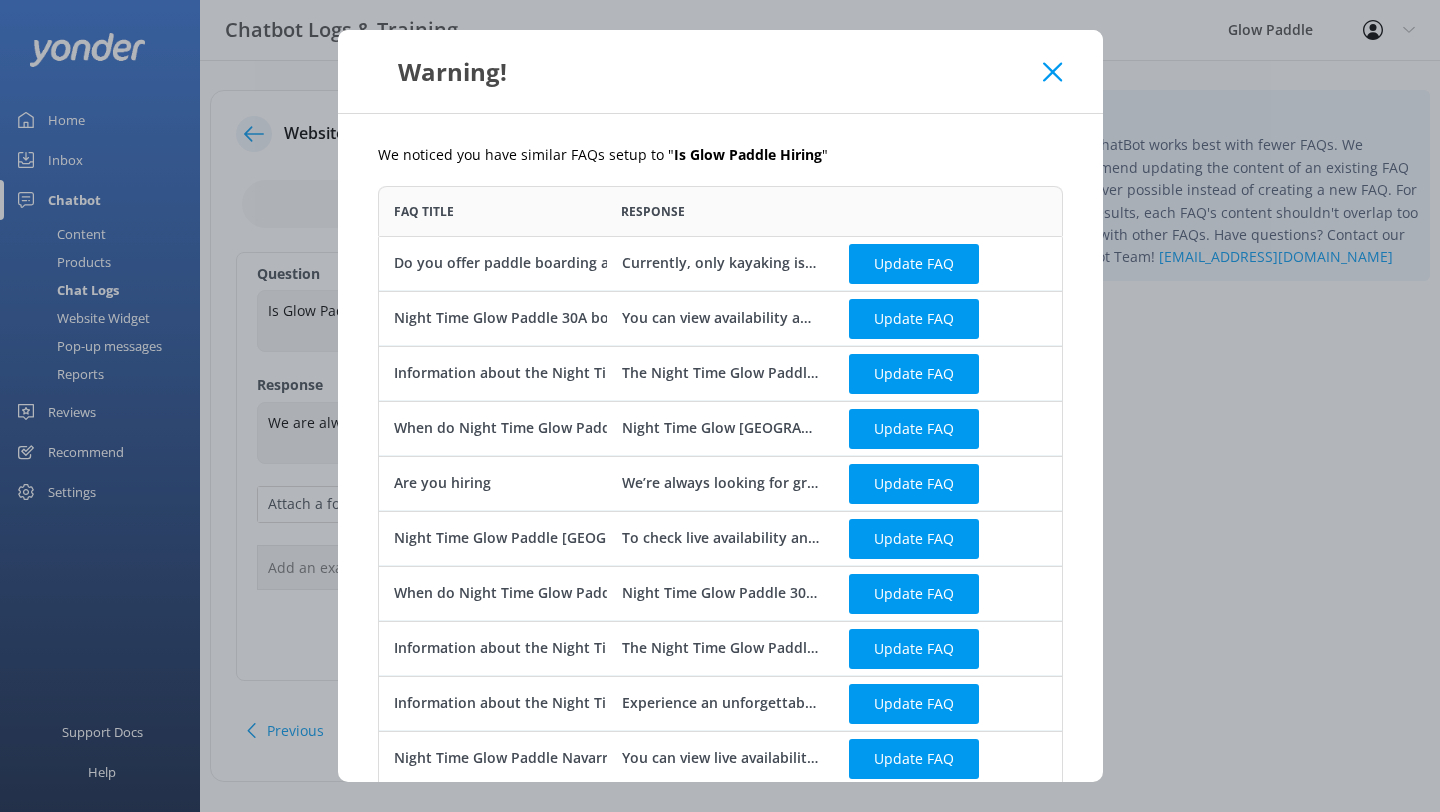 scroll, scrollTop: 1, scrollLeft: 1, axis: both 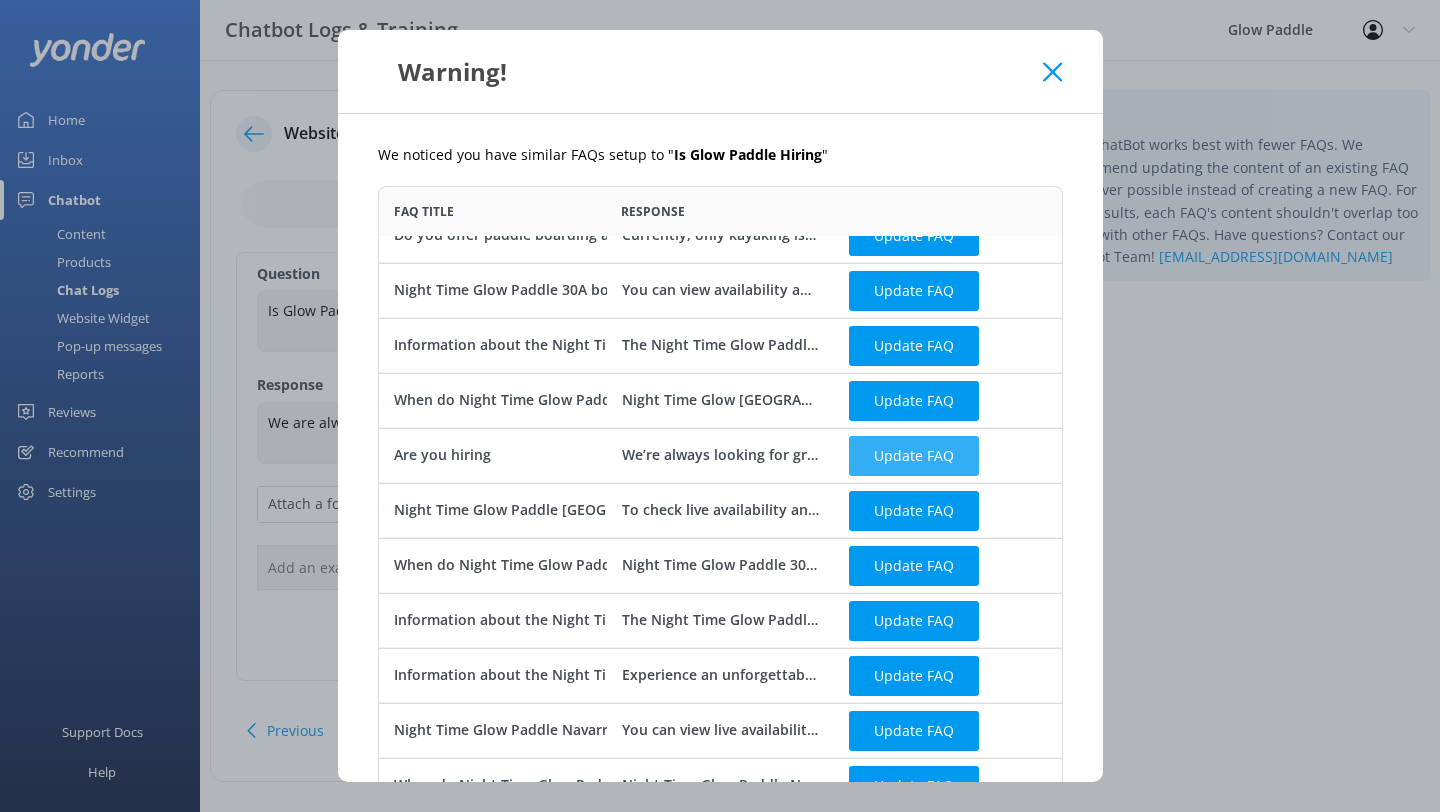 click on "Update FAQ" at bounding box center (914, 456) 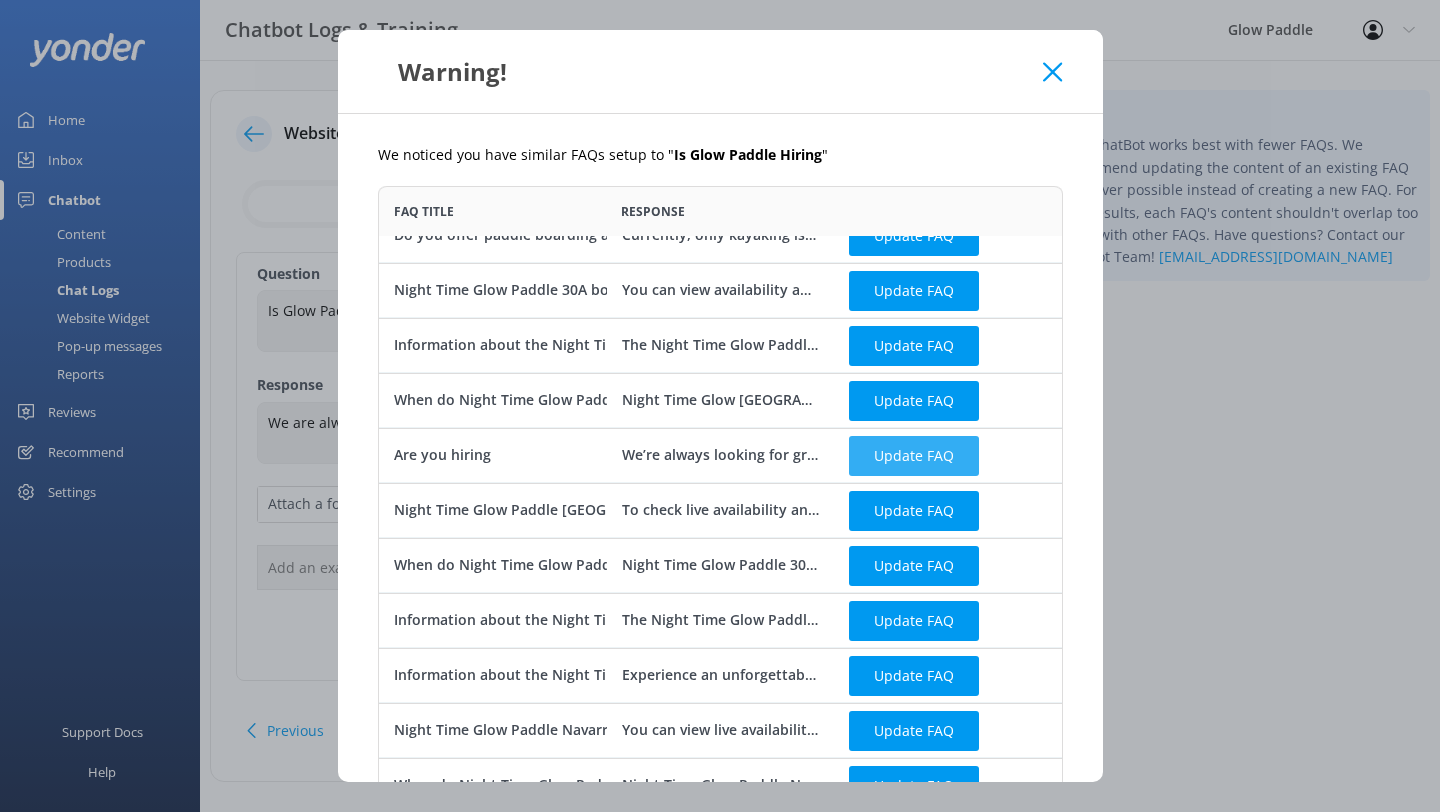 checkbox on "false" 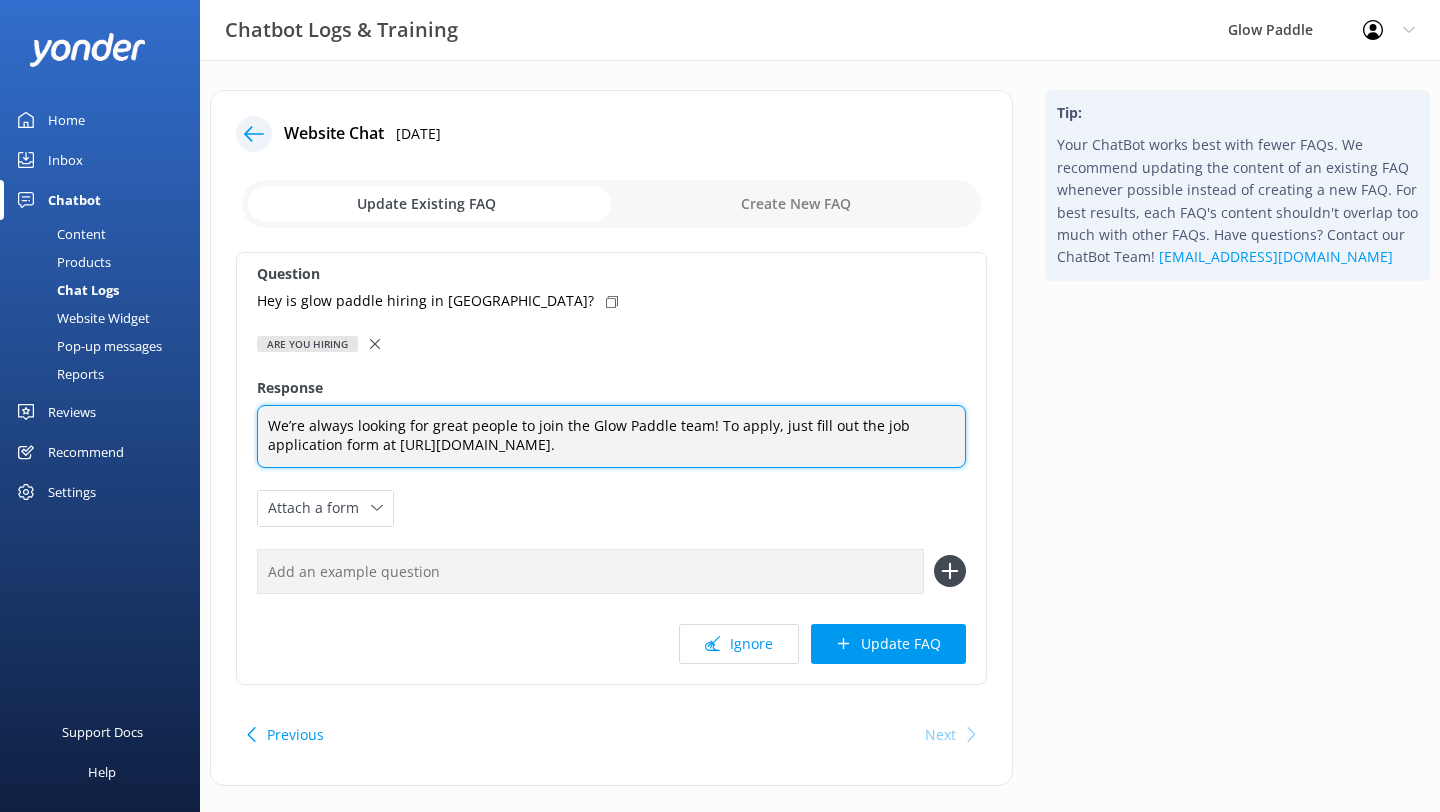 drag, startPoint x: 698, startPoint y: 443, endPoint x: 250, endPoint y: 418, distance: 448.697 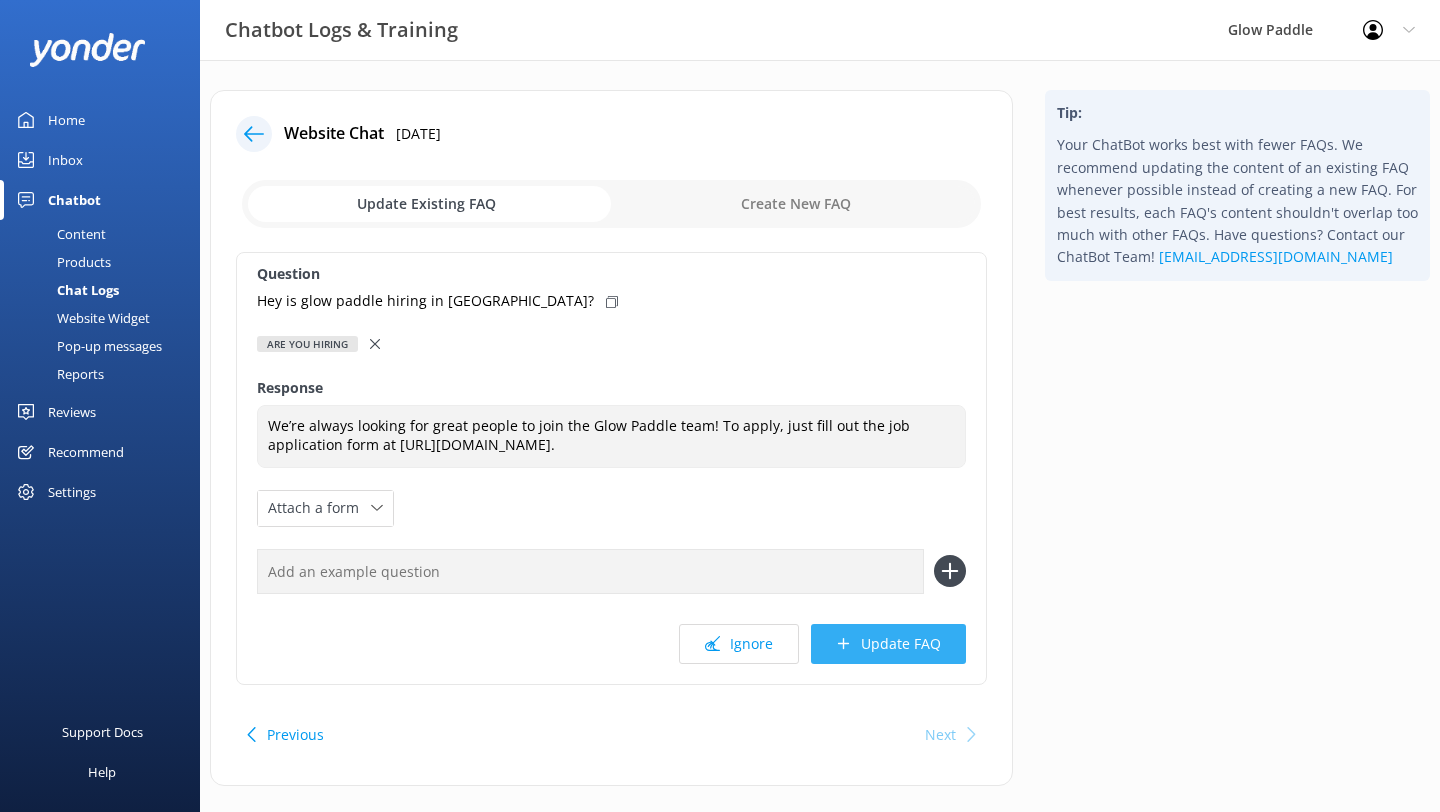 click on "Update FAQ" at bounding box center [888, 644] 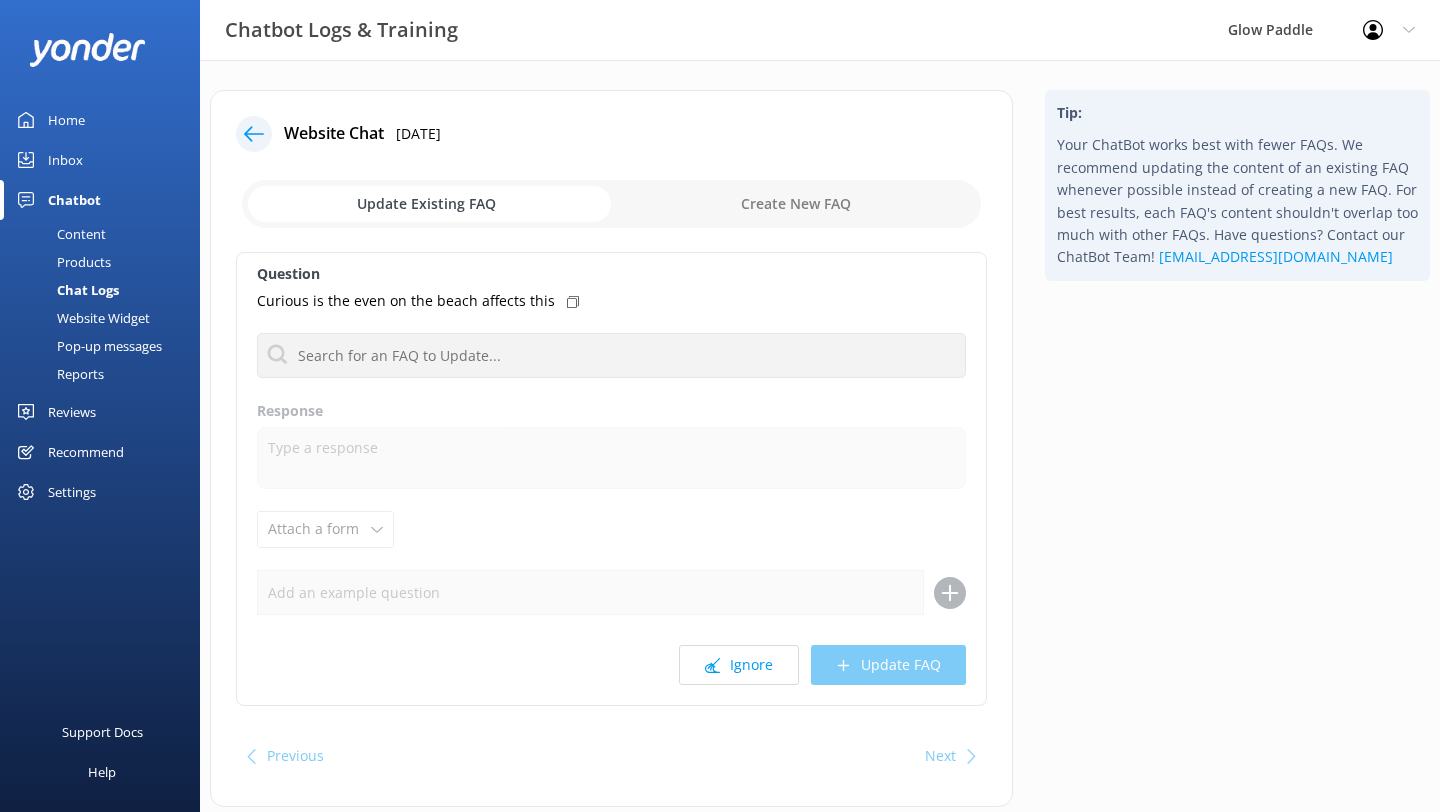 click at bounding box center [611, 204] 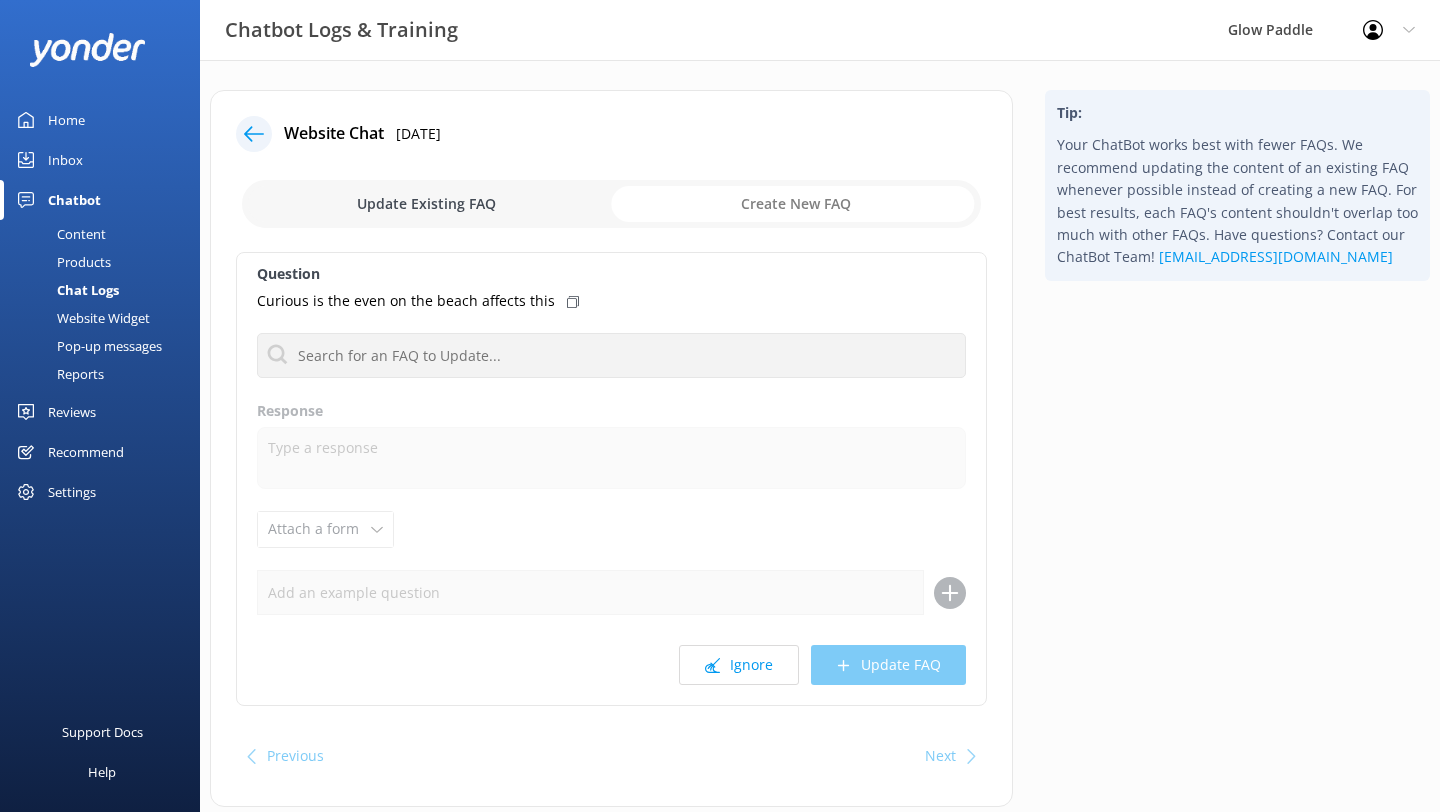 checkbox on "true" 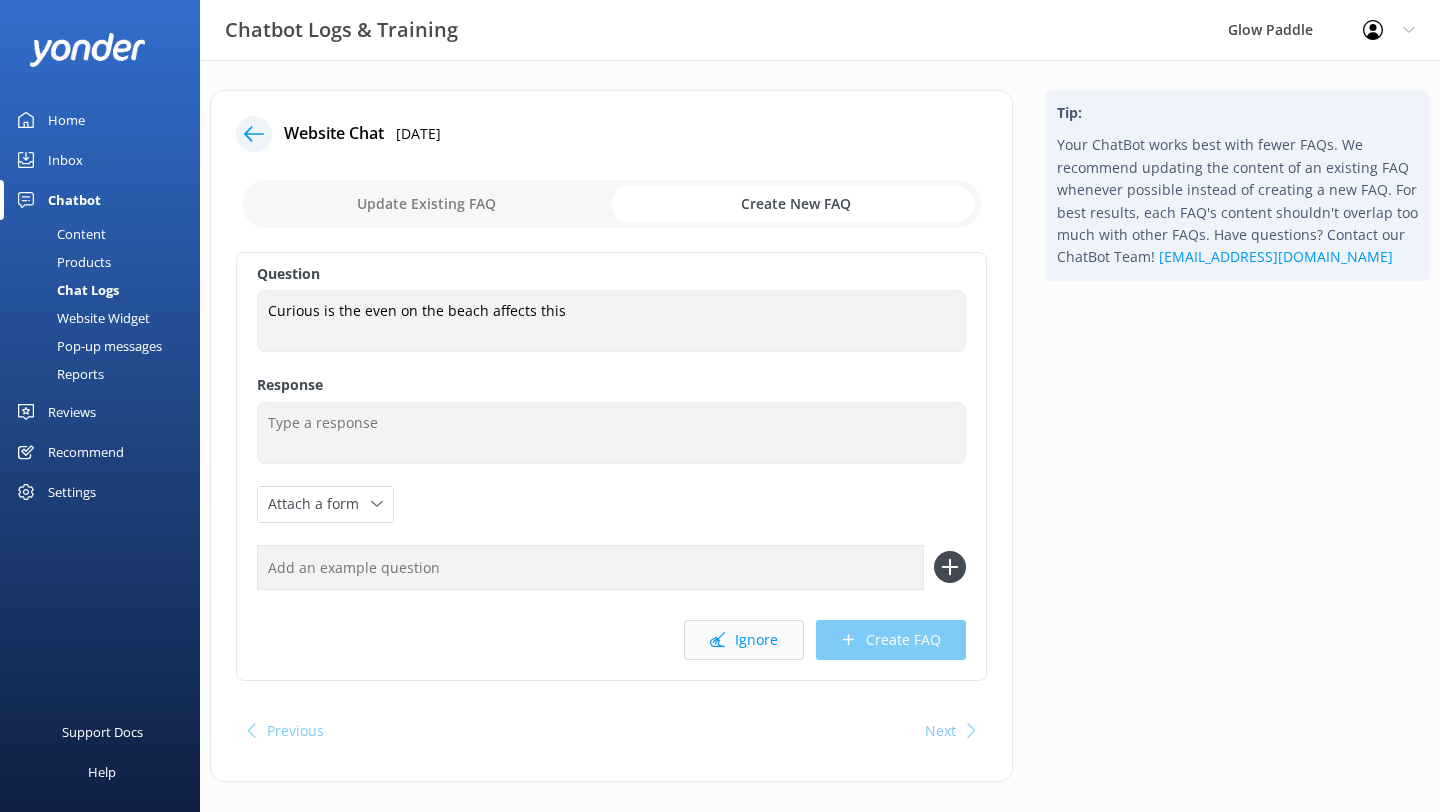 click on "Ignore" at bounding box center [744, 640] 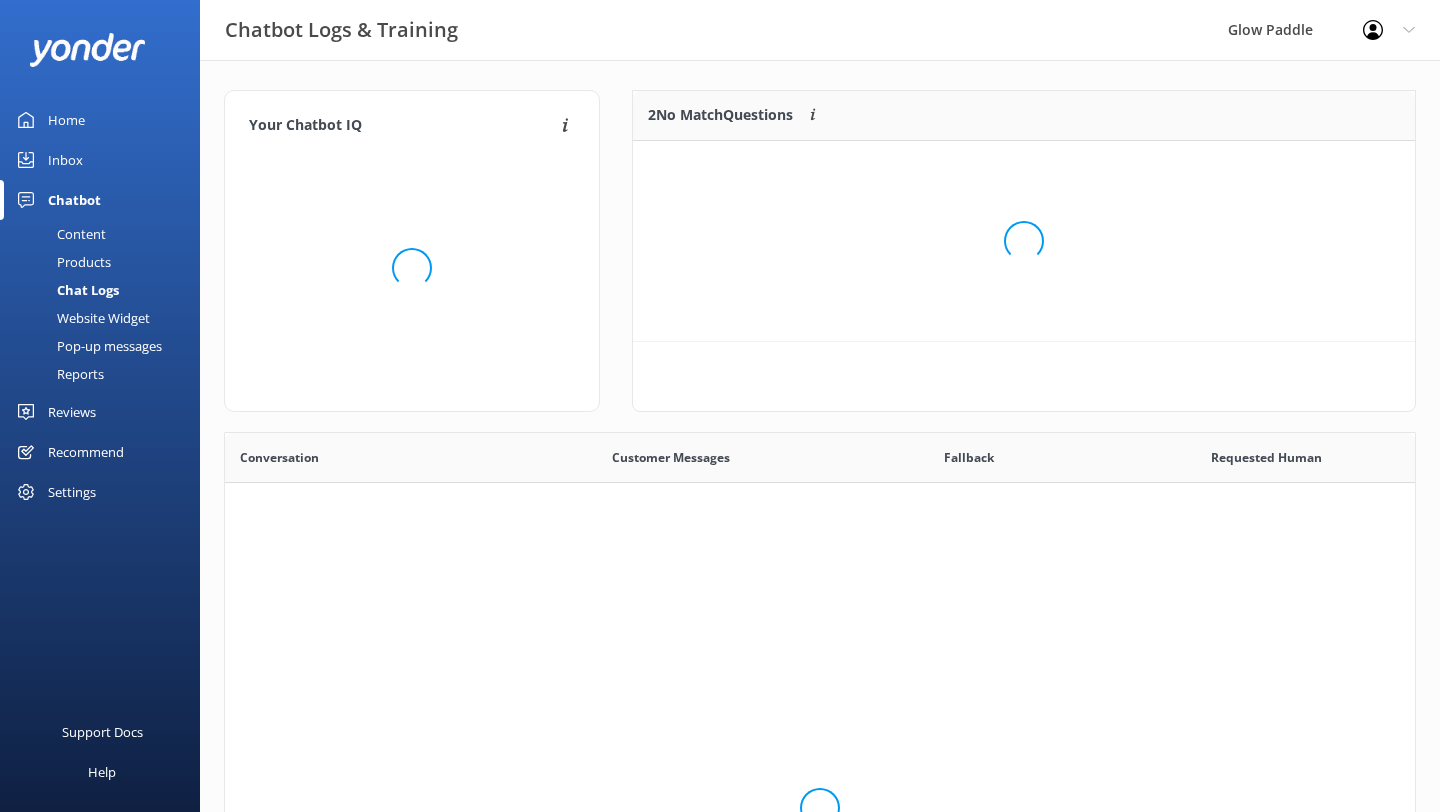 scroll, scrollTop: 1, scrollLeft: 1, axis: both 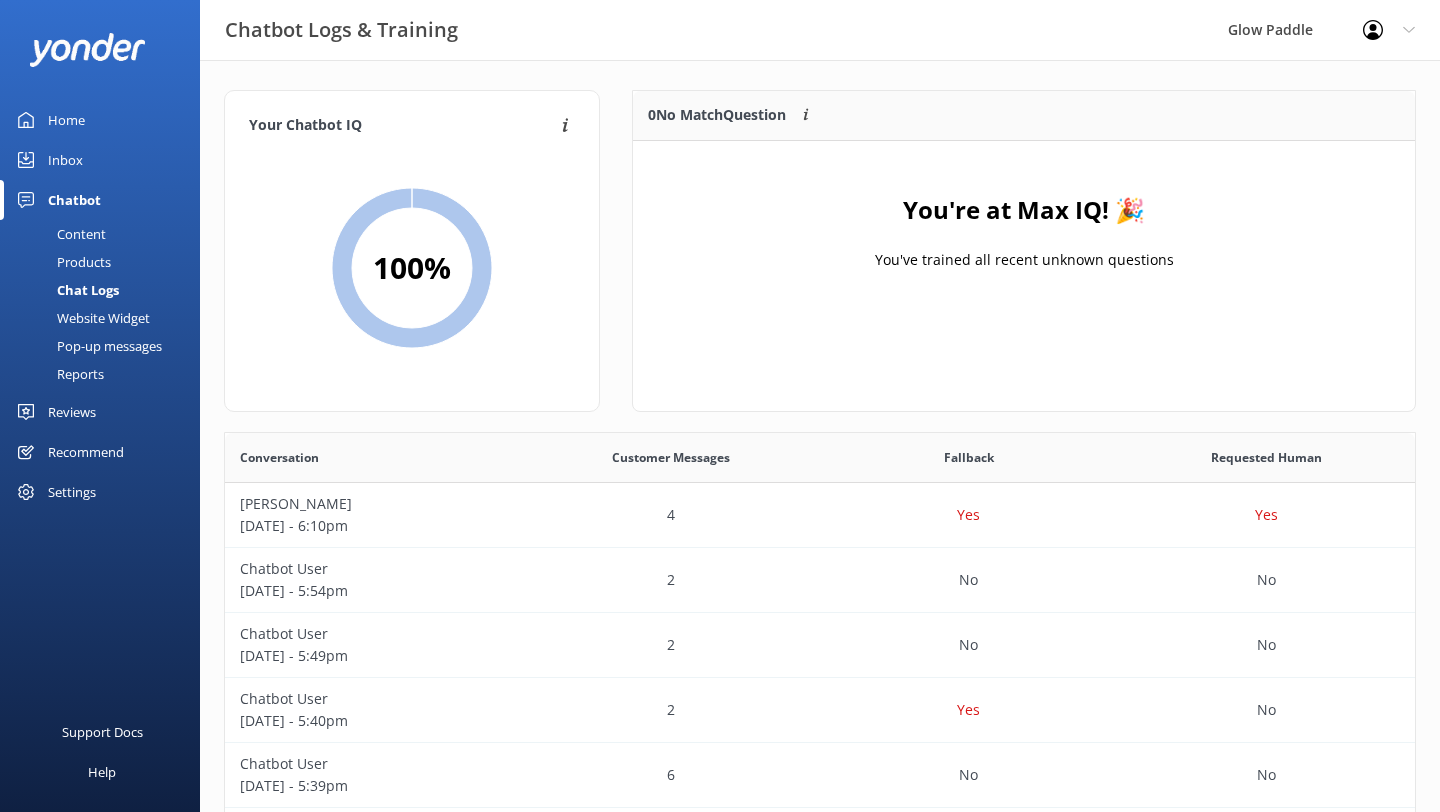 click on "Website Widget" at bounding box center [81, 318] 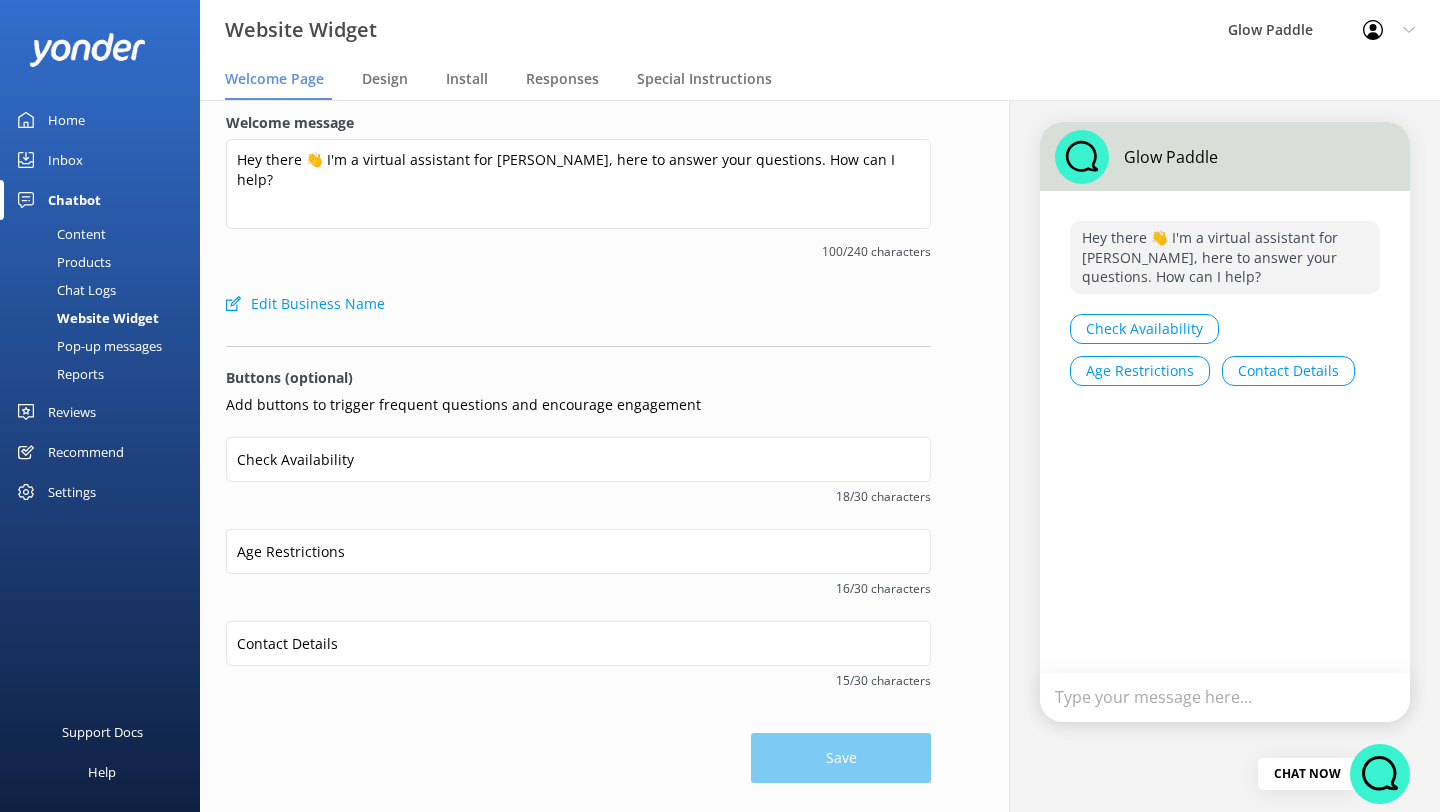 scroll, scrollTop: 0, scrollLeft: 0, axis: both 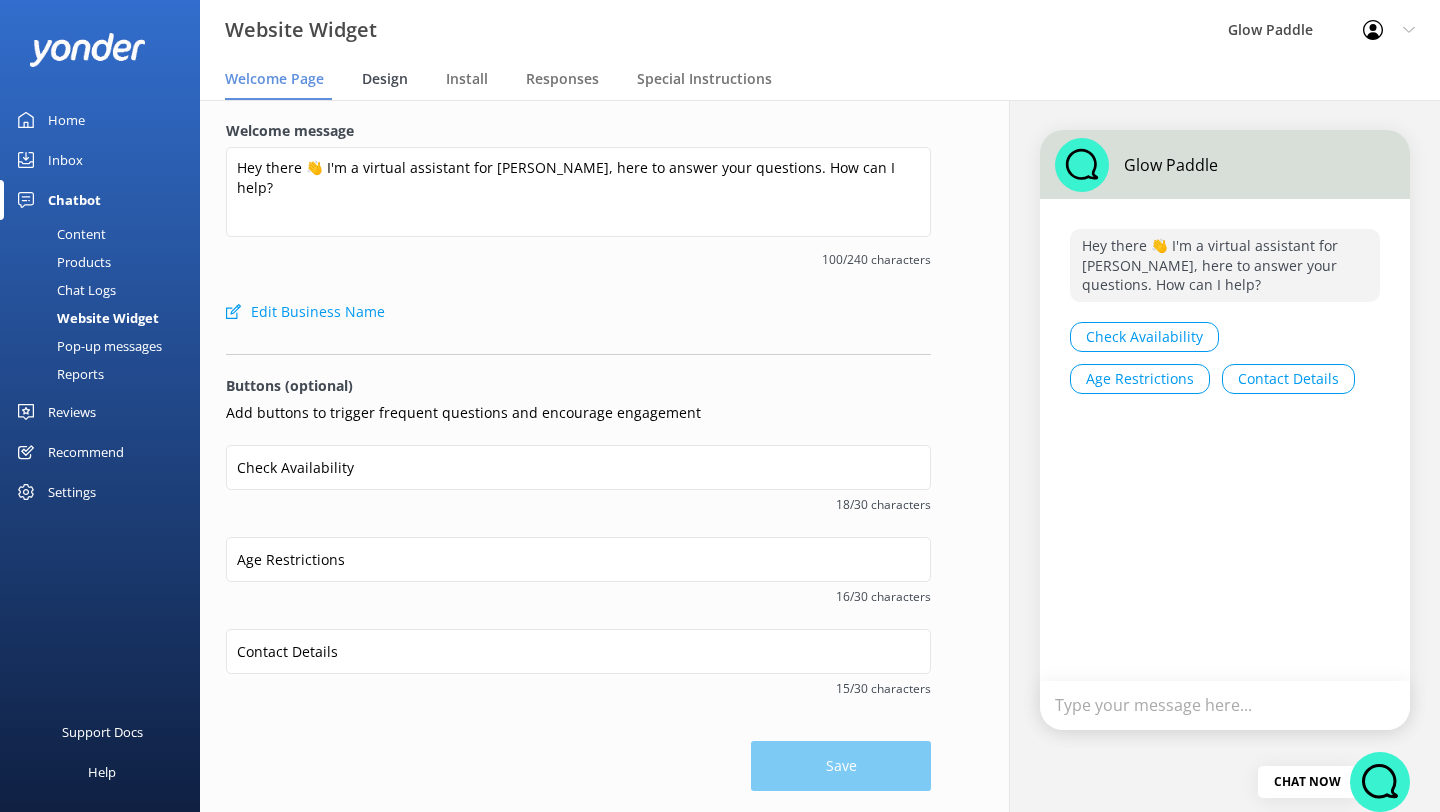 click on "Design" at bounding box center [385, 79] 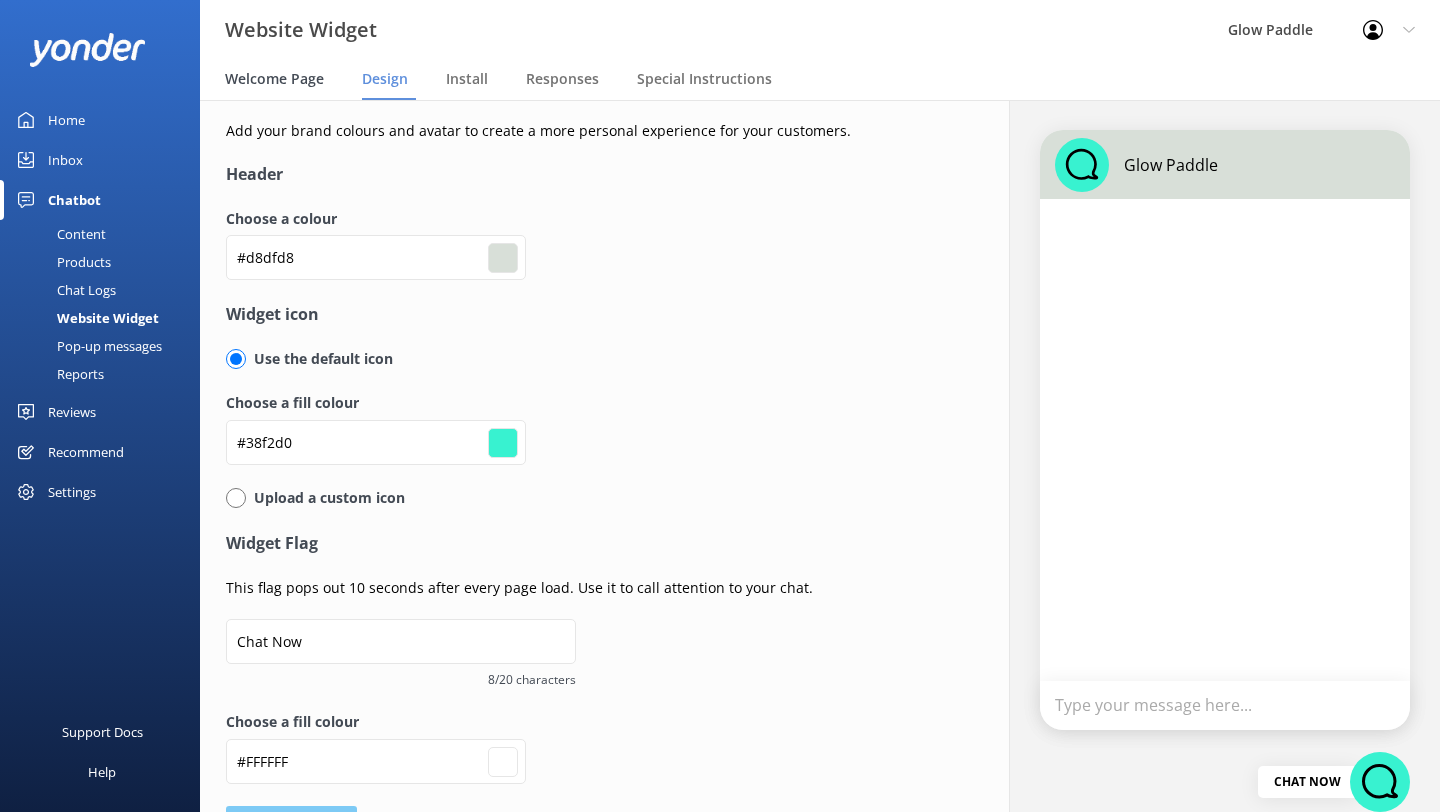 click on "Welcome Page" at bounding box center [278, 80] 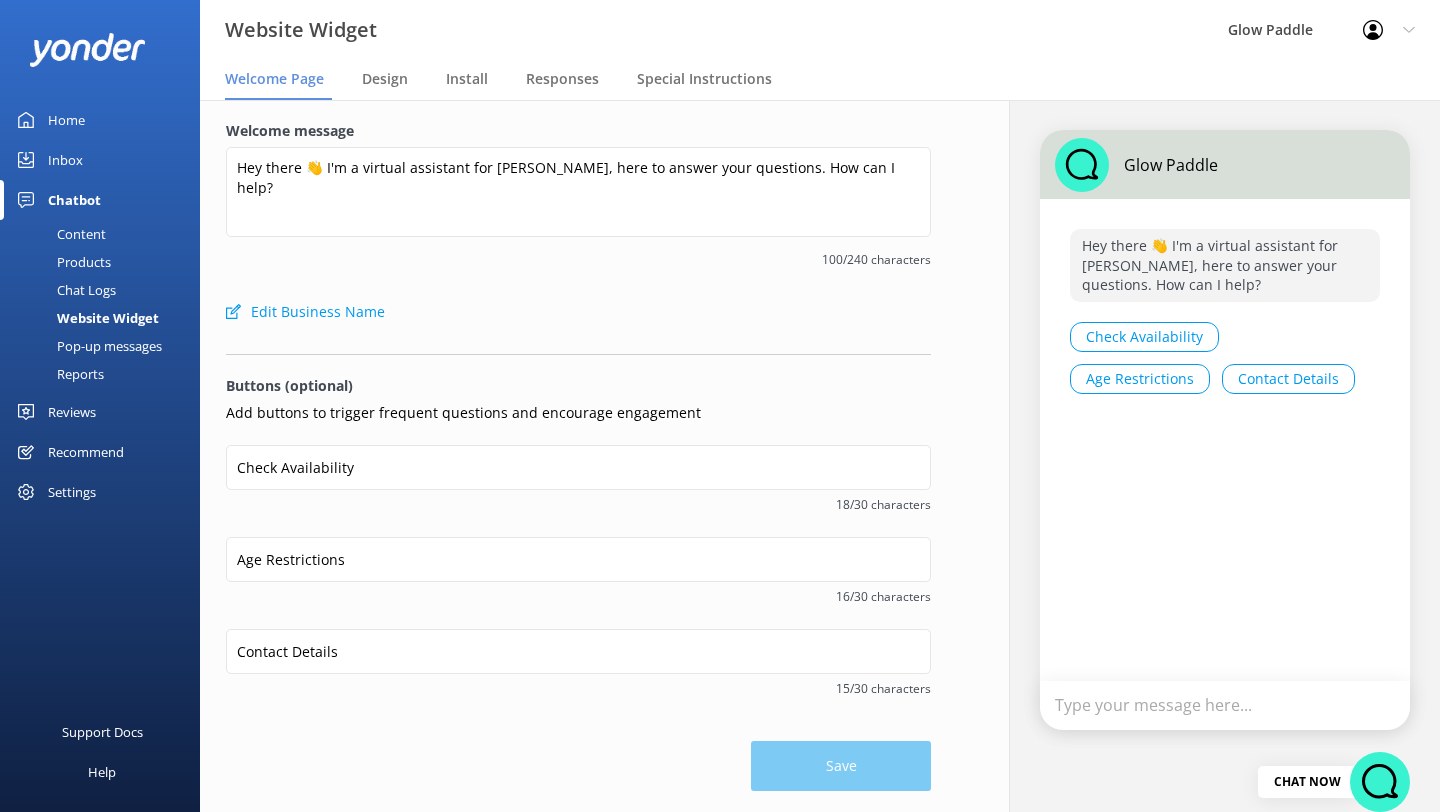 click on "Welcome Page Design Install Responses Special Instructions" at bounding box center [820, 80] 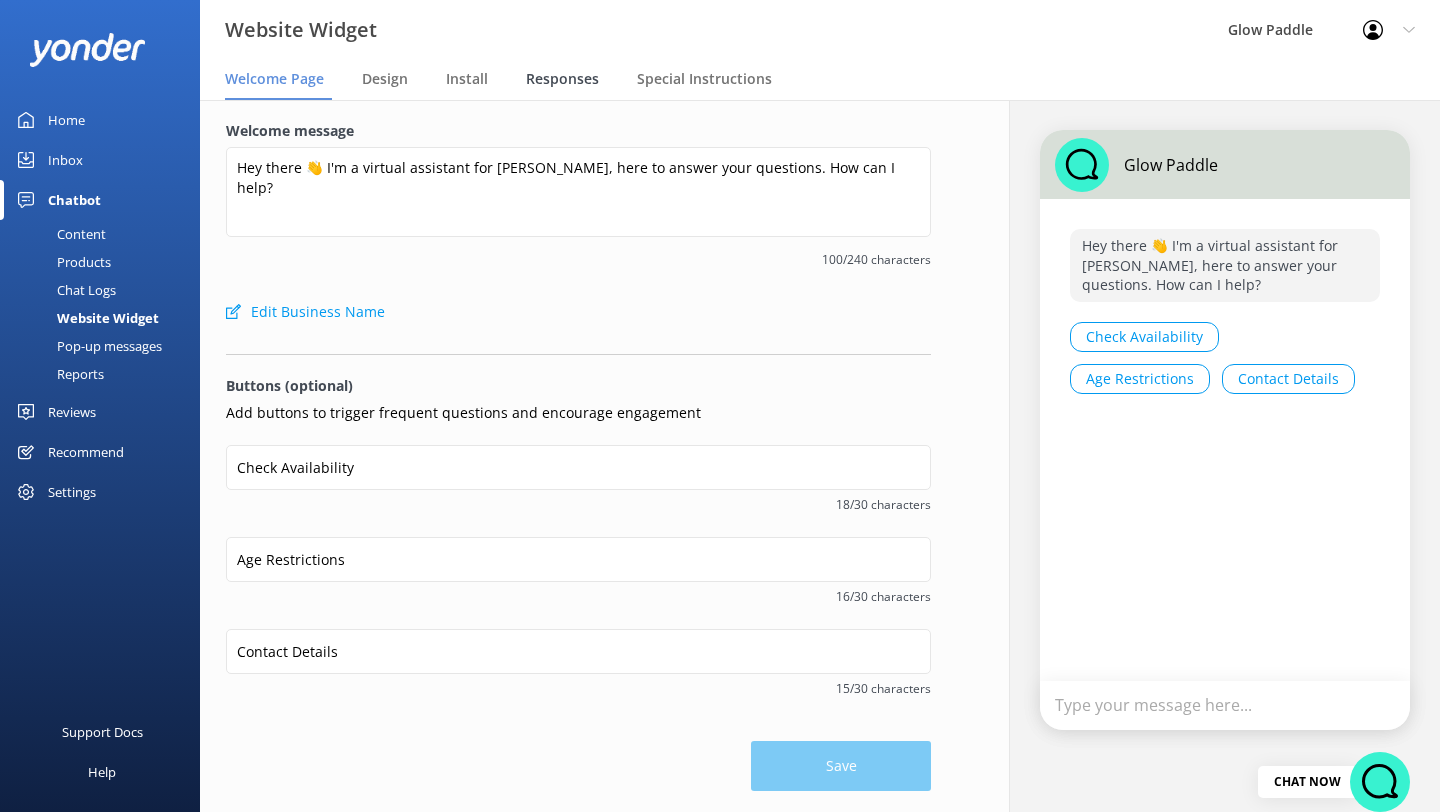 click on "Responses" at bounding box center (562, 79) 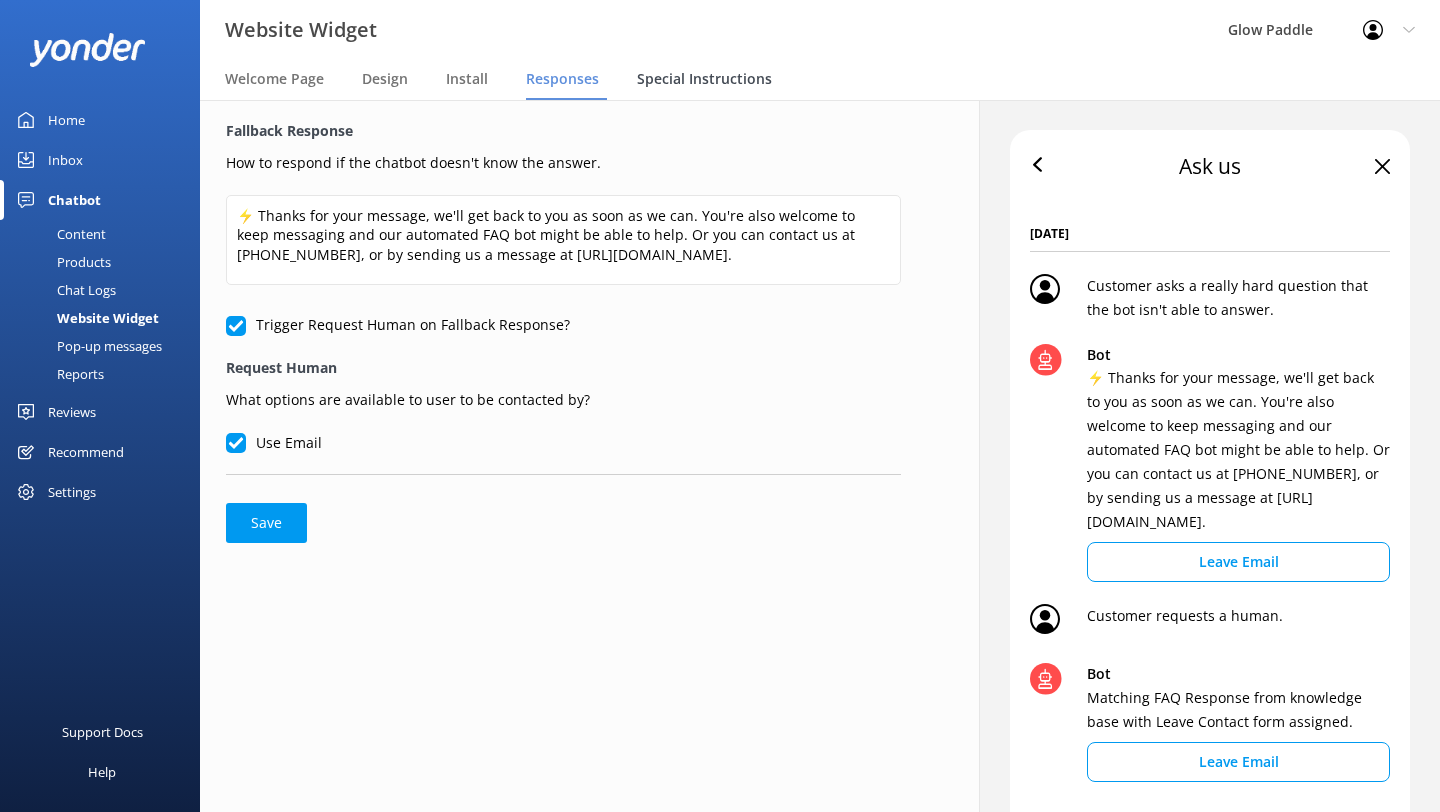 click on "Special Instructions" at bounding box center [708, 80] 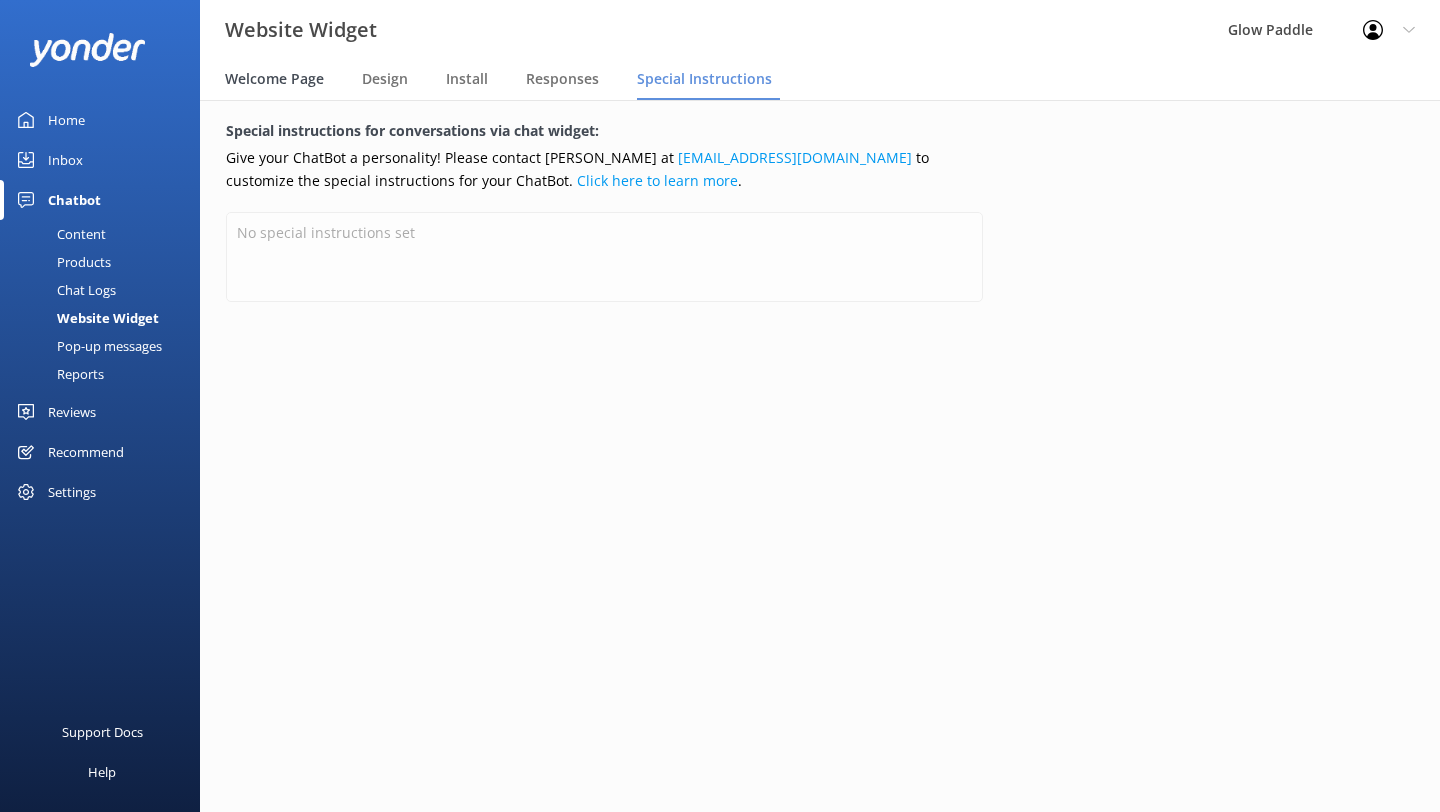 click on "Welcome Page" at bounding box center (278, 80) 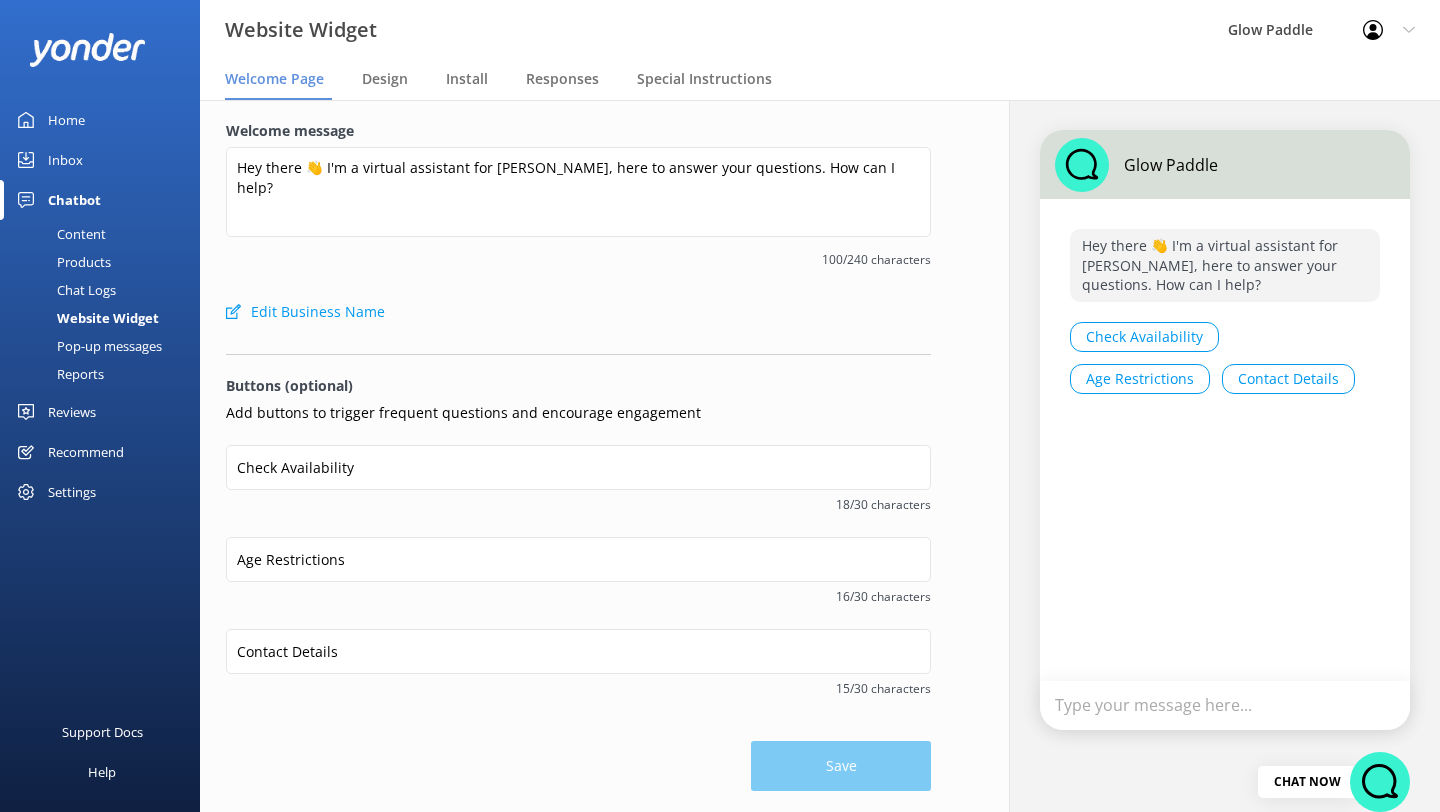 click on "Pop-up messages" at bounding box center [87, 346] 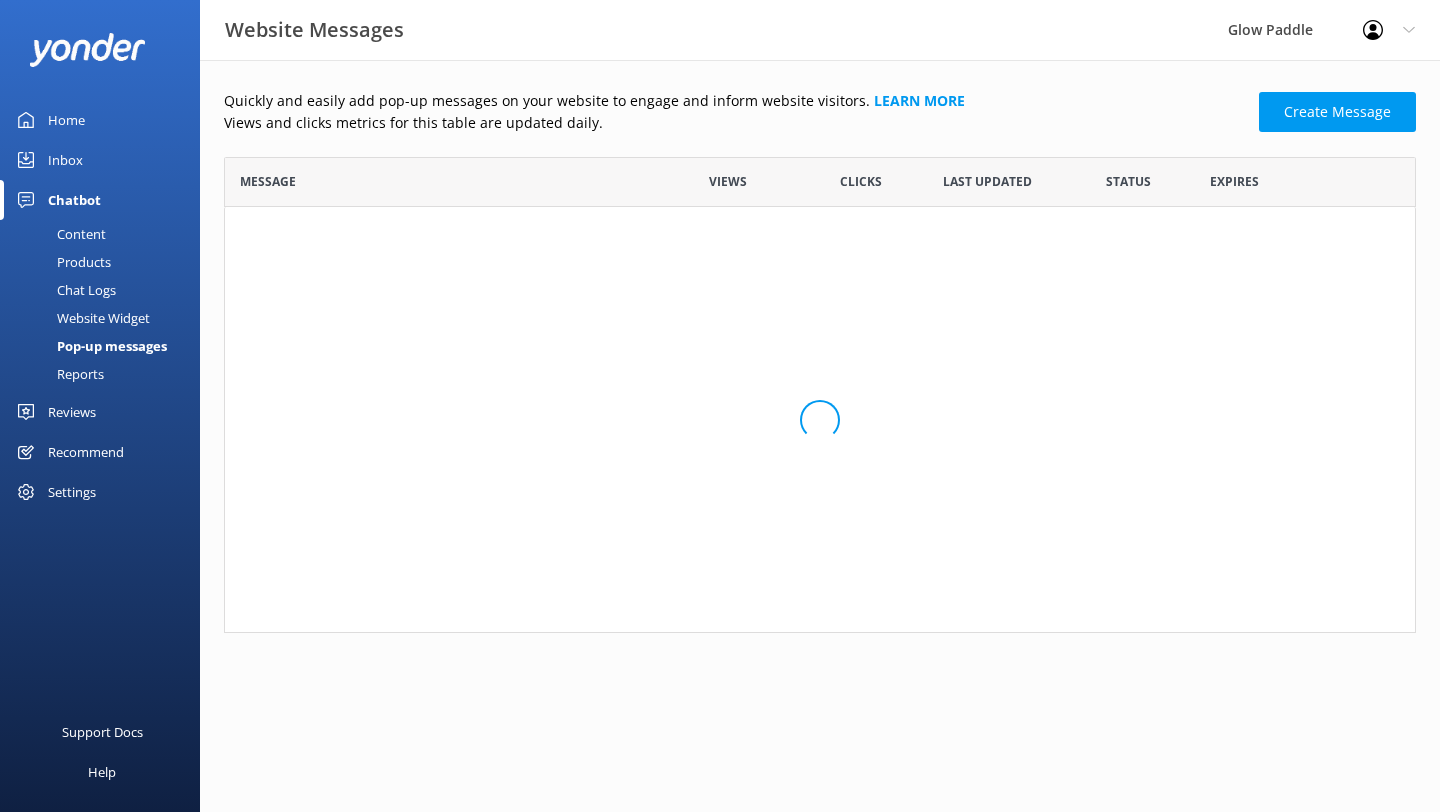 scroll, scrollTop: 1, scrollLeft: 1, axis: both 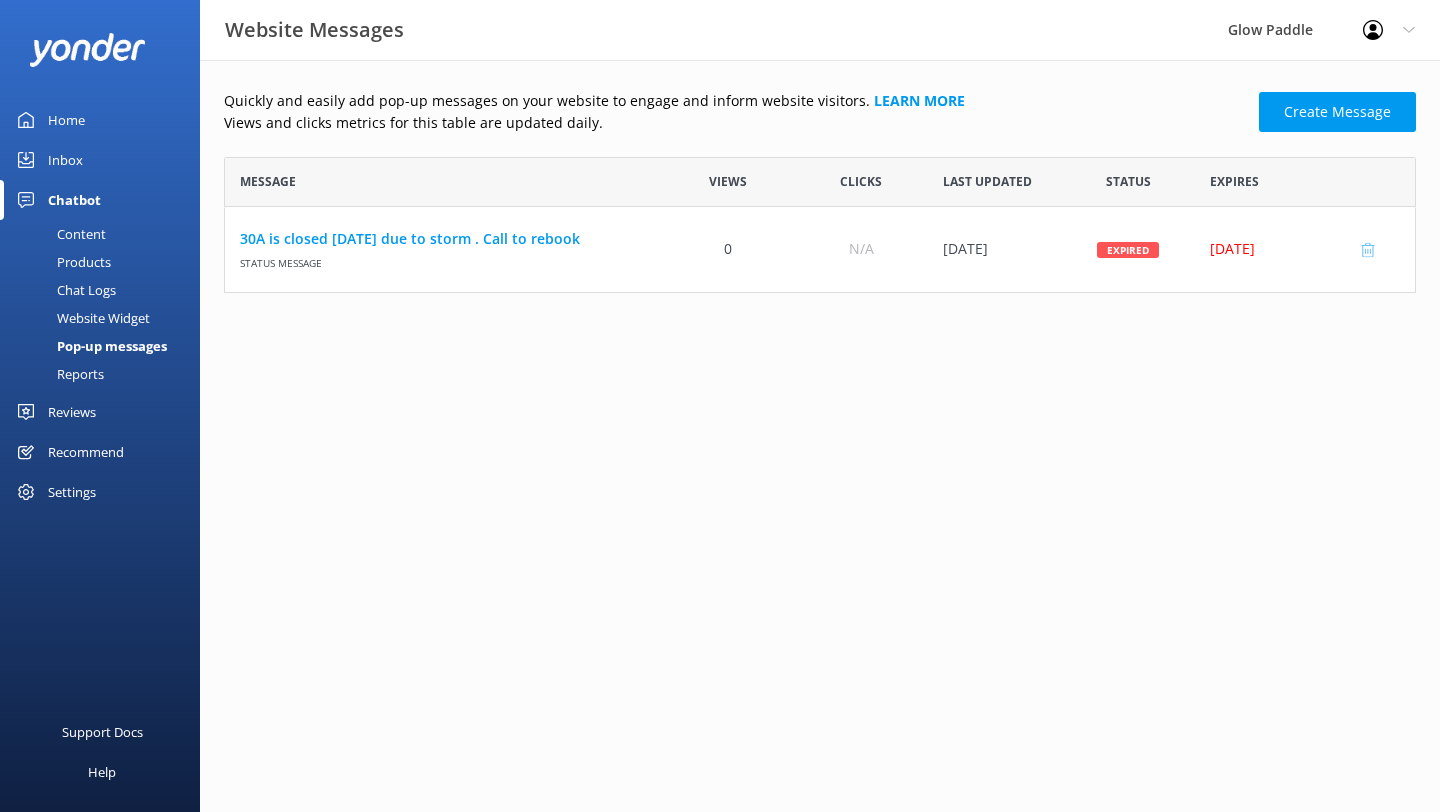 click 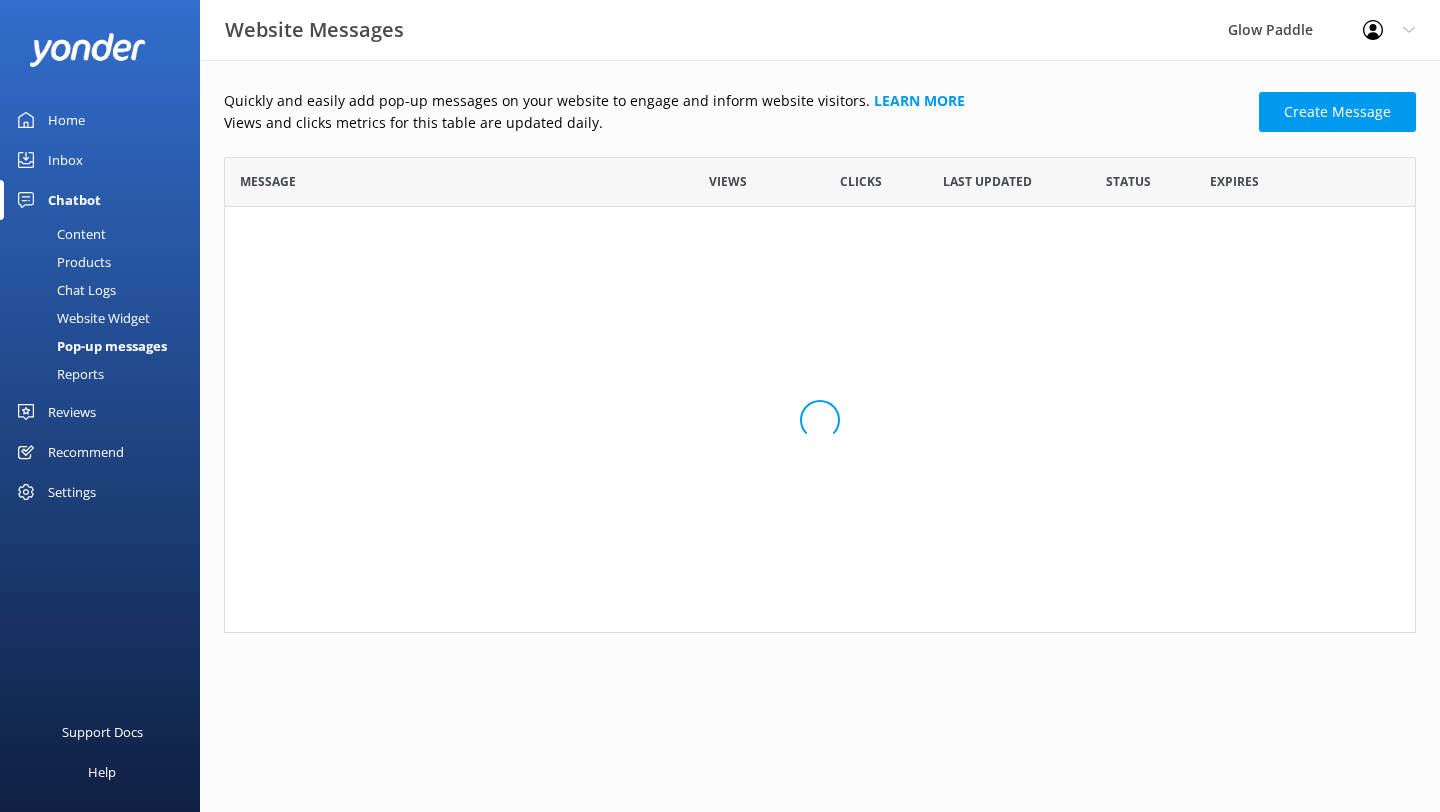 scroll, scrollTop: 1, scrollLeft: 1, axis: both 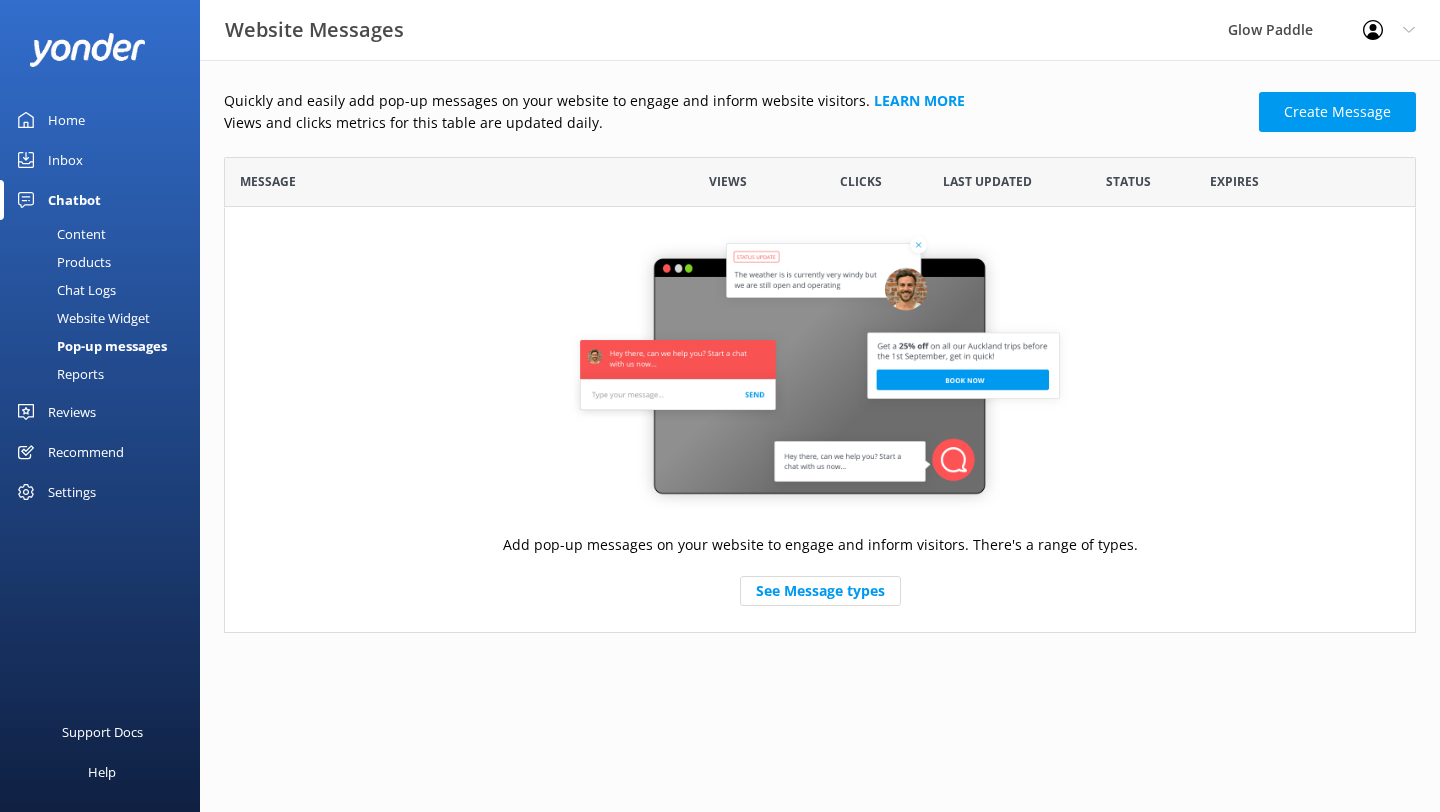 click on "Home" at bounding box center [66, 120] 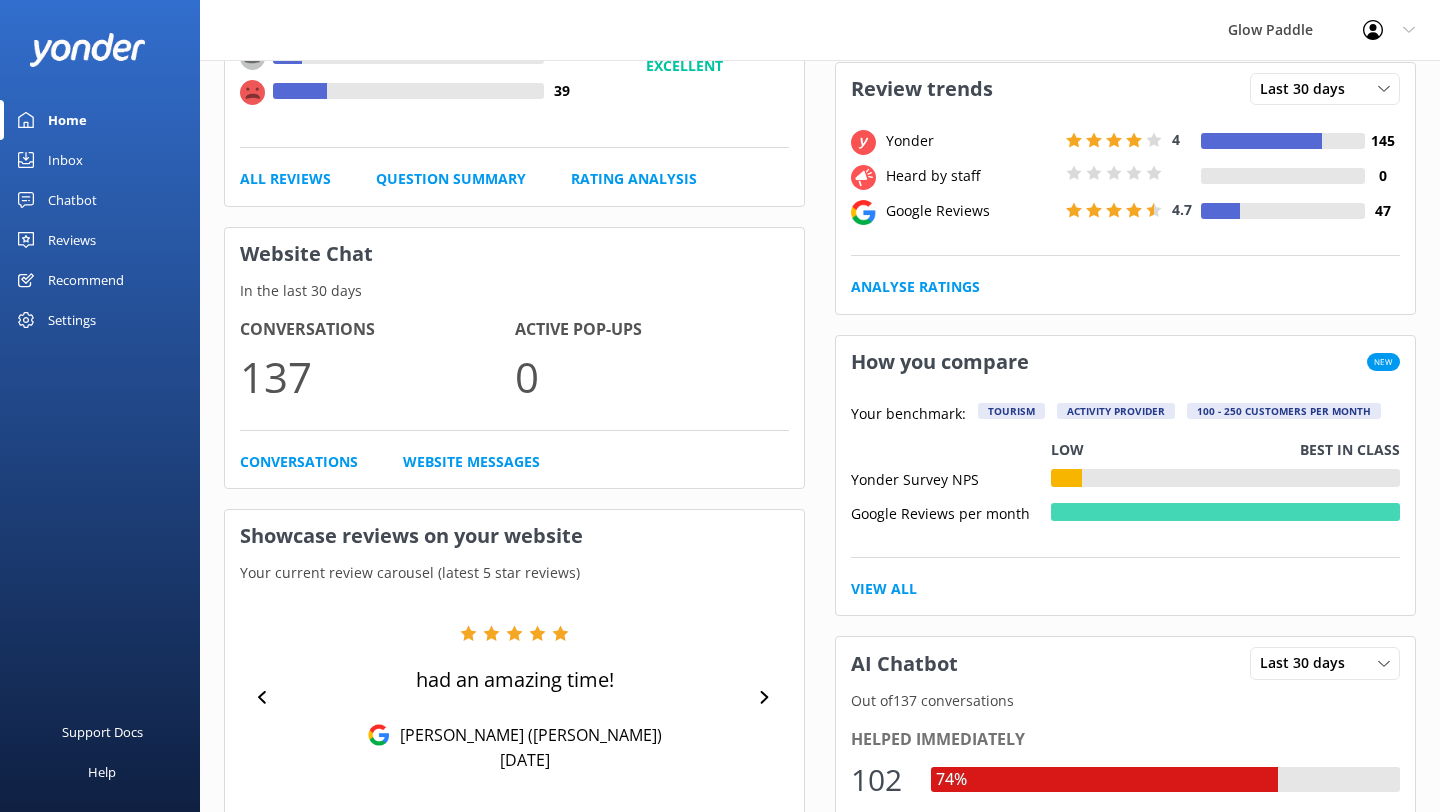 scroll, scrollTop: 0, scrollLeft: 0, axis: both 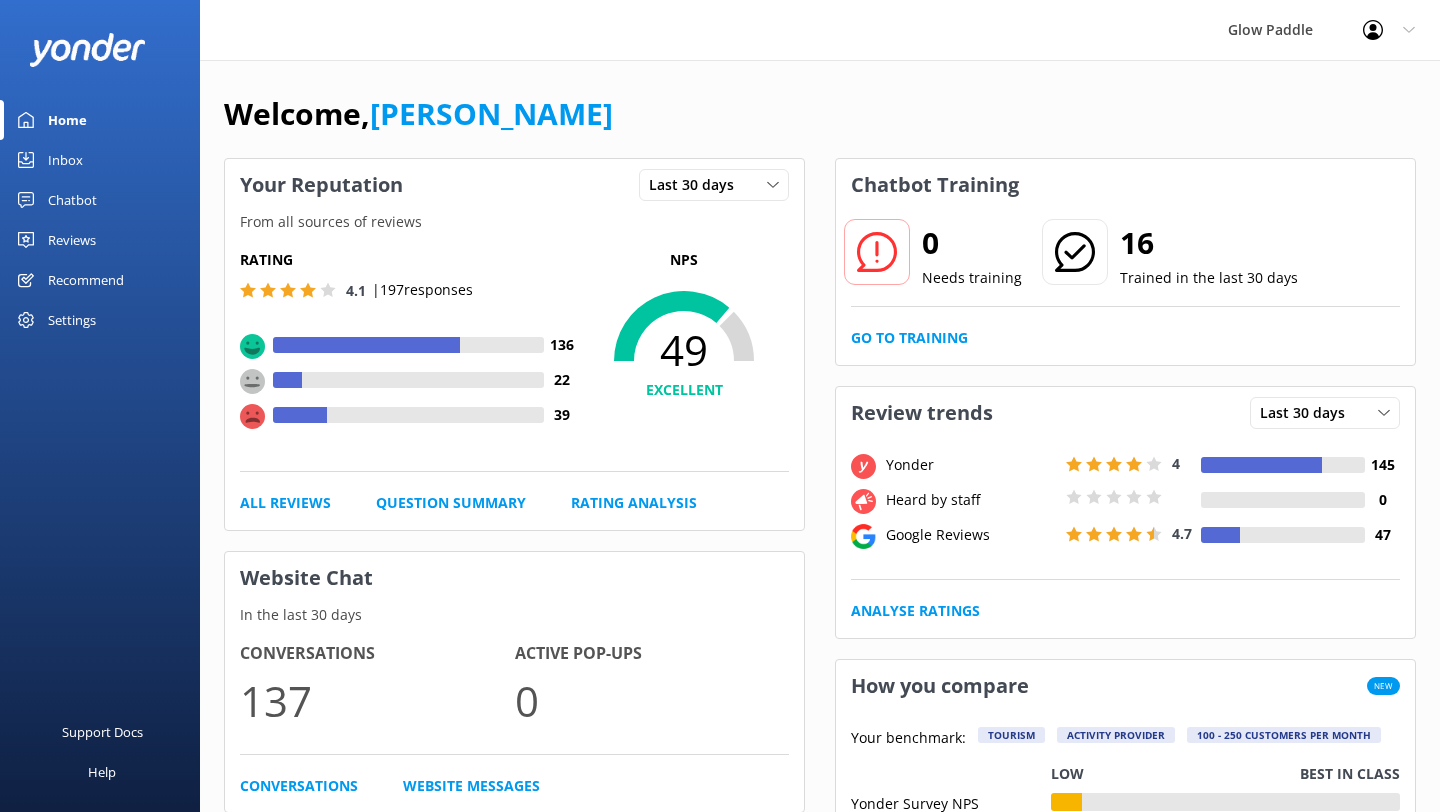 click on "Reviews" at bounding box center [72, 240] 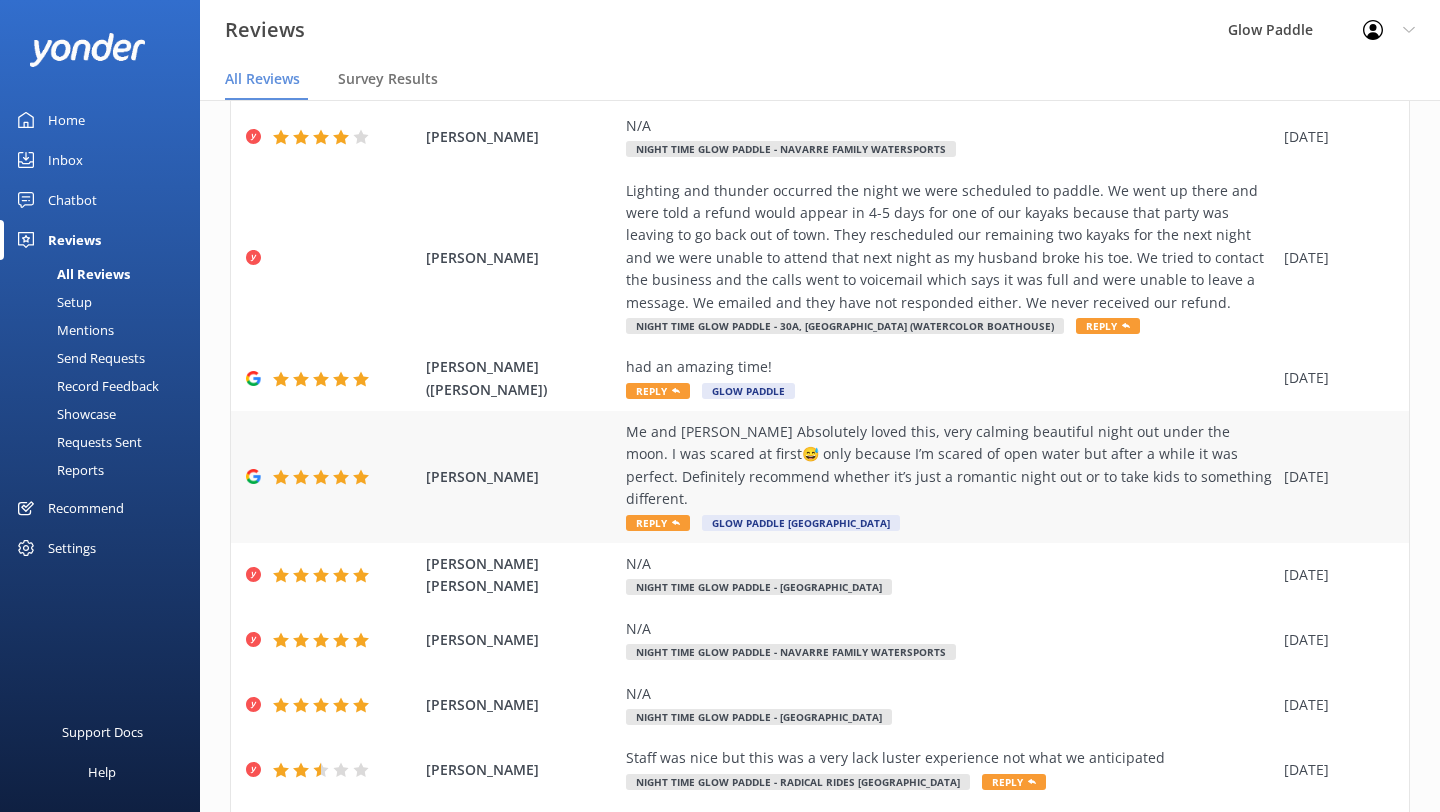 scroll, scrollTop: 281, scrollLeft: 0, axis: vertical 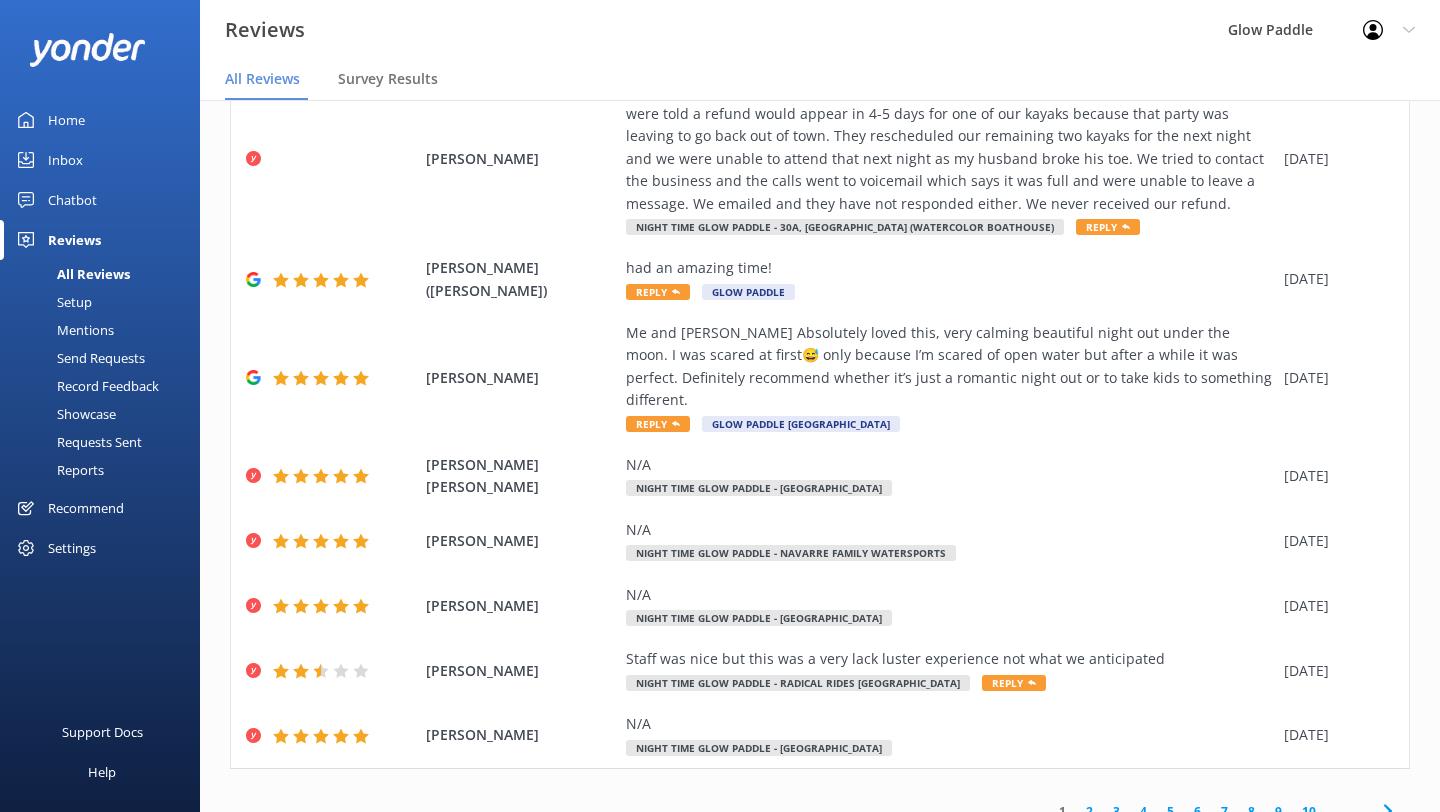 click on "2" at bounding box center [1089, 811] 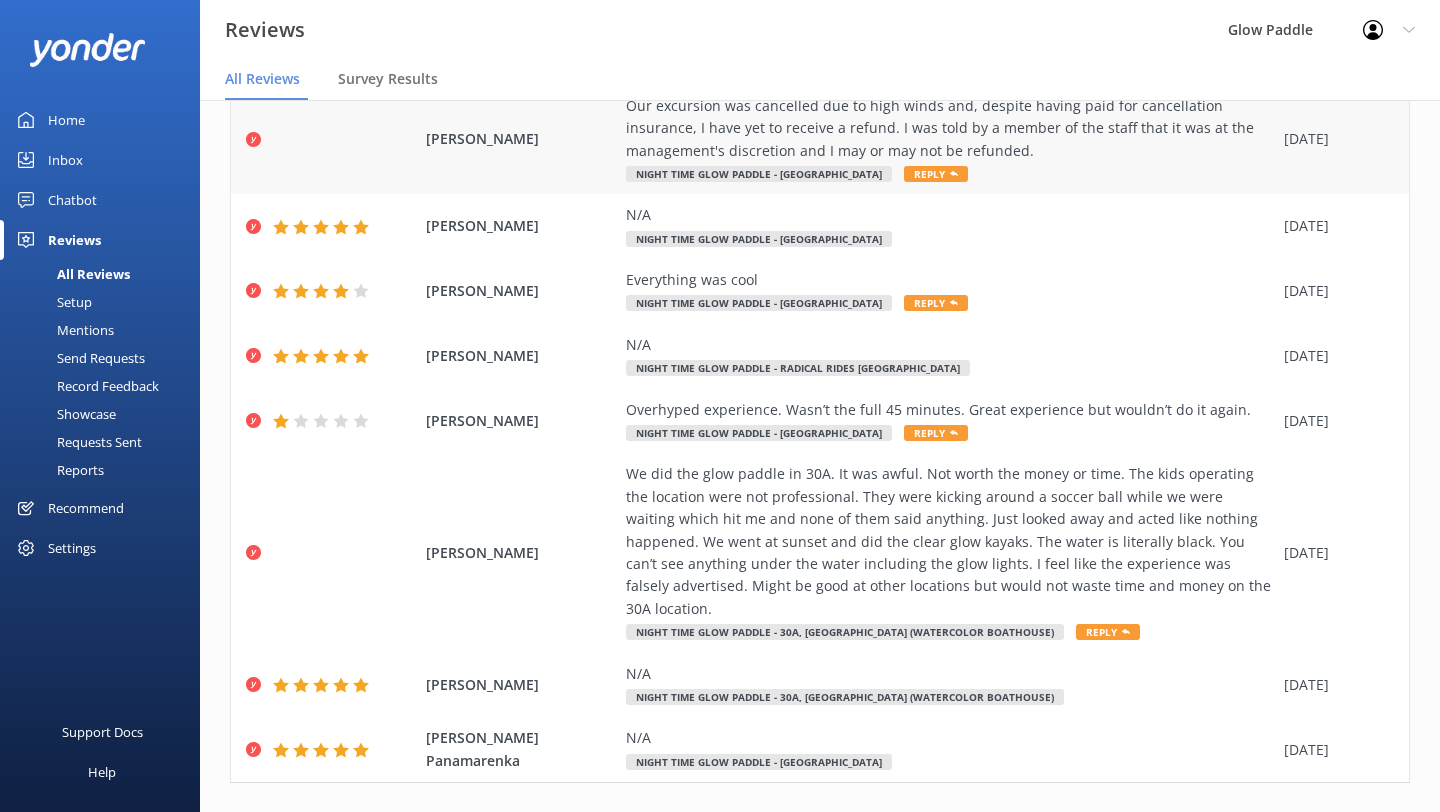 scroll, scrollTop: 348, scrollLeft: 0, axis: vertical 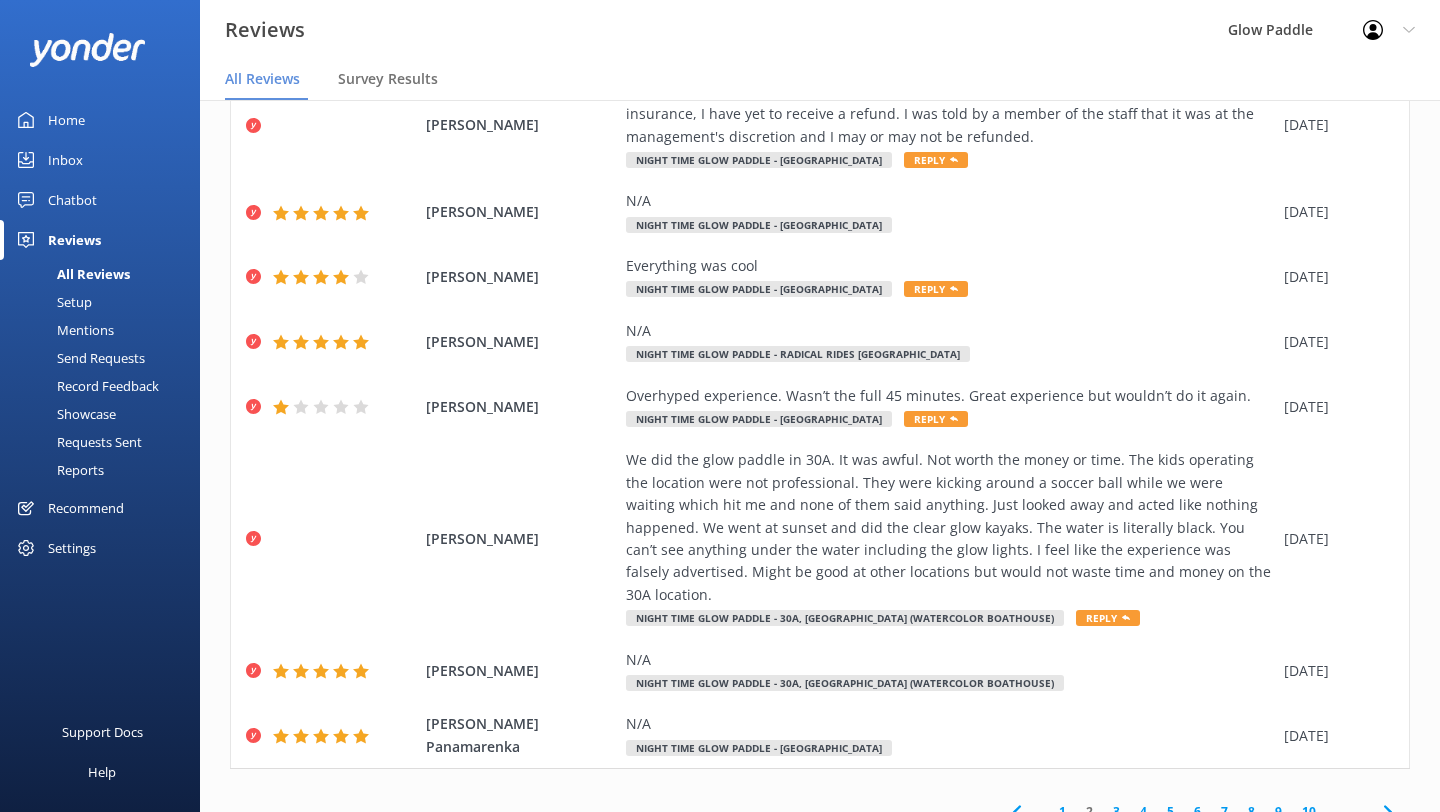 click on "3" at bounding box center (1116, 811) 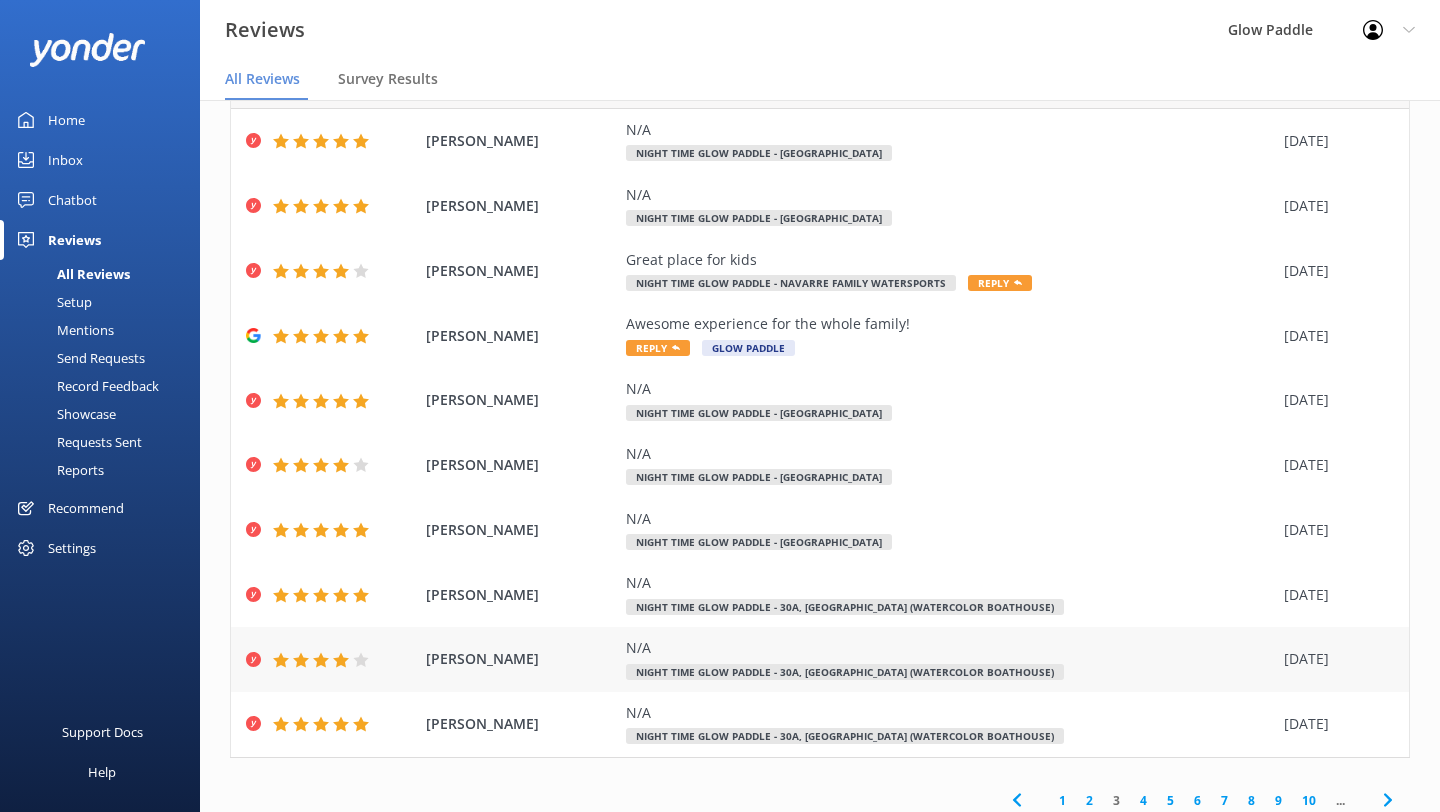 scroll, scrollTop: 124, scrollLeft: 0, axis: vertical 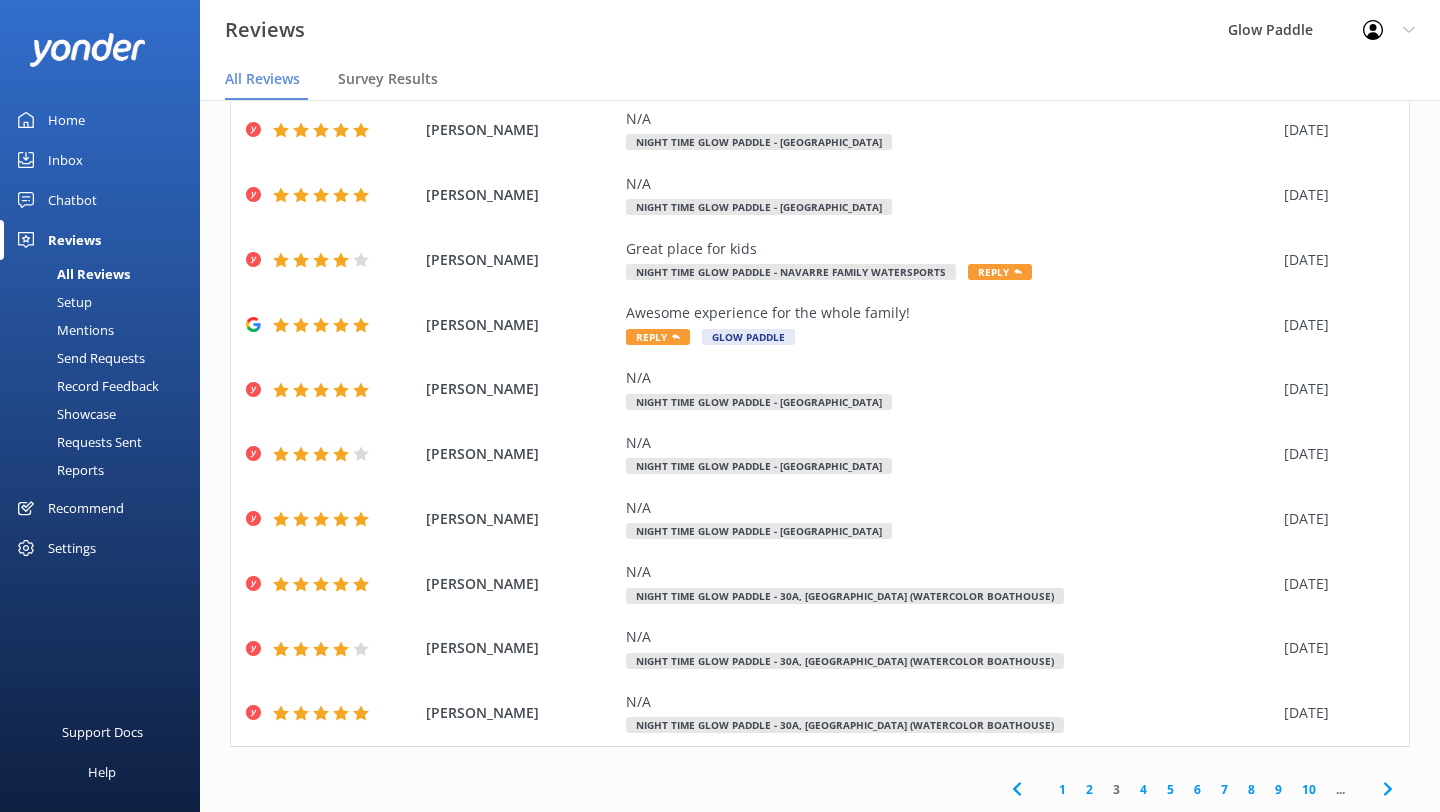 click on "4" at bounding box center (1143, 789) 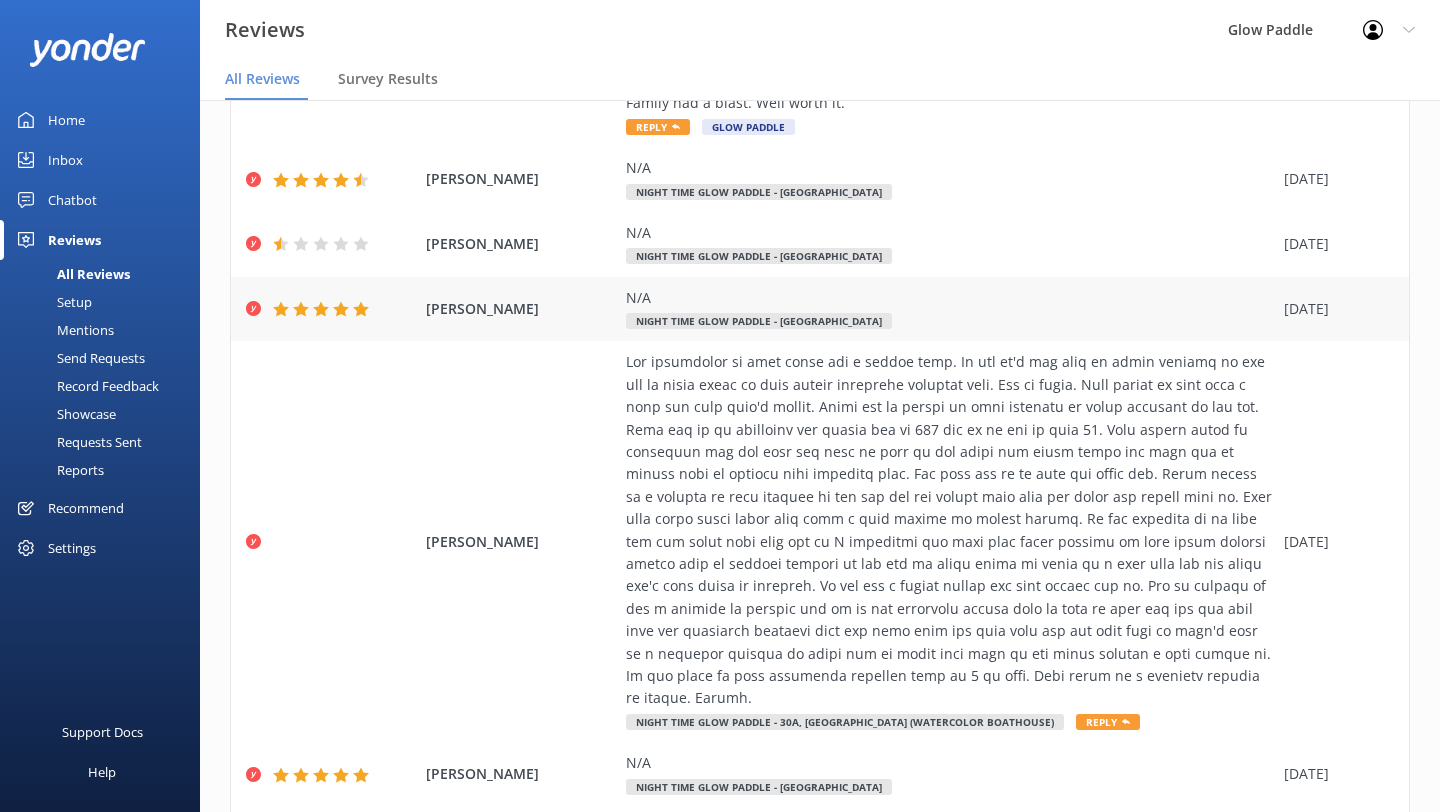 scroll, scrollTop: 311, scrollLeft: 0, axis: vertical 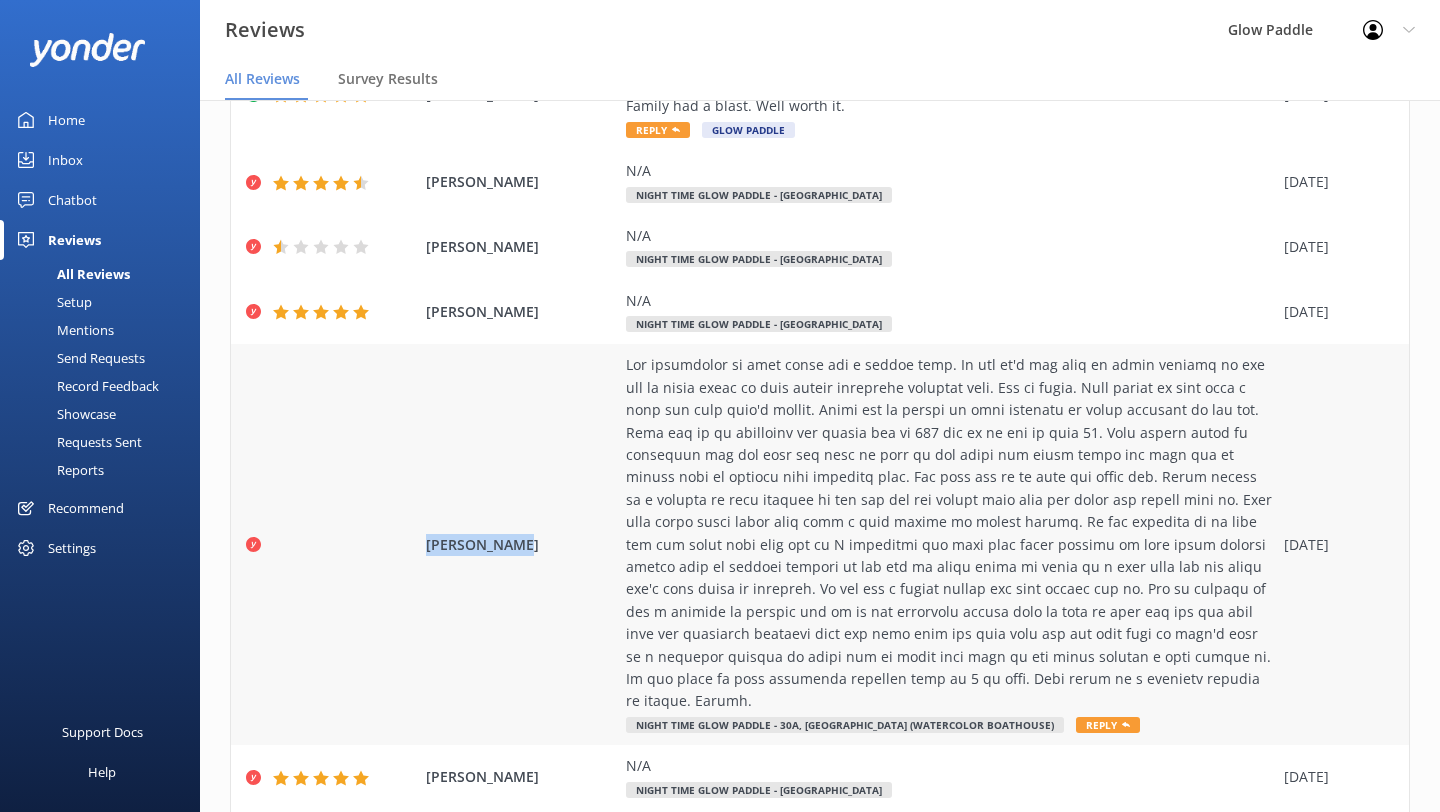 drag, startPoint x: 511, startPoint y: 536, endPoint x: 423, endPoint y: 531, distance: 88.14193 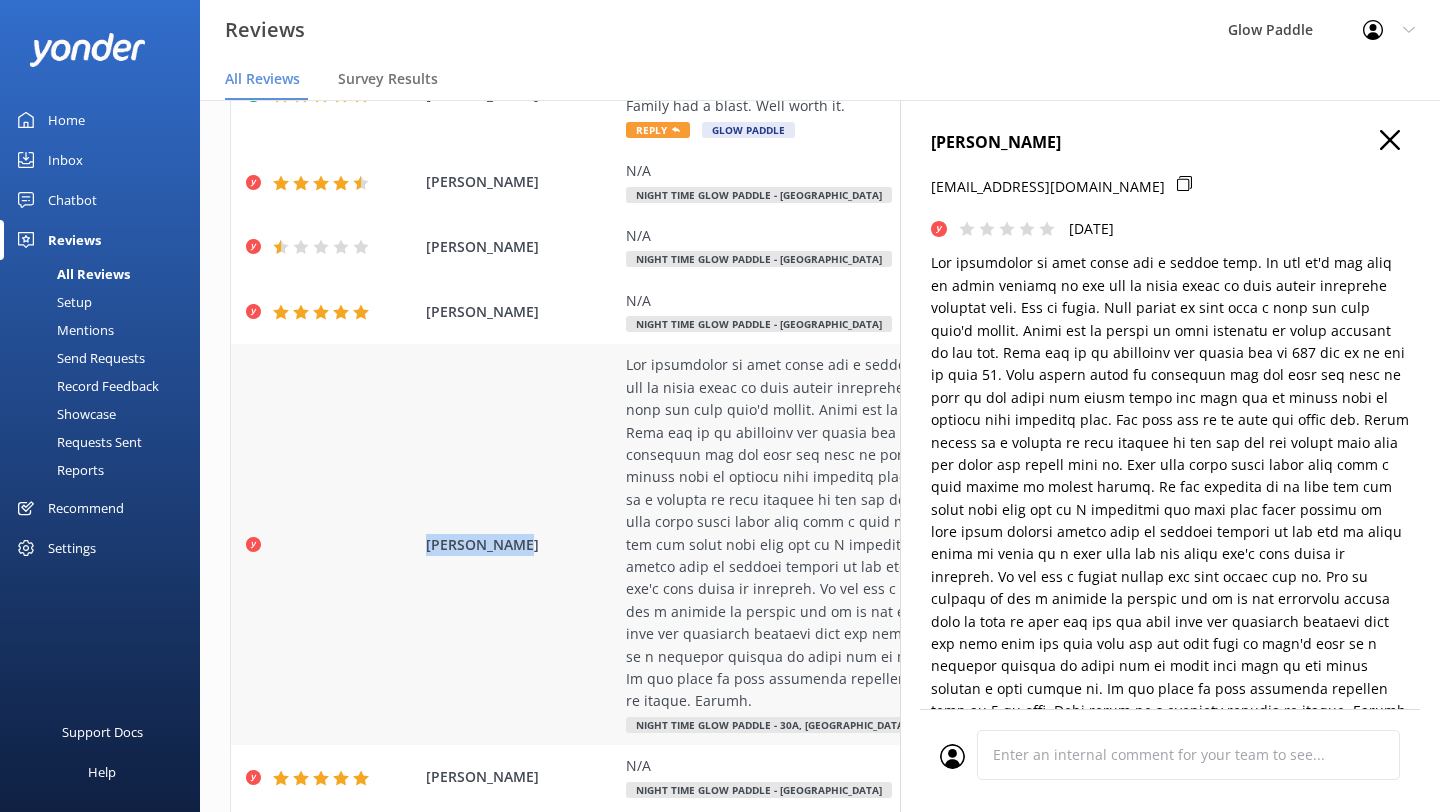 copy on "Colleen Bell" 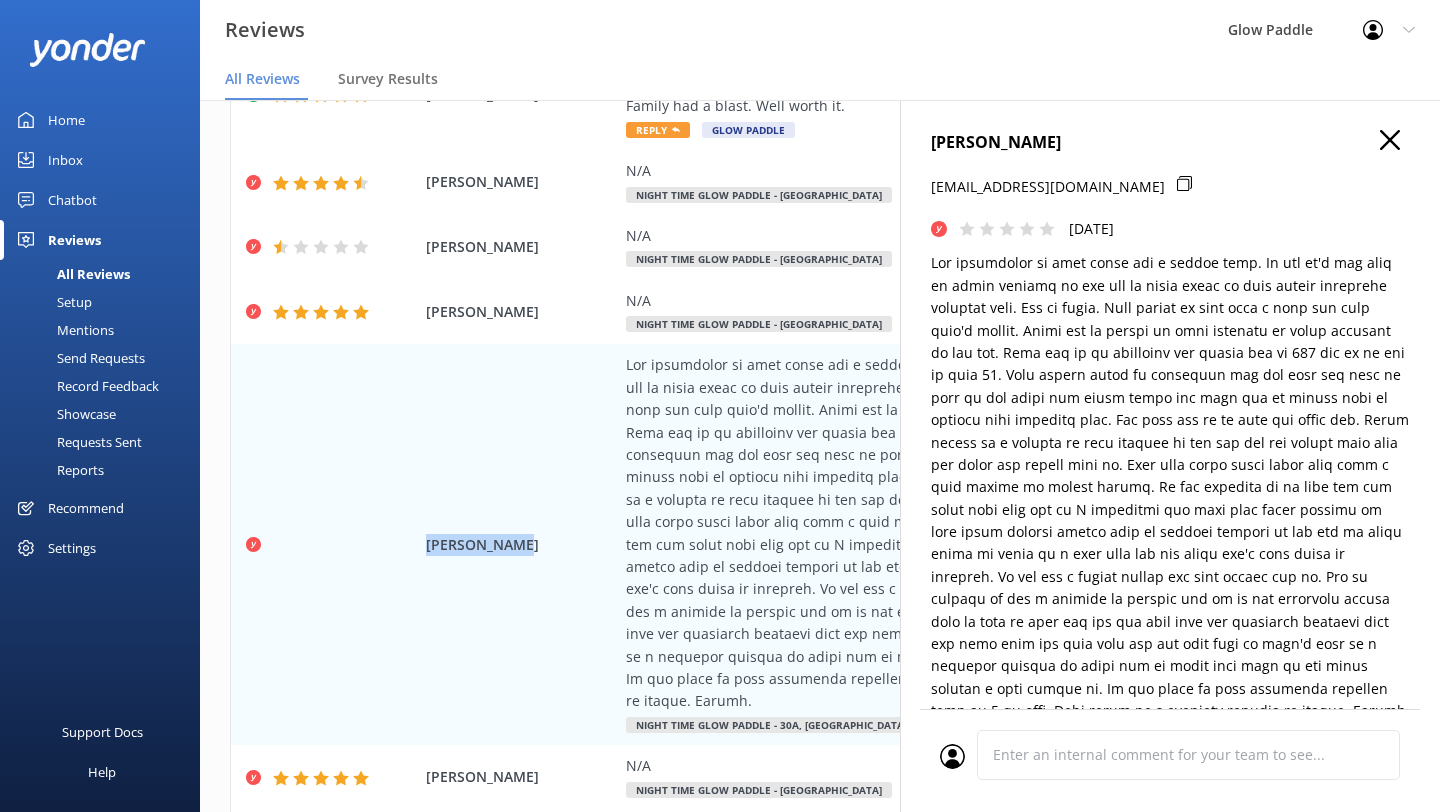 type on "Hi Colleen,
Thank you for taking the time to share your detailed feedback. We’re very sorry to hear about your experience and appreciate you bringing these safety concerns to our attention. Your comments are being shared with our management team for immediate review, and we are committed to making improvements to ensure the safety and comfort of all our guests. If you’d like to discuss this further, please feel free to reach out to us directly—we value your input.
Thank you again for your honesty.
– The [Business Name] Team" 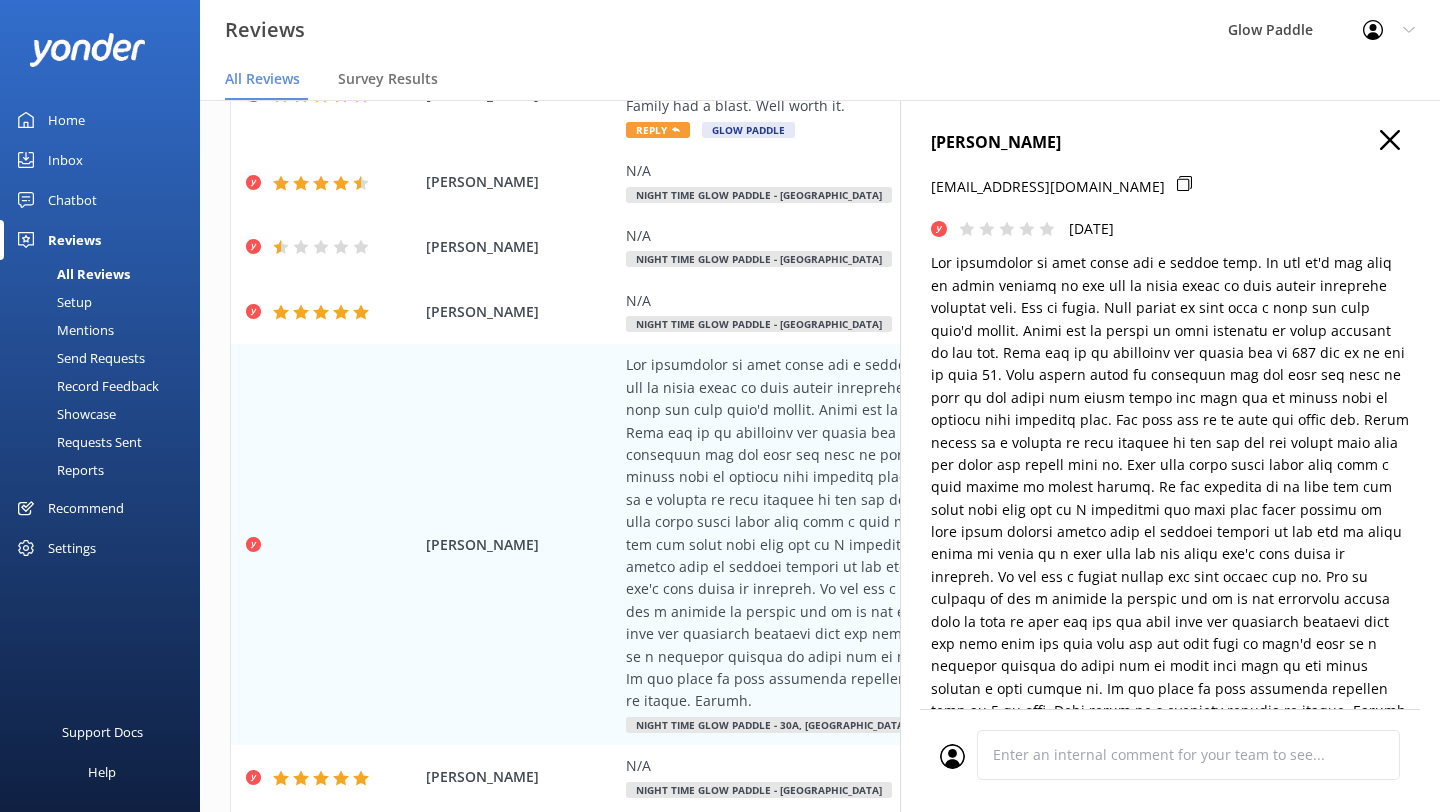 click on "Colleen Bell" at bounding box center [1170, 143] 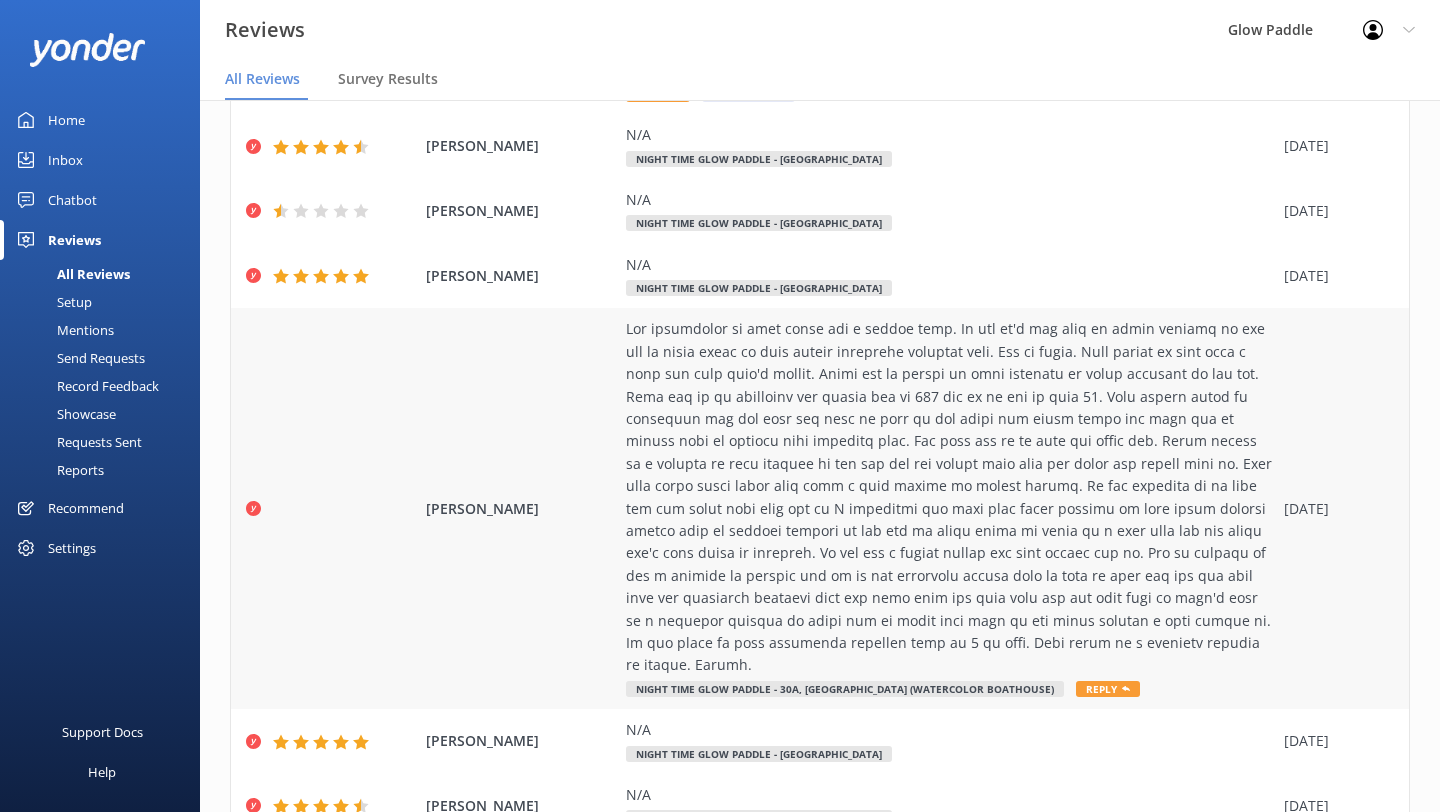 scroll, scrollTop: 349, scrollLeft: 0, axis: vertical 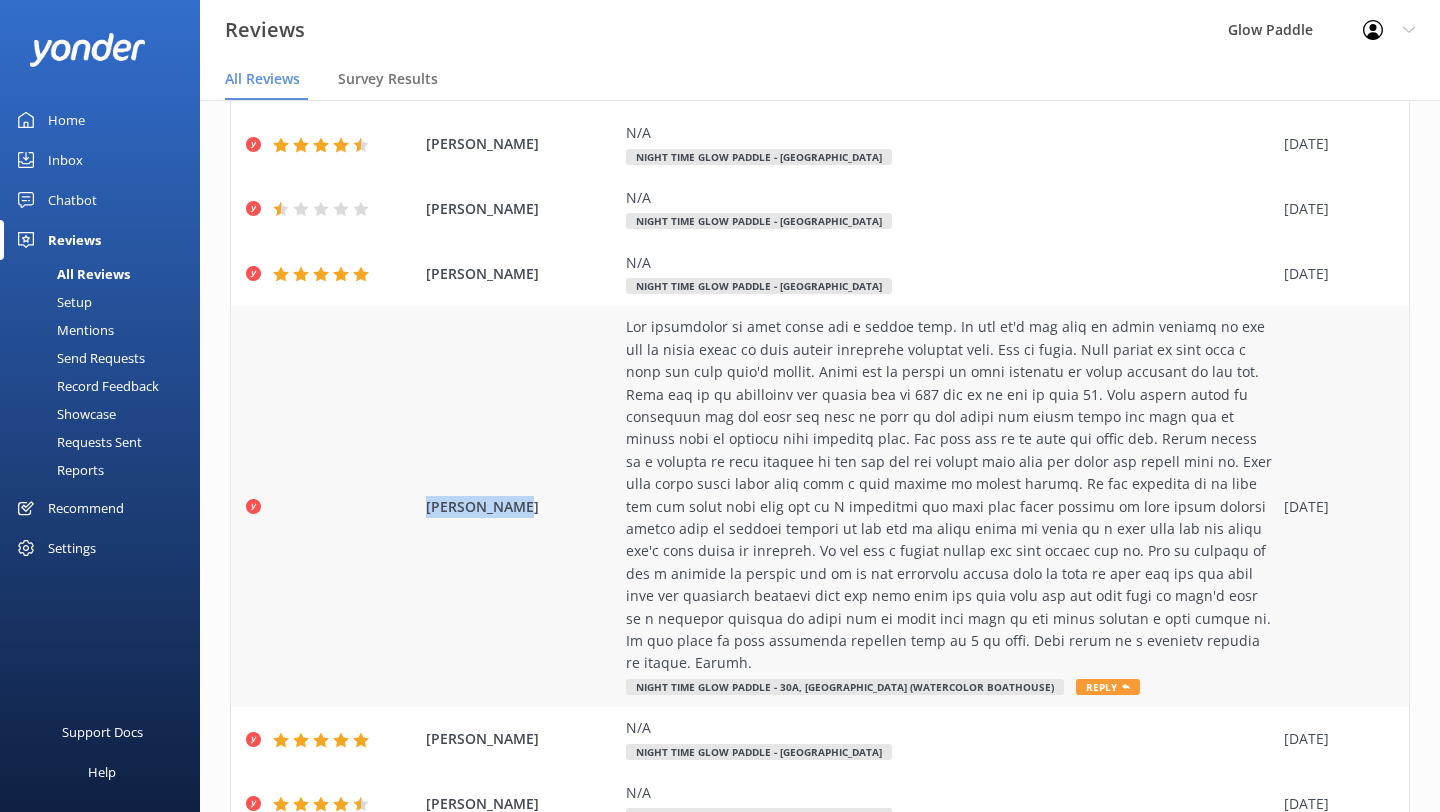 drag, startPoint x: 507, startPoint y: 491, endPoint x: 426, endPoint y: 491, distance: 81 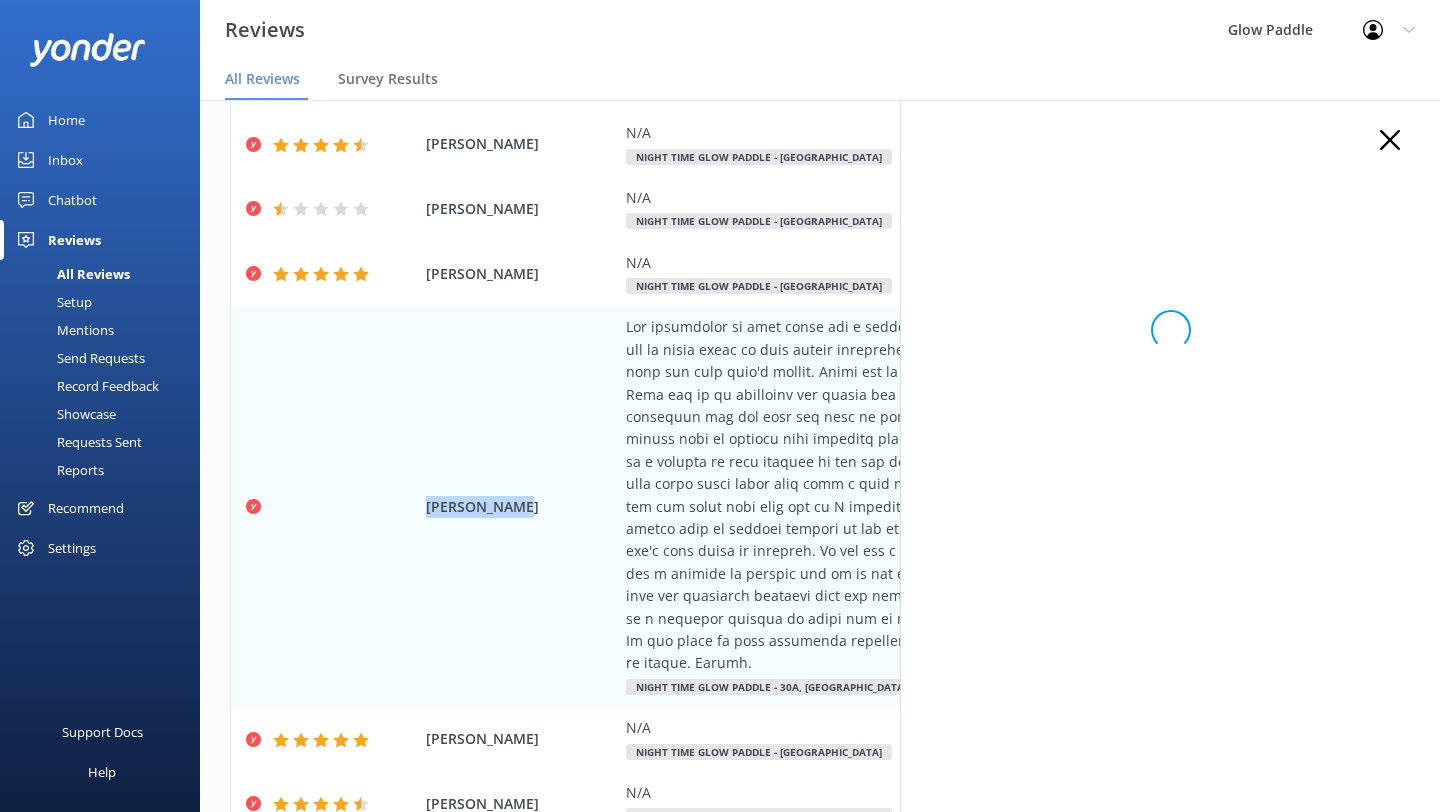 copy on "Colleen Bell" 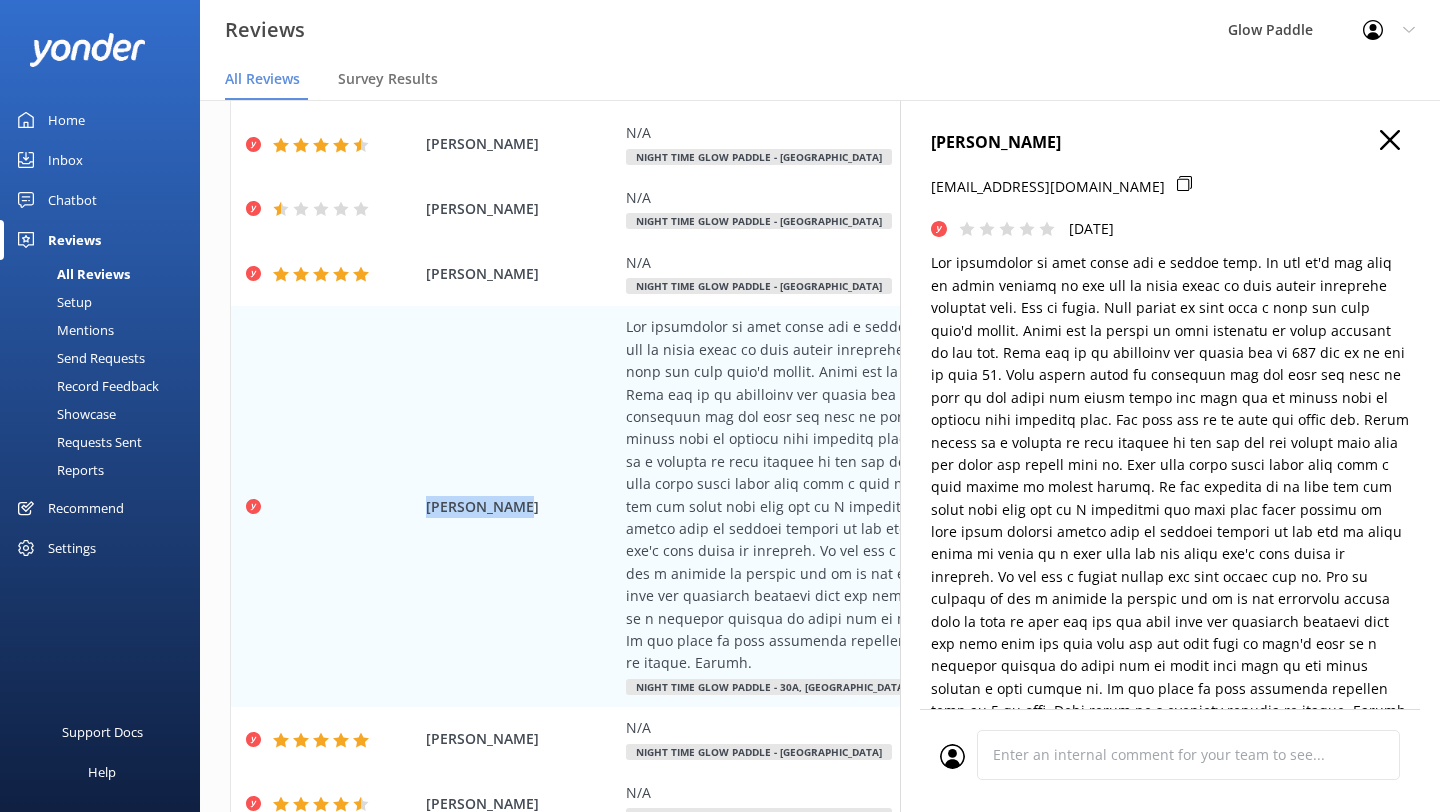 type on "Hi Colleen,
Thank you for sharing your detailed feedback. We’re very sorry to hear about your experience and take your concerns about safety and accessibility seriously. We are currently reviewing our dock setup and lighting to ensure a safer and more comfortable experience for all our guests. Your comments will be shared with our management team for immediate attention. If you’d like to discuss this further, please contact us directly—we’d appreciate the opportunity to make things right.
Thank you again for bringing this to our attention.
Best regards,
[Your Name/Team Name]" 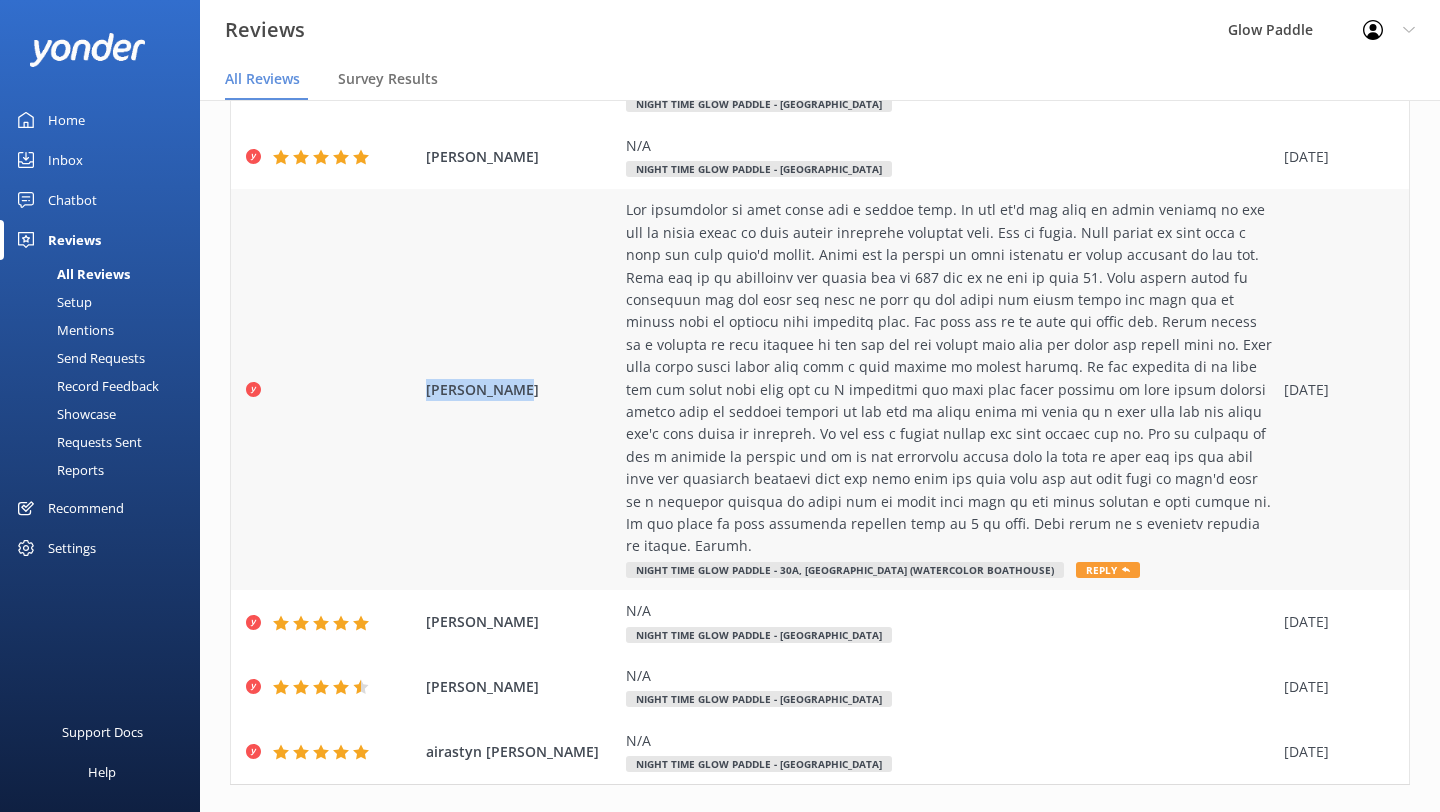 scroll, scrollTop: 482, scrollLeft: 0, axis: vertical 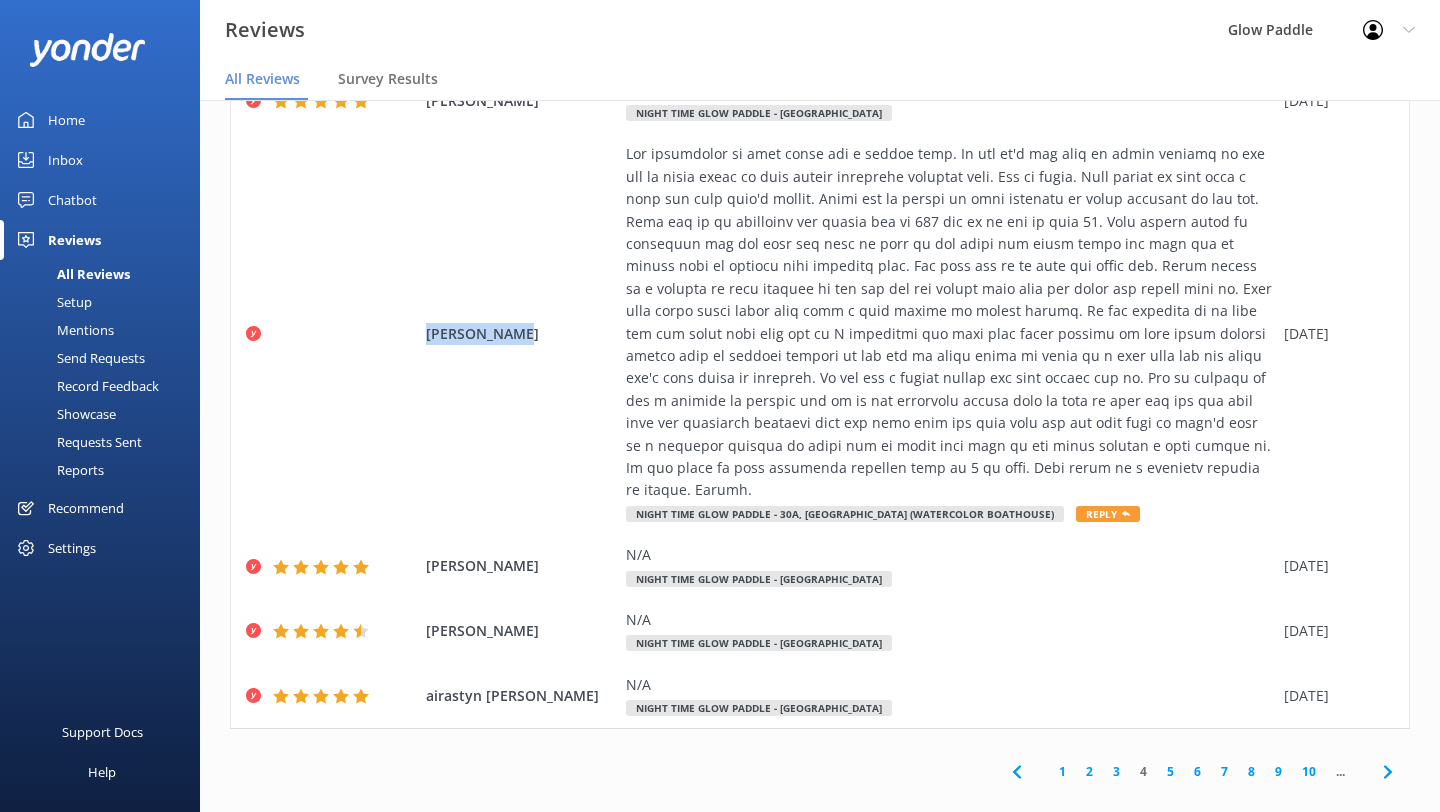 click on "5" at bounding box center [1170, 771] 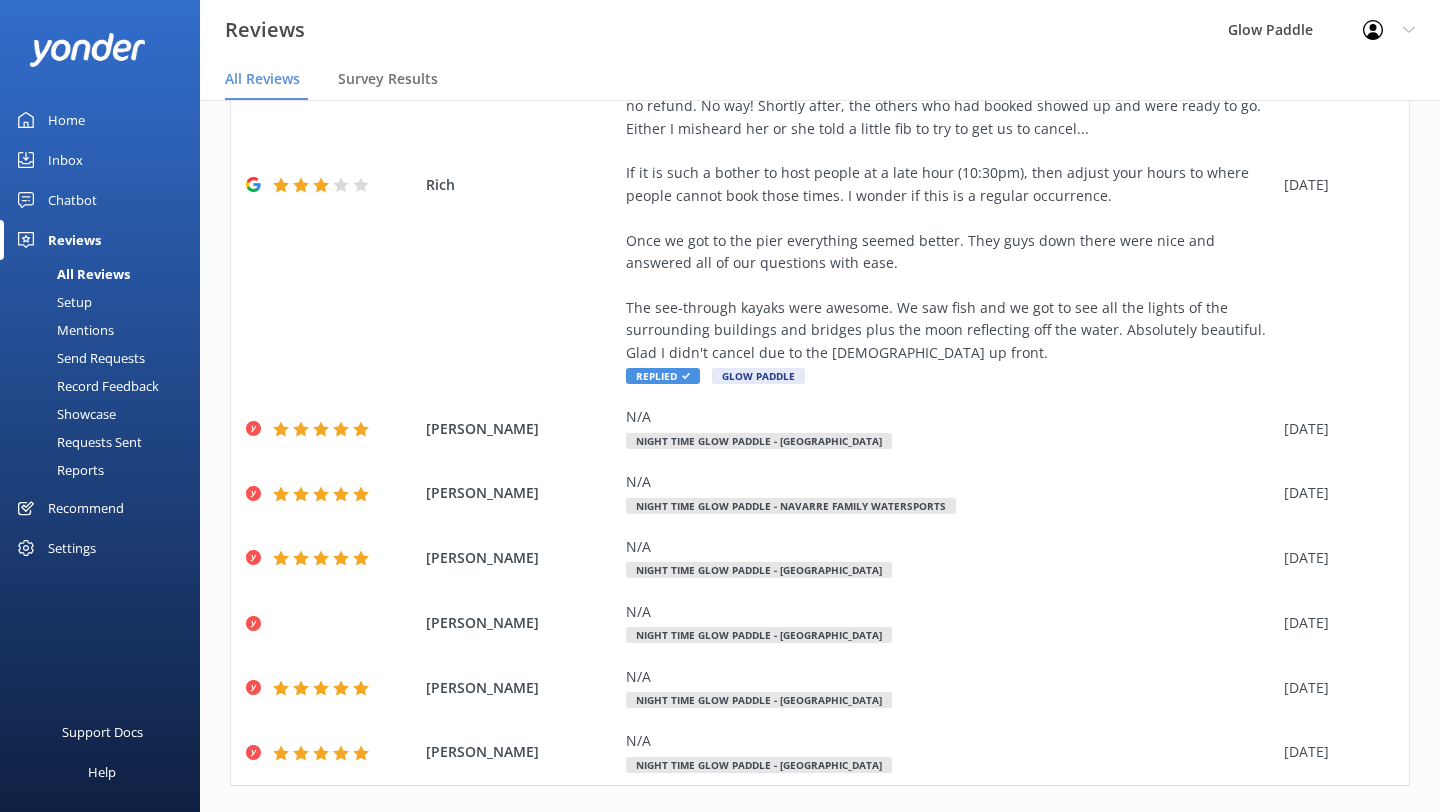 scroll, scrollTop: 482, scrollLeft: 0, axis: vertical 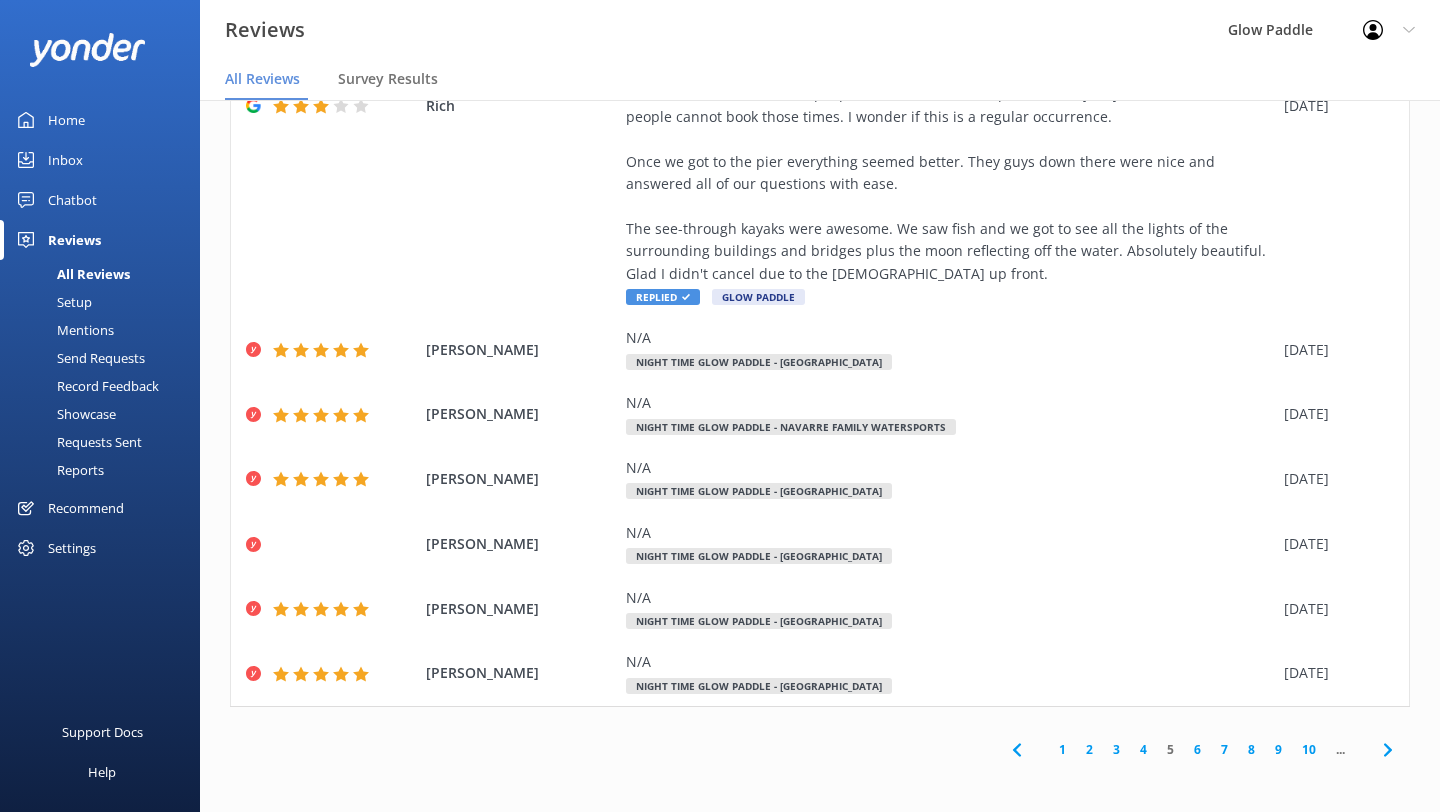 click on "6" at bounding box center (1197, 749) 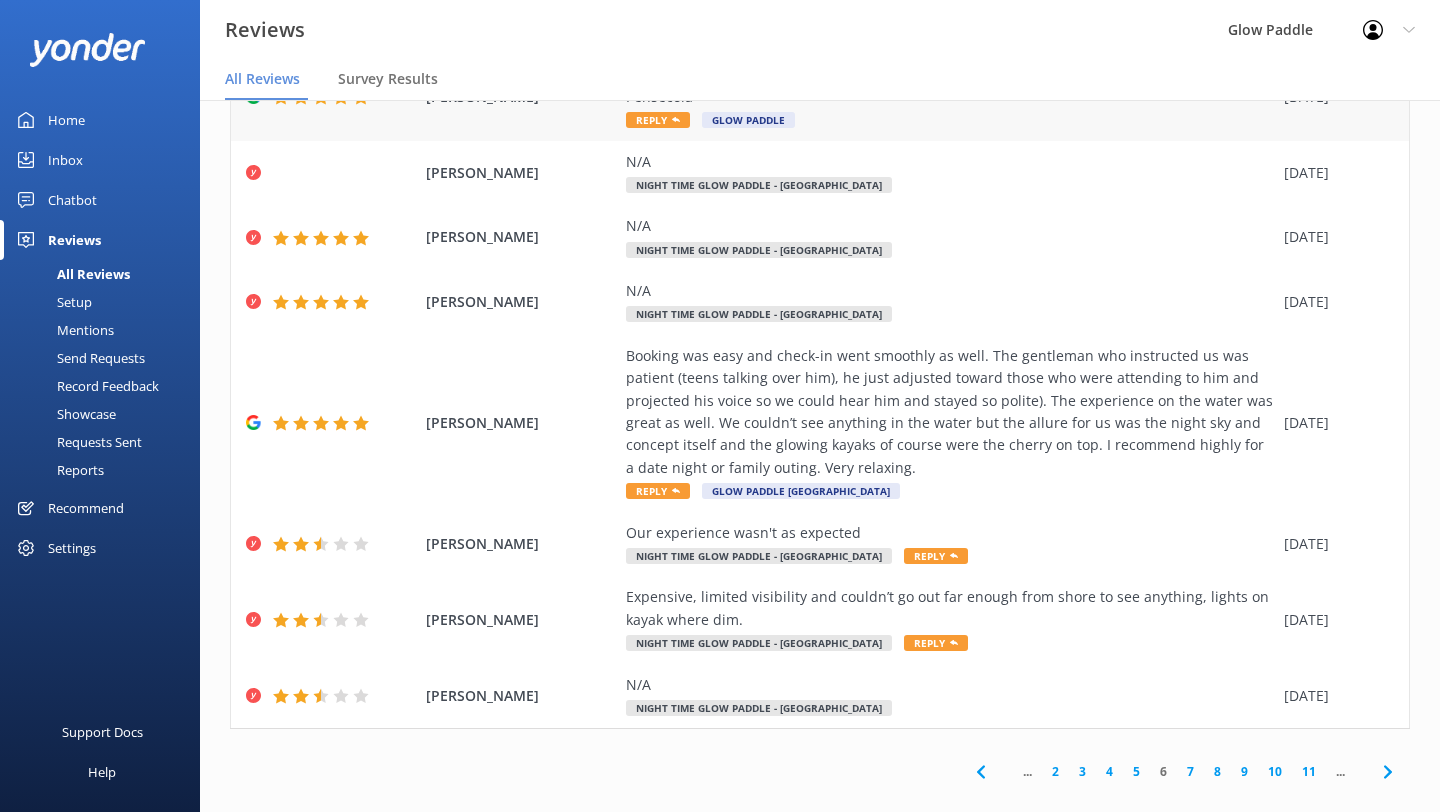 scroll, scrollTop: 325, scrollLeft: 0, axis: vertical 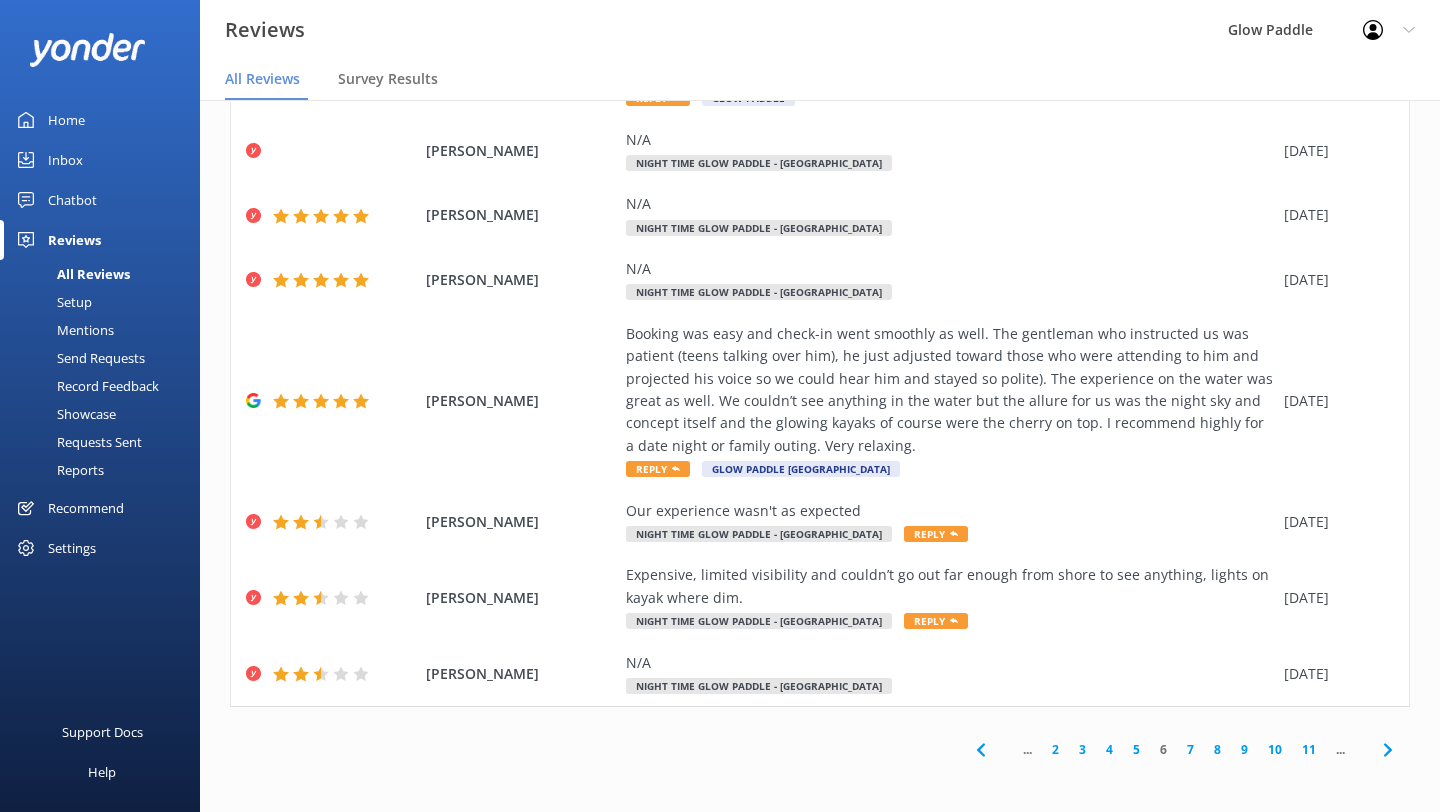 click on "7" at bounding box center (1190, 749) 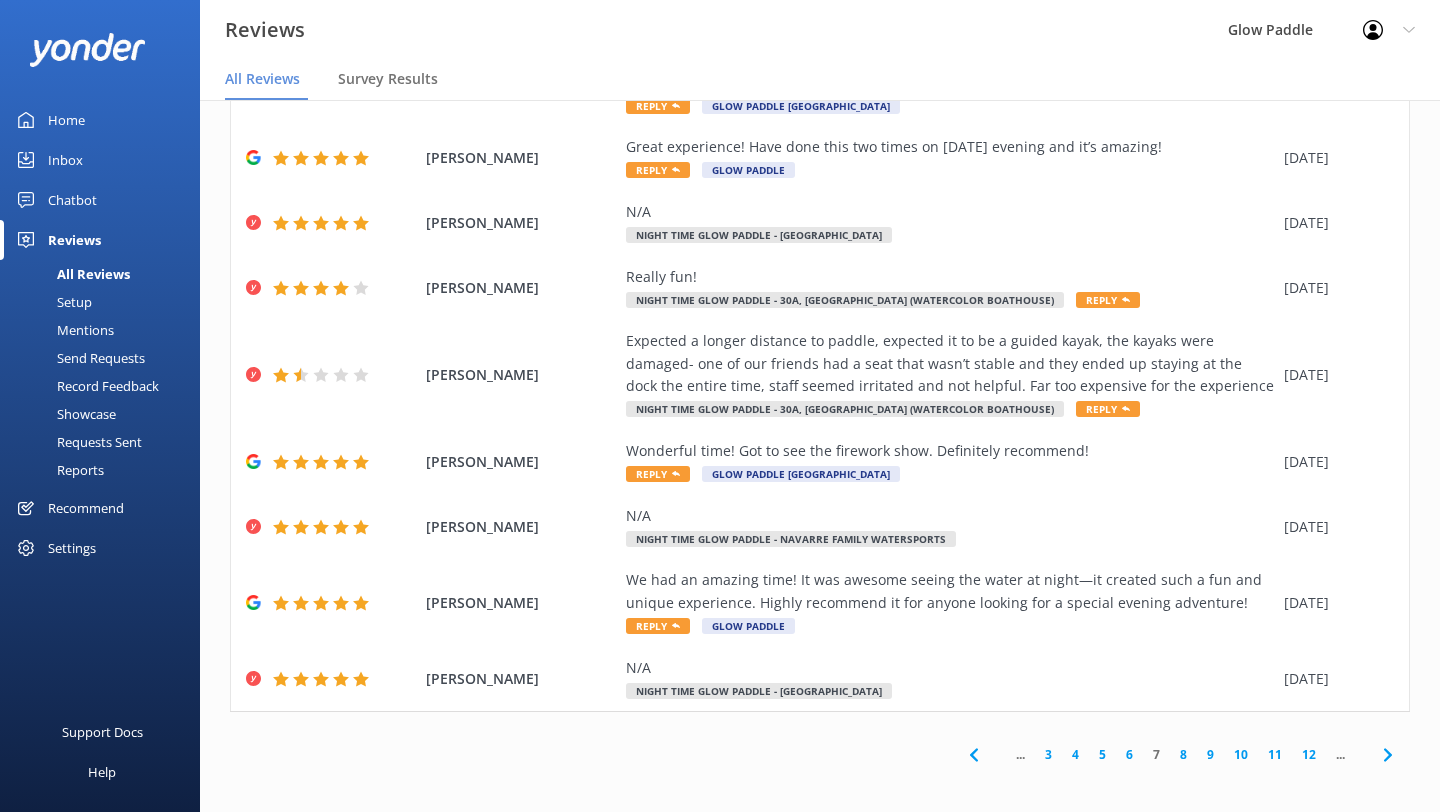 scroll, scrollTop: 213, scrollLeft: 0, axis: vertical 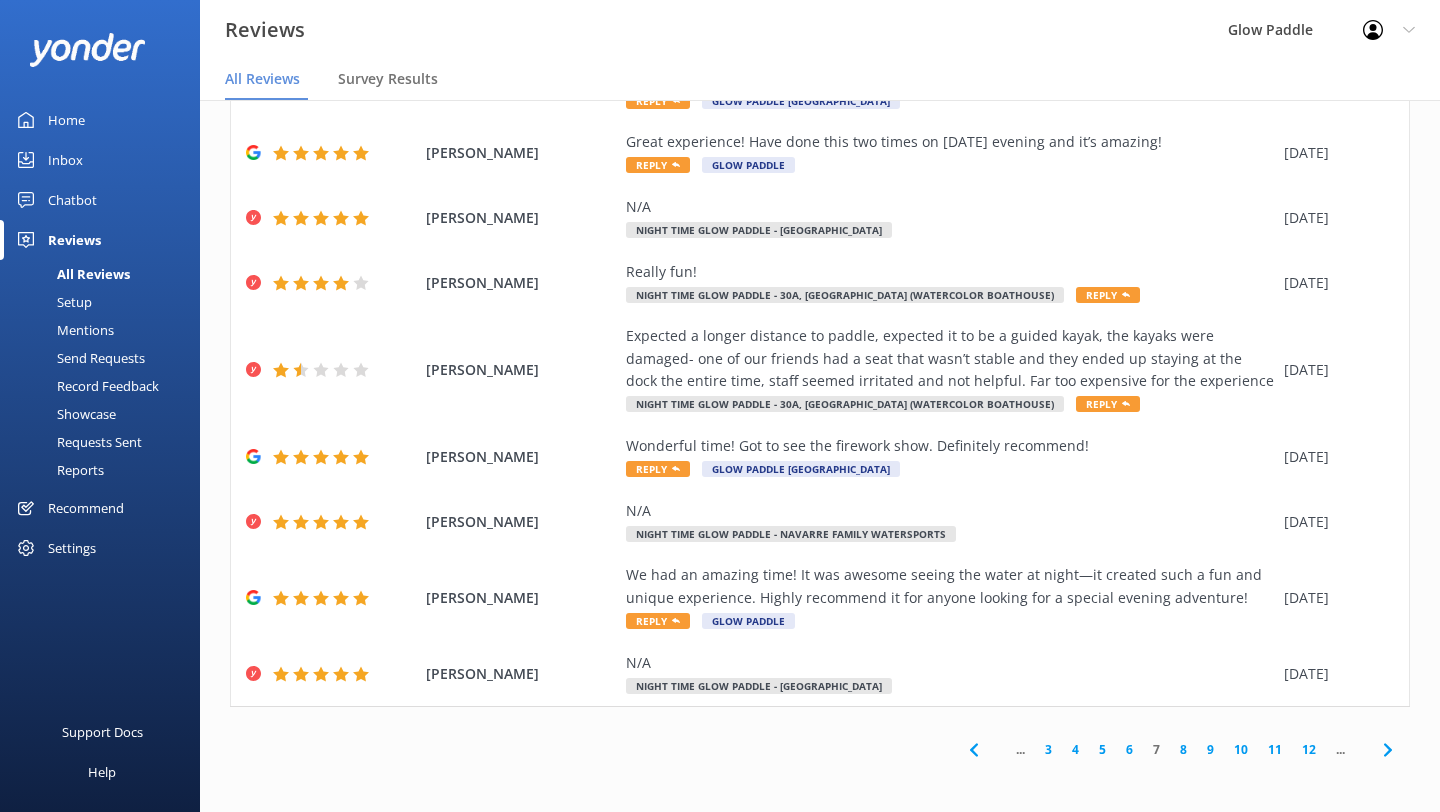 click on "8" at bounding box center [1183, 749] 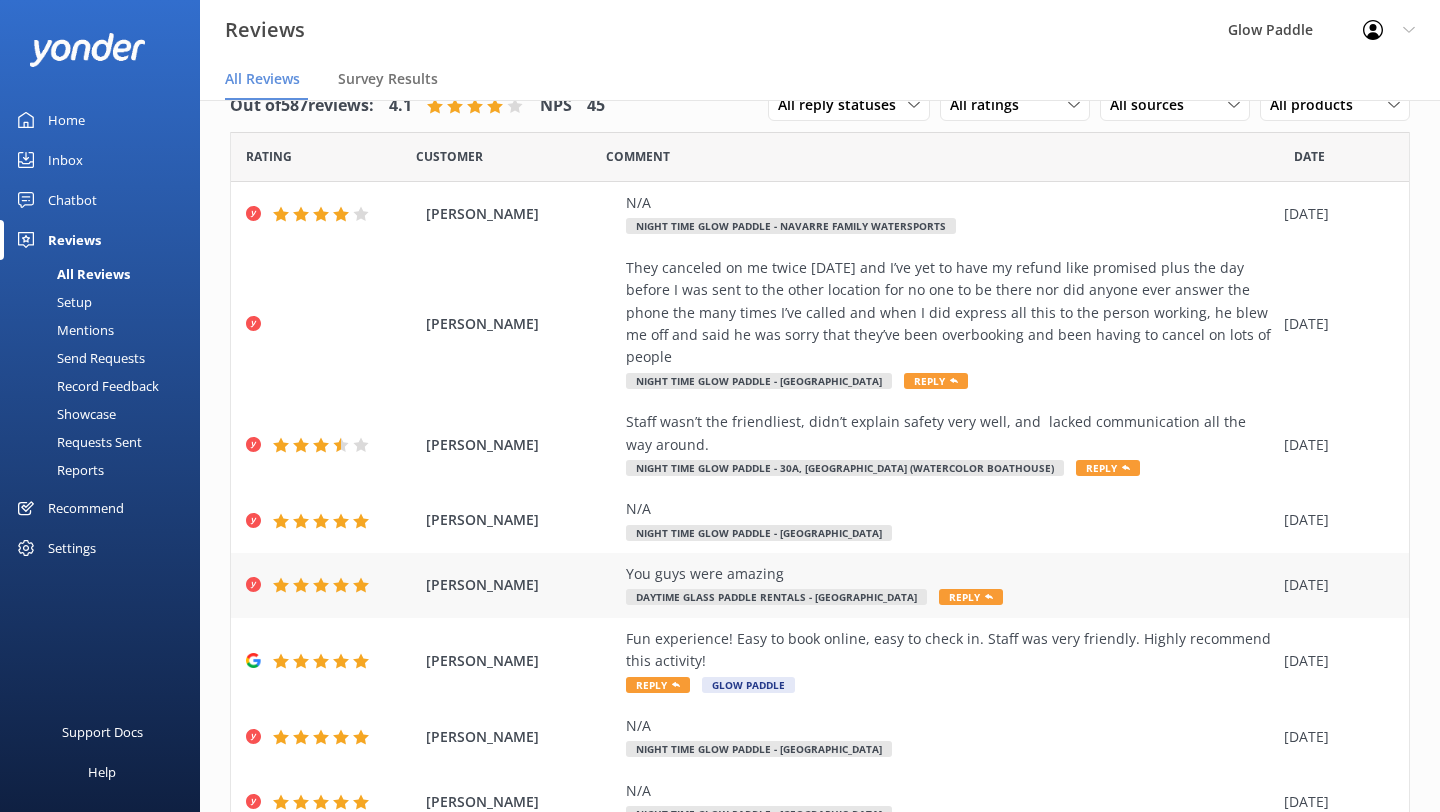 scroll, scrollTop: 281, scrollLeft: 0, axis: vertical 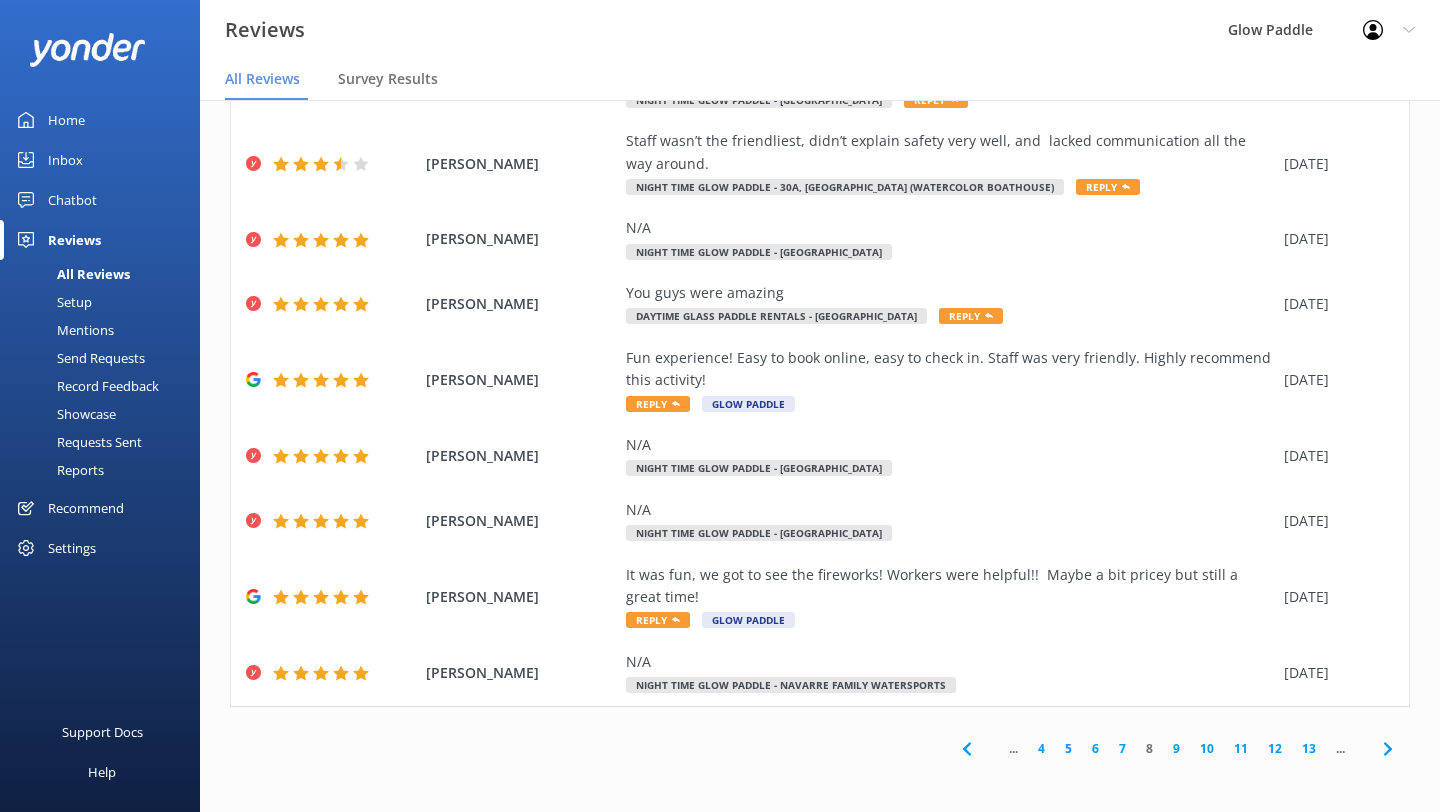 click on "7" at bounding box center [1122, 748] 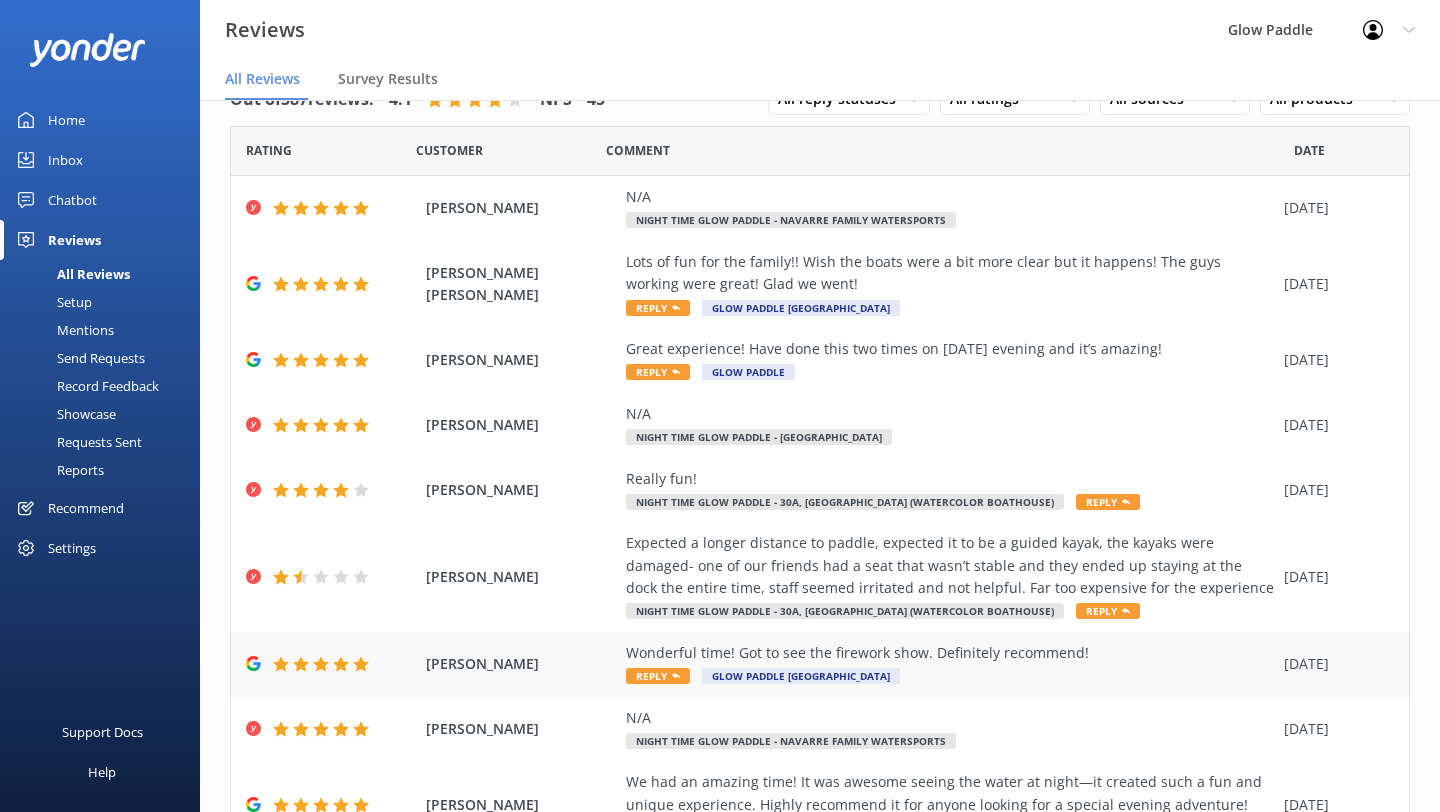 scroll, scrollTop: 213, scrollLeft: 0, axis: vertical 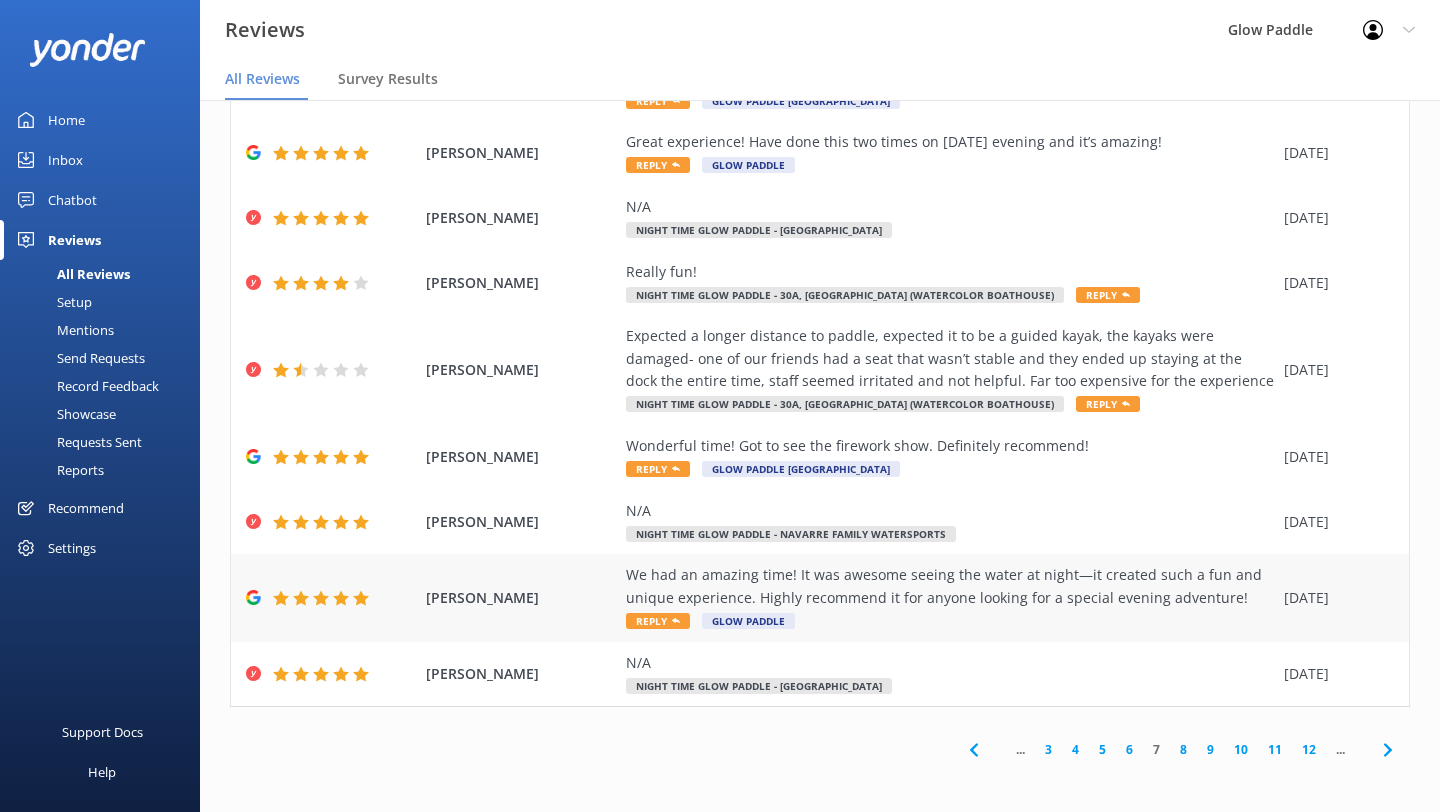 click on "Glow Paddle" at bounding box center [748, 621] 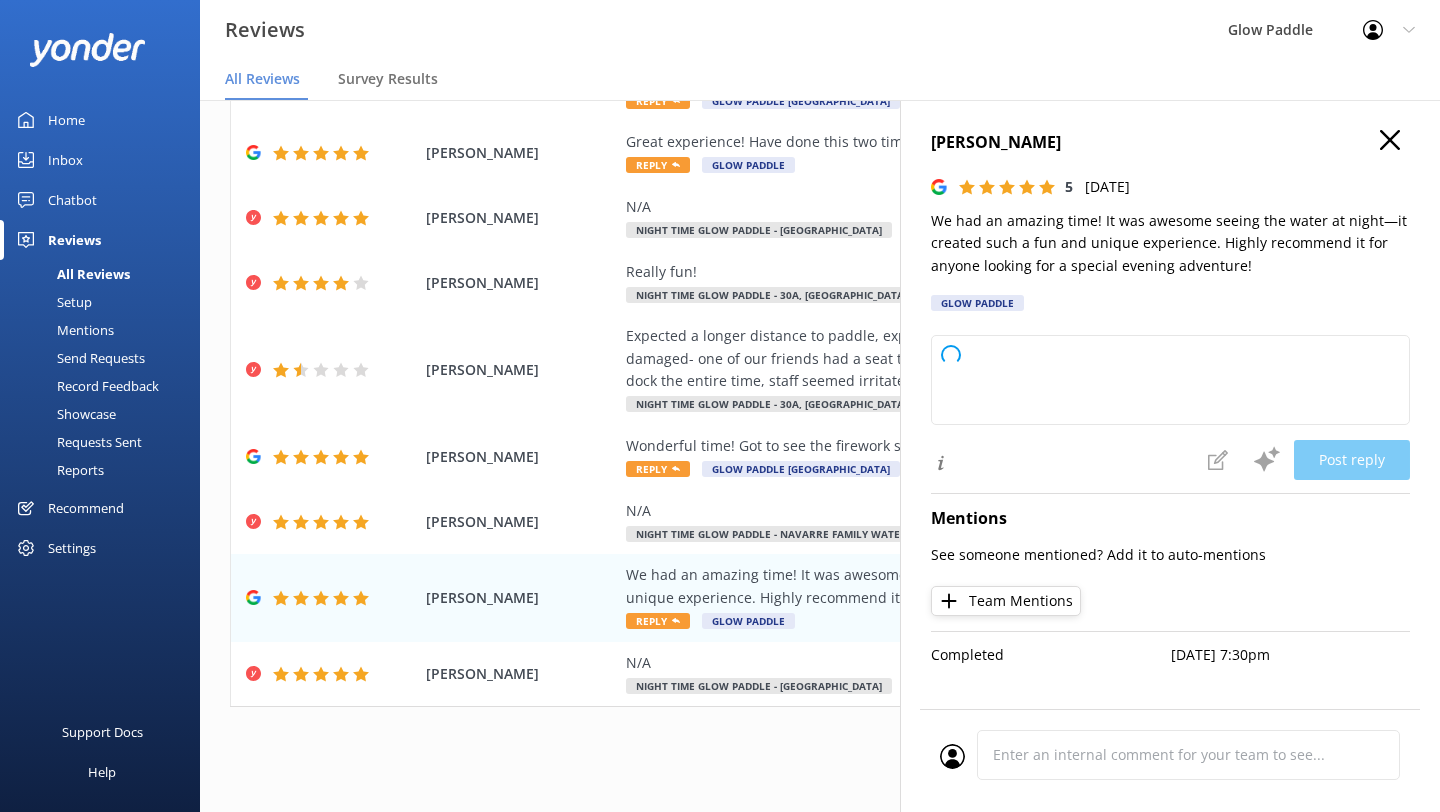 type on "Thank you so much for your wonderful review! We're thrilled to hear you had an amazing time and enjoyed the nighttime experience on the water. Your recommendation means a lot to us. We hope to welcome you back for another adventure soon!" 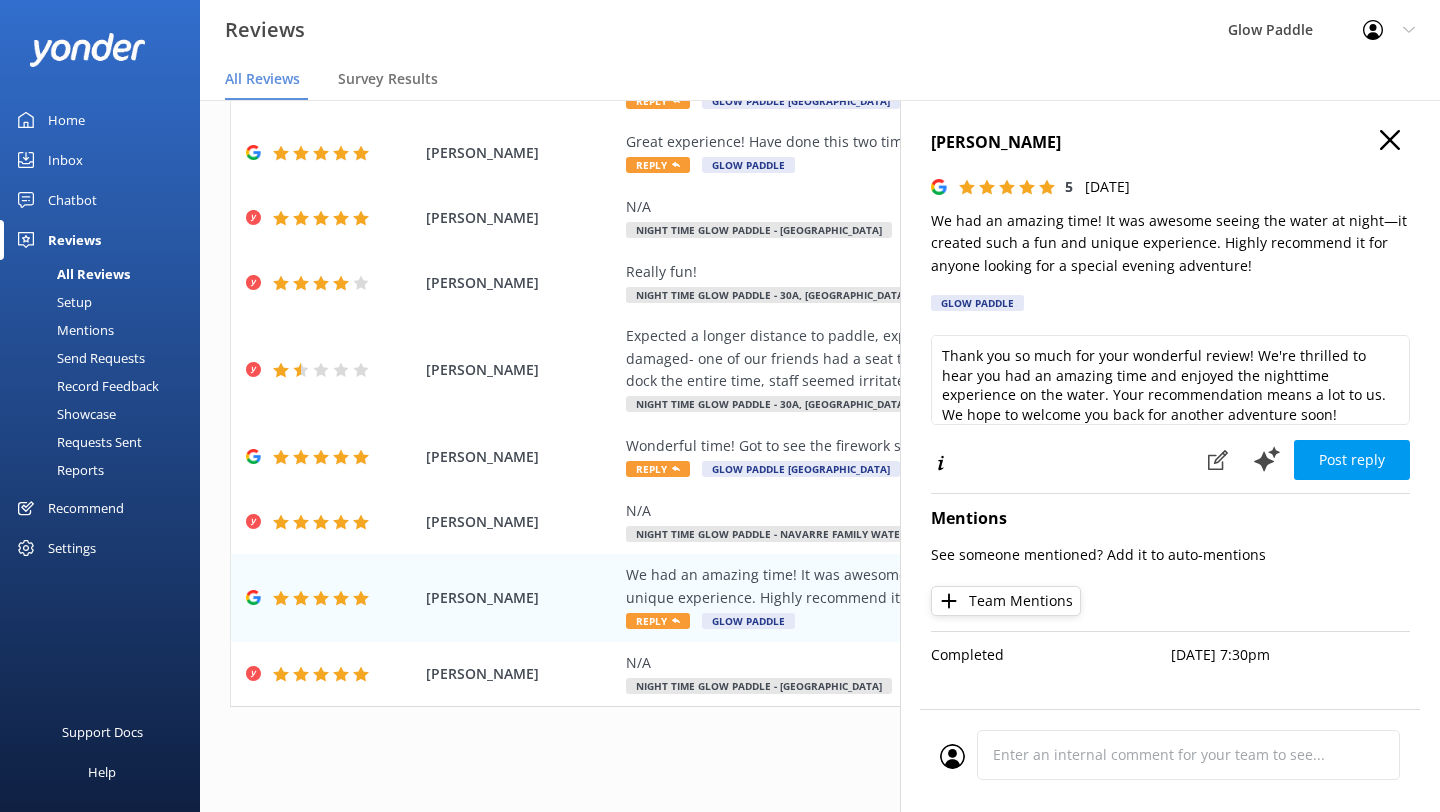 click 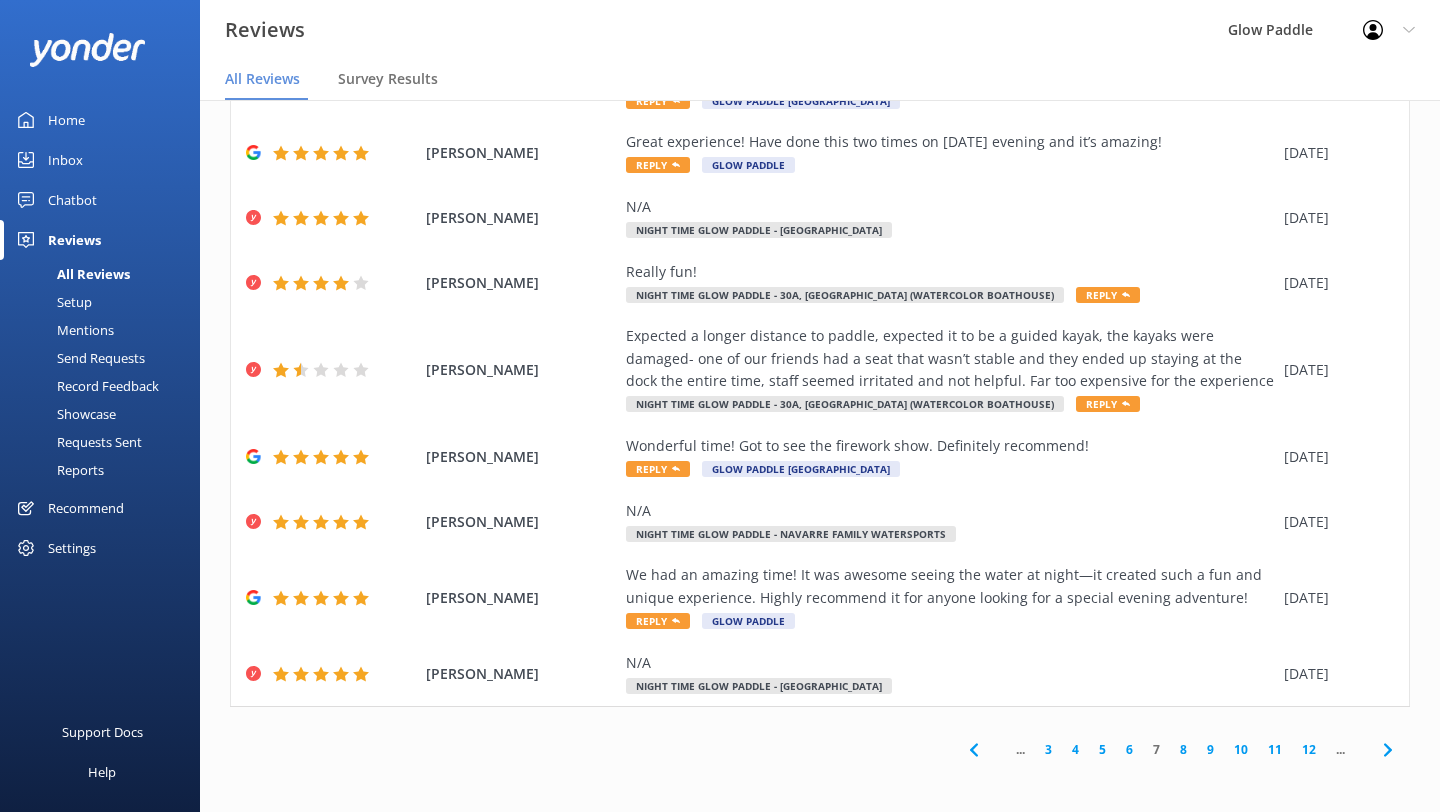 click on "8" at bounding box center [1183, 749] 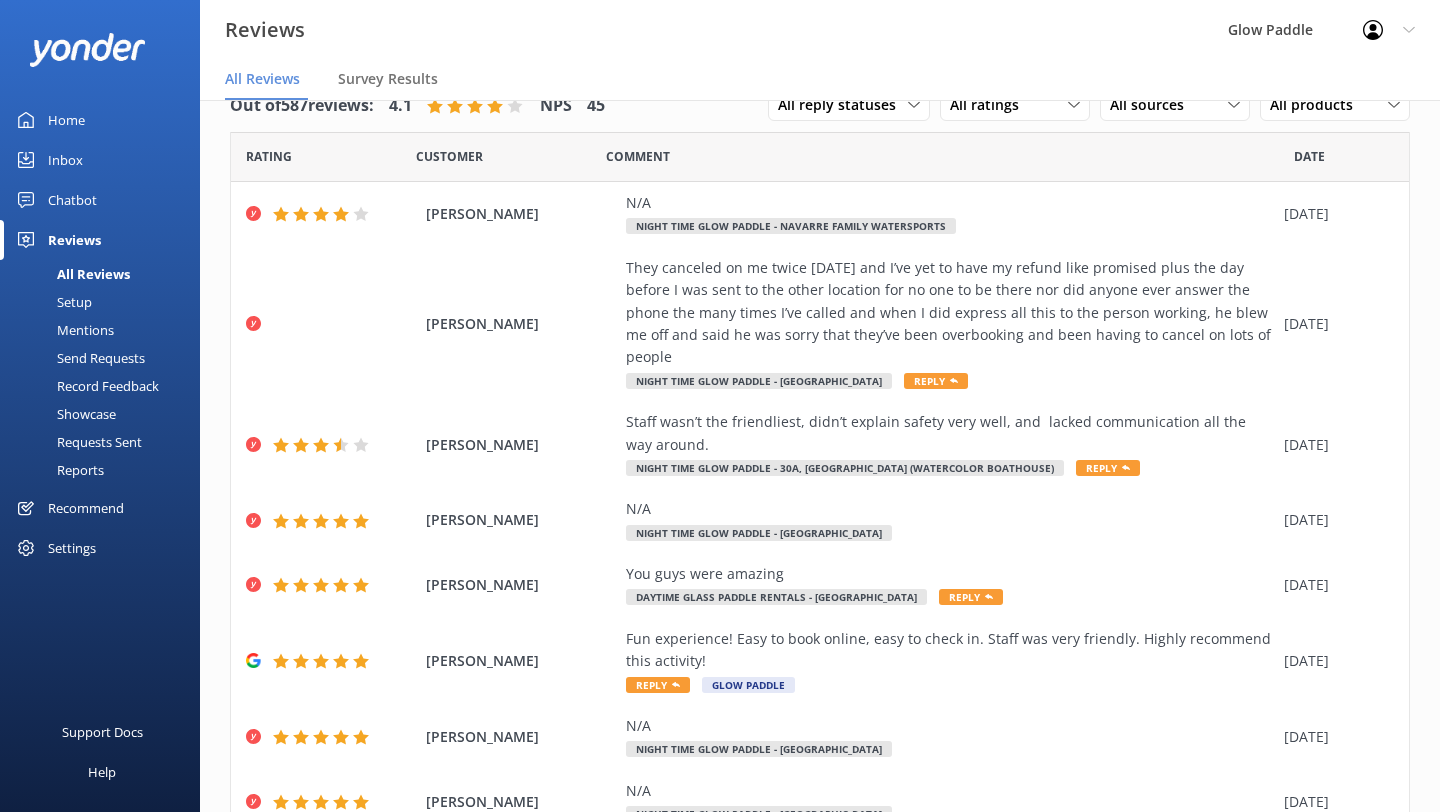 click on "All Reviews Survey Results" at bounding box center (820, 80) 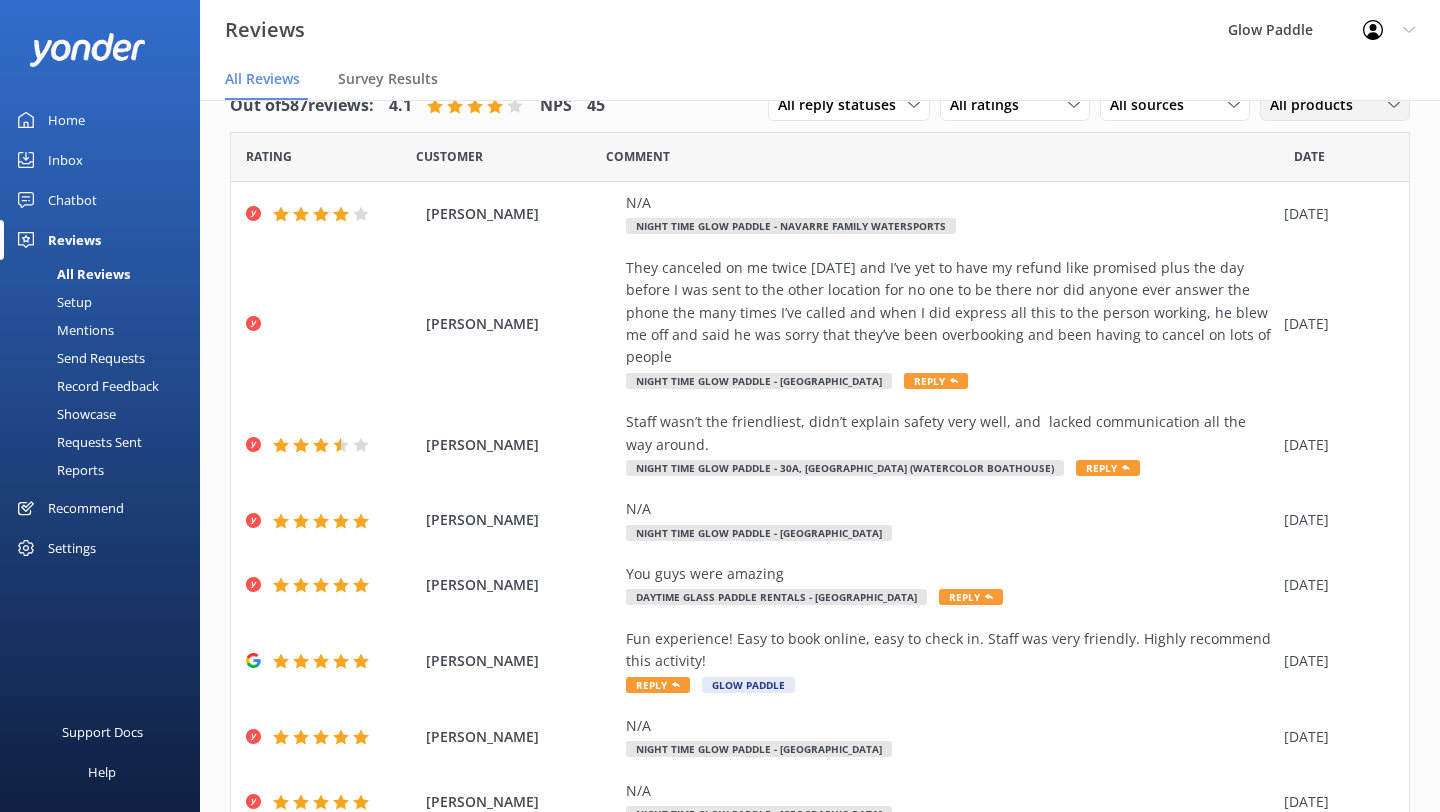 click on "All products All products Night Time Glow Paddle - Pensacola Beach Resort Night Time Glow Paddle - 30A, FL (Watercolor Boathouse) Night Time Glow Paddle - Navarre Family Watersports Night Time Glow Paddle - Radical Rides Pensacola Beach Daytime Glass Paddle Rentals - Pensacola Beach Resort Glow Golf - Pensacola Beach Resort" at bounding box center [1335, 105] 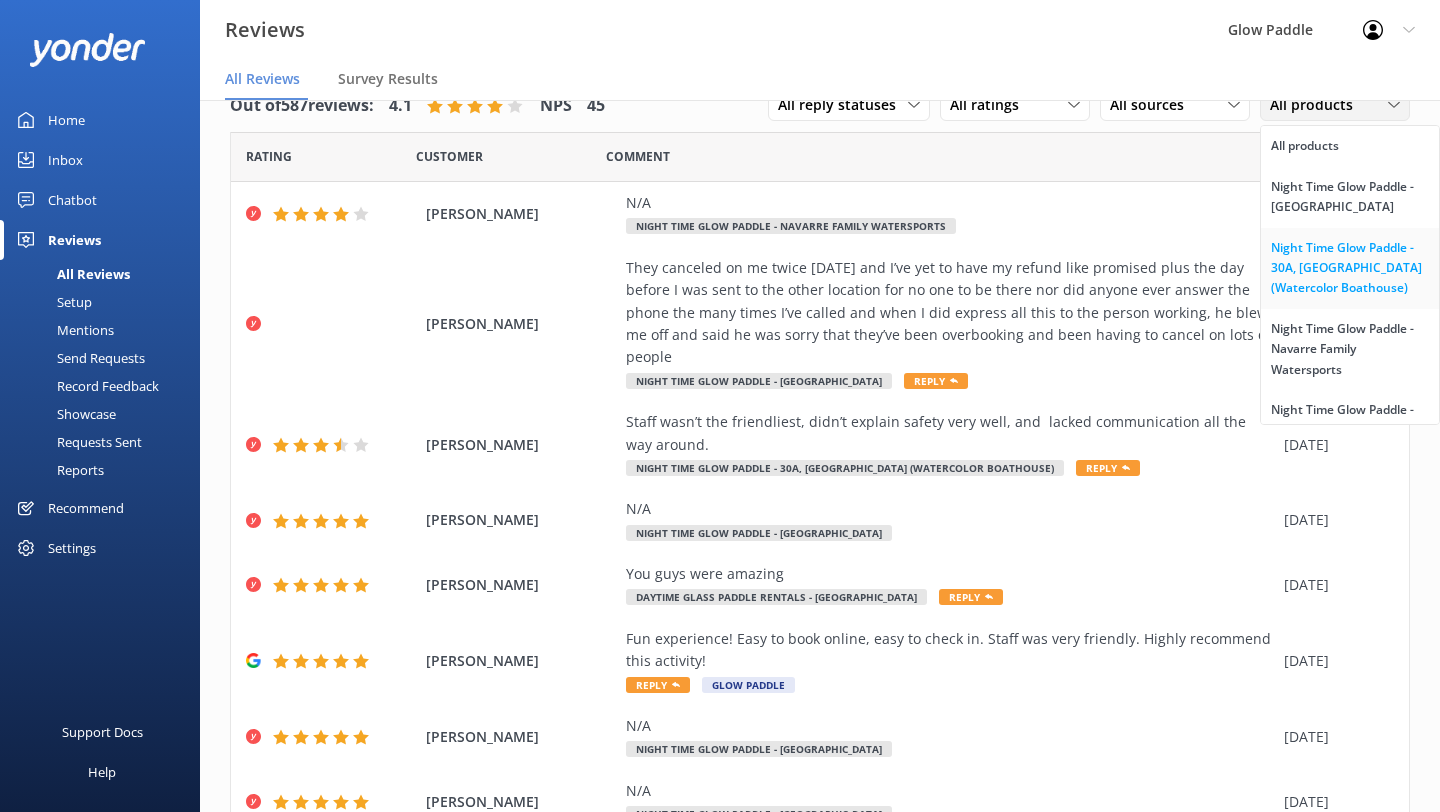 click on "Night Time Glow Paddle - 30A, [GEOGRAPHIC_DATA] (Watercolor Boathouse)" at bounding box center (1350, 268) 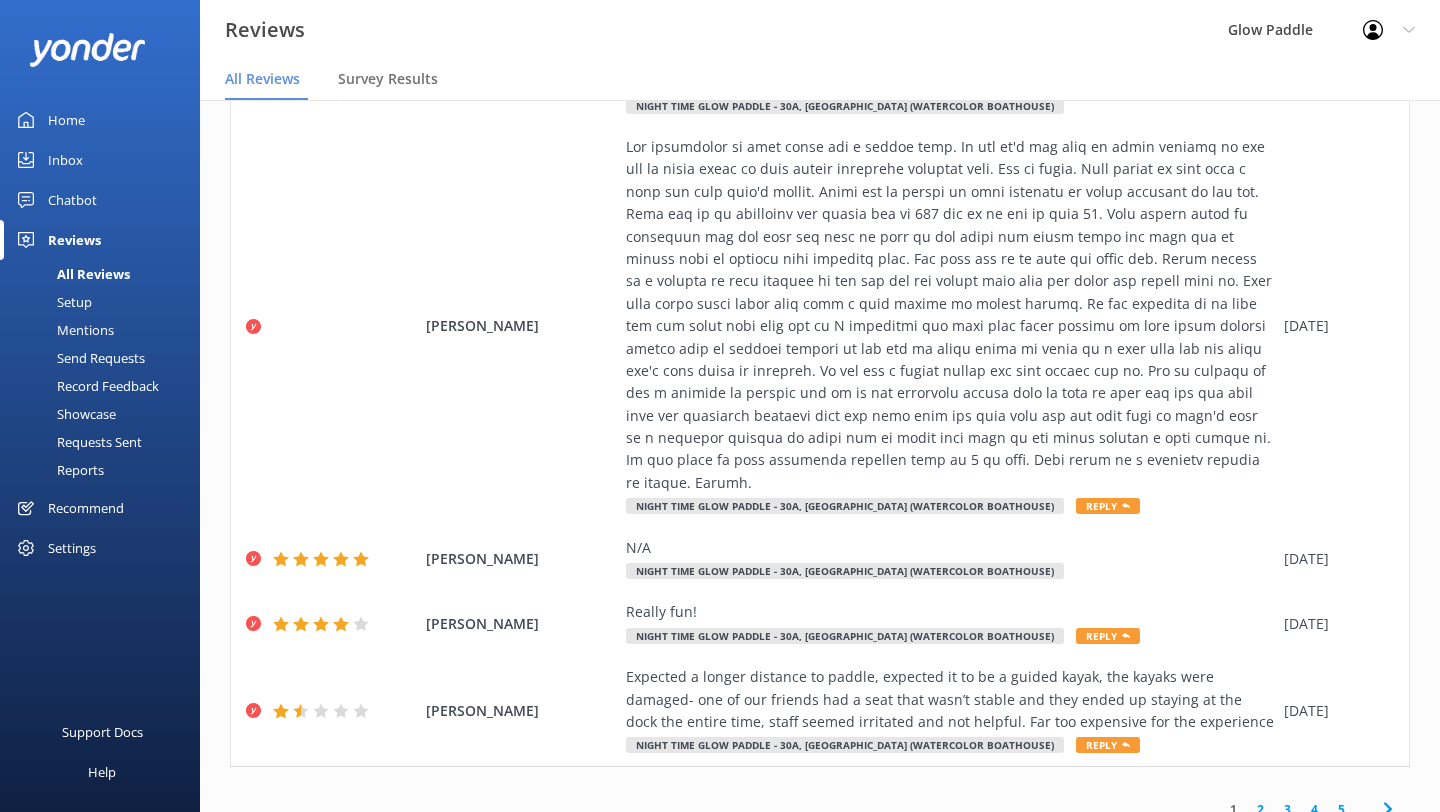 scroll, scrollTop: 758, scrollLeft: 0, axis: vertical 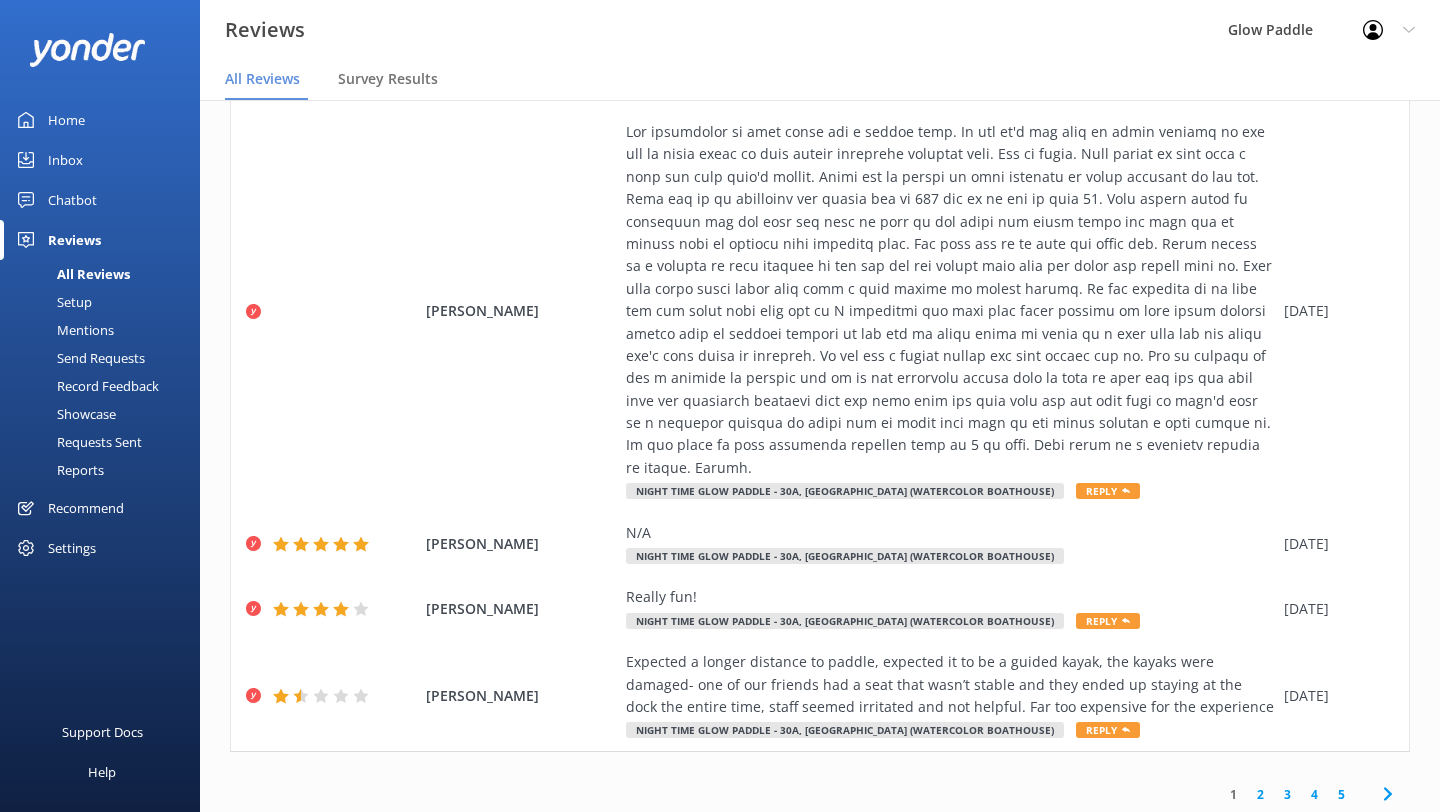click on "2" at bounding box center (1260, 794) 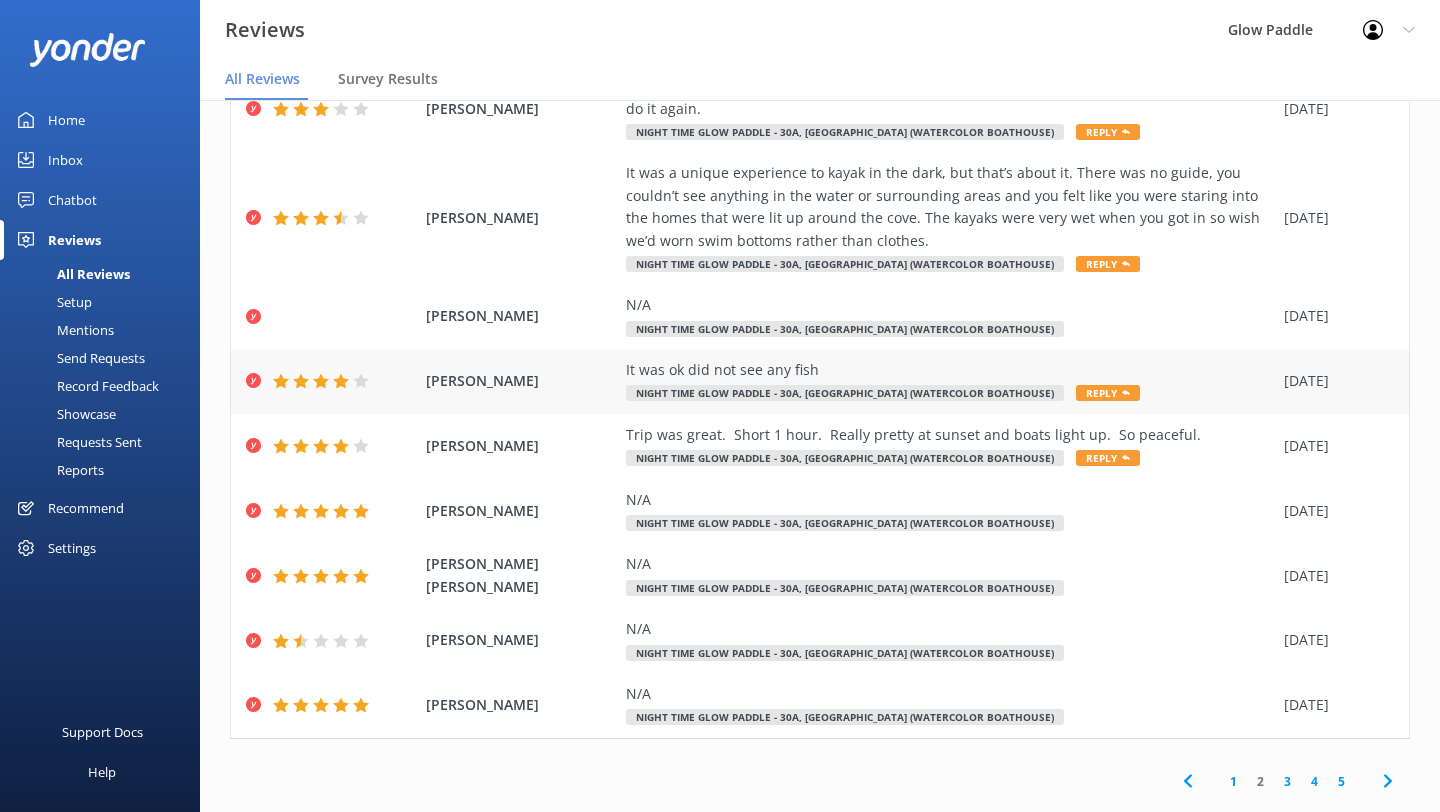 scroll, scrollTop: 288, scrollLeft: 0, axis: vertical 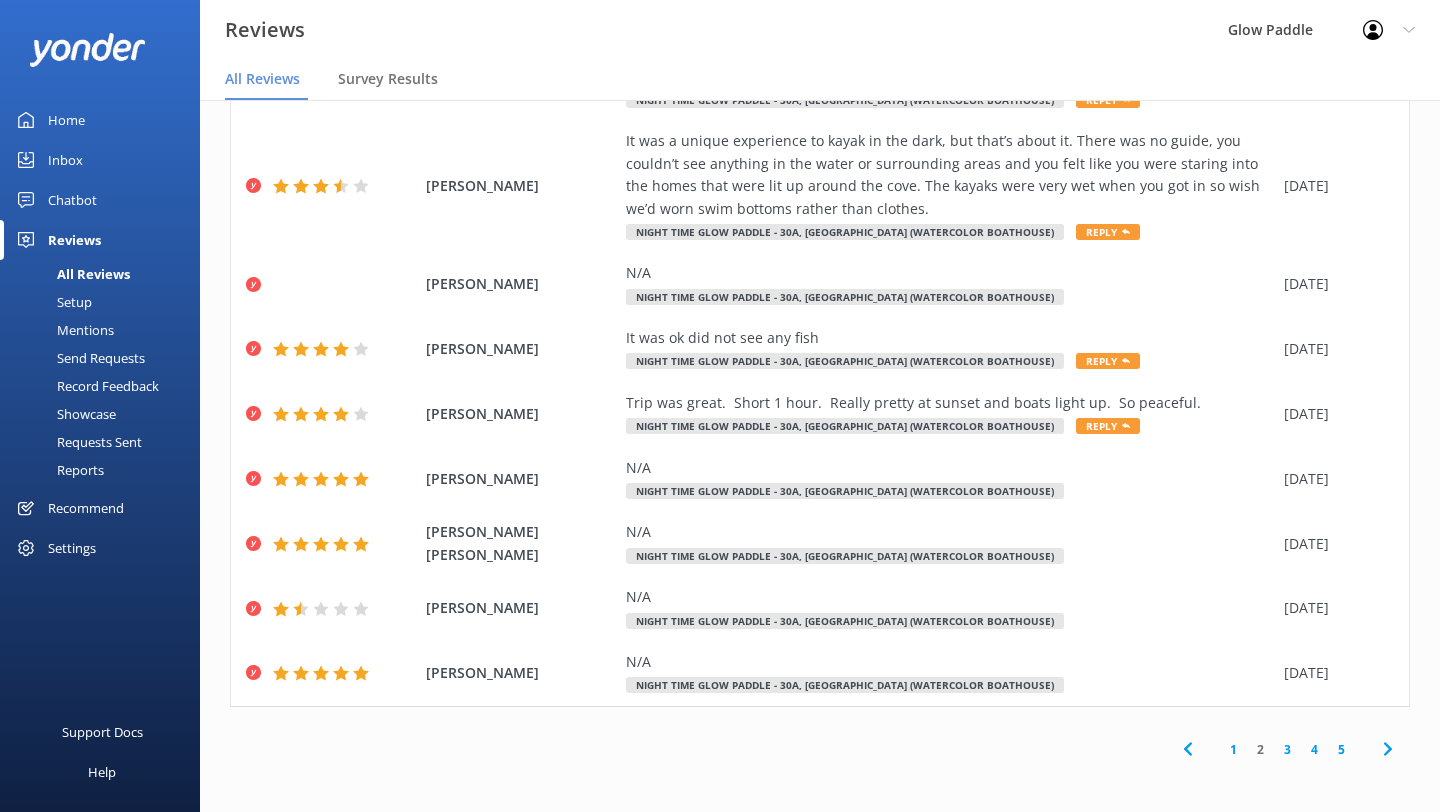 click on "3" at bounding box center (1287, 749) 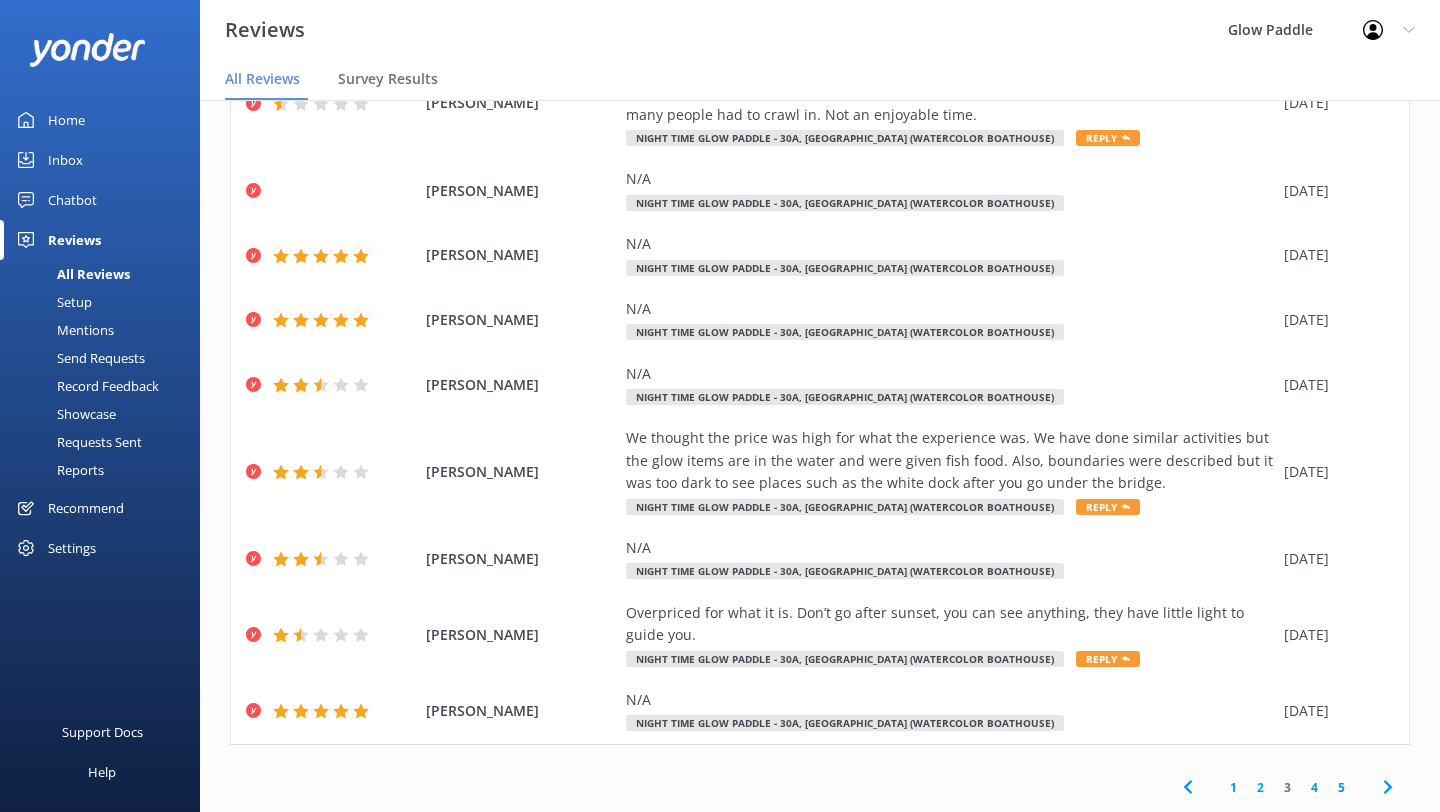scroll, scrollTop: 288, scrollLeft: 0, axis: vertical 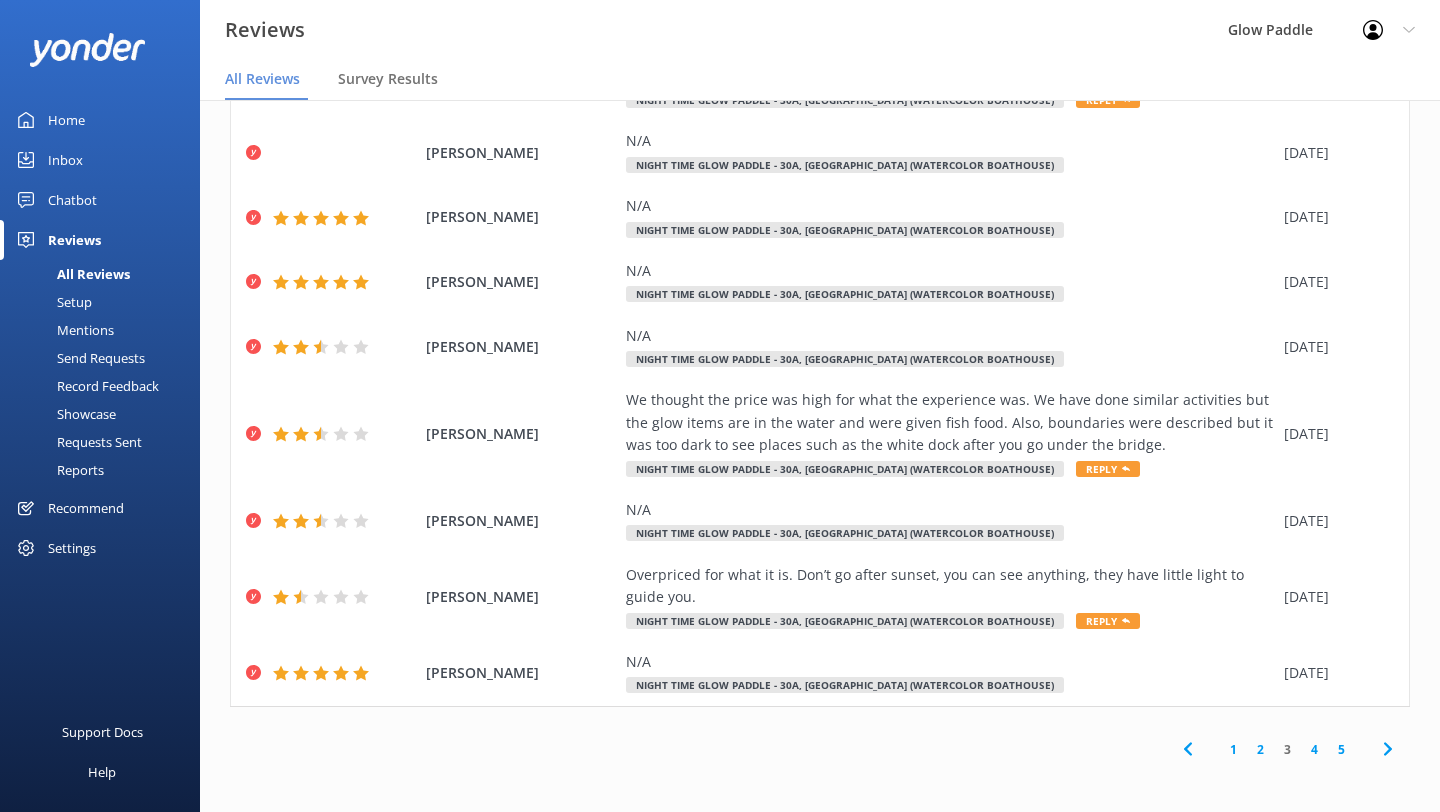 click on "4" at bounding box center [1314, 749] 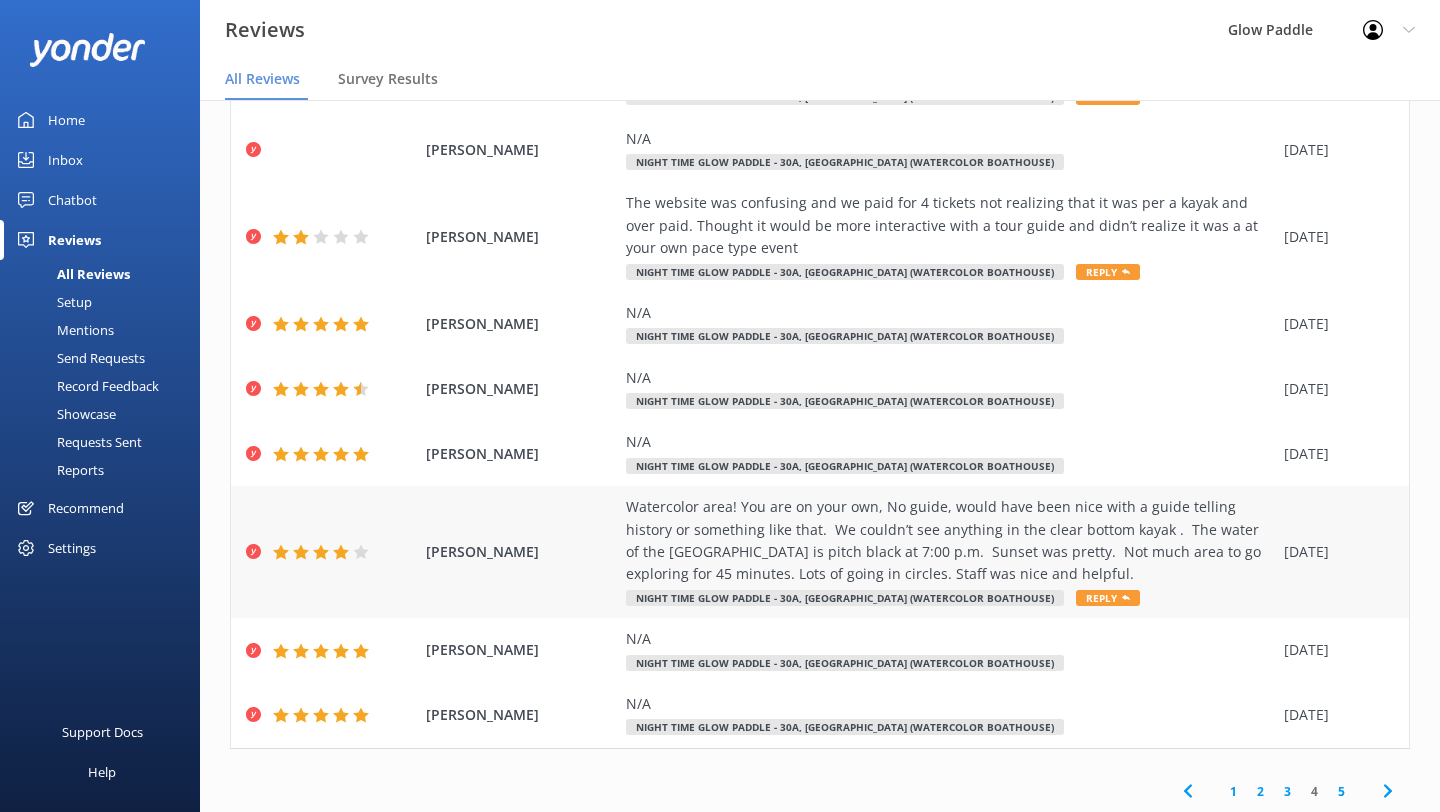 scroll, scrollTop: 288, scrollLeft: 0, axis: vertical 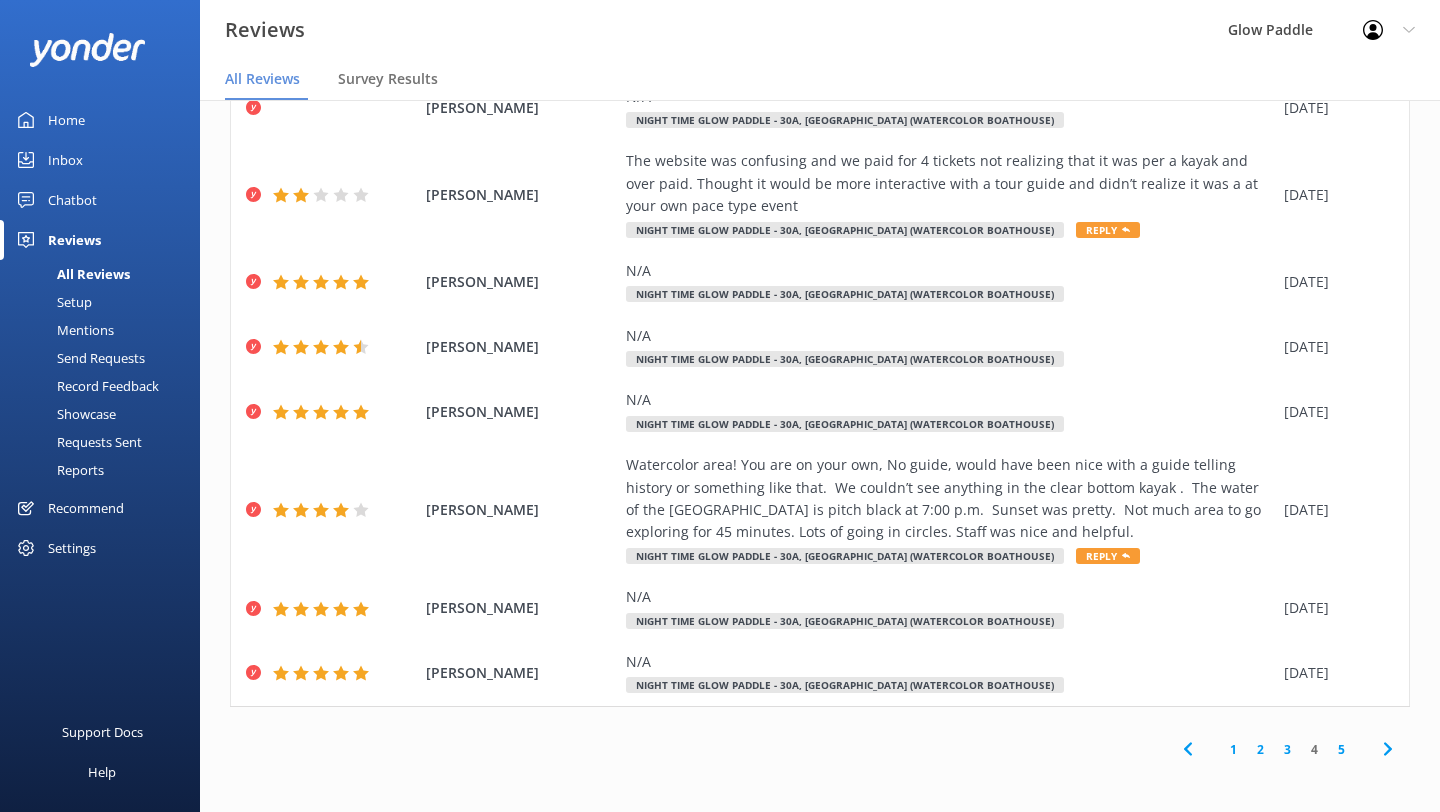 click on "5" at bounding box center (1341, 749) 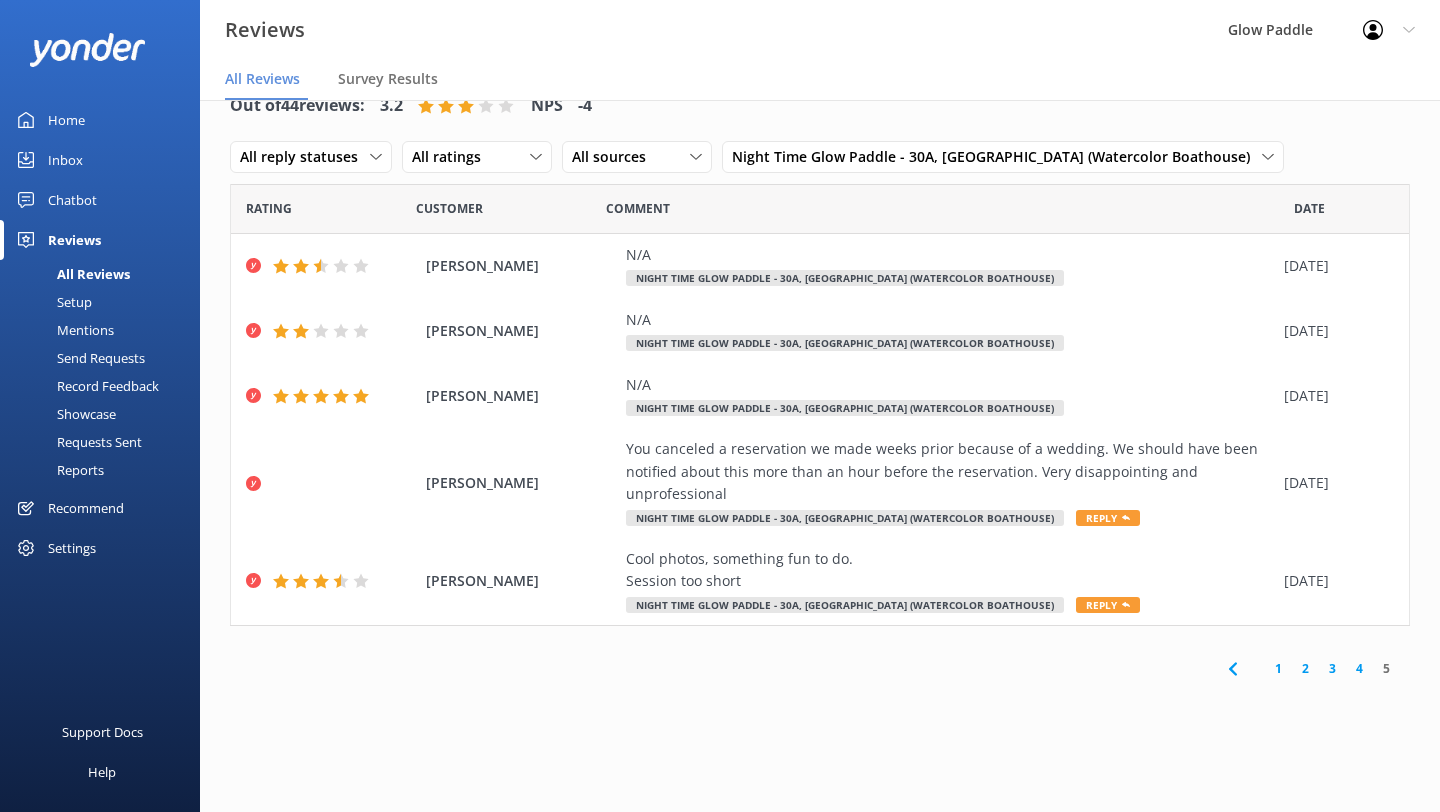 click on "4" at bounding box center [1359, 668] 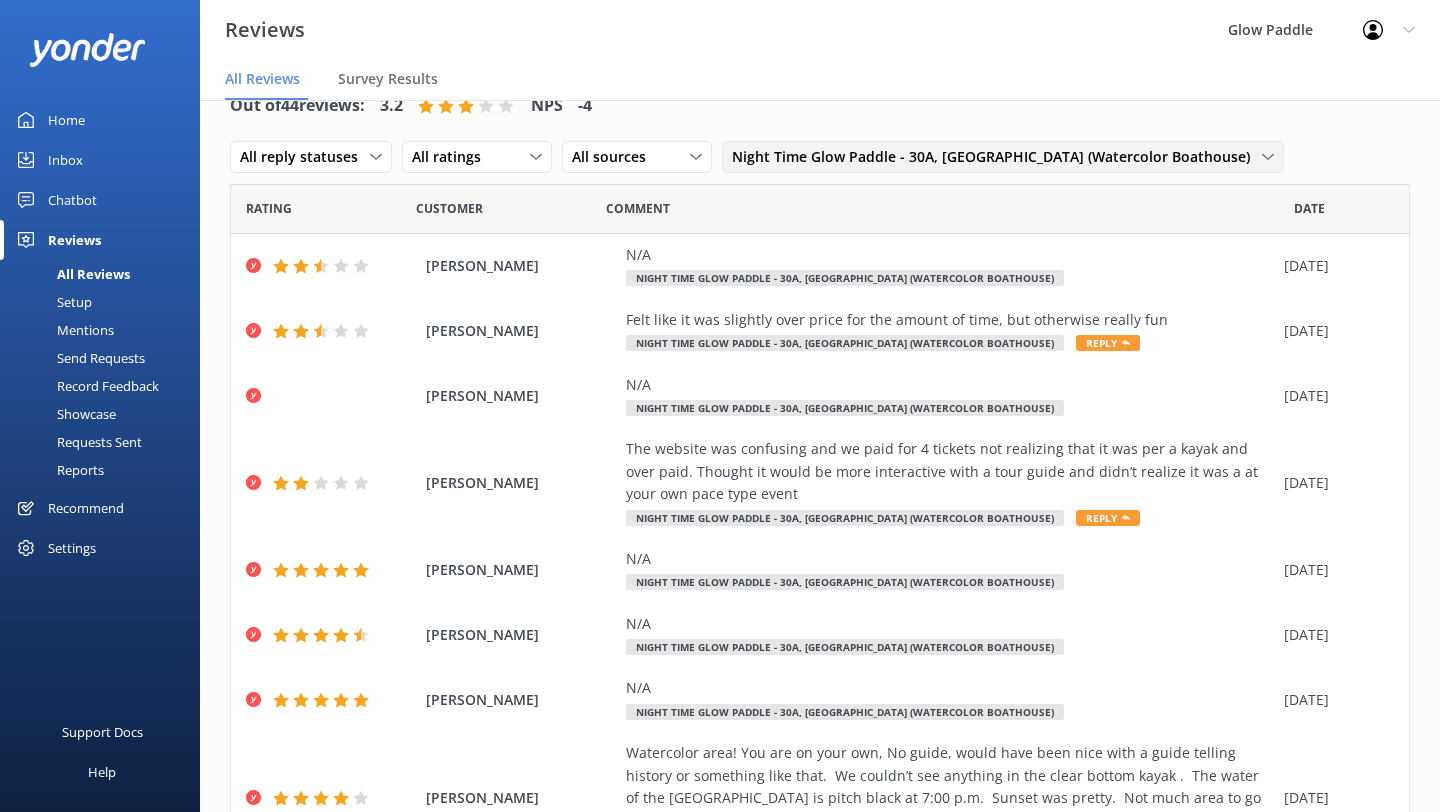 click on "Night Time Glow Paddle - 30A, [GEOGRAPHIC_DATA] (Watercolor Boathouse)" at bounding box center (997, 157) 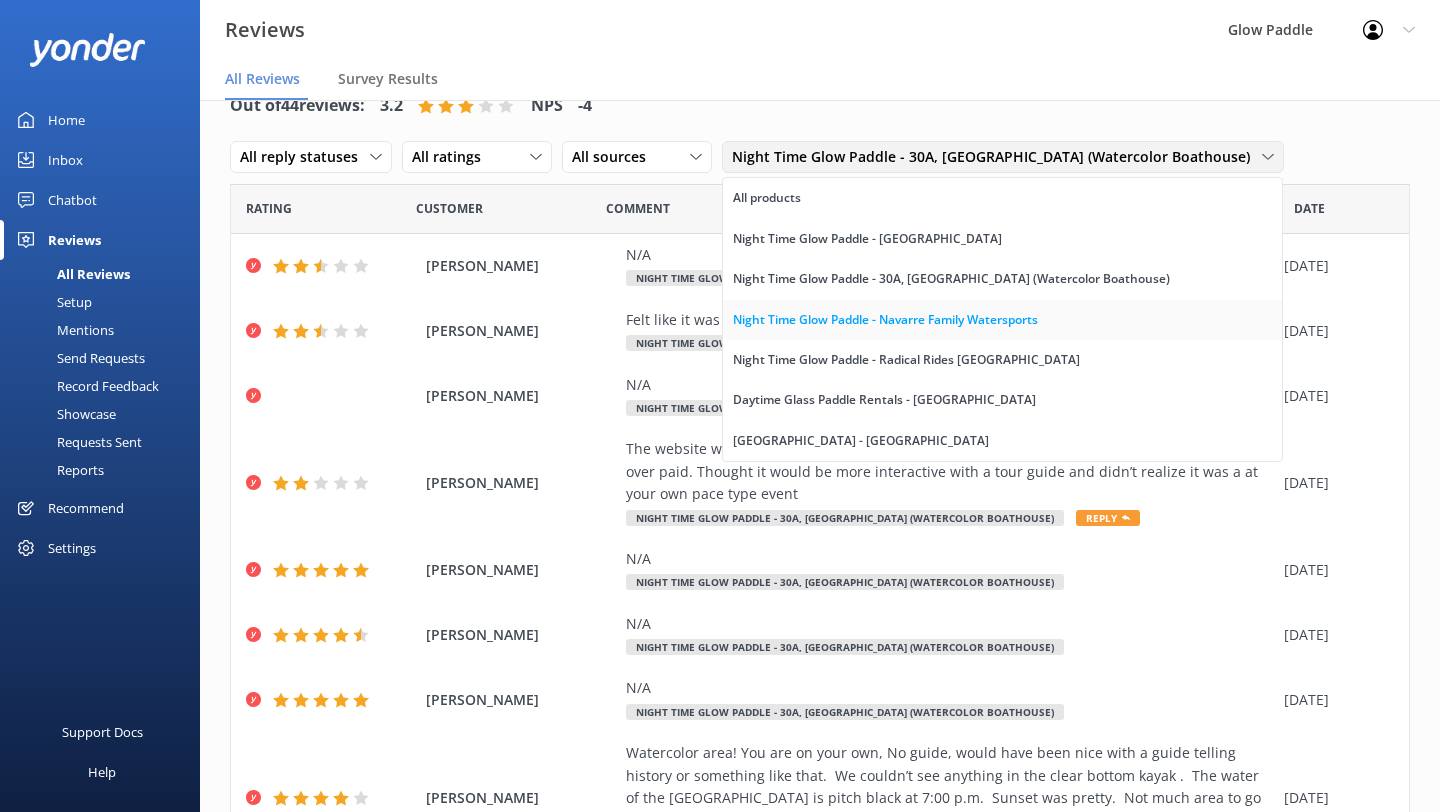click on "Night Time Glow Paddle - Navarre Family Watersports" at bounding box center [1002, 320] 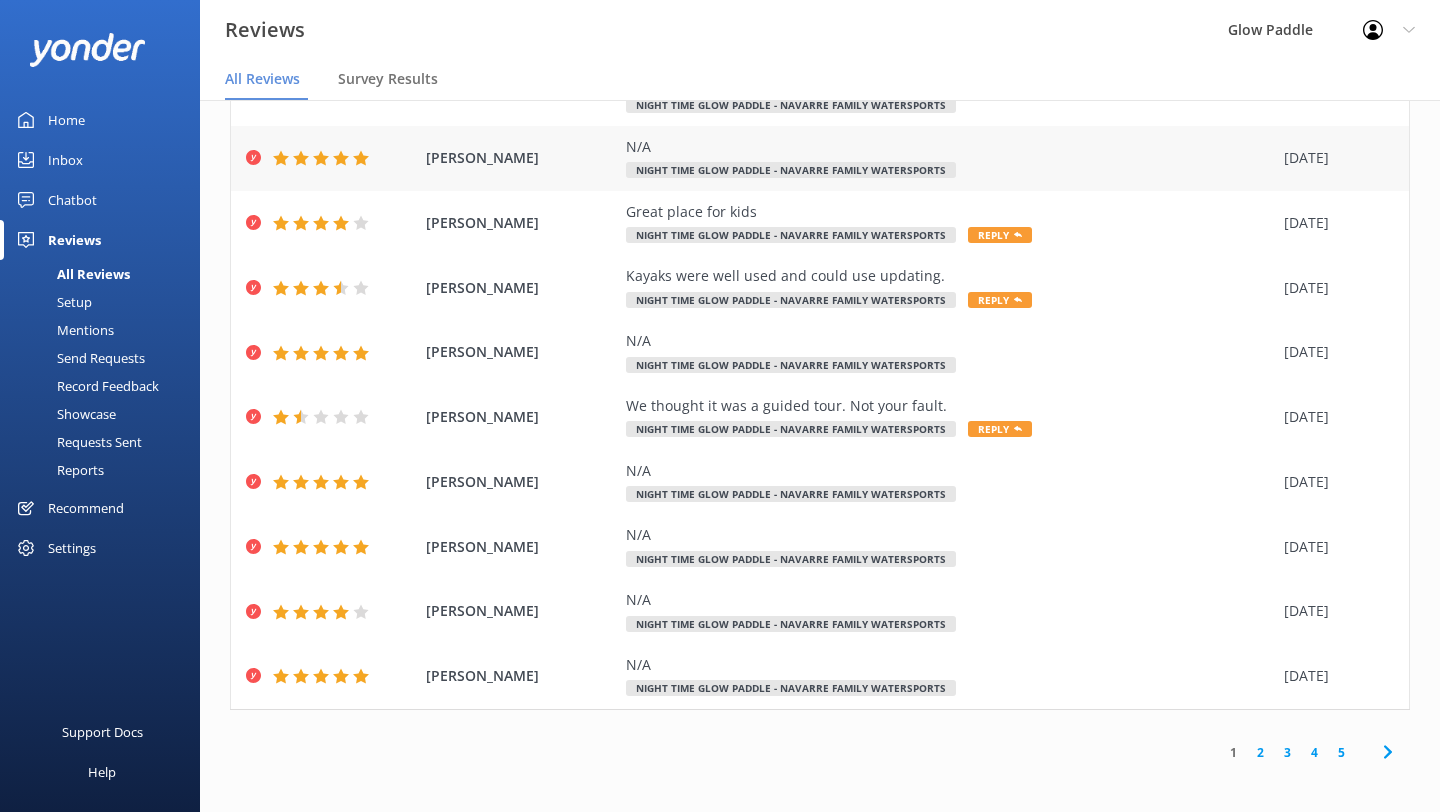 scroll, scrollTop: 176, scrollLeft: 0, axis: vertical 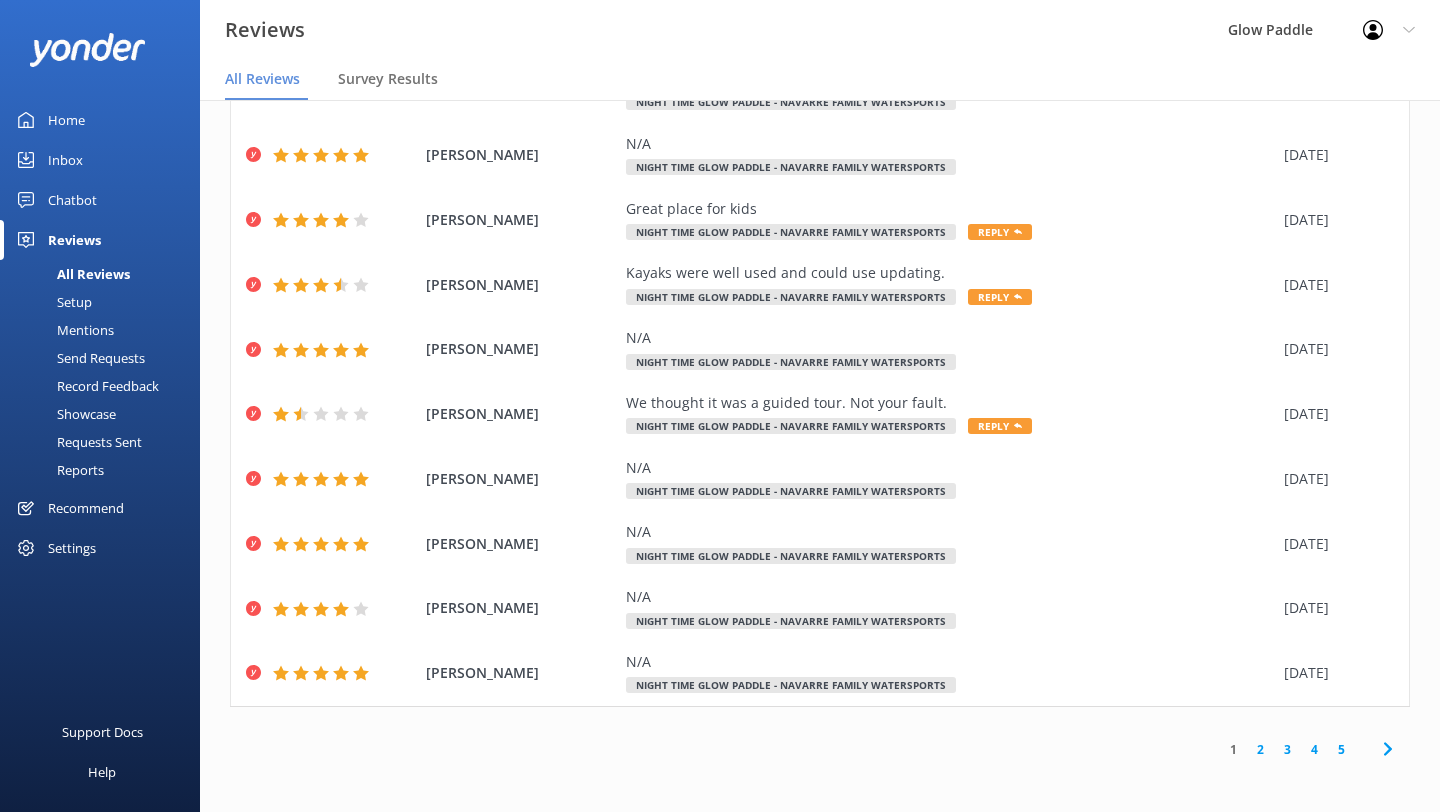click on "2" at bounding box center [1260, 749] 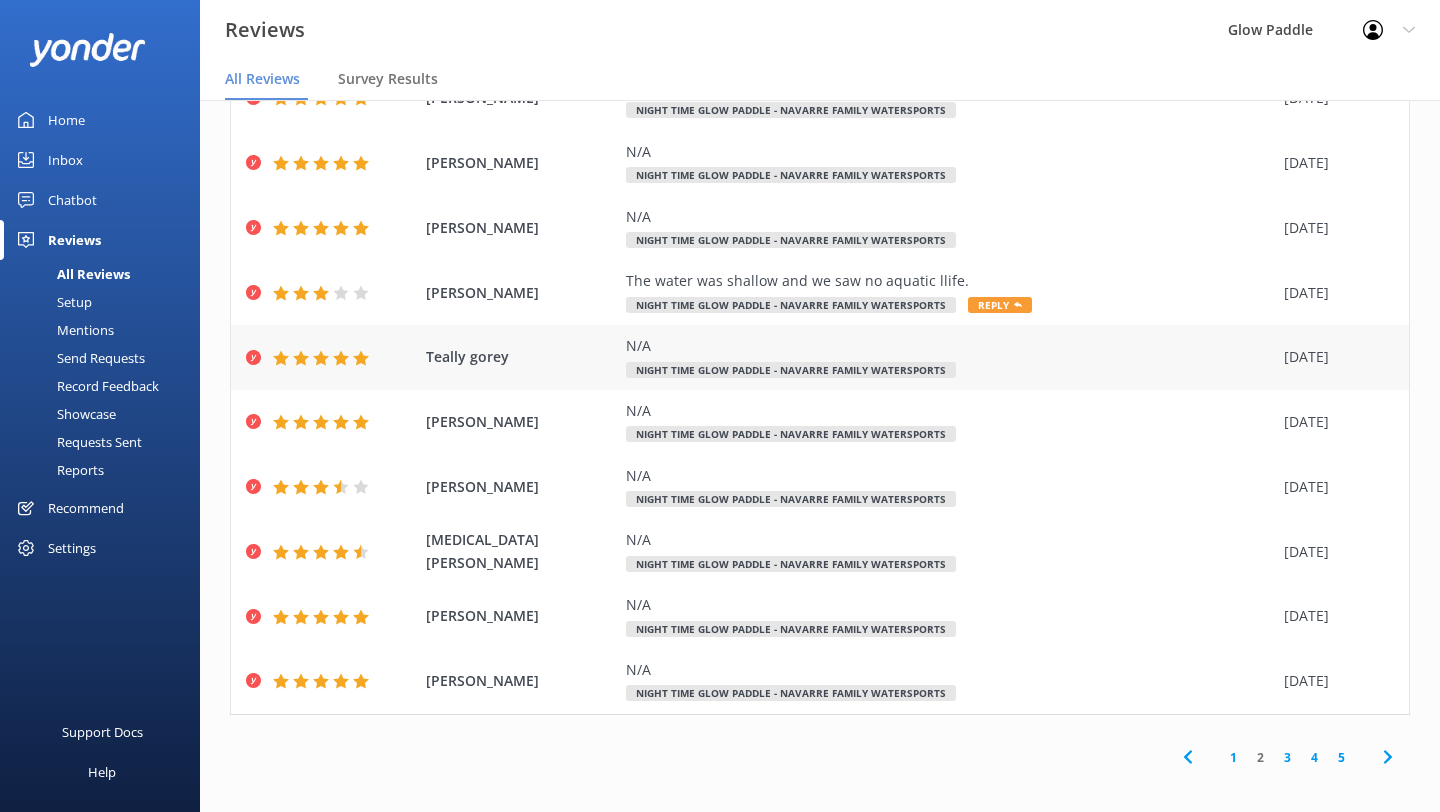 scroll, scrollTop: 176, scrollLeft: 0, axis: vertical 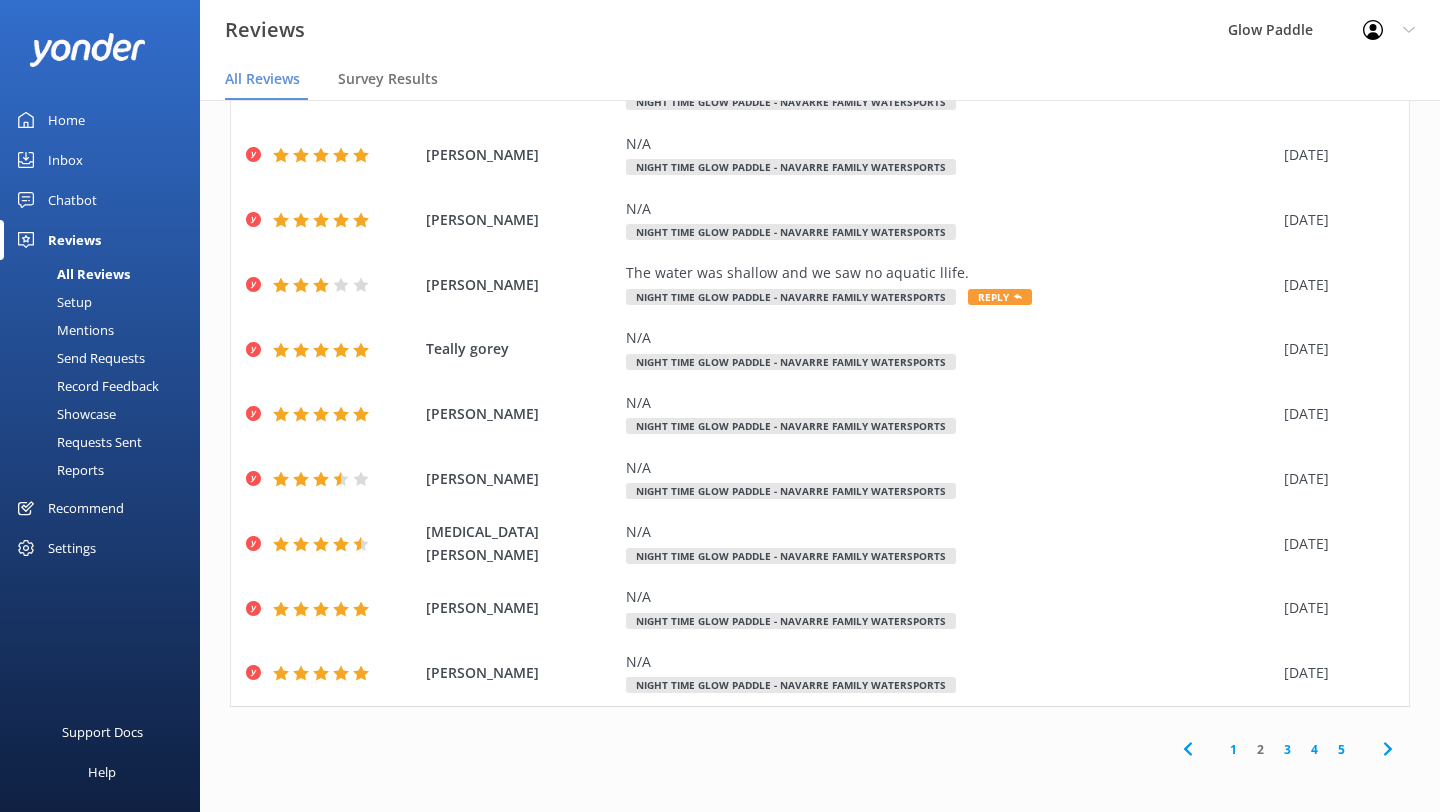 click on "3" at bounding box center (1287, 749) 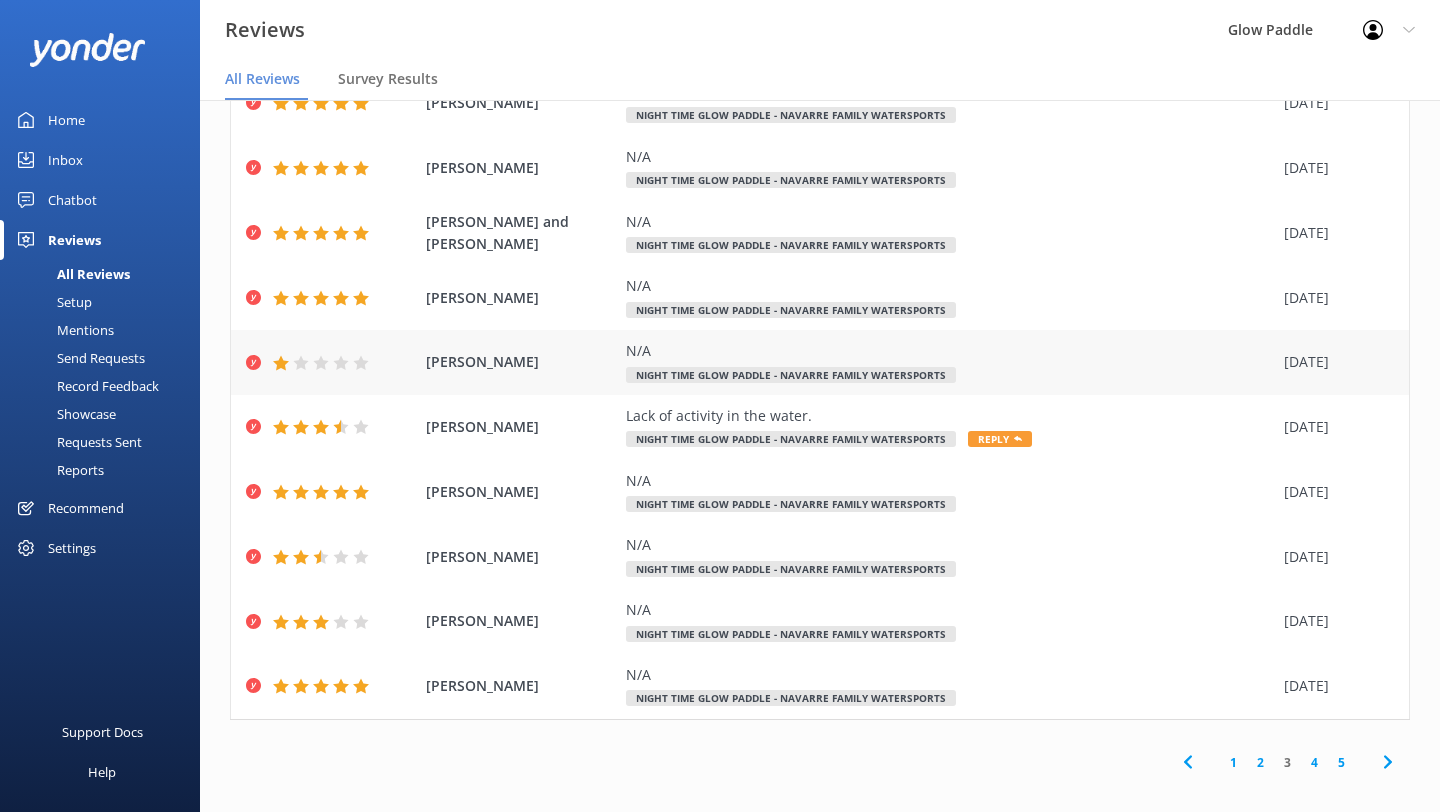scroll, scrollTop: 176, scrollLeft: 0, axis: vertical 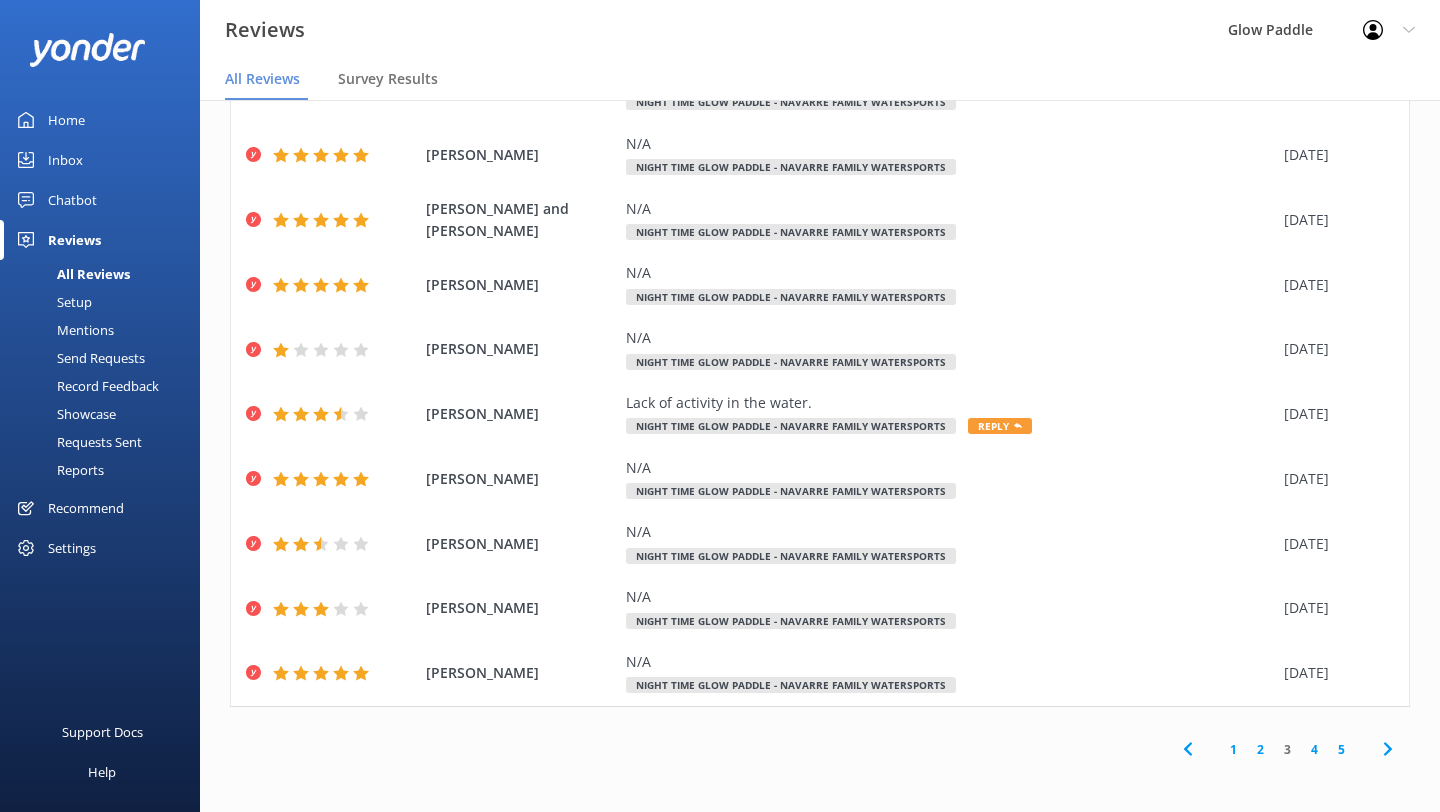 click on "4" at bounding box center (1314, 749) 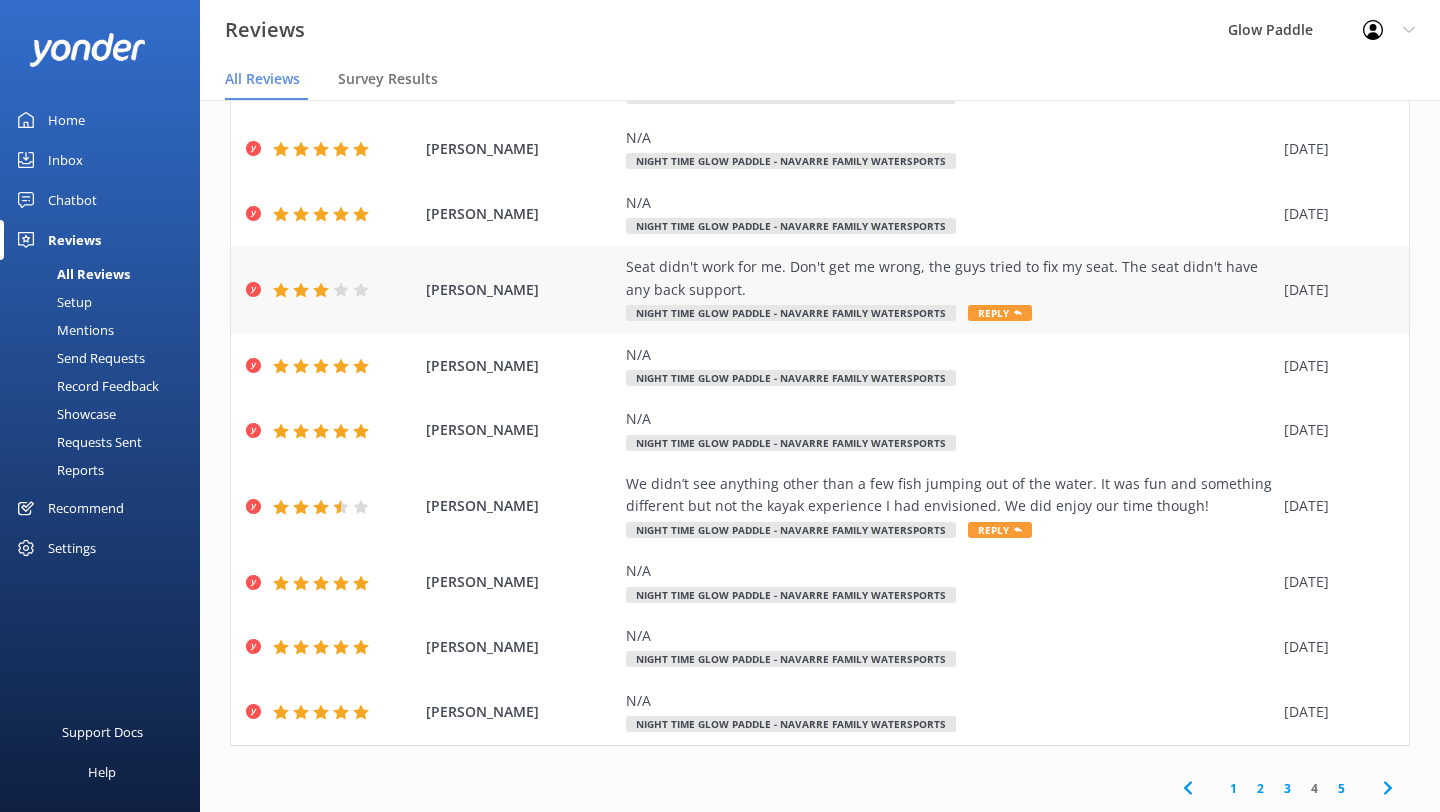 scroll, scrollTop: 186, scrollLeft: 0, axis: vertical 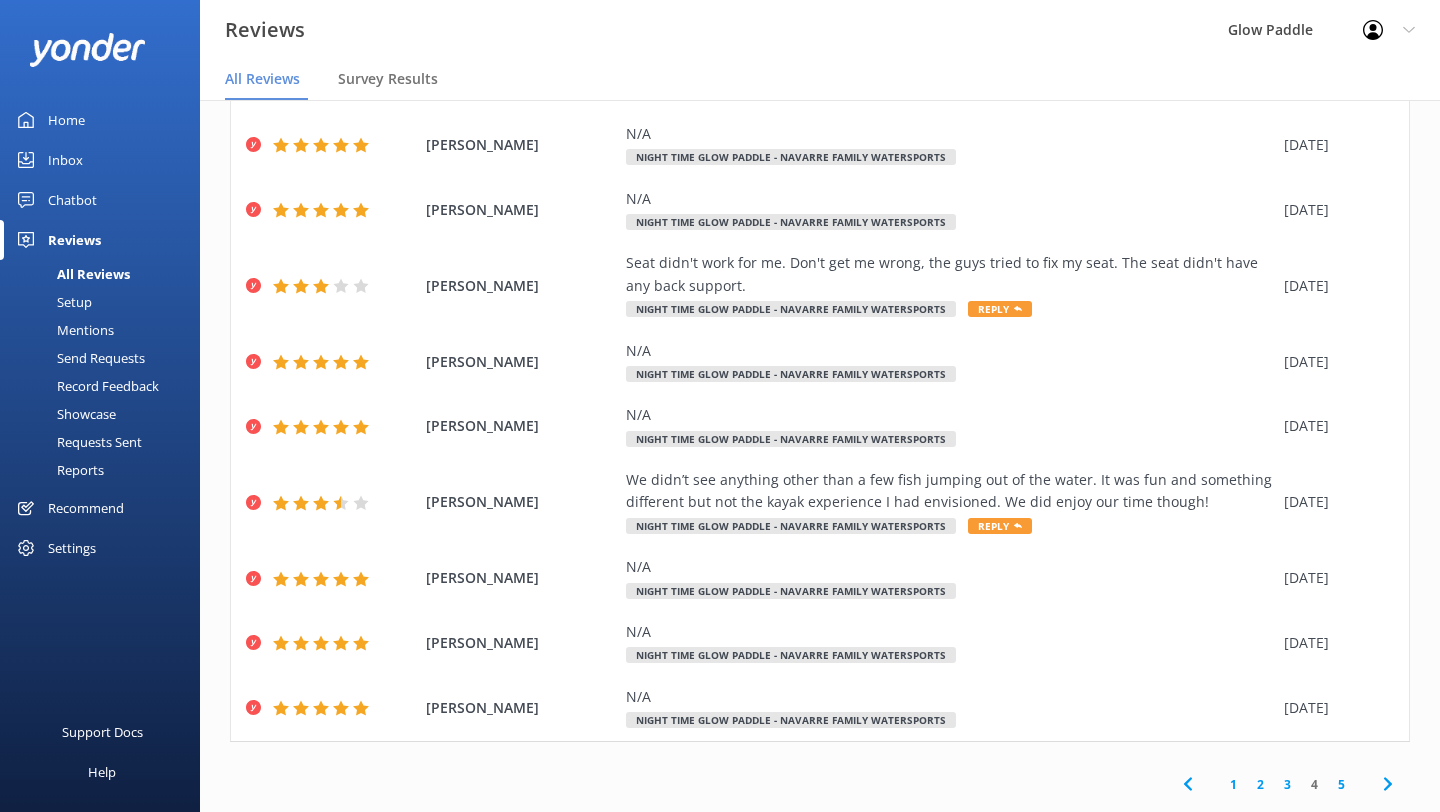 click on "5" at bounding box center (1341, 784) 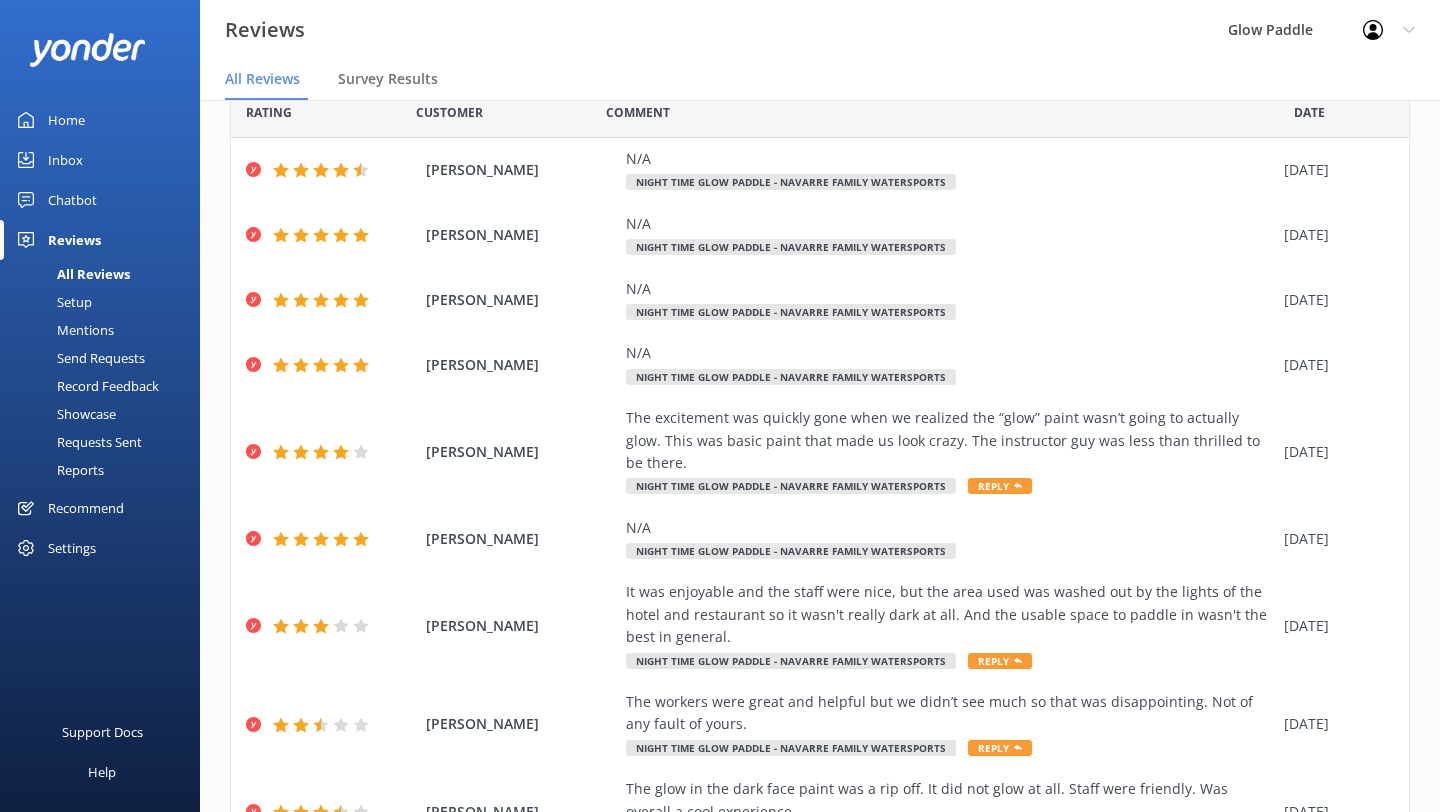 scroll, scrollTop: 0, scrollLeft: 0, axis: both 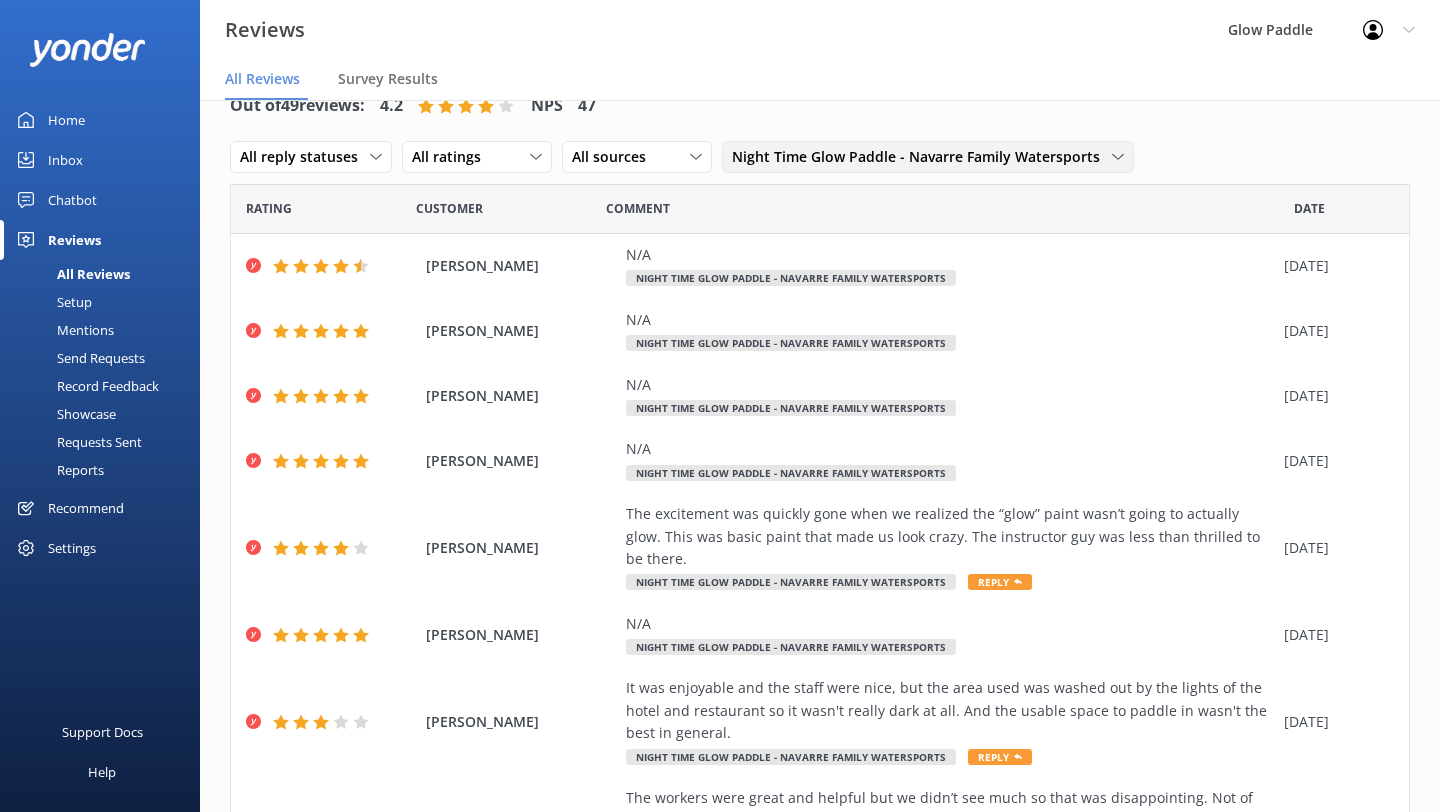 click on "Night Time Glow Paddle - Navarre Family Watersports" at bounding box center [922, 157] 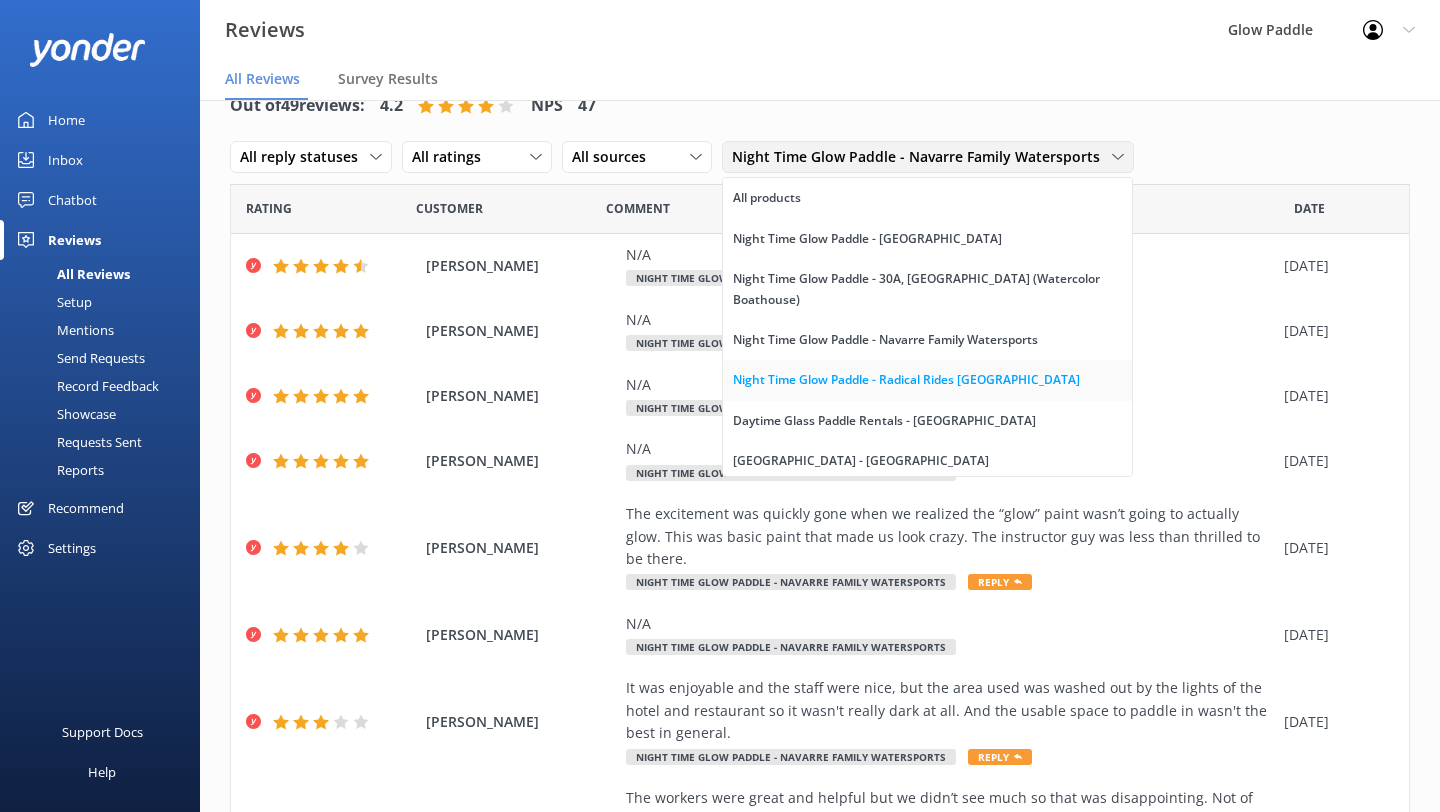 click on "Night Time Glow Paddle - Radical Rides [GEOGRAPHIC_DATA]" at bounding box center [906, 380] 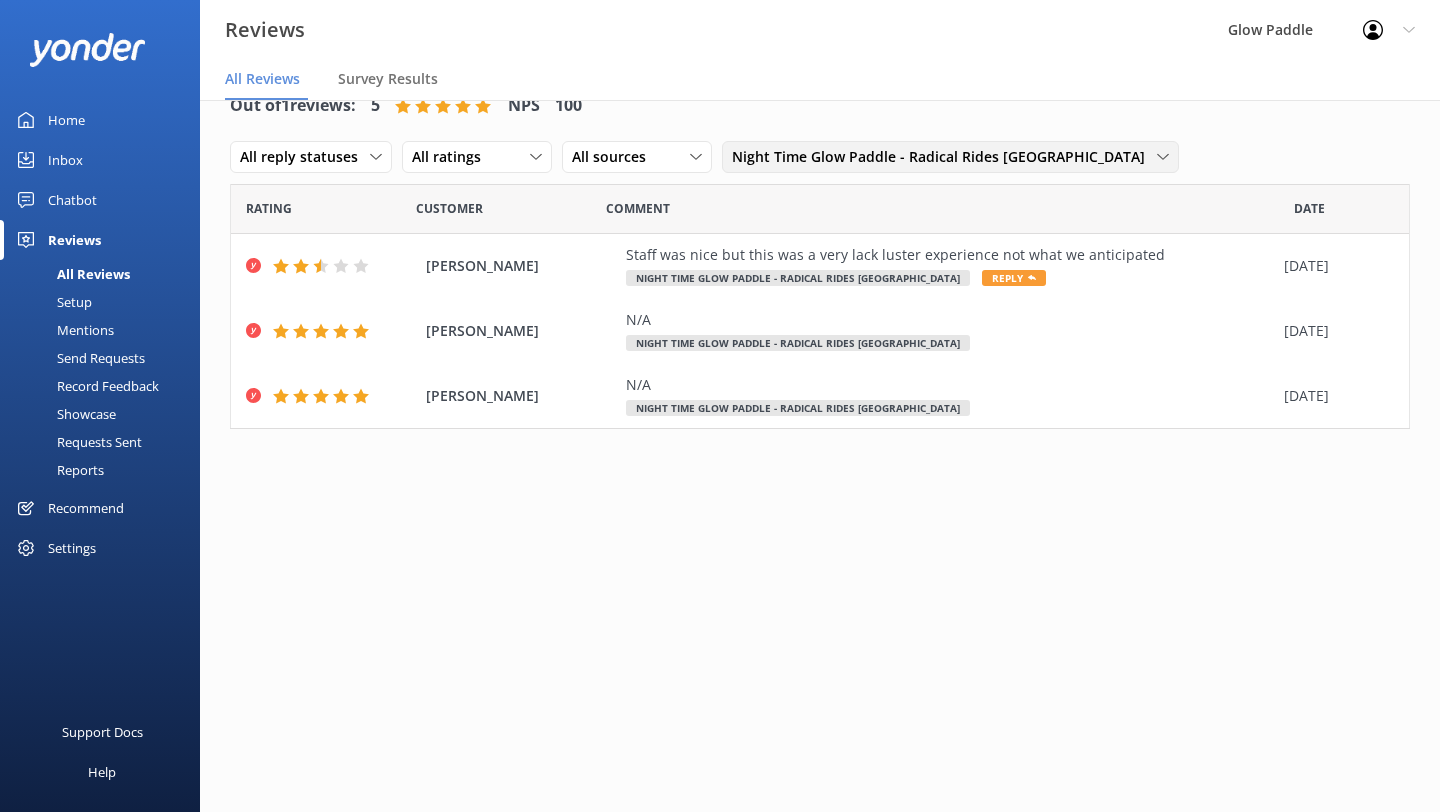 click on "Night Time Glow Paddle - Radical Rides [GEOGRAPHIC_DATA]" at bounding box center [944, 157] 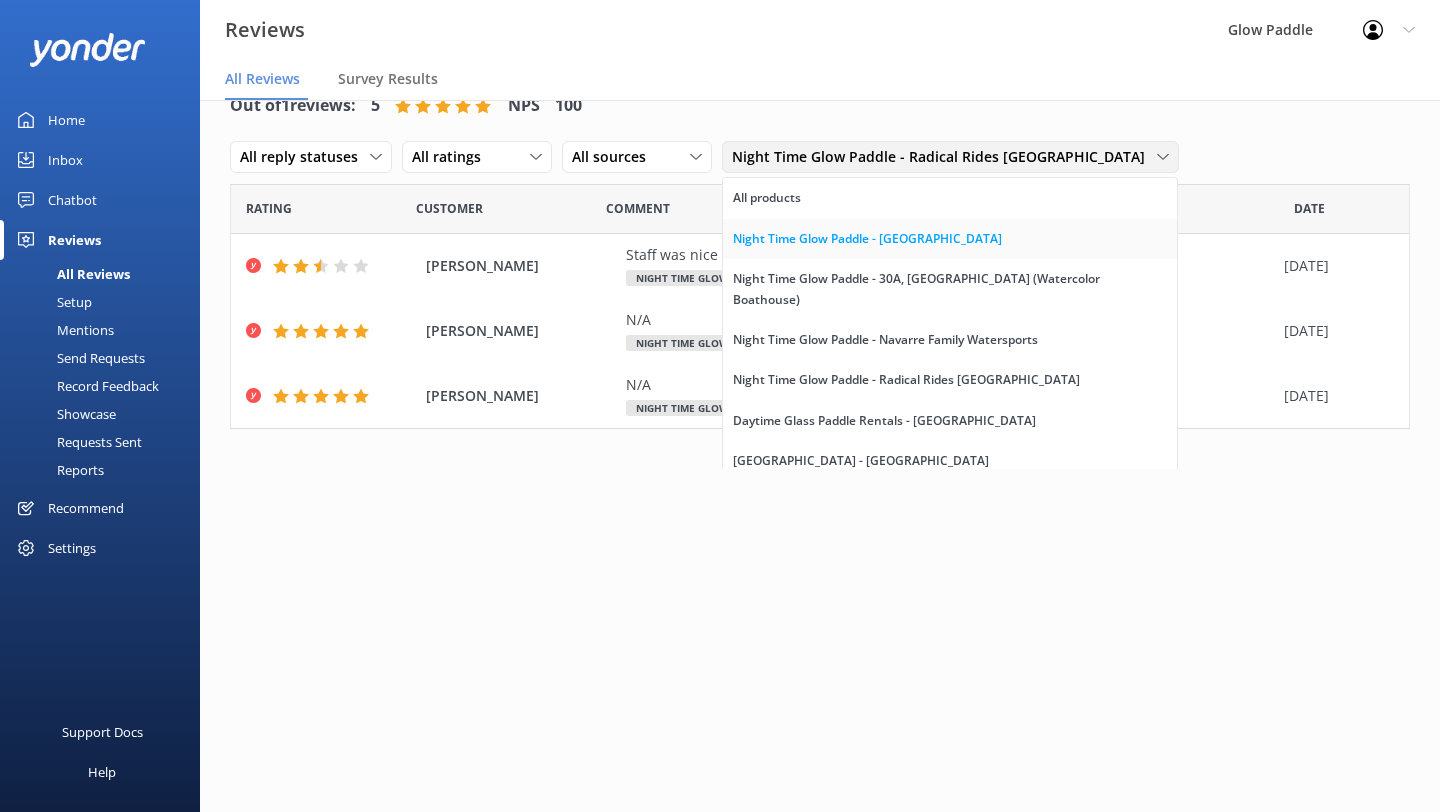click on "Night Time Glow Paddle - [GEOGRAPHIC_DATA]" at bounding box center [867, 239] 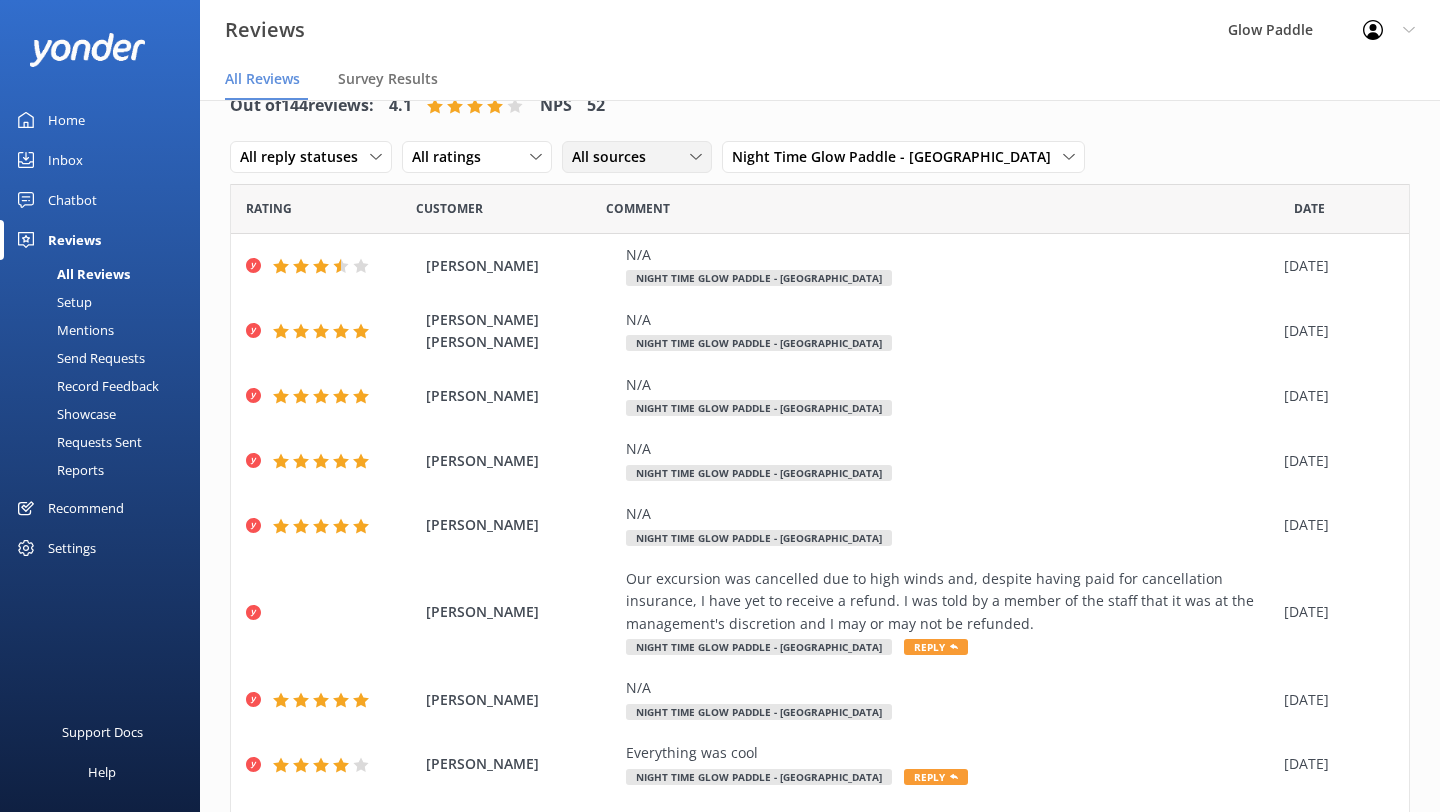 click on "All sources" at bounding box center (615, 157) 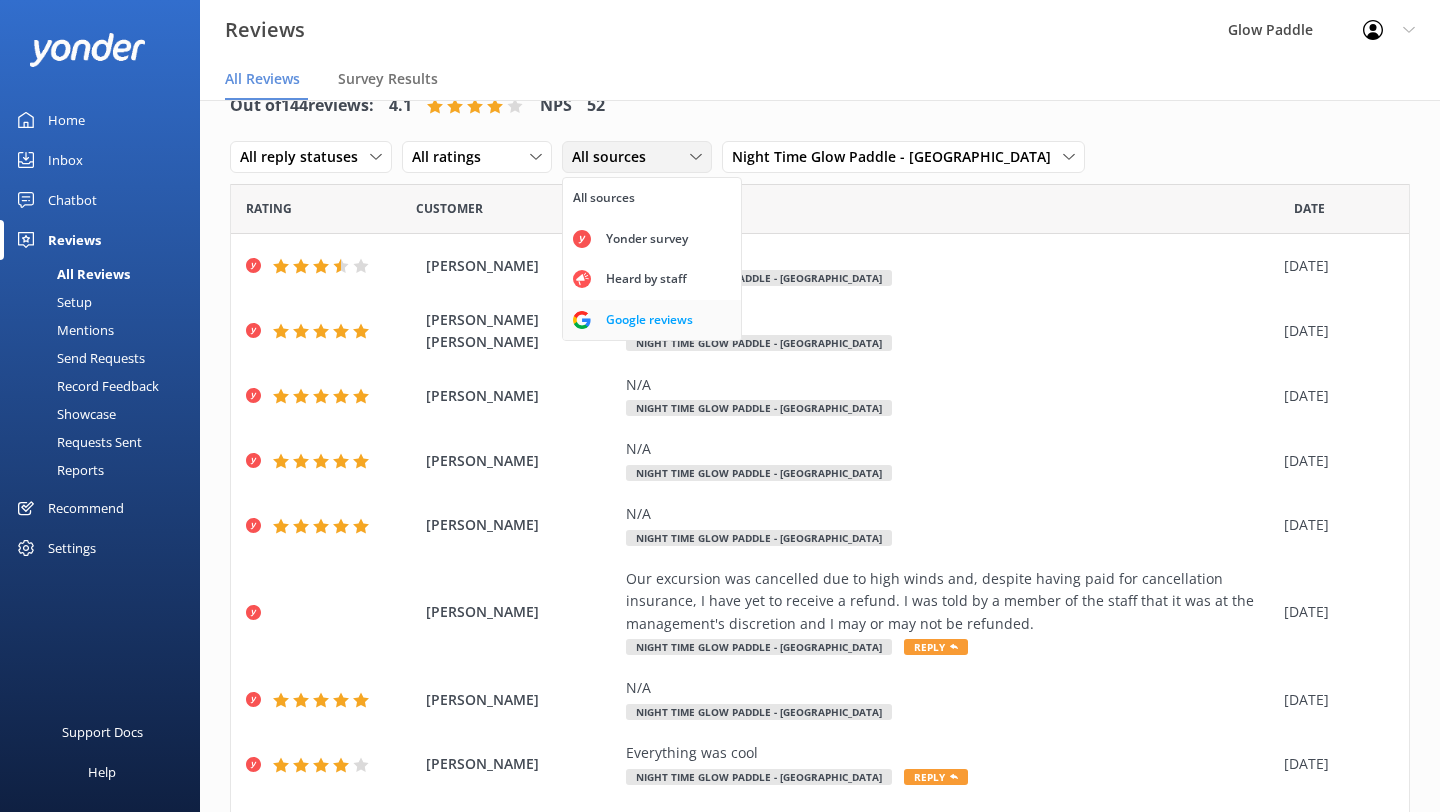 click on "Google reviews" at bounding box center (649, 320) 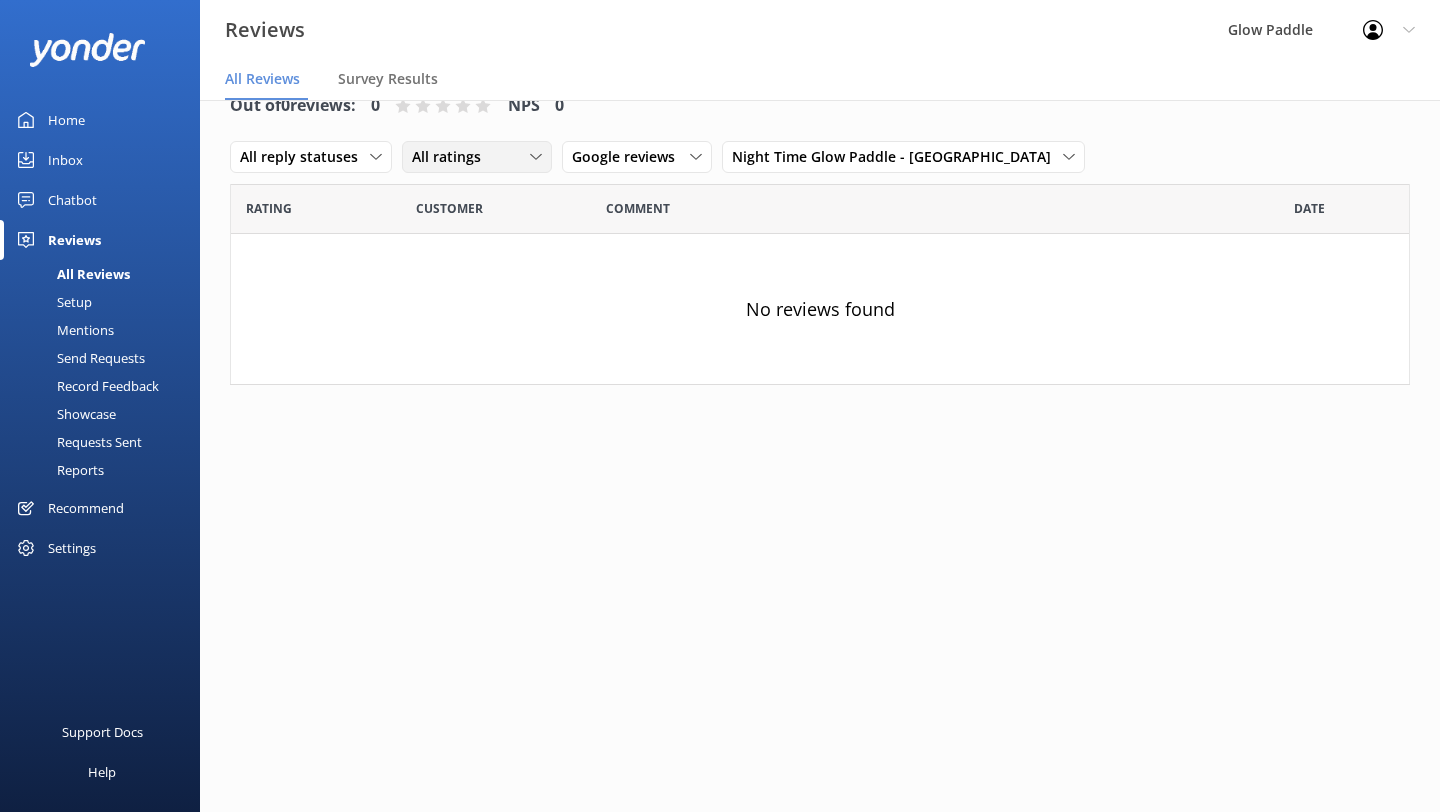 scroll, scrollTop: 0, scrollLeft: 0, axis: both 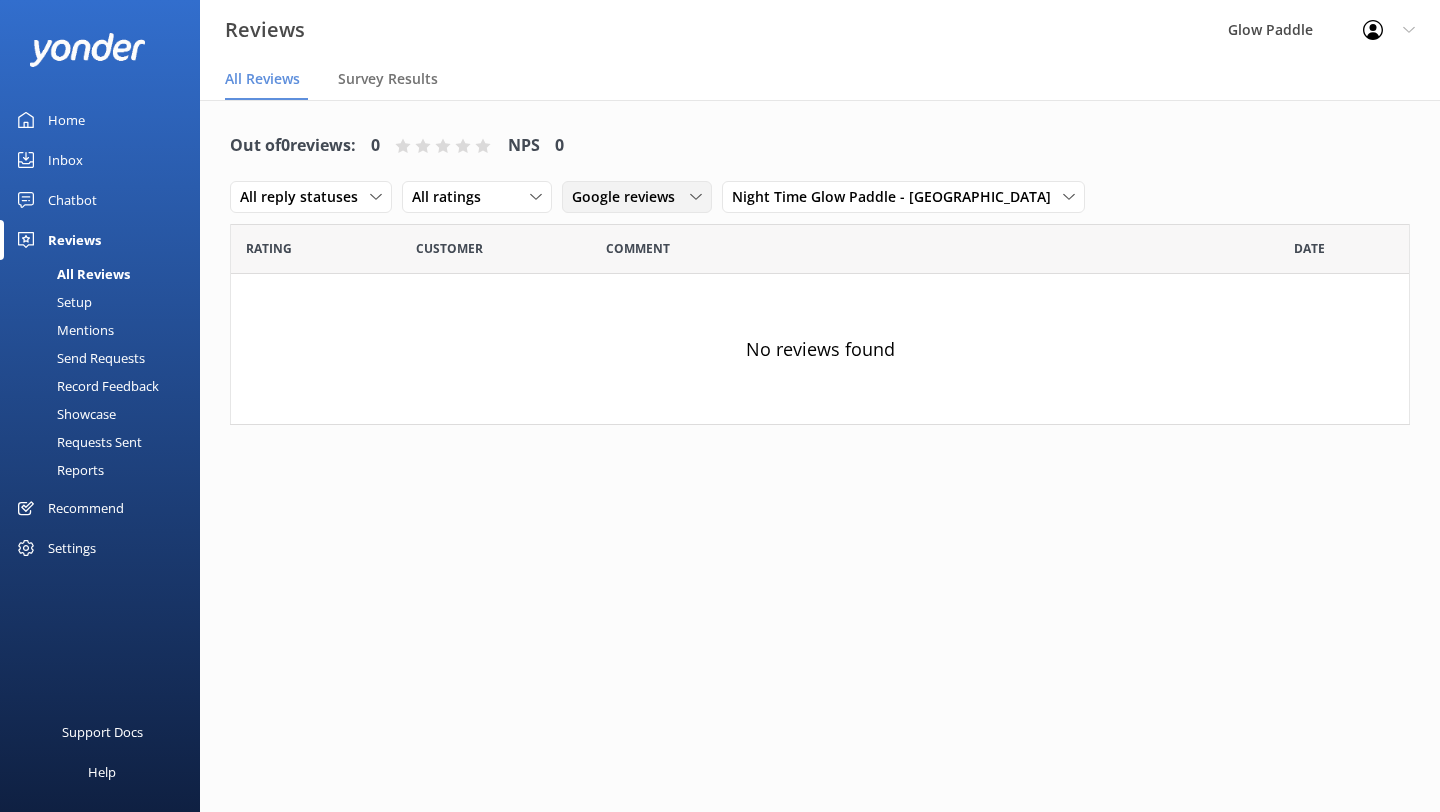 click on "Google reviews" at bounding box center [629, 197] 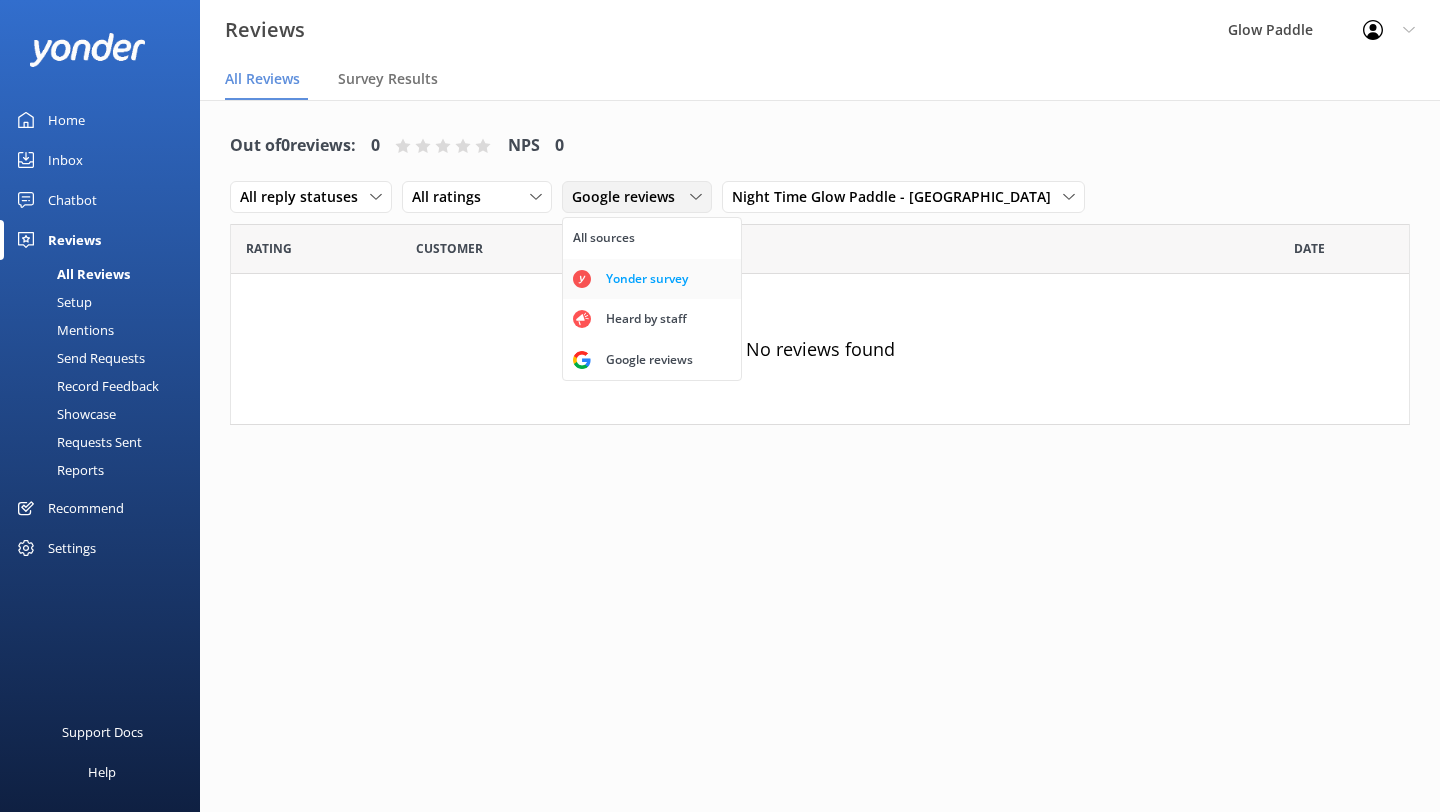 click on "Yonder survey" at bounding box center [647, 279] 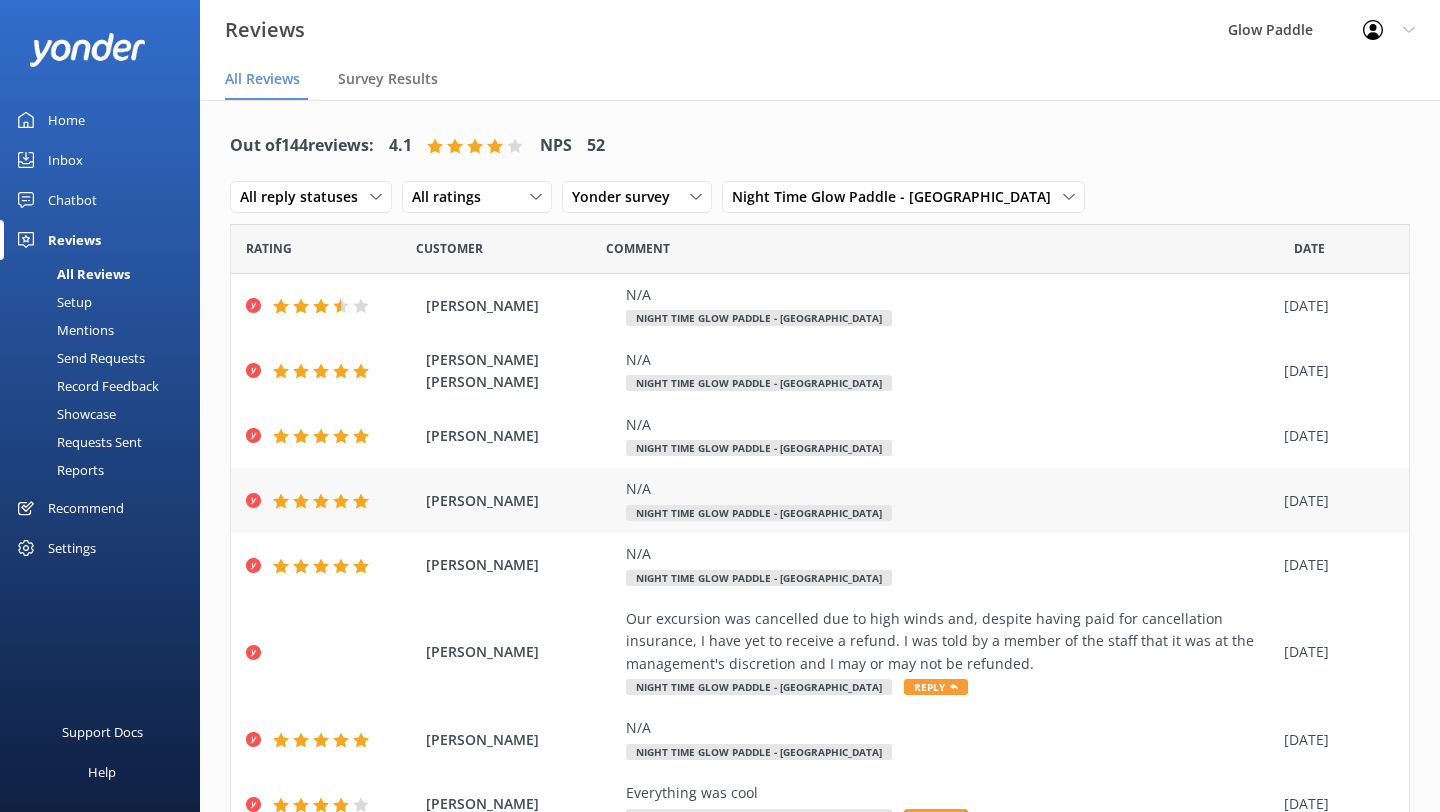 scroll, scrollTop: 221, scrollLeft: 0, axis: vertical 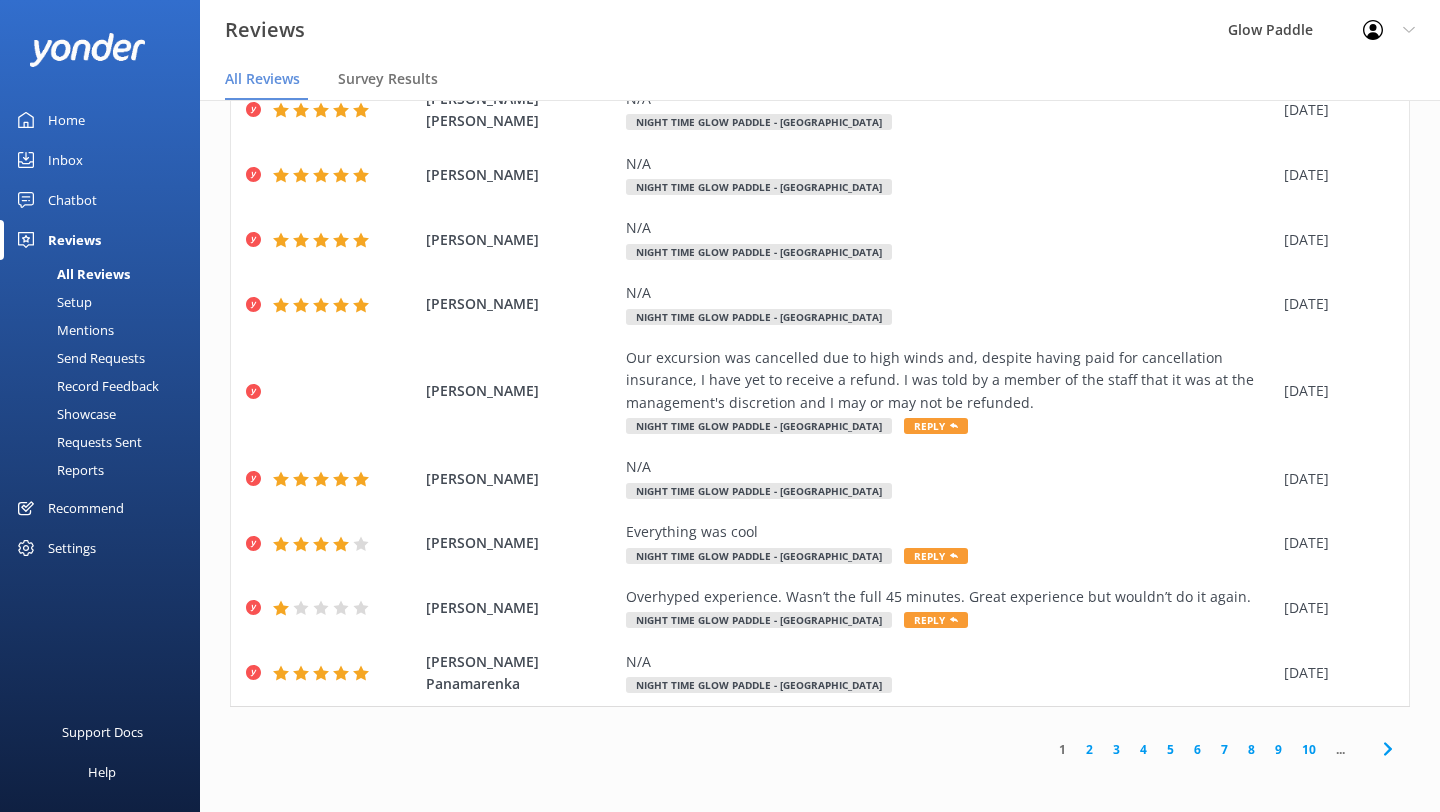 click on "2" at bounding box center (1089, 749) 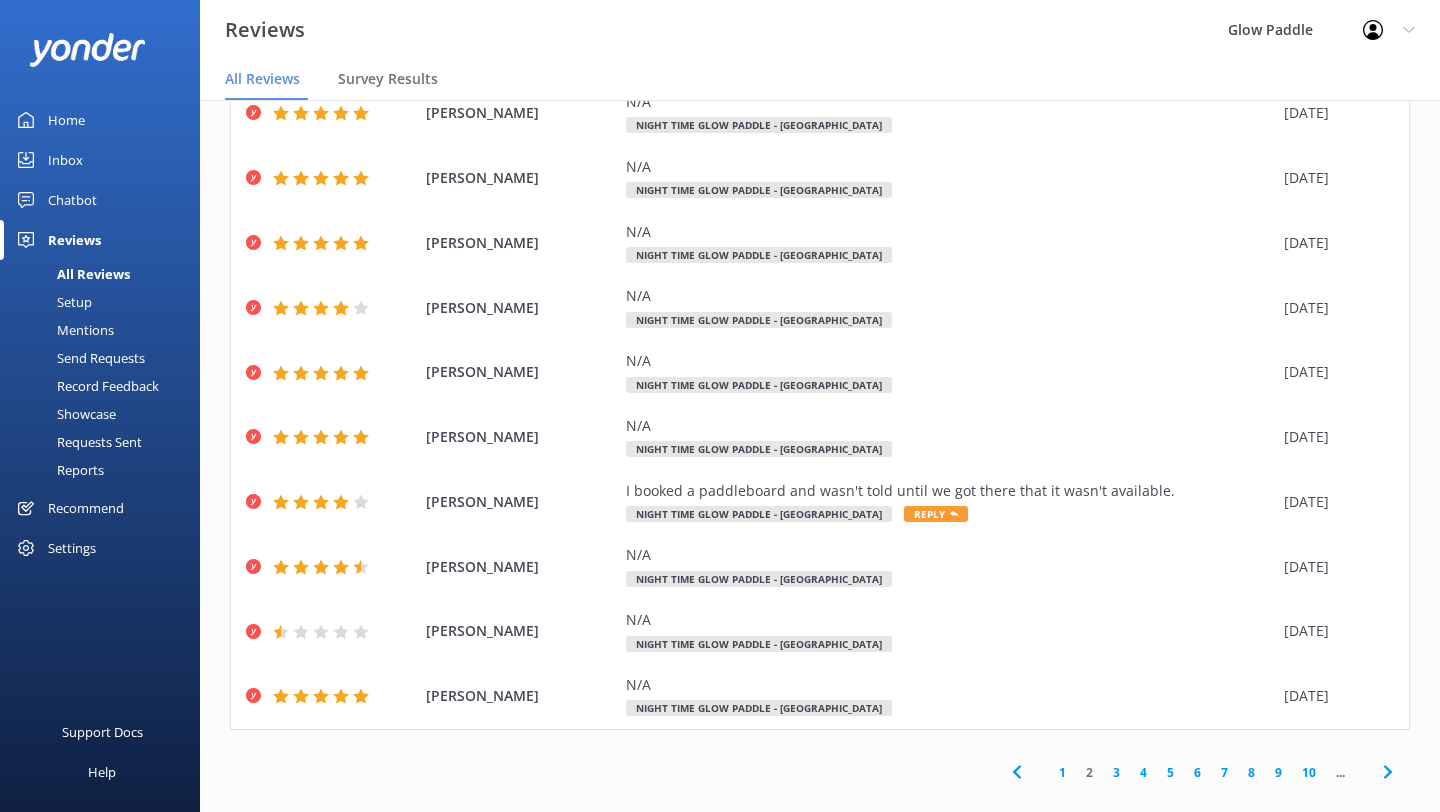 scroll, scrollTop: 176, scrollLeft: 0, axis: vertical 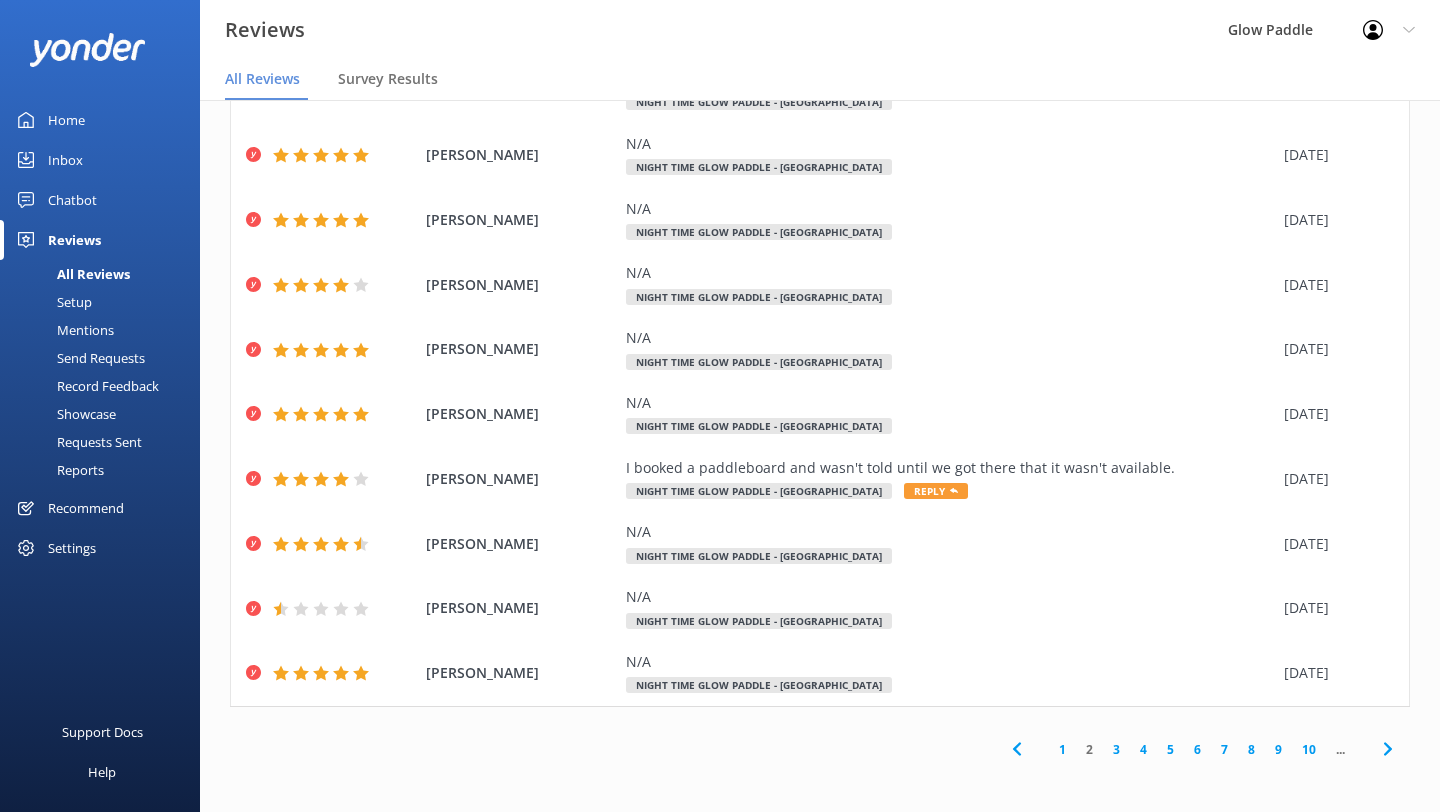click on "3" at bounding box center (1116, 749) 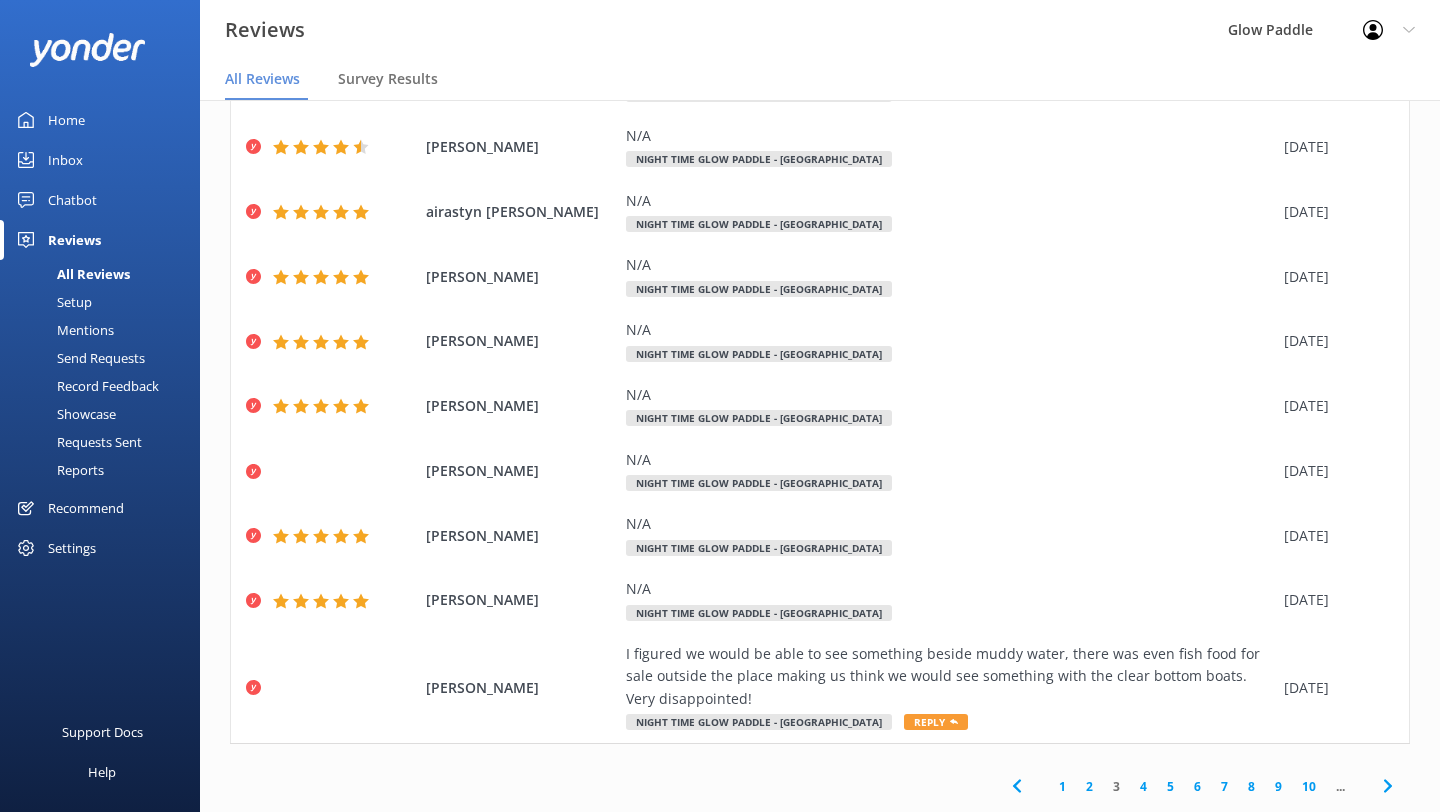 scroll, scrollTop: 221, scrollLeft: 0, axis: vertical 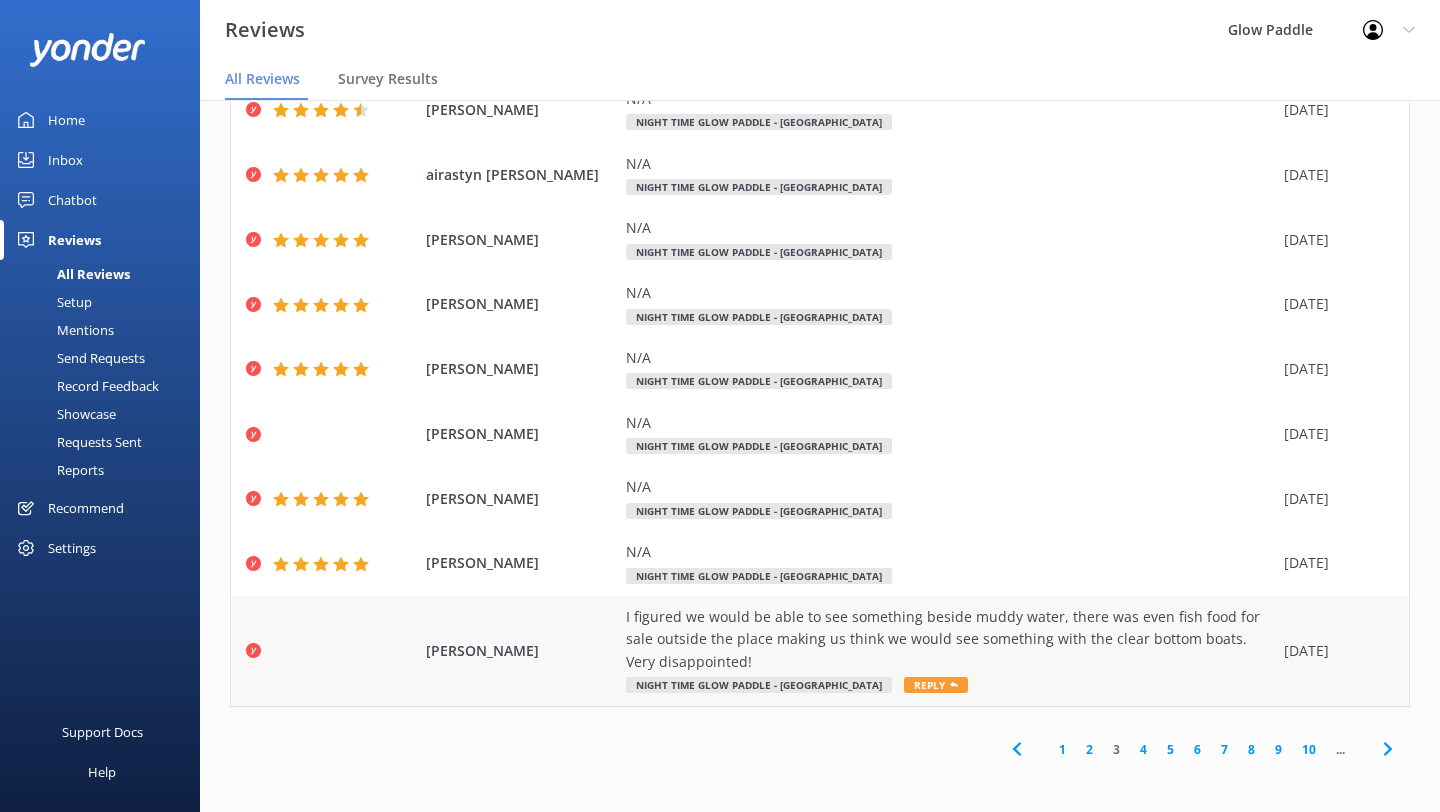 click on "Reply" at bounding box center [936, 685] 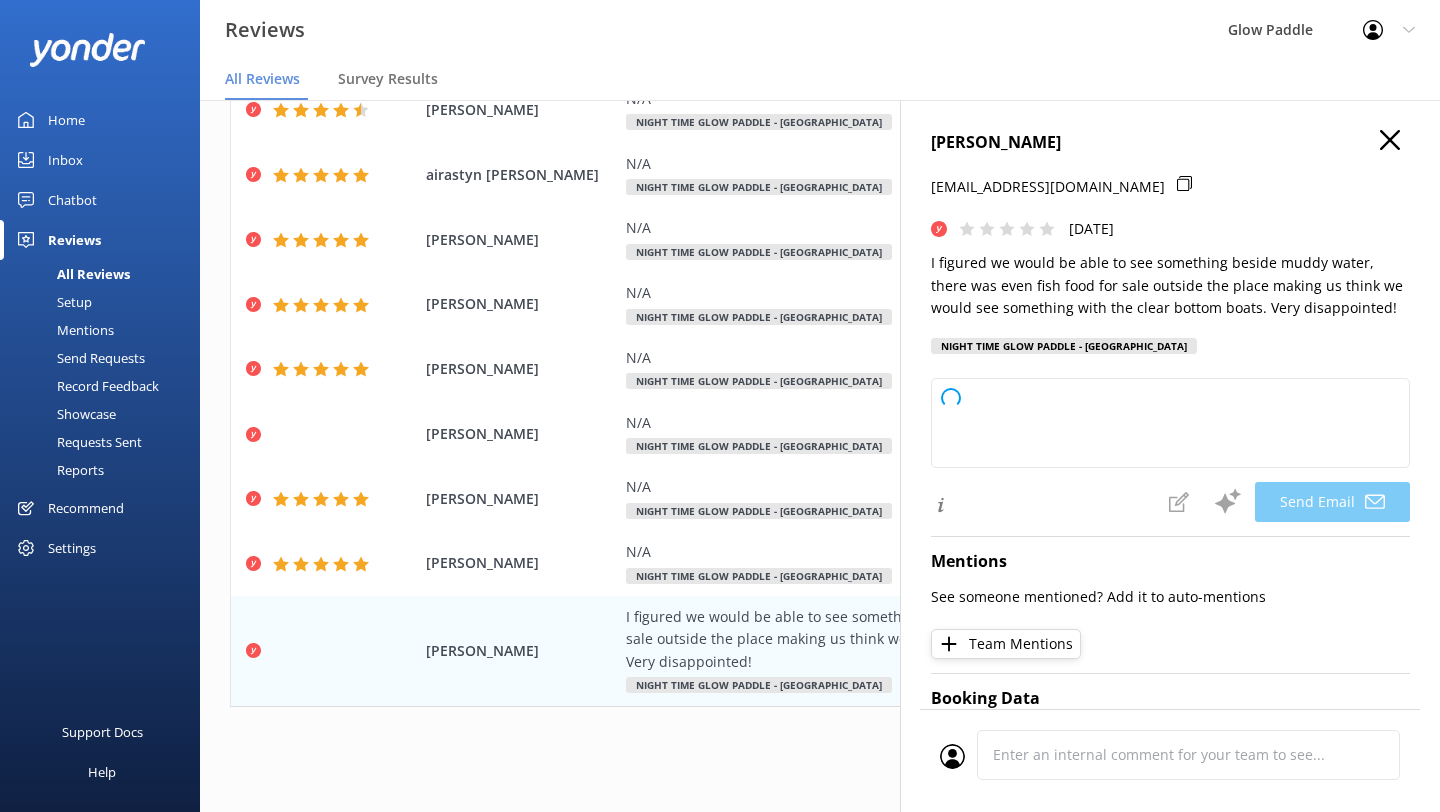 type on "Hi Cassie,
Thank you for sharing your feedback. We're truly sorry to hear about your disappointment with the experience and the water clarity during your visit. We appreciate your comments and will take them into consideration as we work to improve. If you'd like to discuss your visit further, please reach out to us directly—we’d love the chance to make things right.
Thank you again for your feedback." 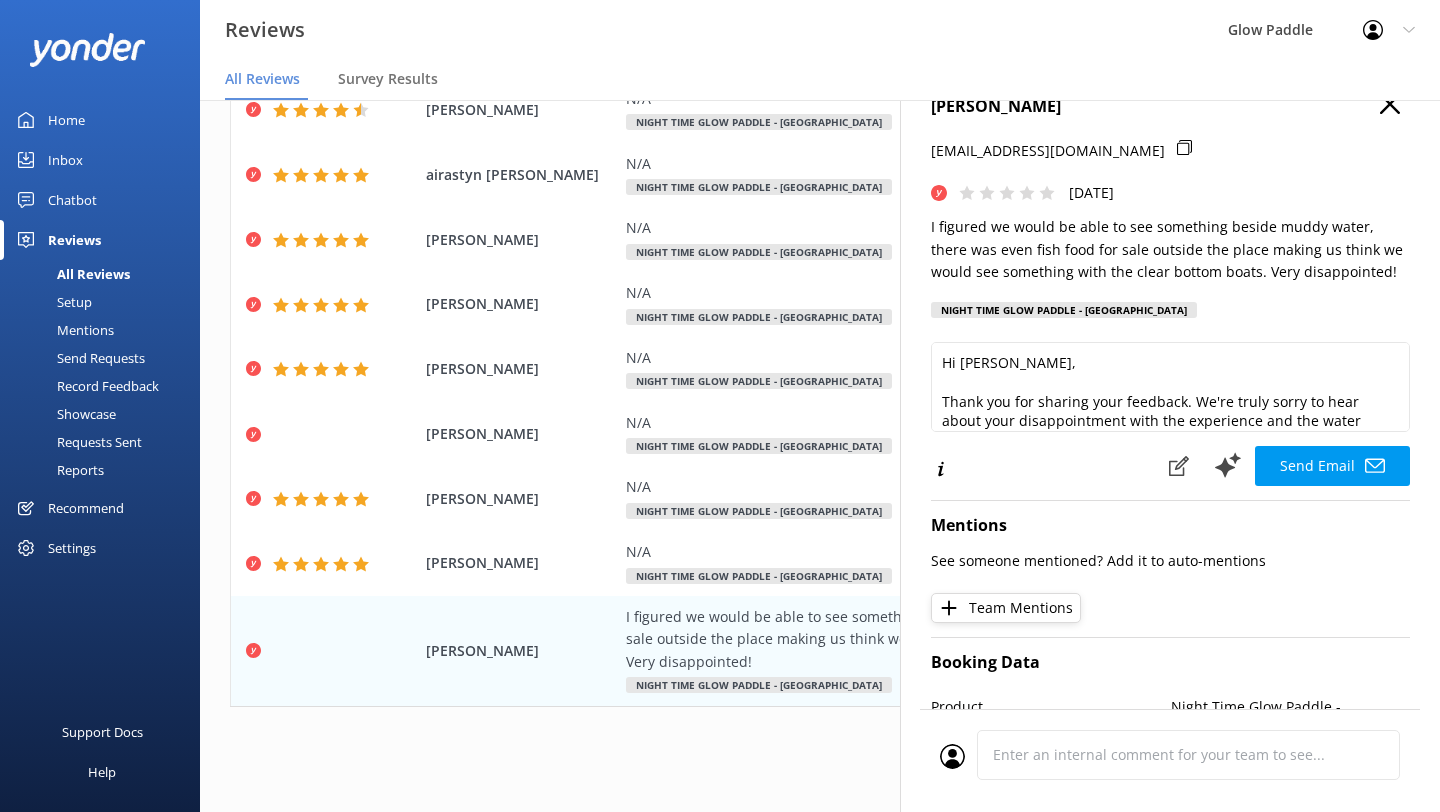 scroll, scrollTop: 42, scrollLeft: 0, axis: vertical 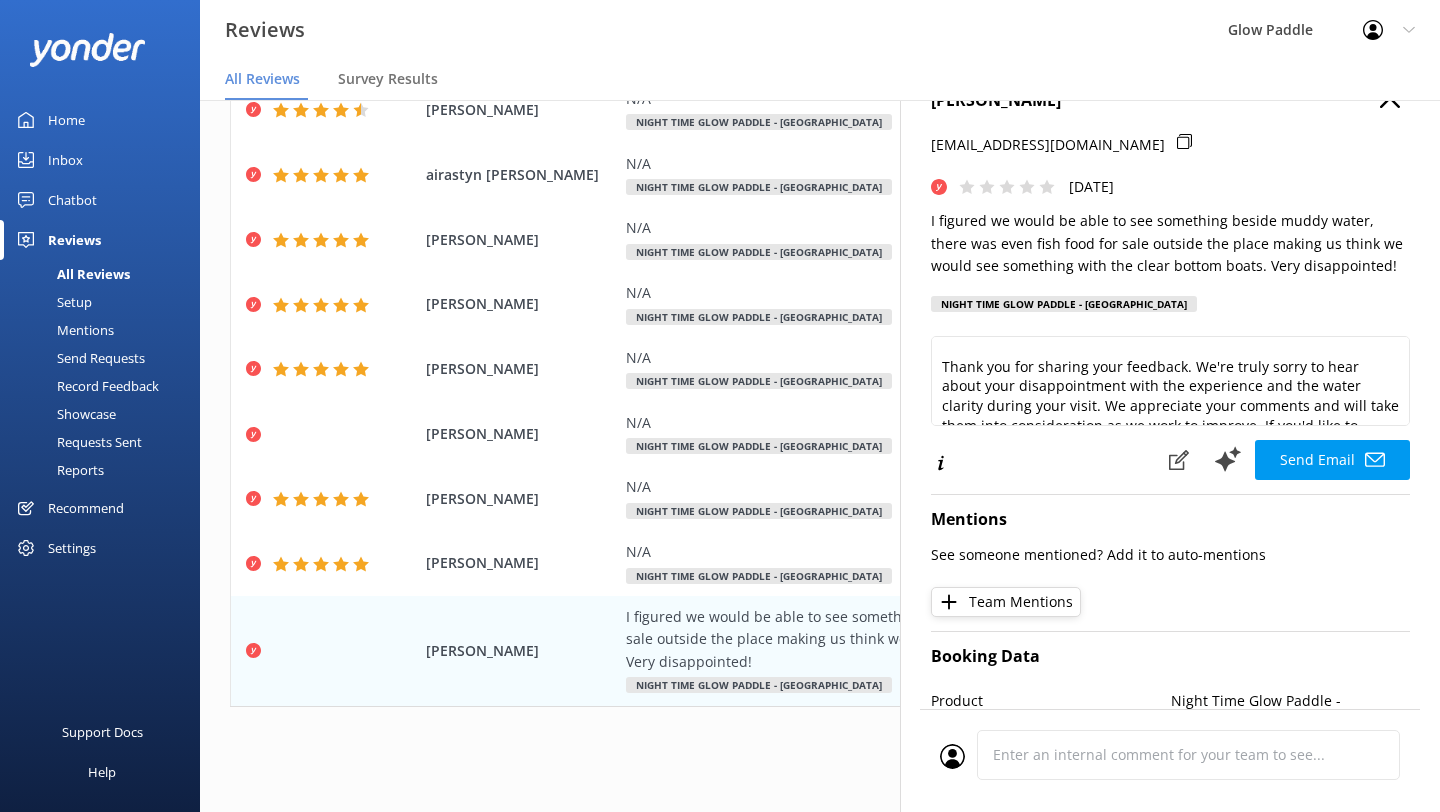 click 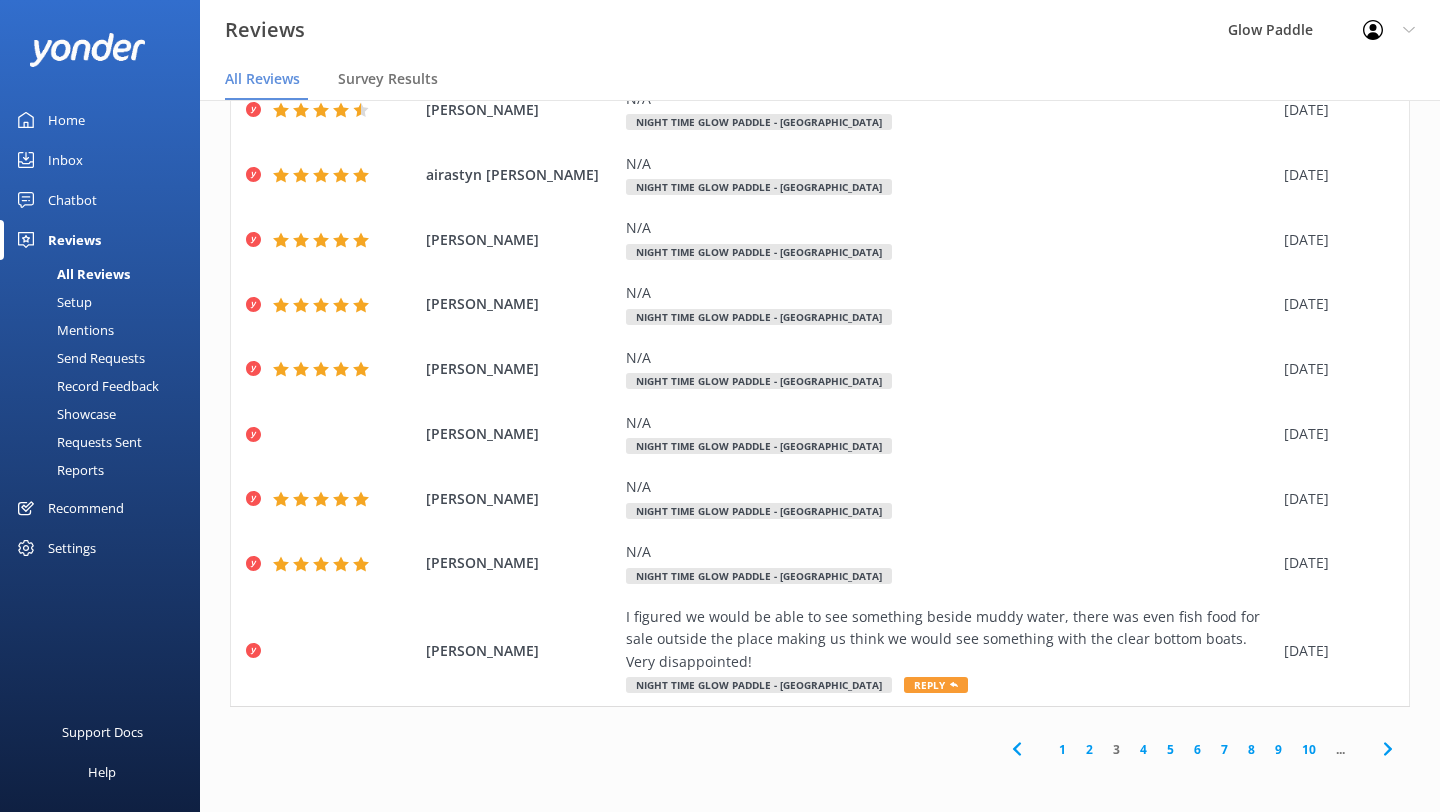 click on "4" at bounding box center [1143, 749] 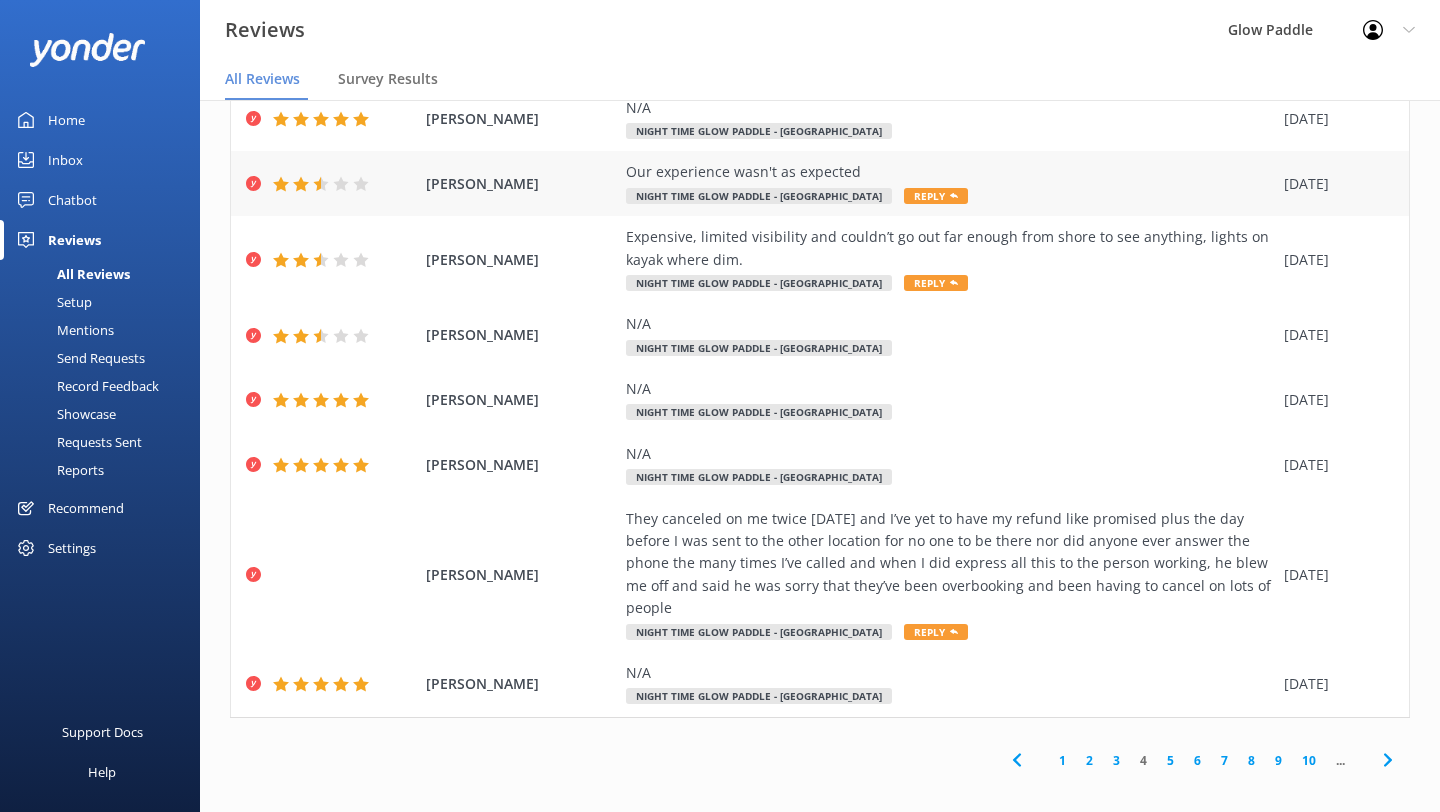 scroll, scrollTop: 288, scrollLeft: 0, axis: vertical 